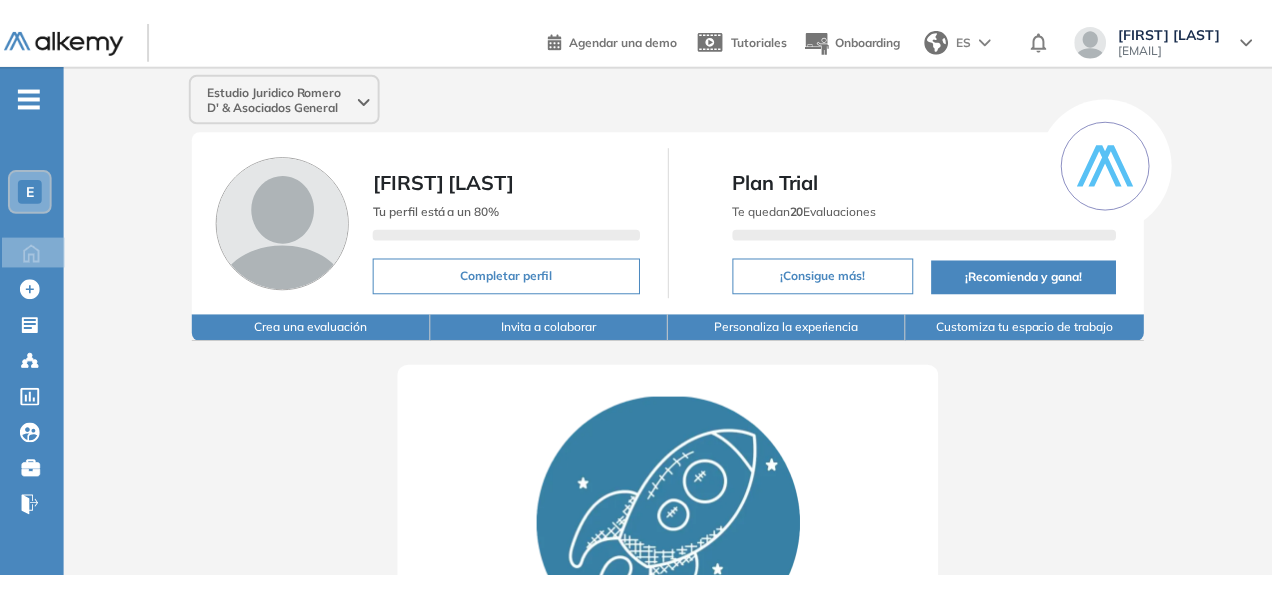 scroll, scrollTop: 0, scrollLeft: 0, axis: both 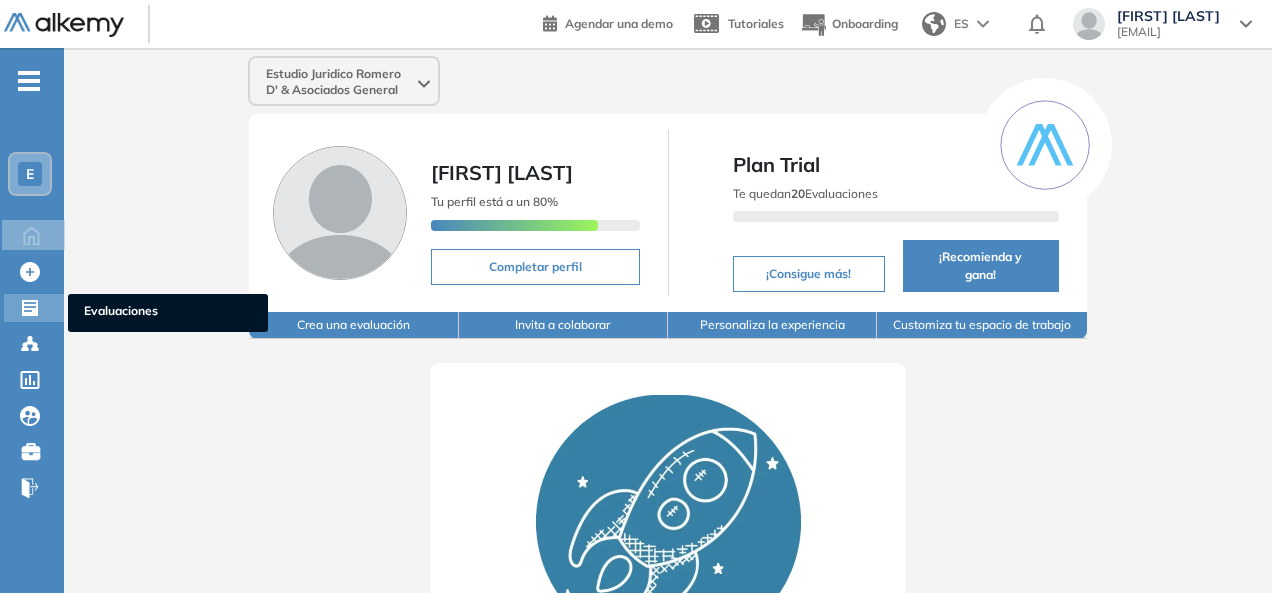 click 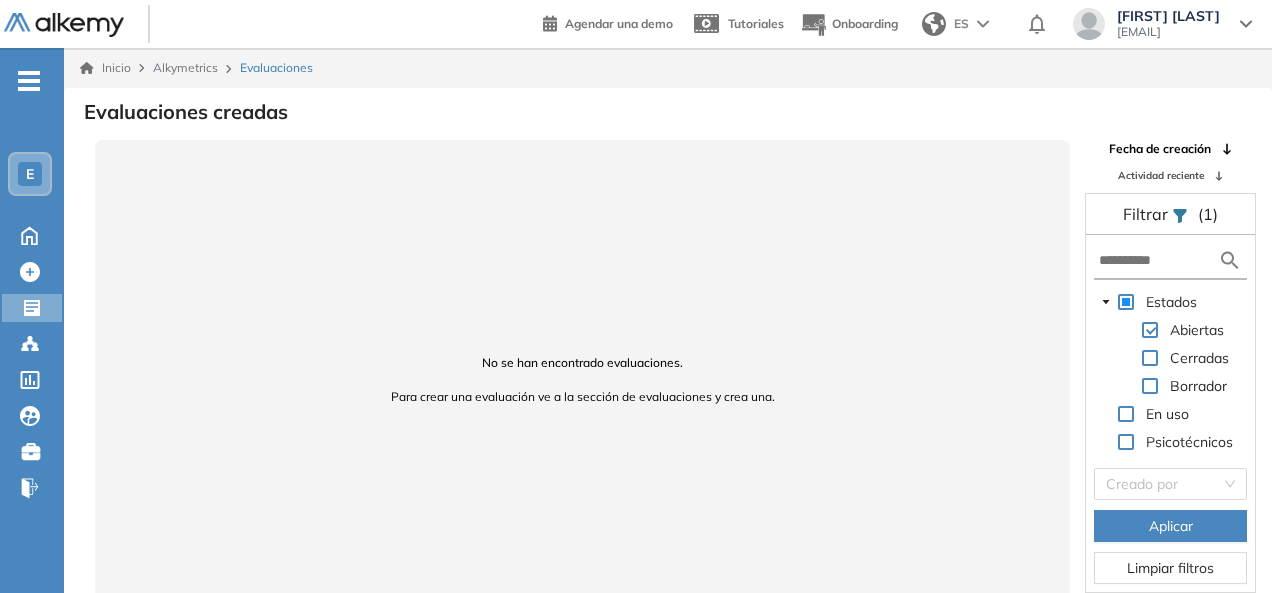 scroll, scrollTop: 6, scrollLeft: 0, axis: vertical 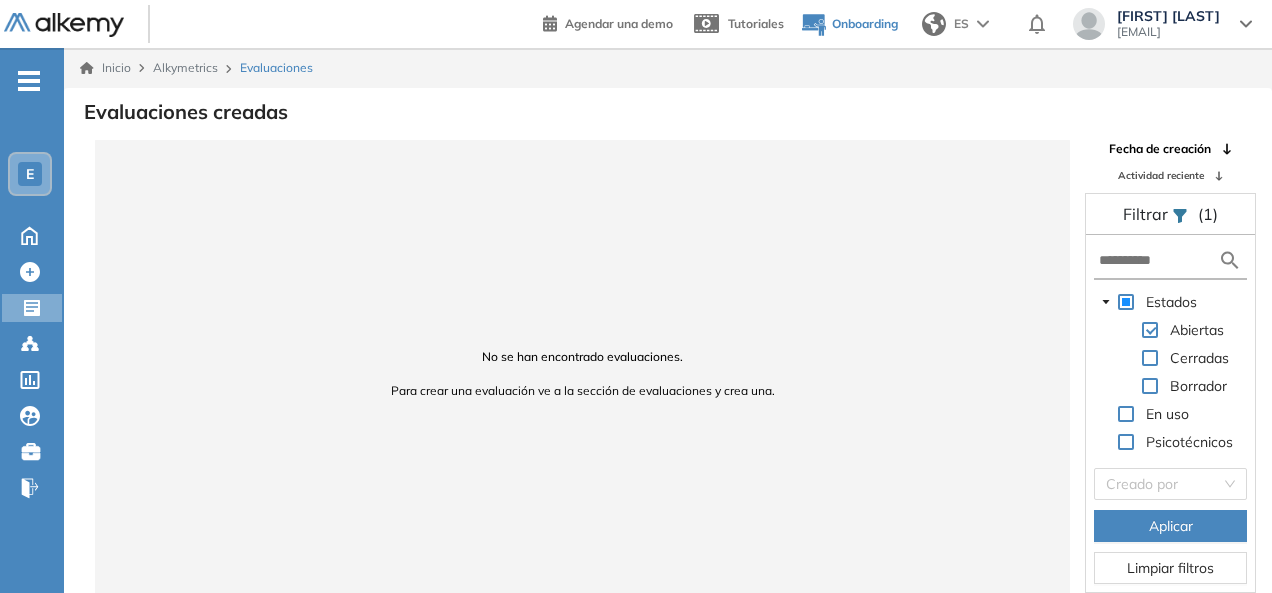 click on "Onboarding" at bounding box center (865, 23) 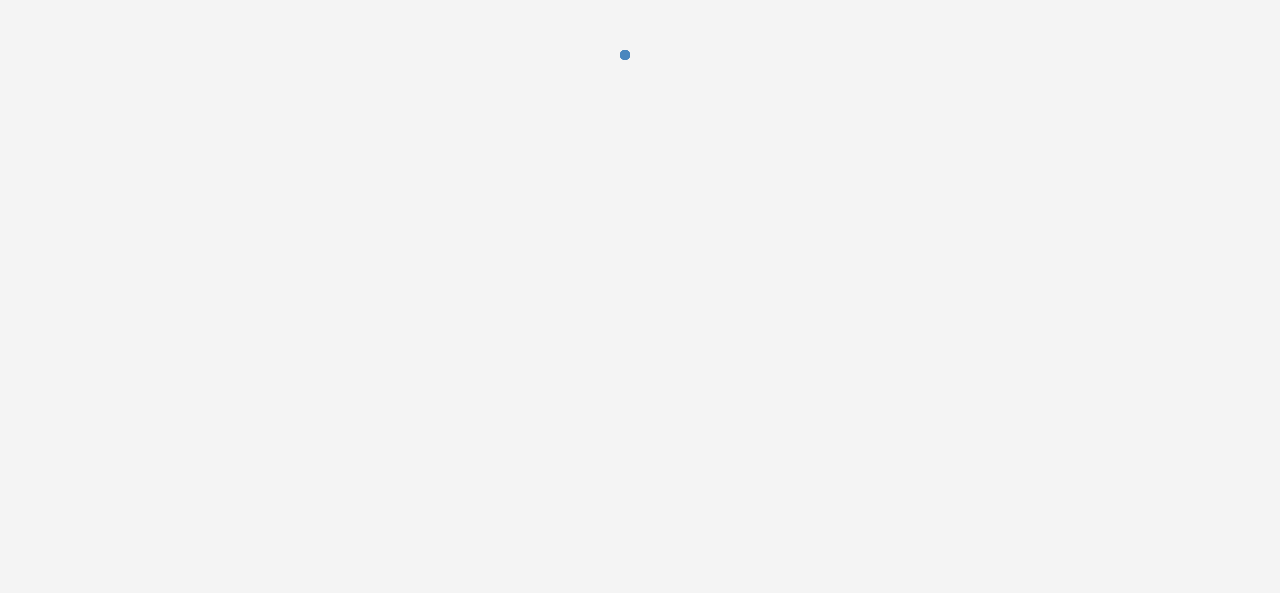 scroll, scrollTop: 0, scrollLeft: 0, axis: both 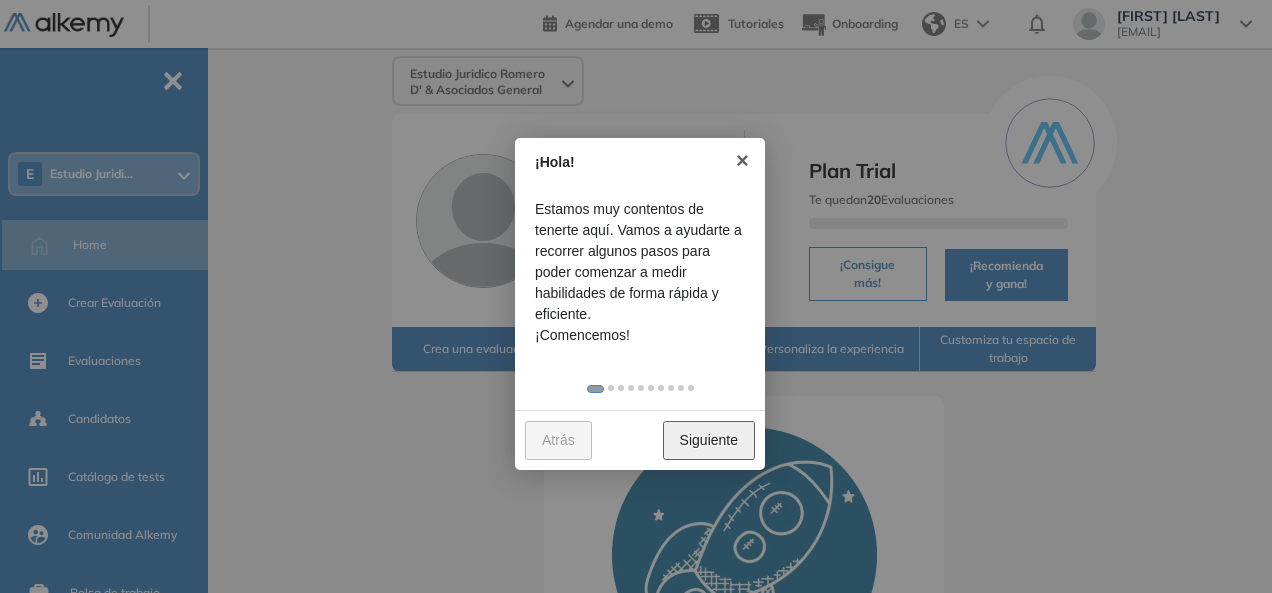 click on "Siguiente" at bounding box center [709, 440] 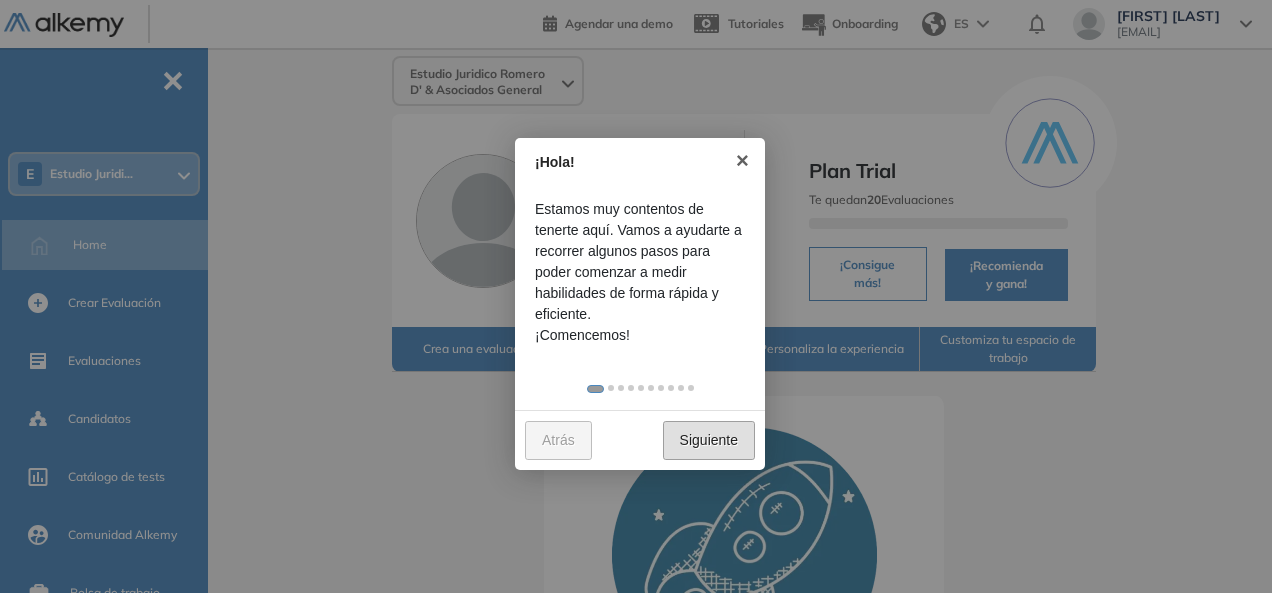 click at bounding box center [636, 296] 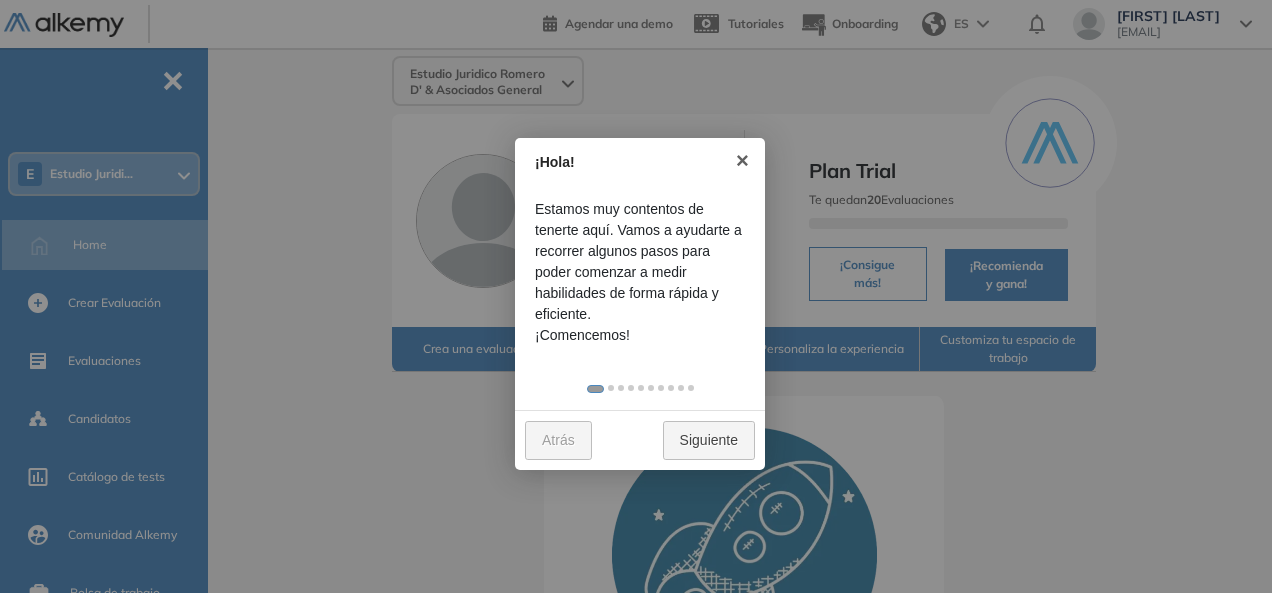 scroll, scrollTop: 72, scrollLeft: 0, axis: vertical 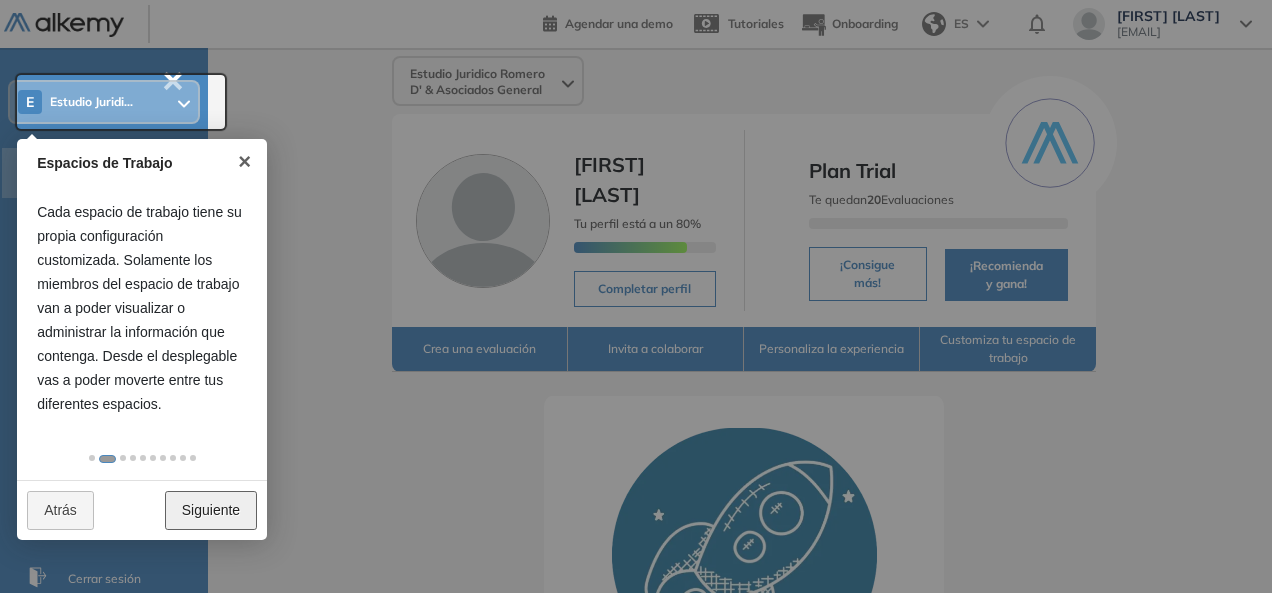 click on "Siguiente" at bounding box center (211, 510) 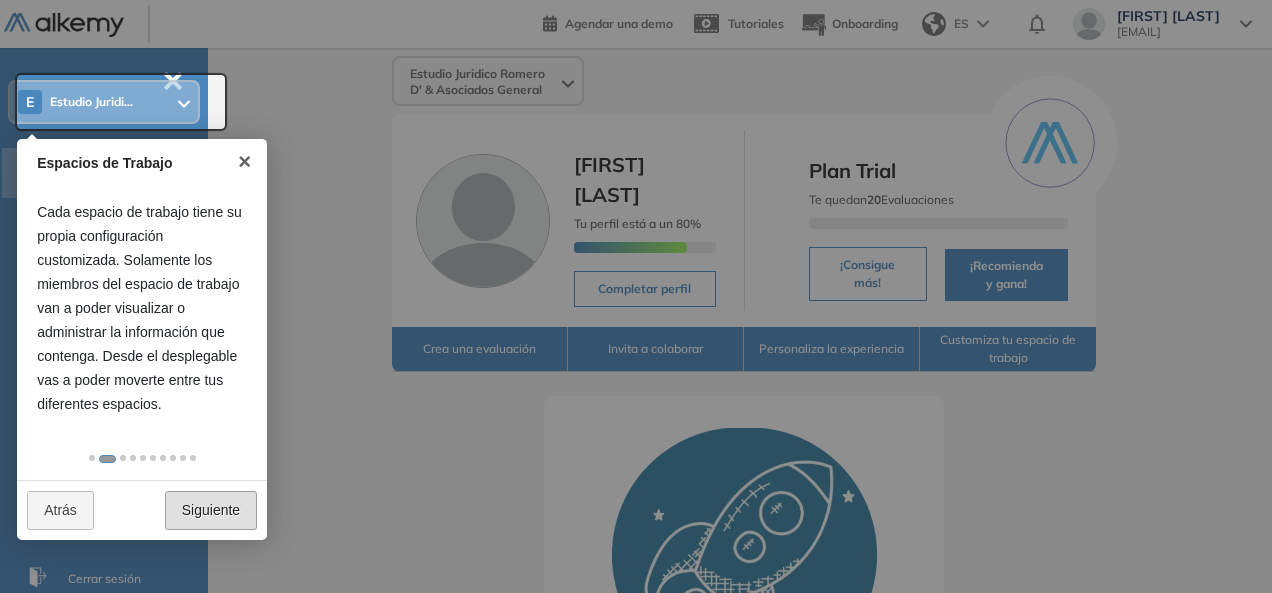 scroll, scrollTop: 0, scrollLeft: 0, axis: both 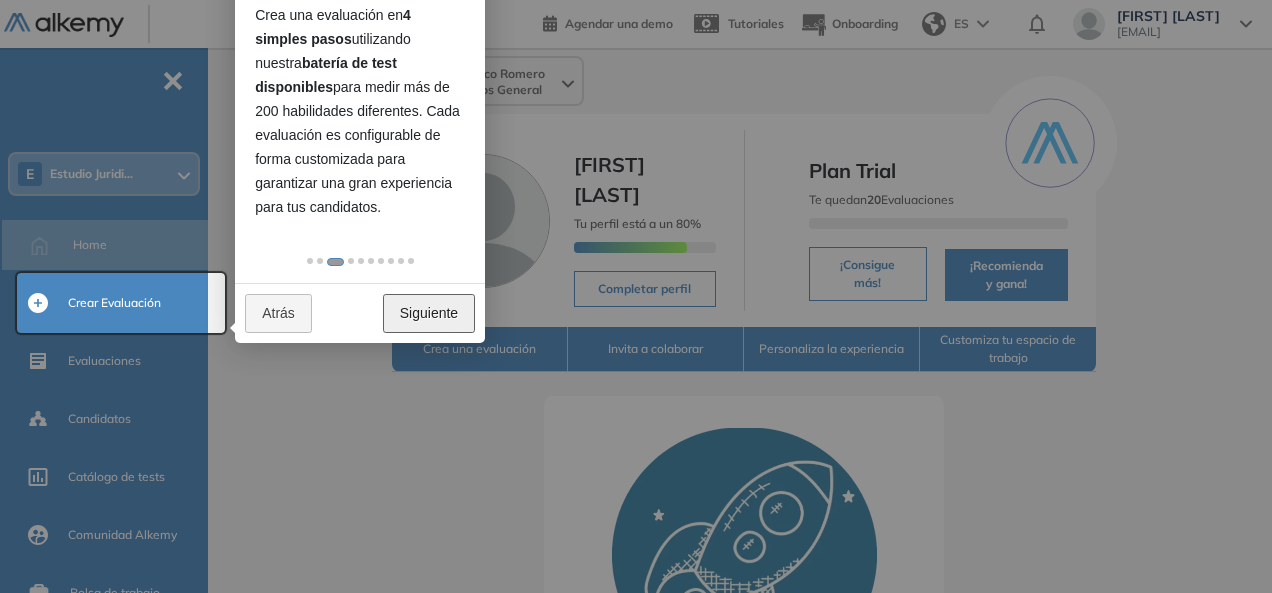 click on "Siguiente" at bounding box center [429, 313] 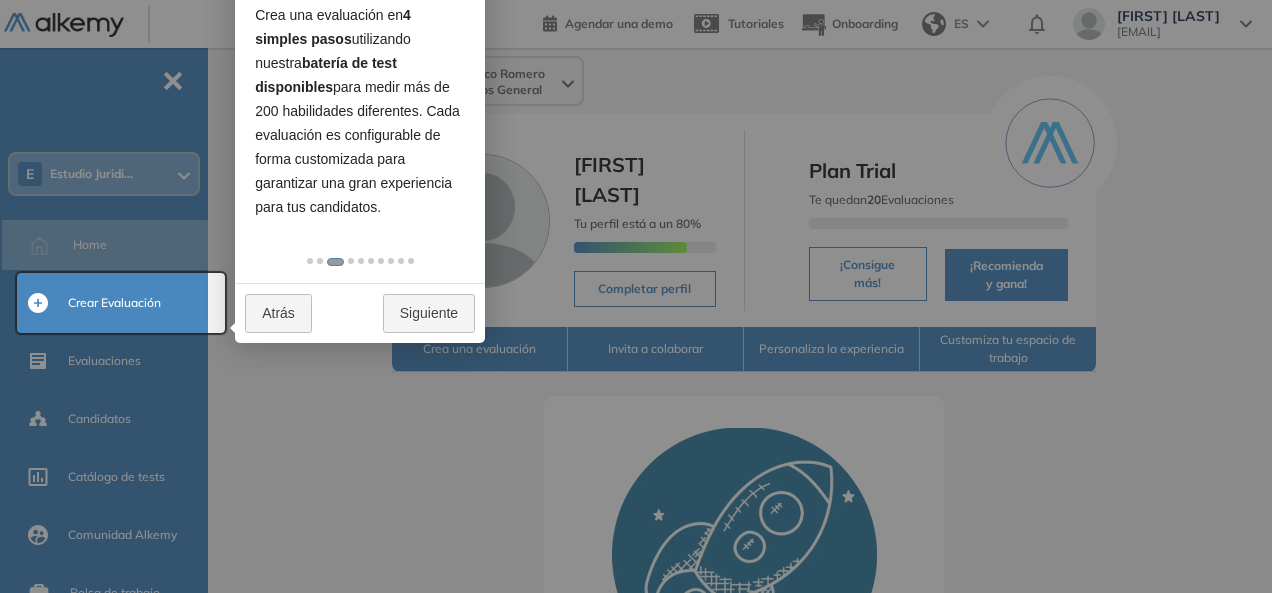 click at bounding box center [636, 296] 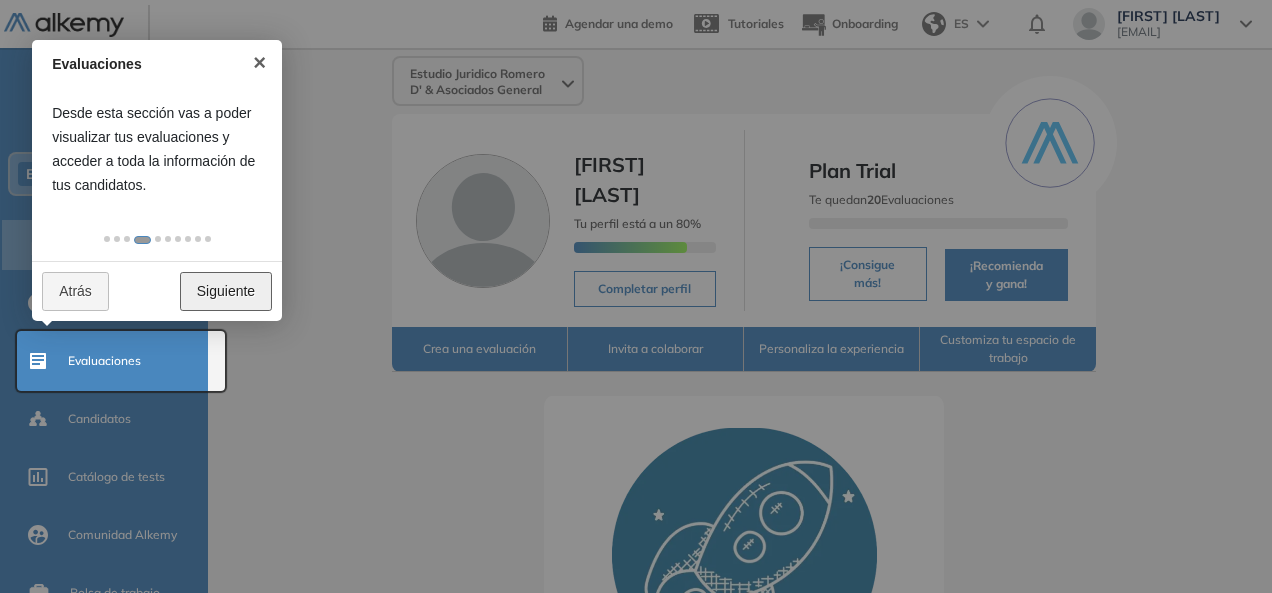 click on "Siguiente" at bounding box center [226, 291] 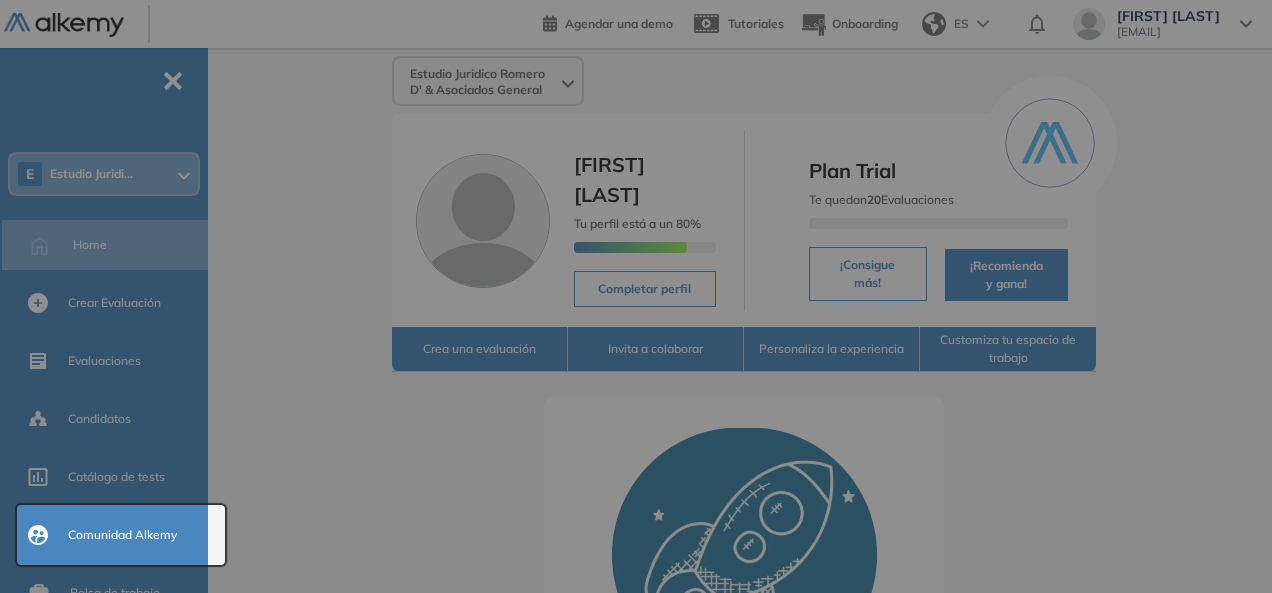 scroll, scrollTop: 269, scrollLeft: 0, axis: vertical 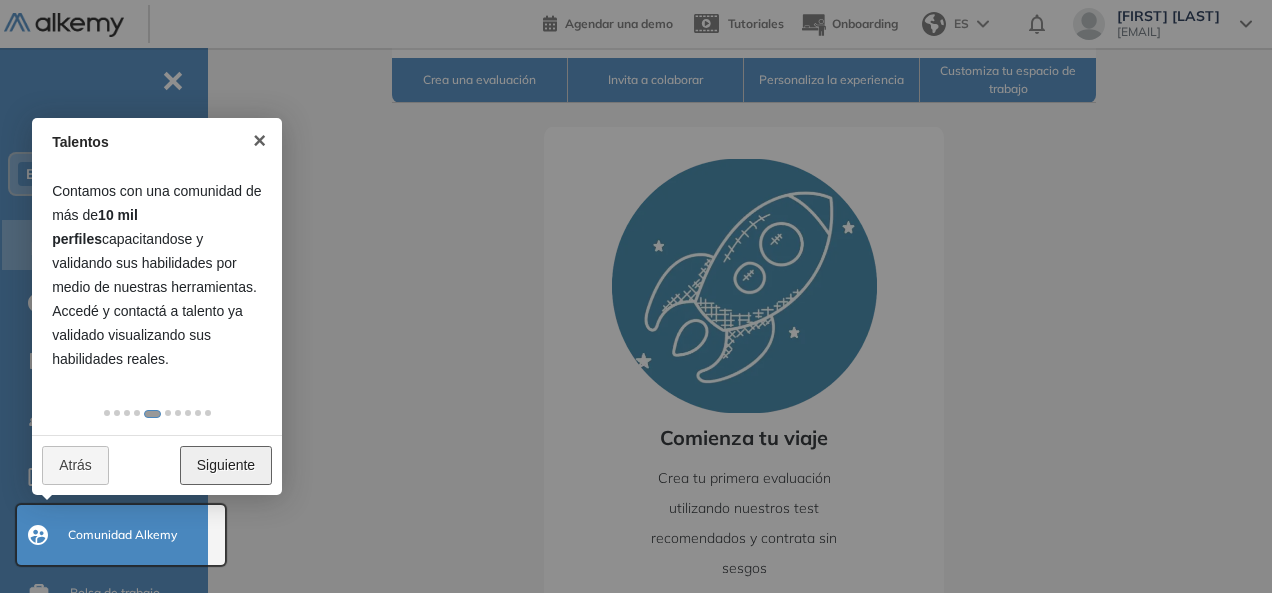 click on "Siguiente" at bounding box center (226, 465) 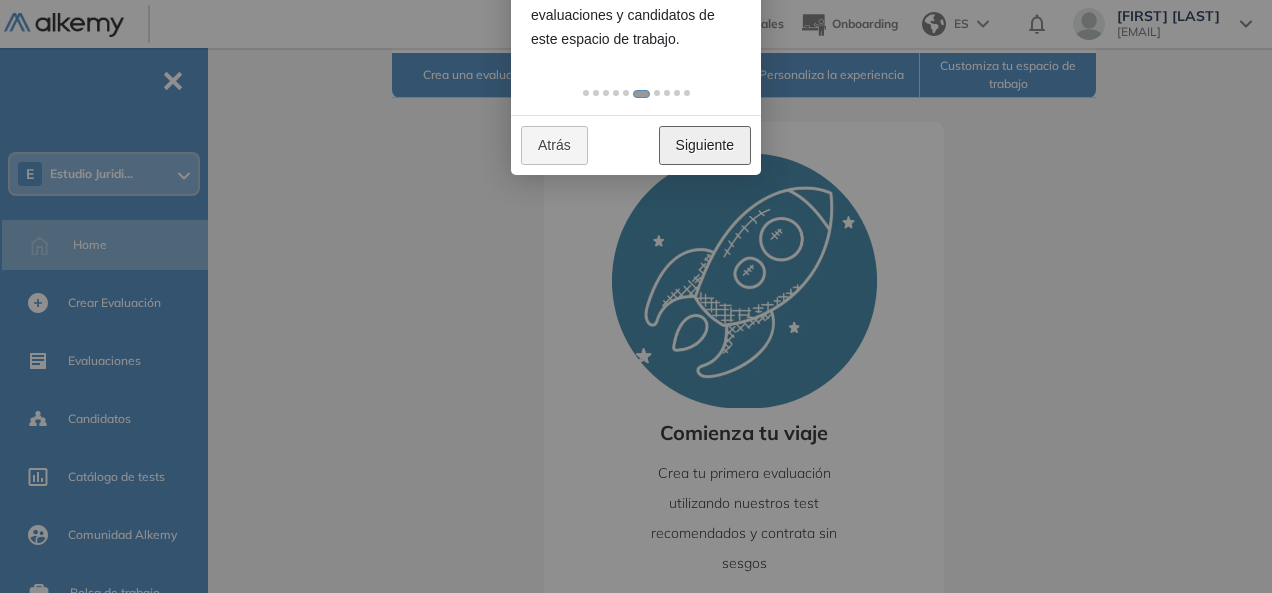 scroll, scrollTop: 0, scrollLeft: 0, axis: both 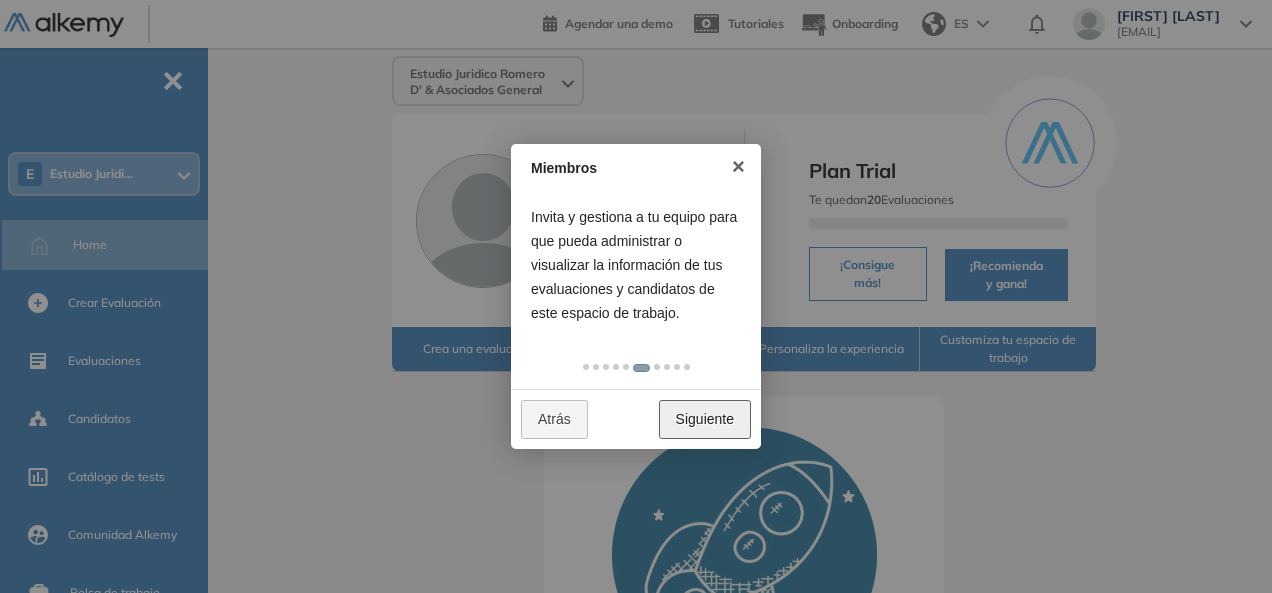 click on "Siguiente" at bounding box center [705, 419] 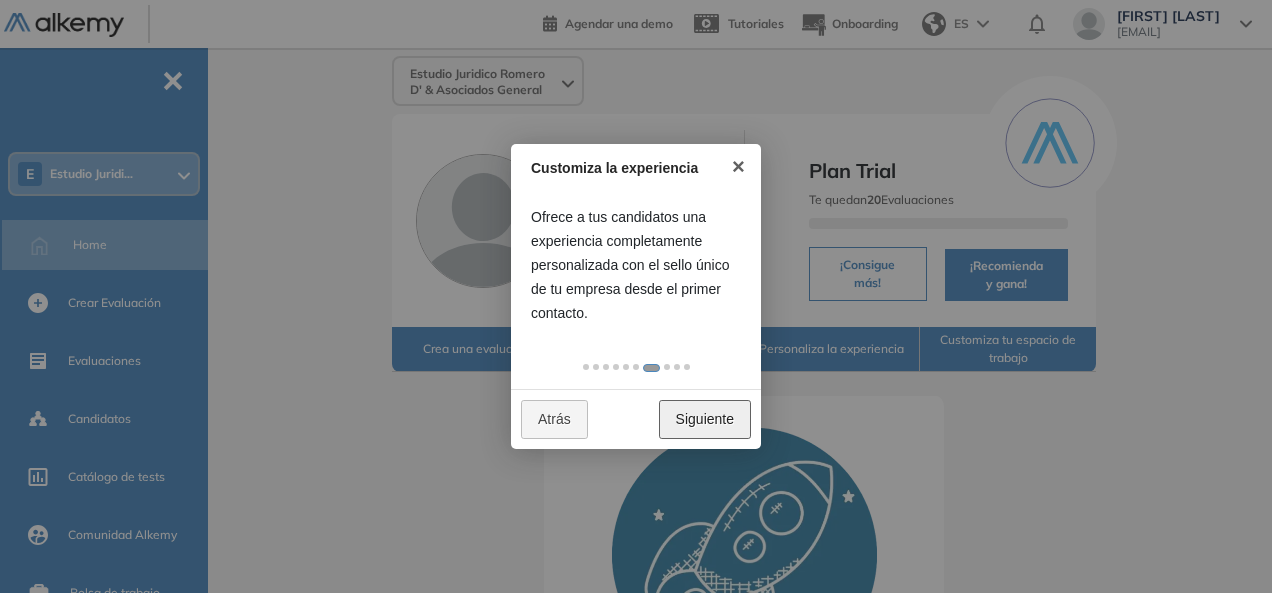 click on "Siguiente" at bounding box center [705, 419] 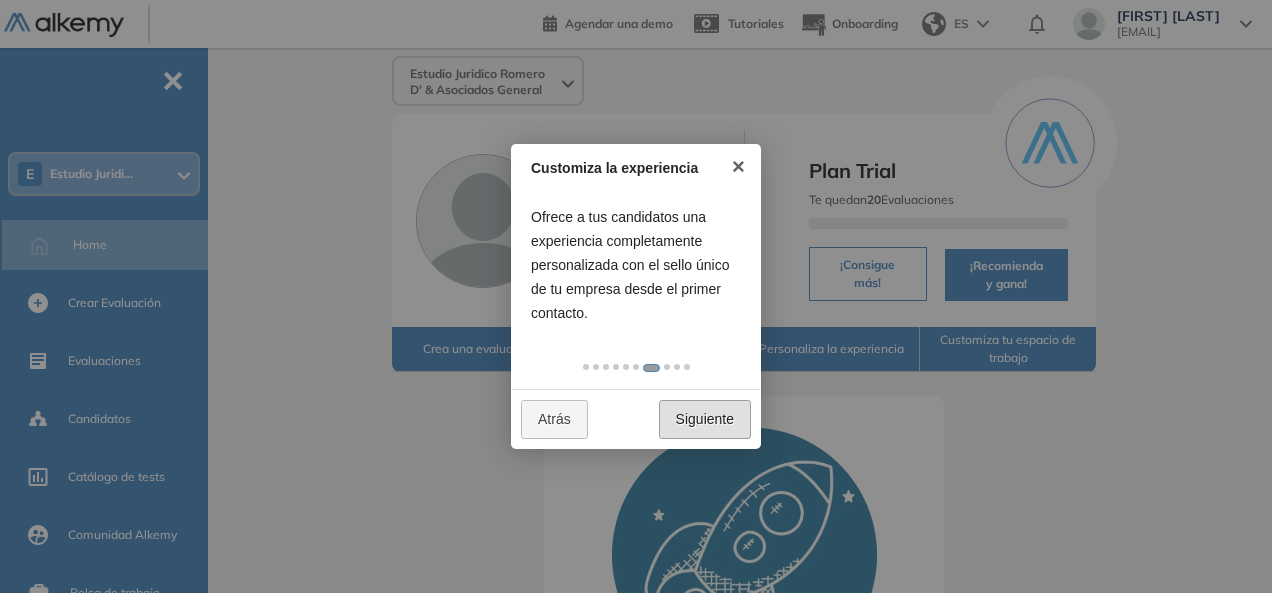 click at bounding box center (636, 296) 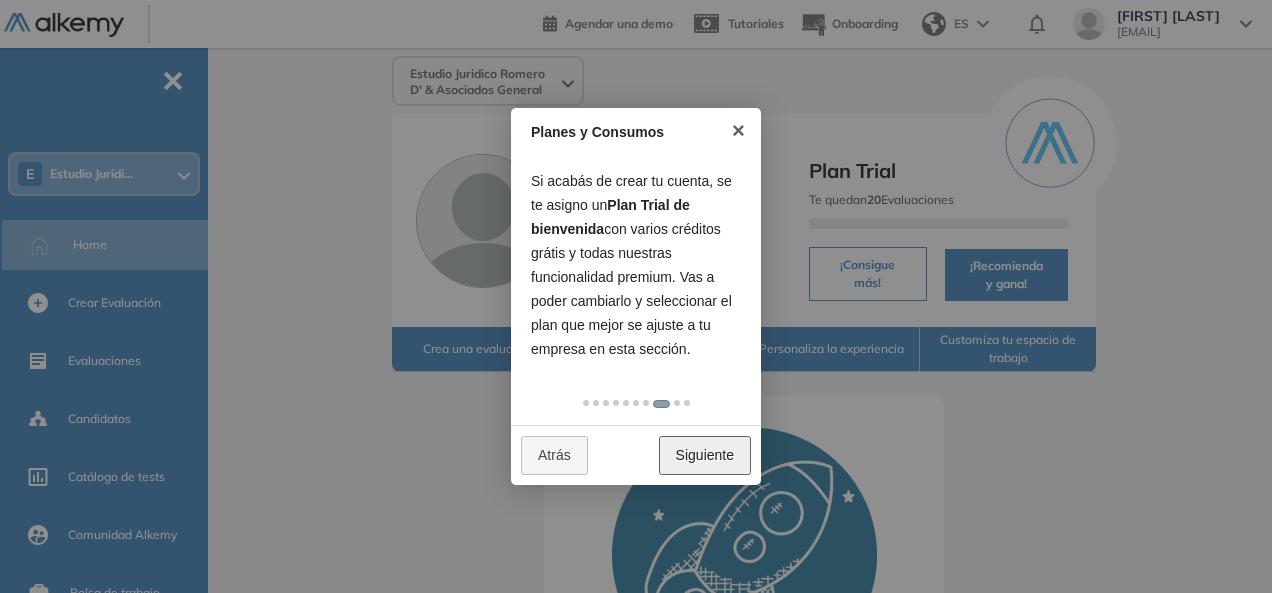 click on "Siguiente" at bounding box center (705, 455) 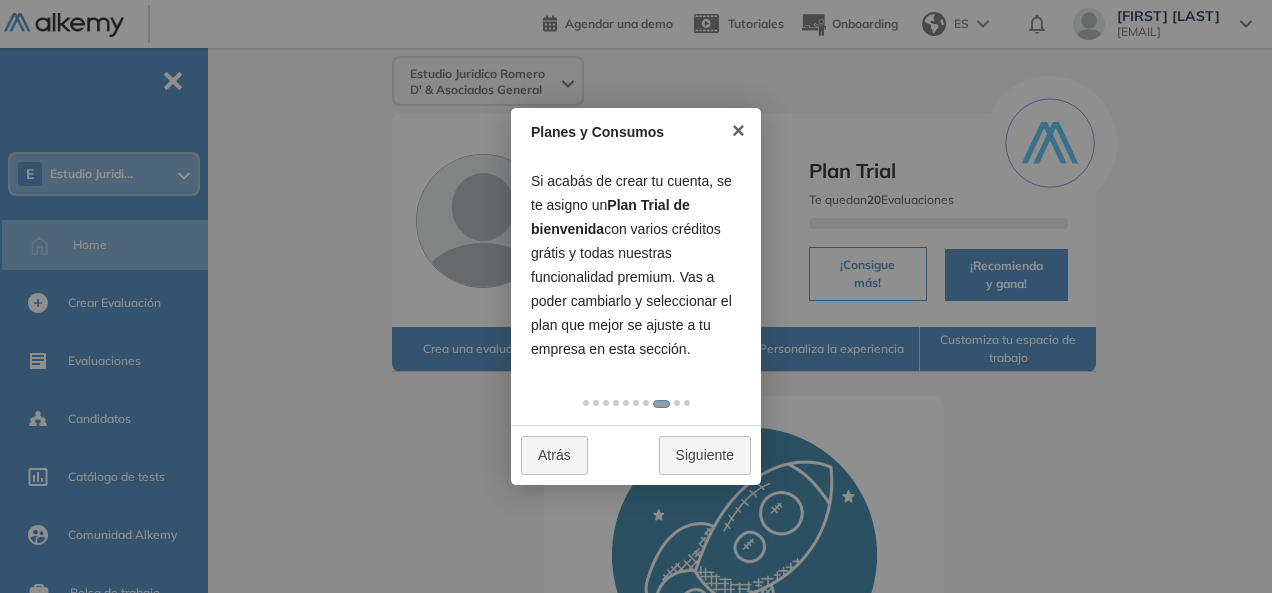 click at bounding box center (636, 296) 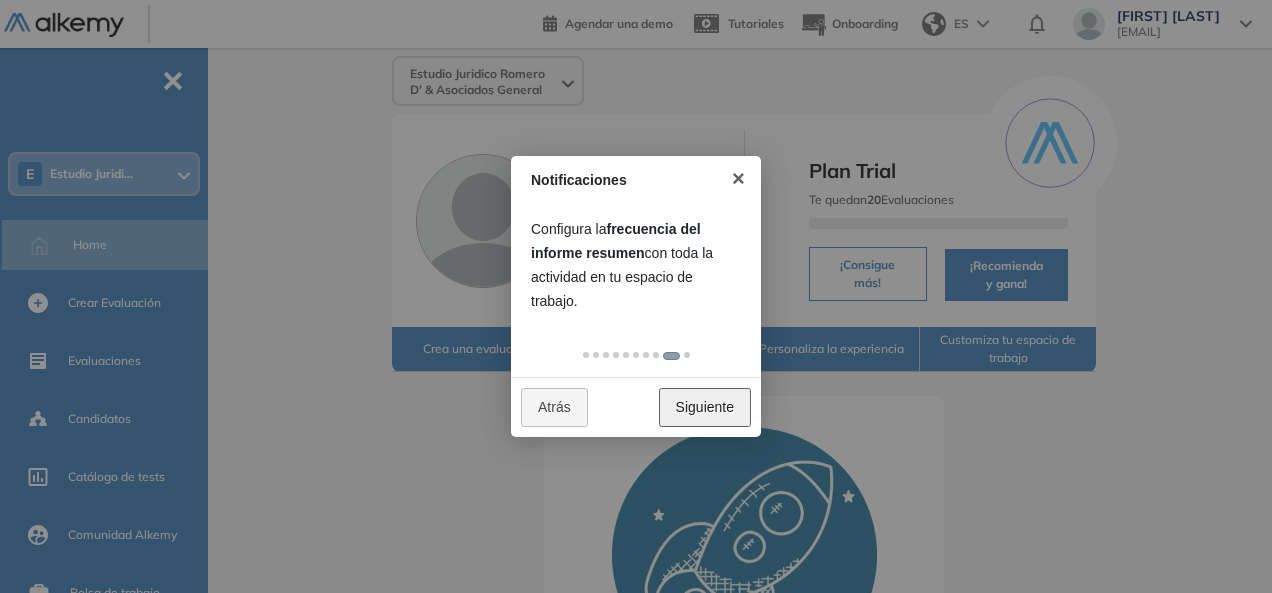 click on "Siguiente" at bounding box center [705, 407] 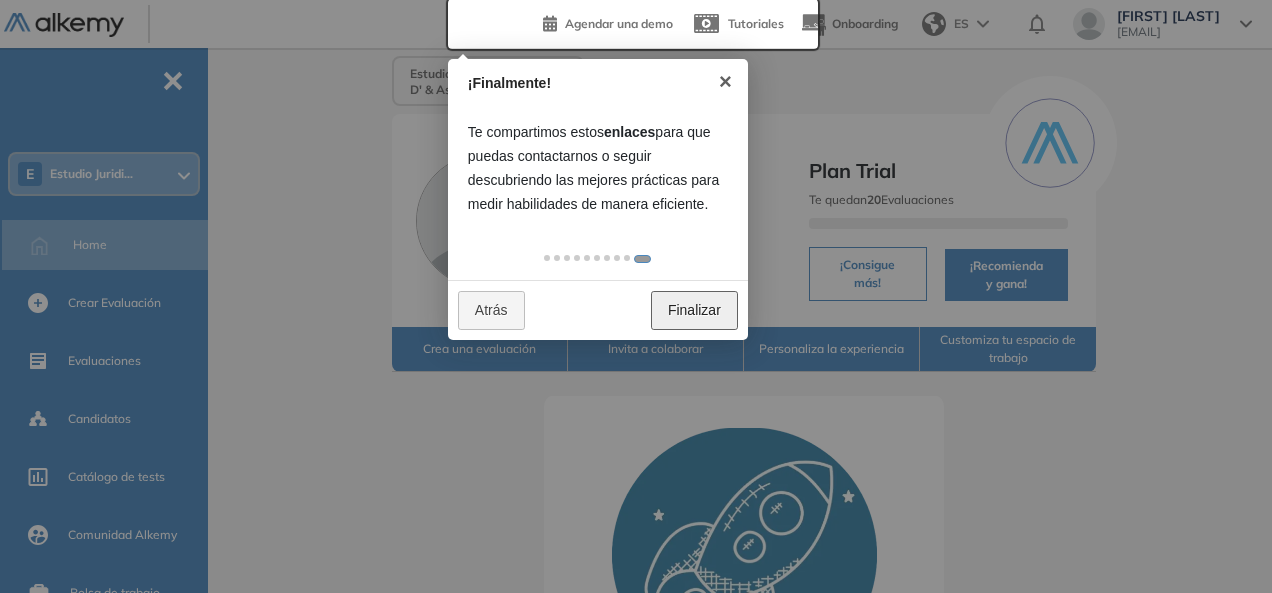click on "Finalizar" at bounding box center (694, 310) 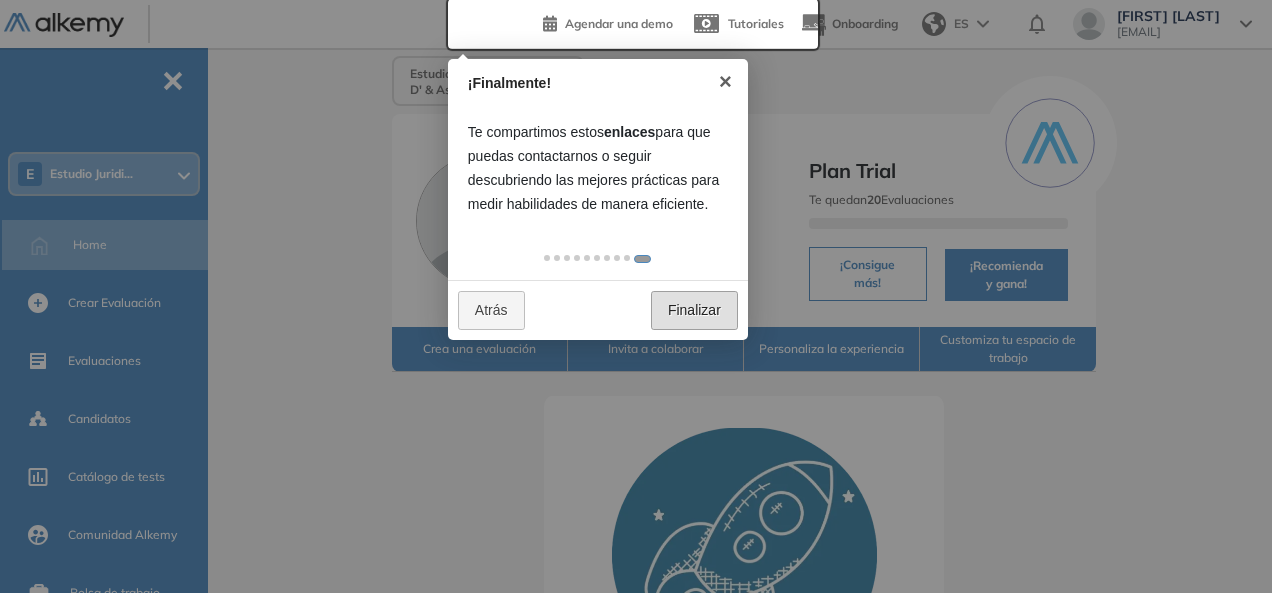 click on "Invita a colaborar" at bounding box center (656, 349) 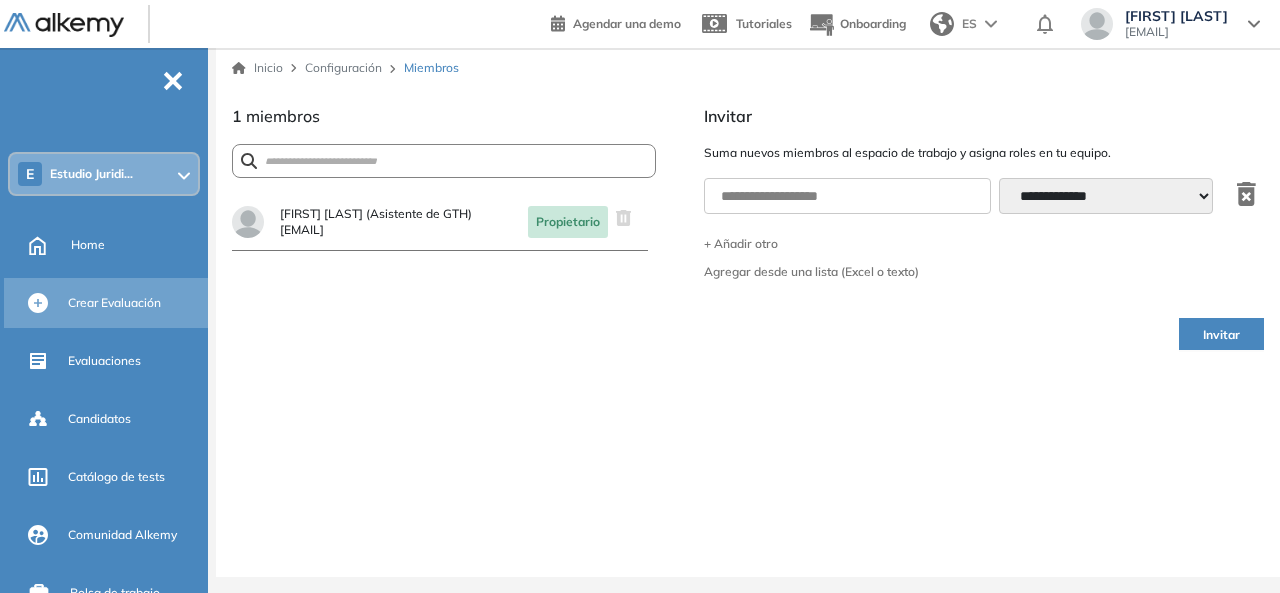 click on "Crear Evaluación" at bounding box center [114, 303] 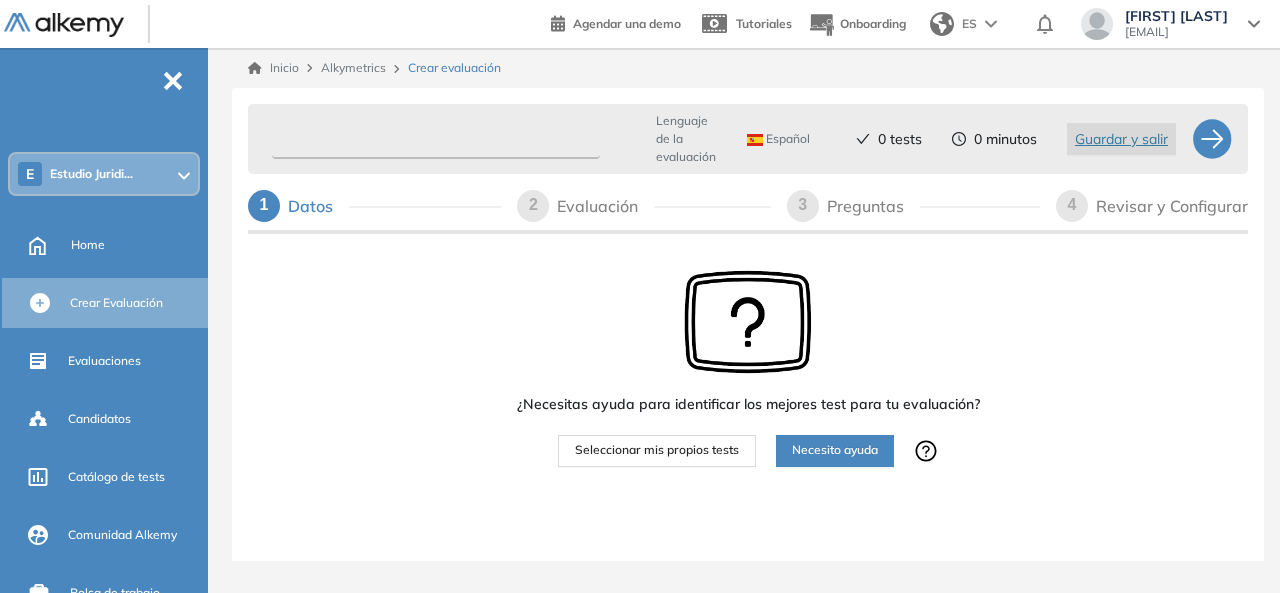 click at bounding box center (436, 139) 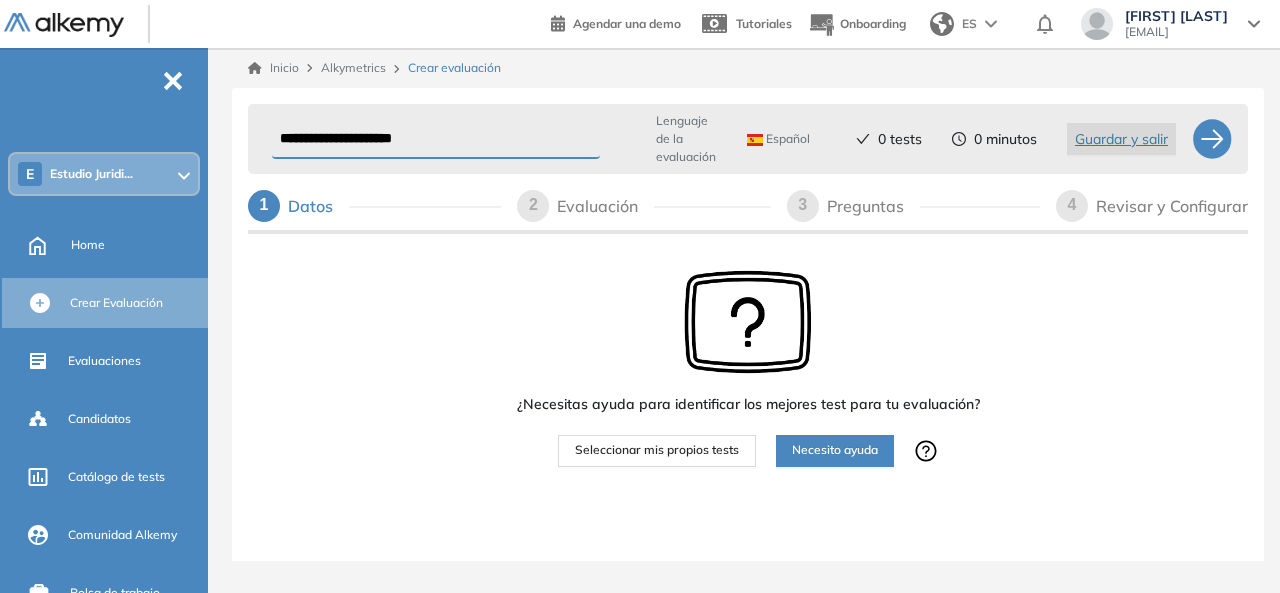 type on "**********" 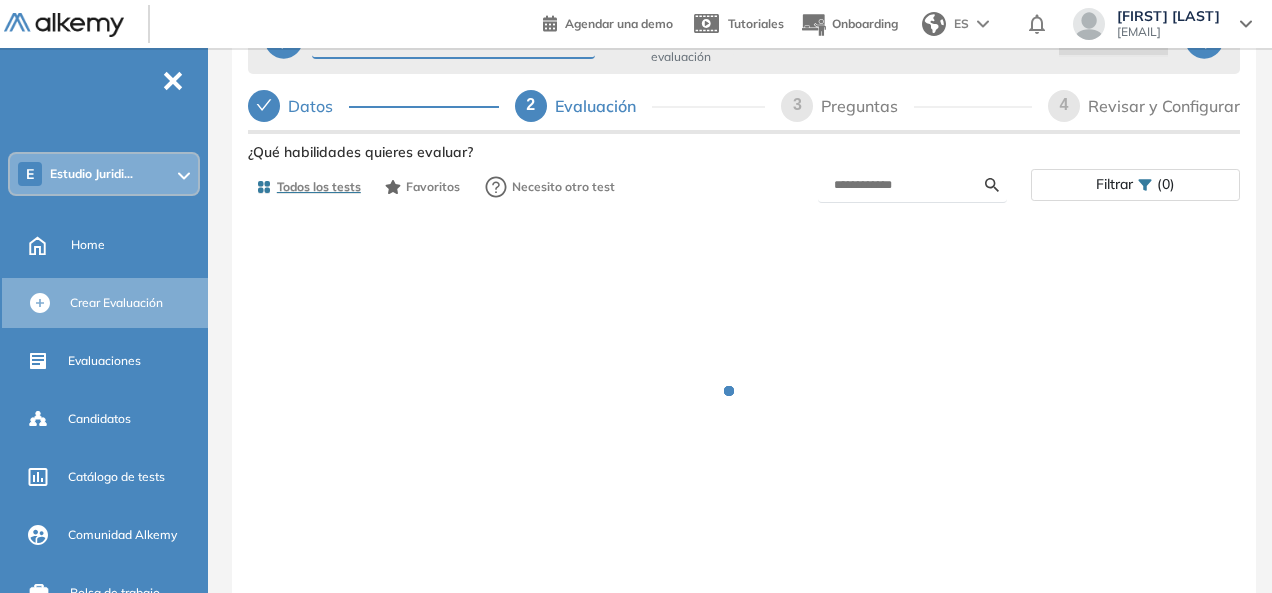scroll, scrollTop: 0, scrollLeft: 0, axis: both 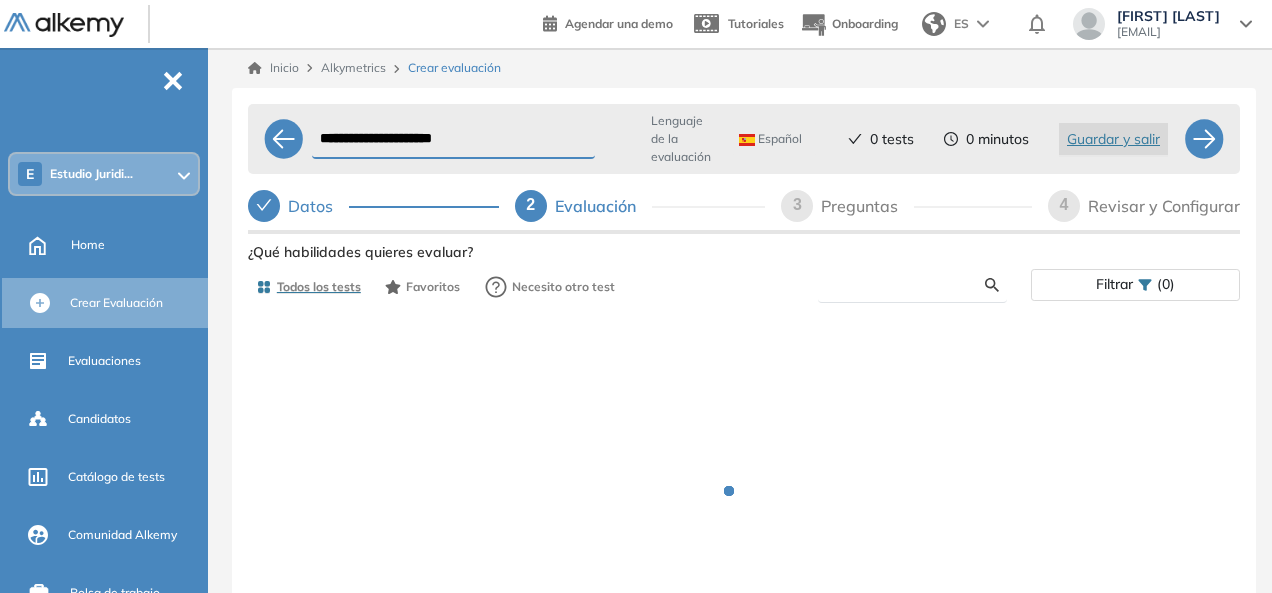 click at bounding box center (909, 285) 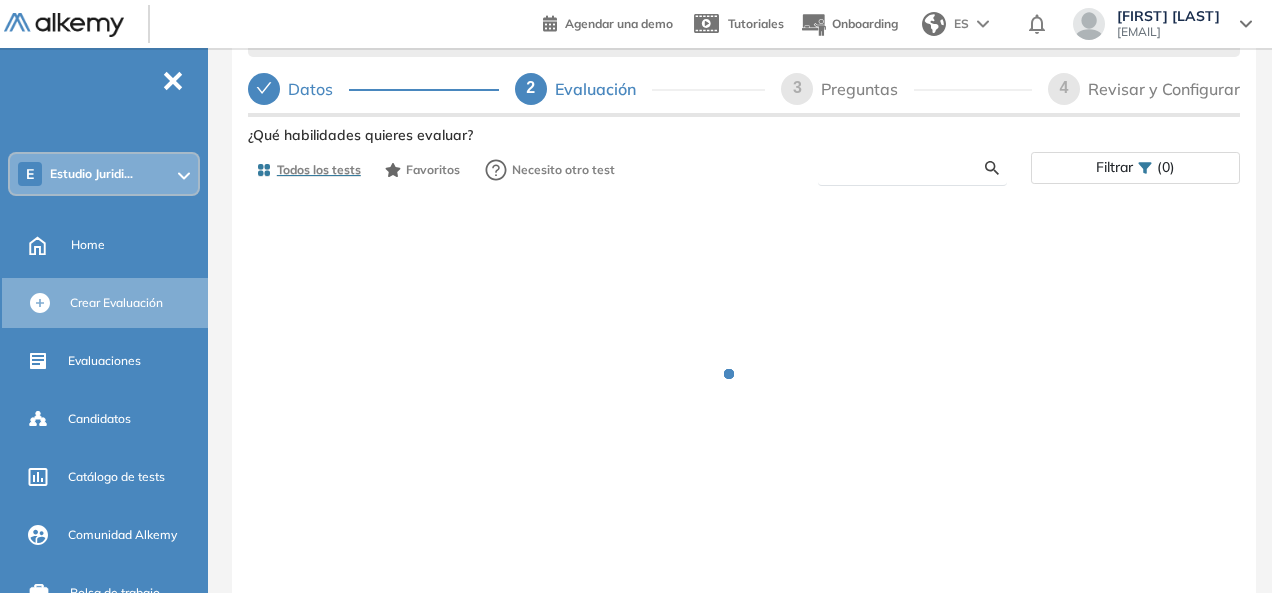 scroll, scrollTop: 119, scrollLeft: 0, axis: vertical 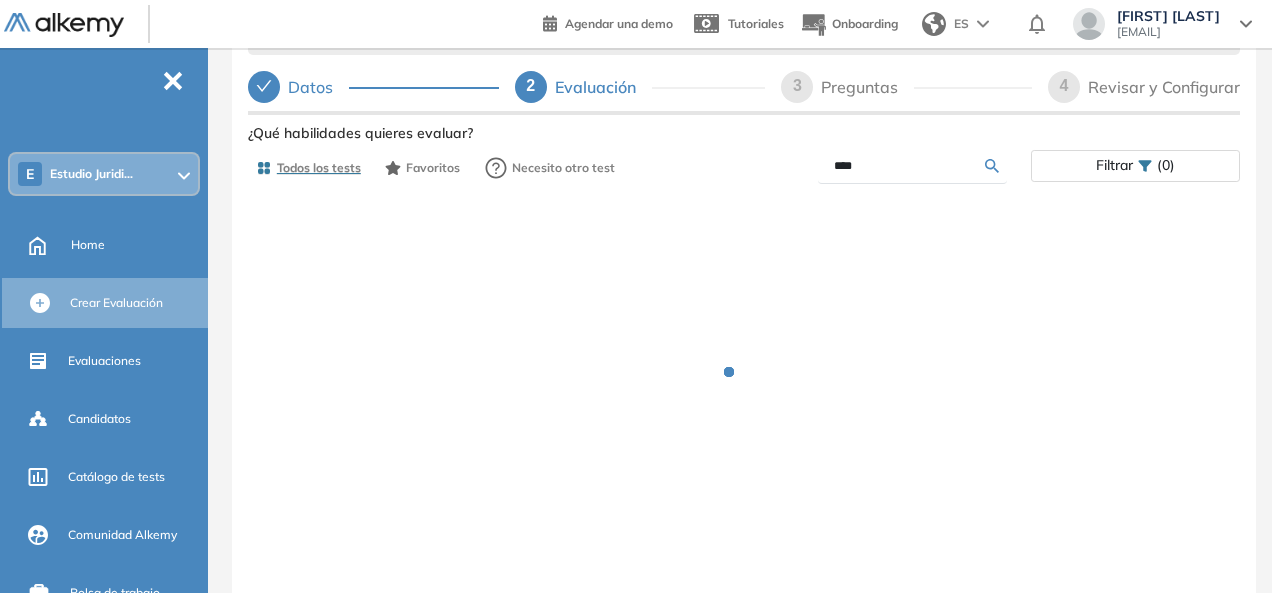 type on "****" 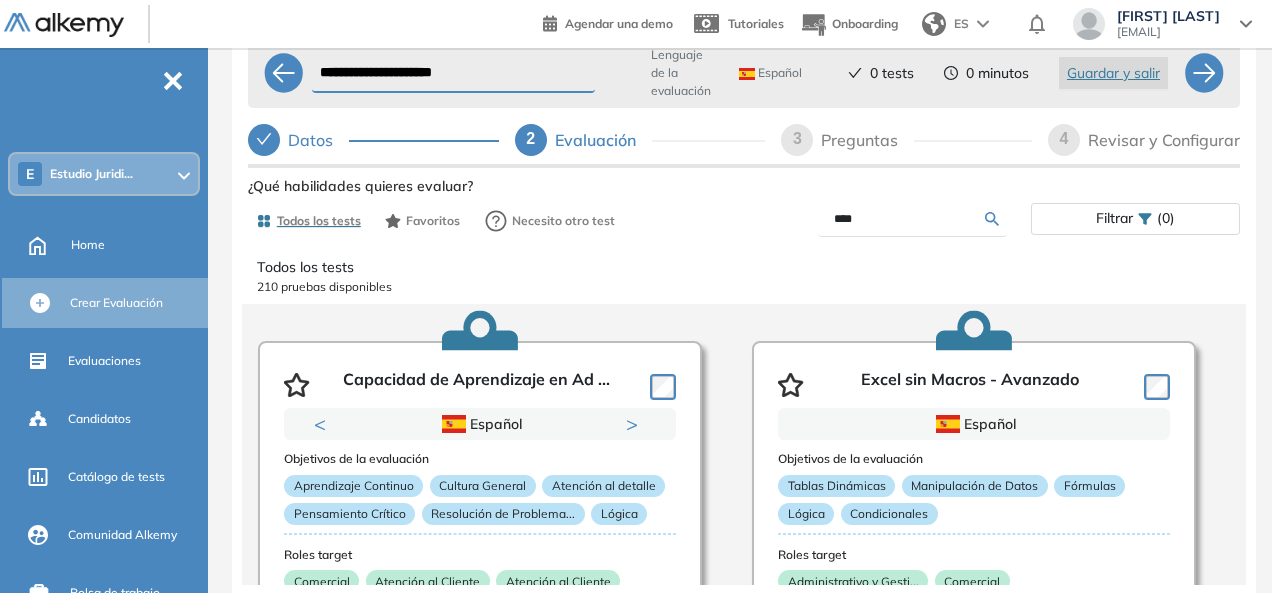 scroll, scrollTop: 66, scrollLeft: 0, axis: vertical 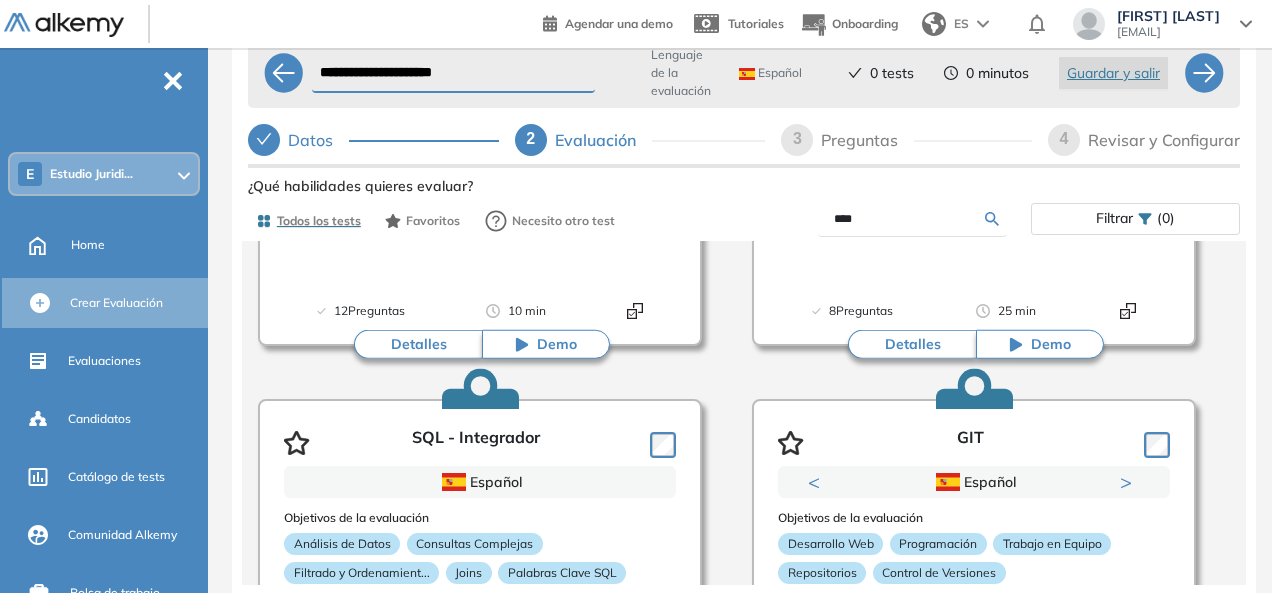 click 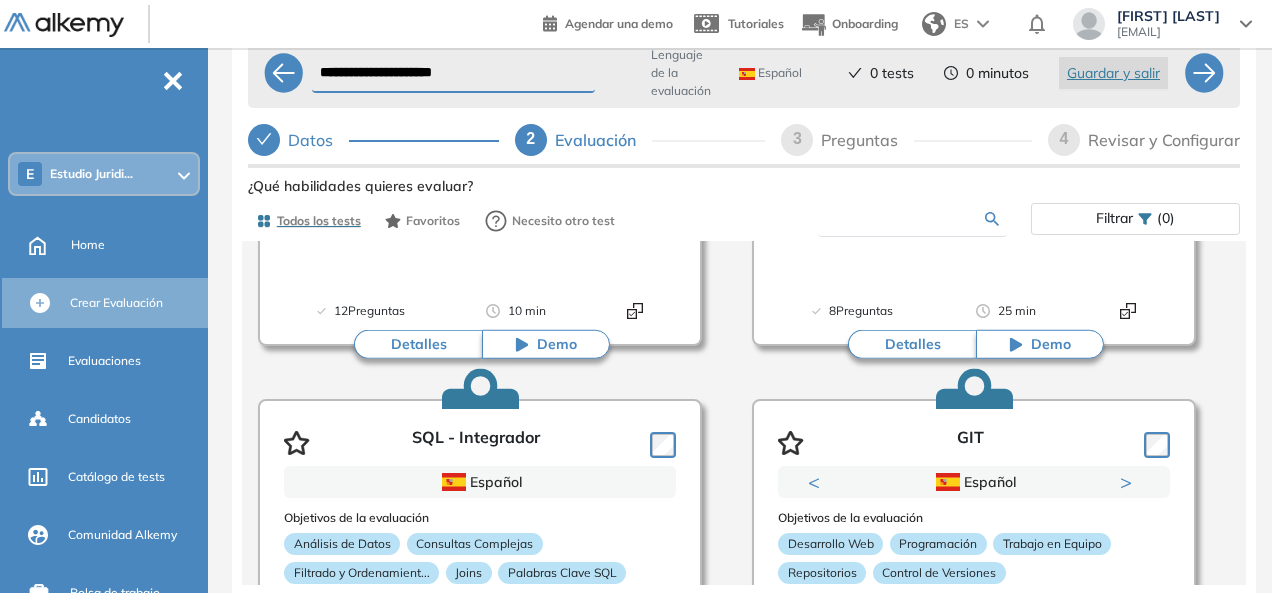 type 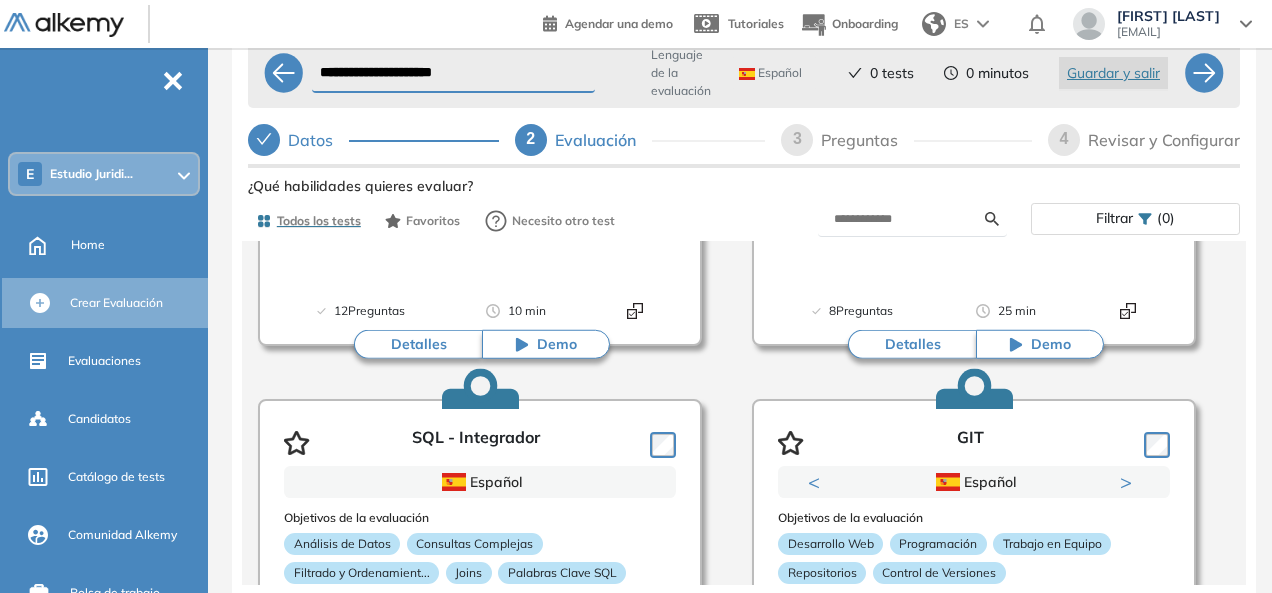 click on "Ver preguntas de muestra Demo Experiencia Starter  Validado undefined minutos  Pregunta Disponible en Español Tipo de preguntas Este test cubre: Velocidad Atención visual Precisión operativa Capacidad de concentración Estadísticas Prueba realizada por +100 candidatos 50% Puntaje promedio <31% Principiante >31% En desarrollo >46% Óptimo >64% Avanzado Experto Usado por Descripcion del test ¿Qué habilidades quieres evaluar? Todos los tests   Favoritos   Necesito otro test   Filtrar  (0) Todos los tests 210 pruebas disponibles Capacidad de Aprendizaje en Ad ...   Previous Portugués Español Portugués Español Portugués   Next 1 2 Objetivos de la evaluación Aprendizaje Continuo Cultura General Atención al detalle Pensamiento Crítico Resolución de Problema... Lógica Roles target Comercial Atención al Cliente Atención al Cliente Administrativo y Gesti... Producción y Manufactu... Recursos Humanos y Cap... Estadísticas +10000 Candidatos Puntuación 0 10 20 30 40 50 60 70 80 90 100 Promedio 50 Demo" at bounding box center (744, 449) 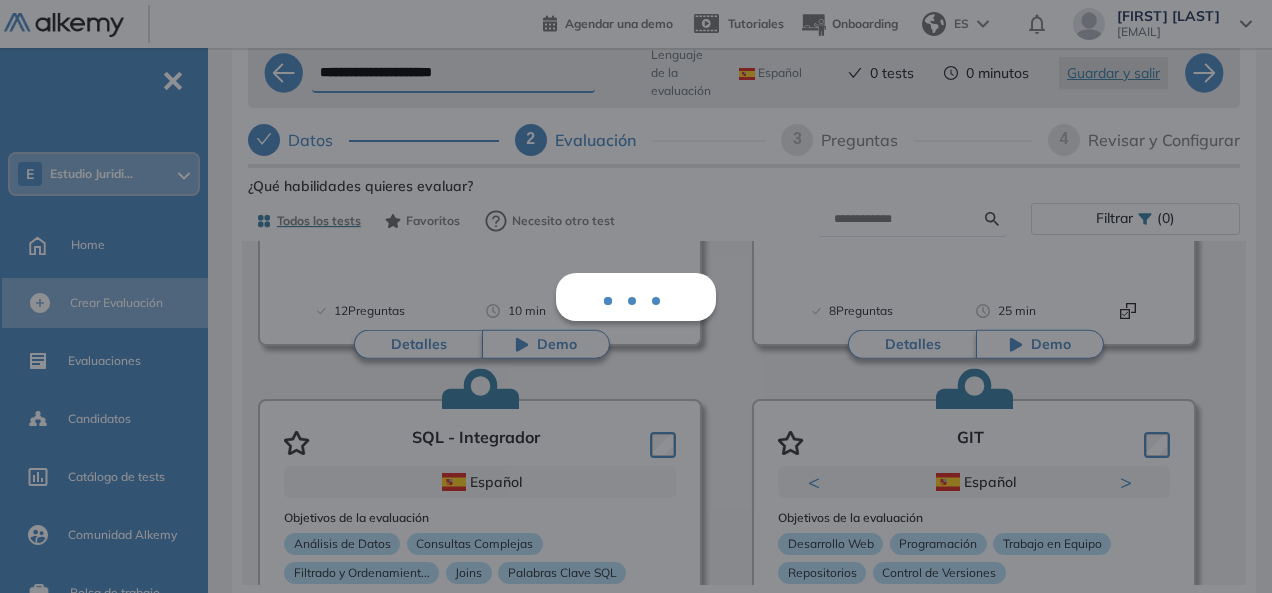 scroll, scrollTop: 0, scrollLeft: 0, axis: both 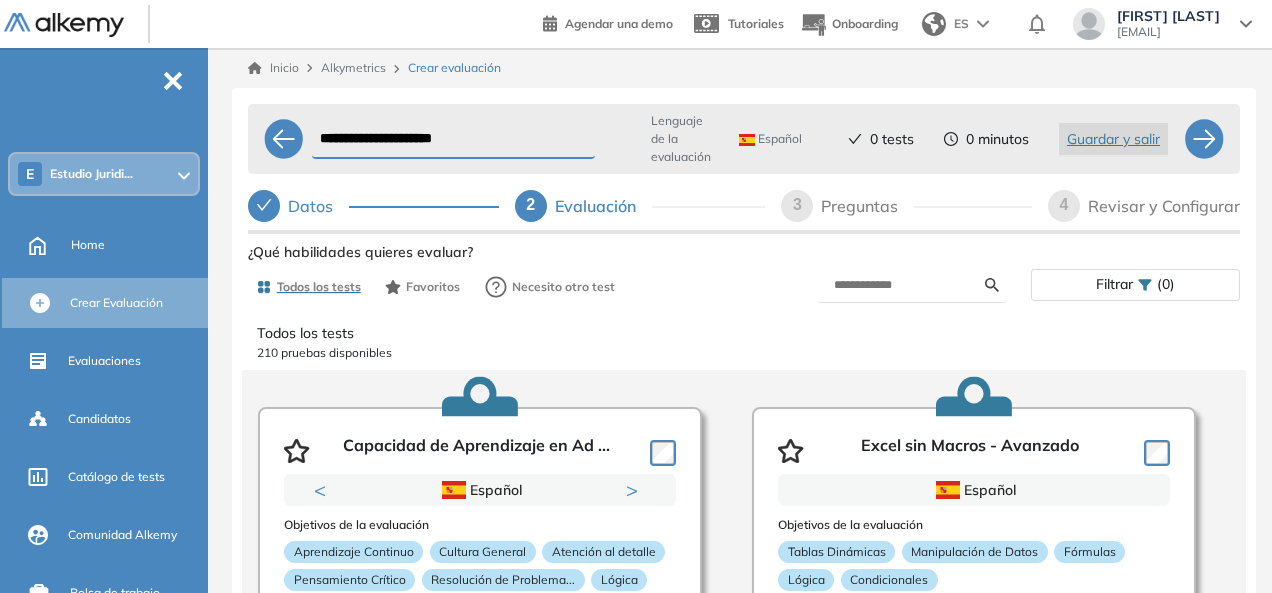 click 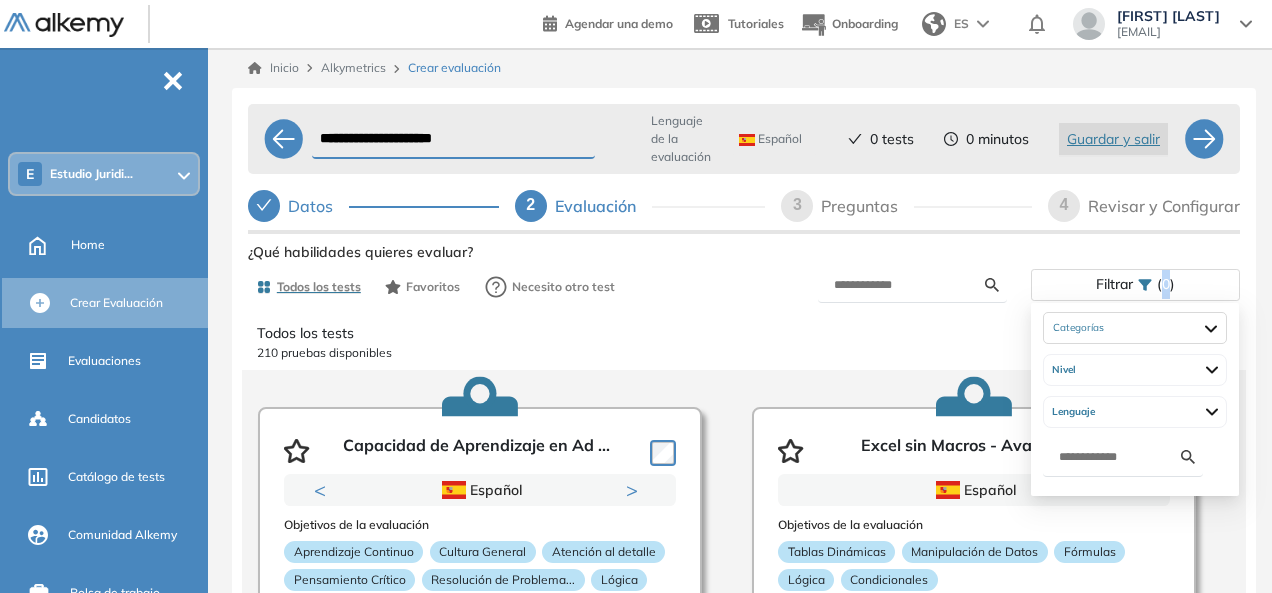 click 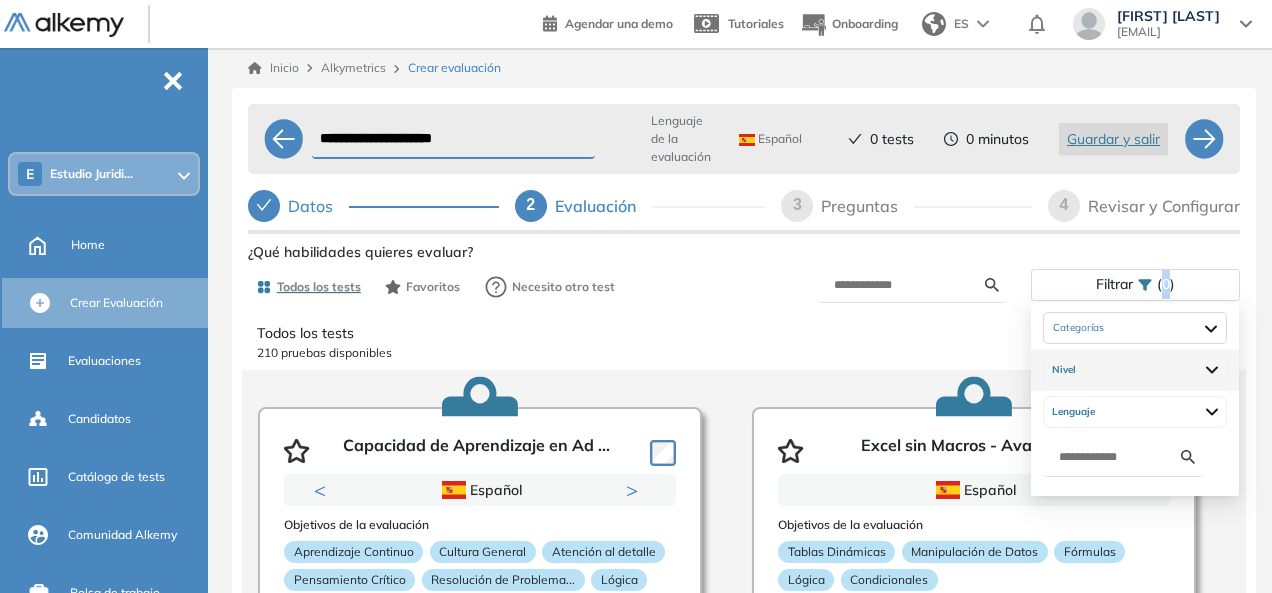 click on "Nivel" at bounding box center [1135, 370] 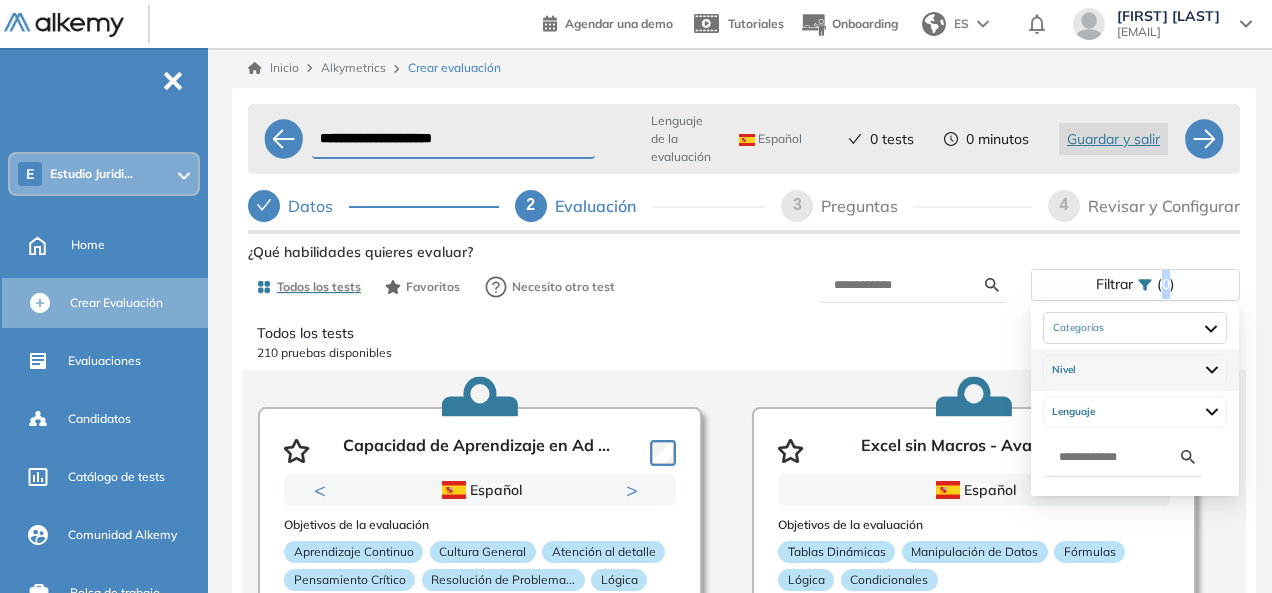 scroll, scrollTop: 66, scrollLeft: 0, axis: vertical 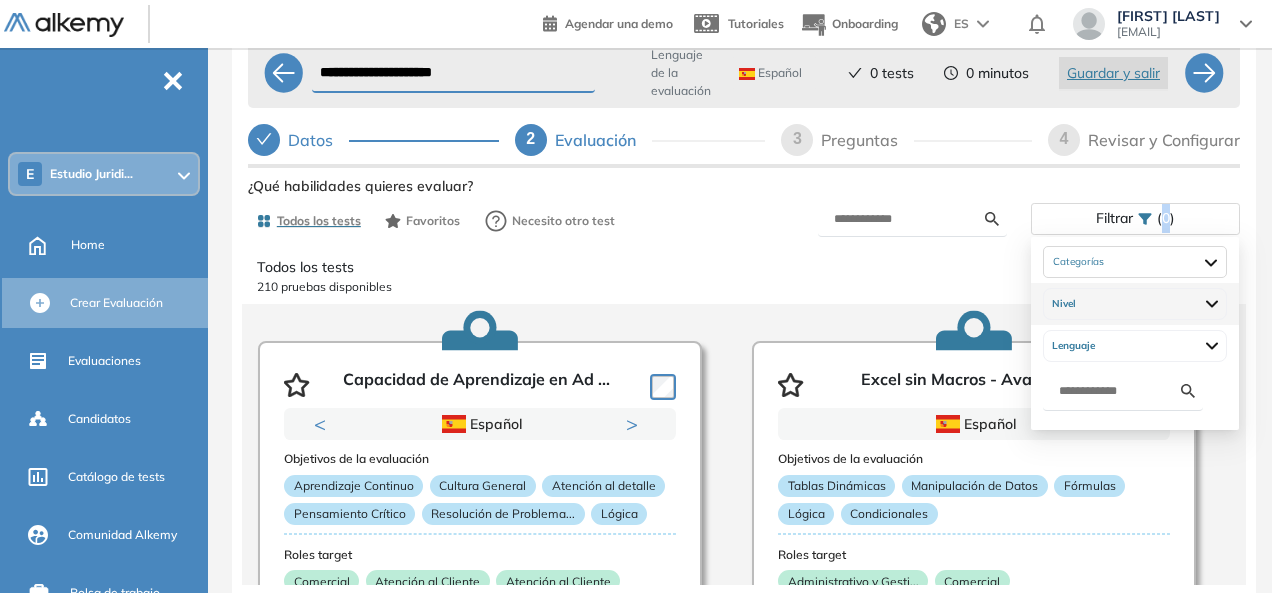 click at bounding box center [1212, 304] 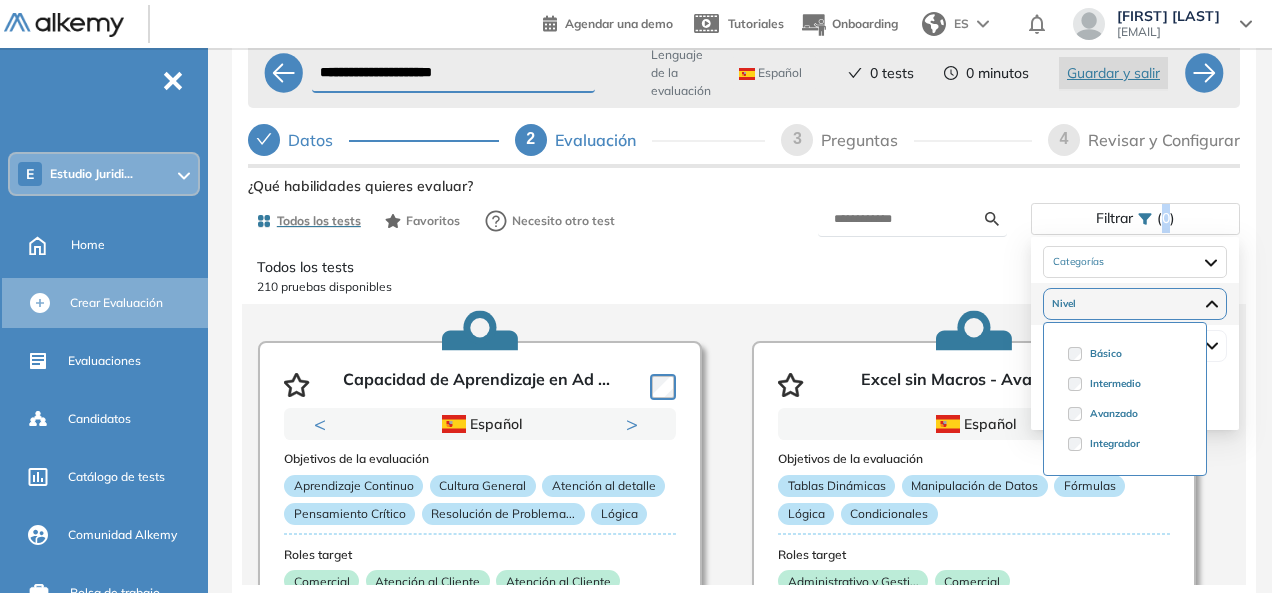 click at bounding box center [1212, 304] 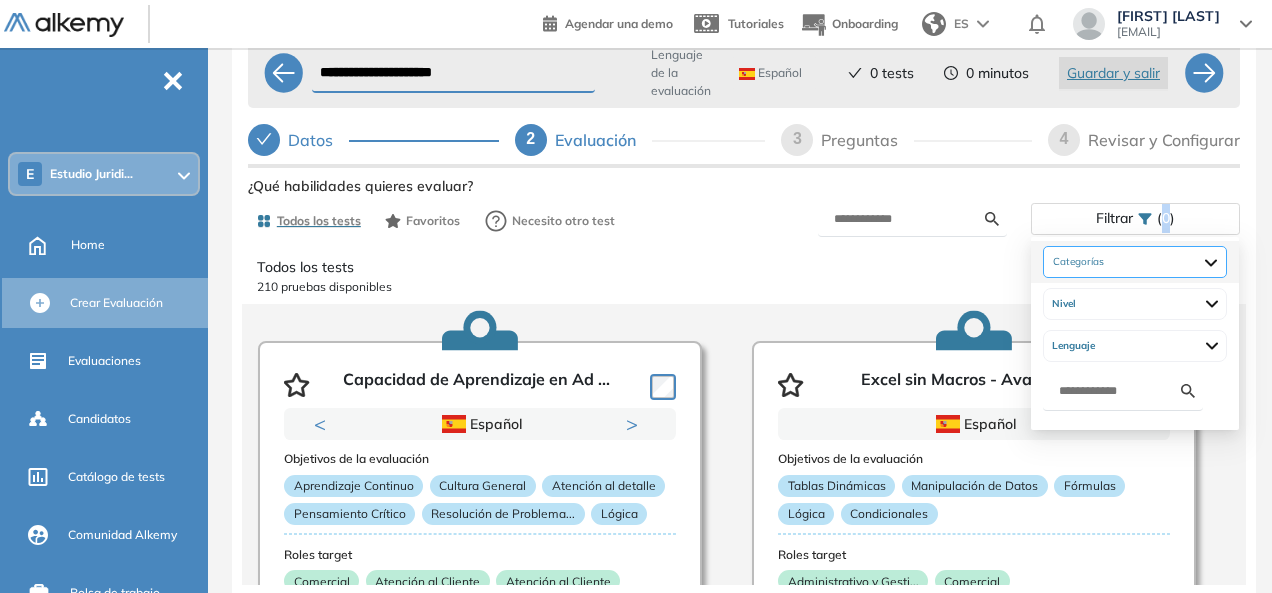 click at bounding box center (1135, 262) 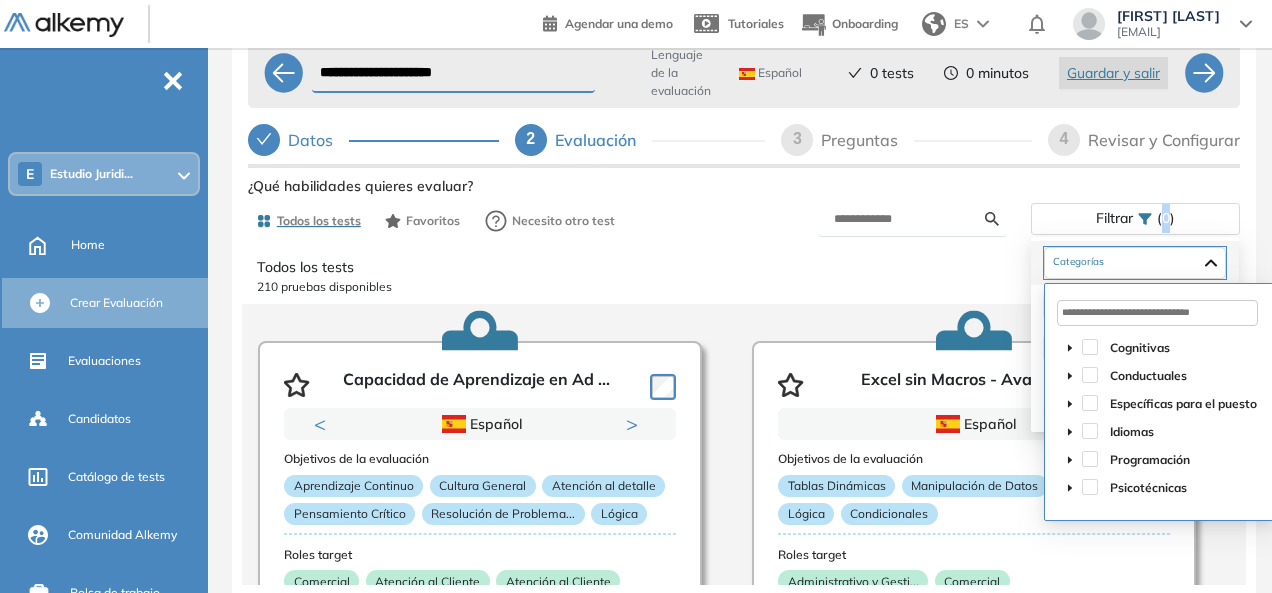 click 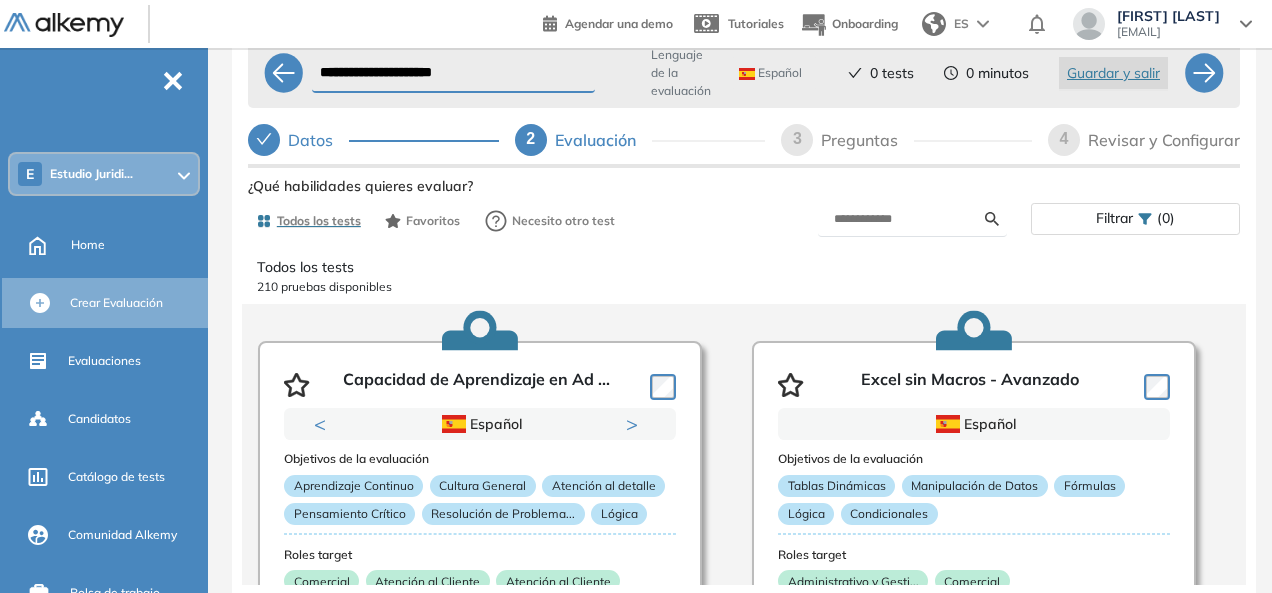 click on "Filtrar  (0)" at bounding box center [1135, 218] 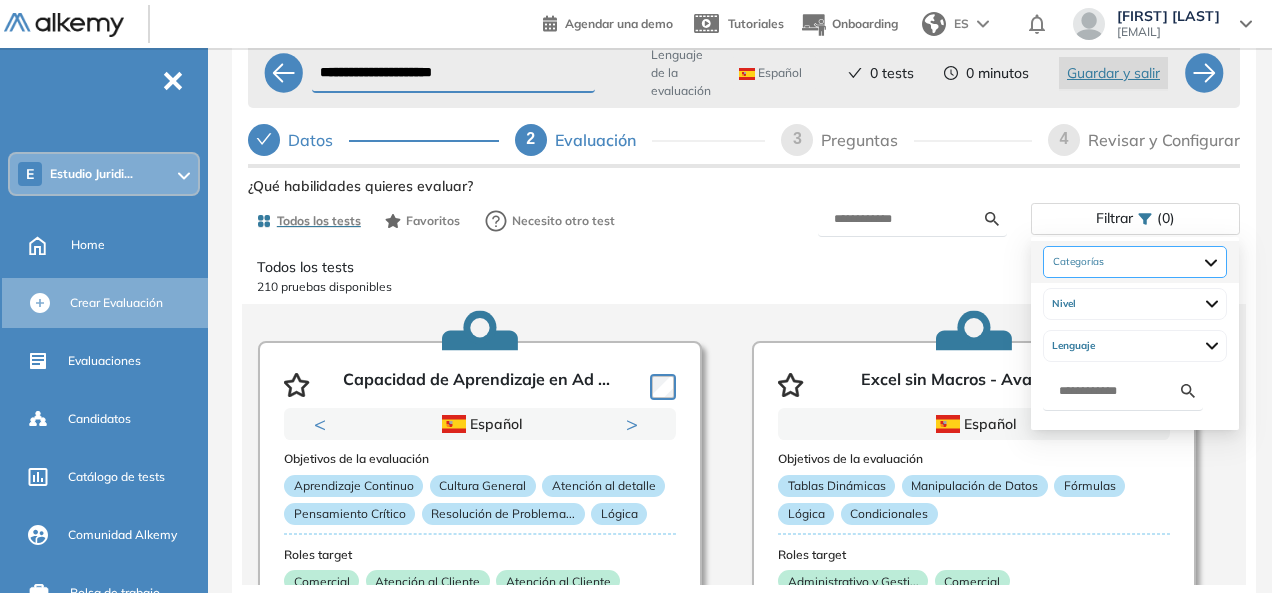 click at bounding box center [1135, 262] 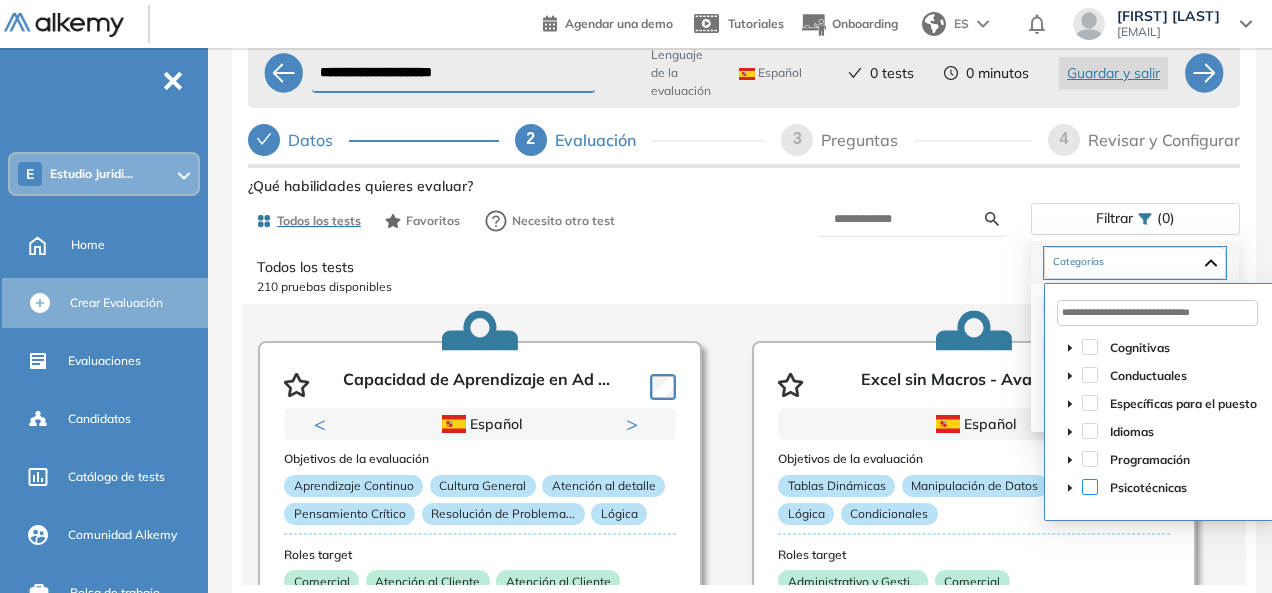 click at bounding box center (1090, 487) 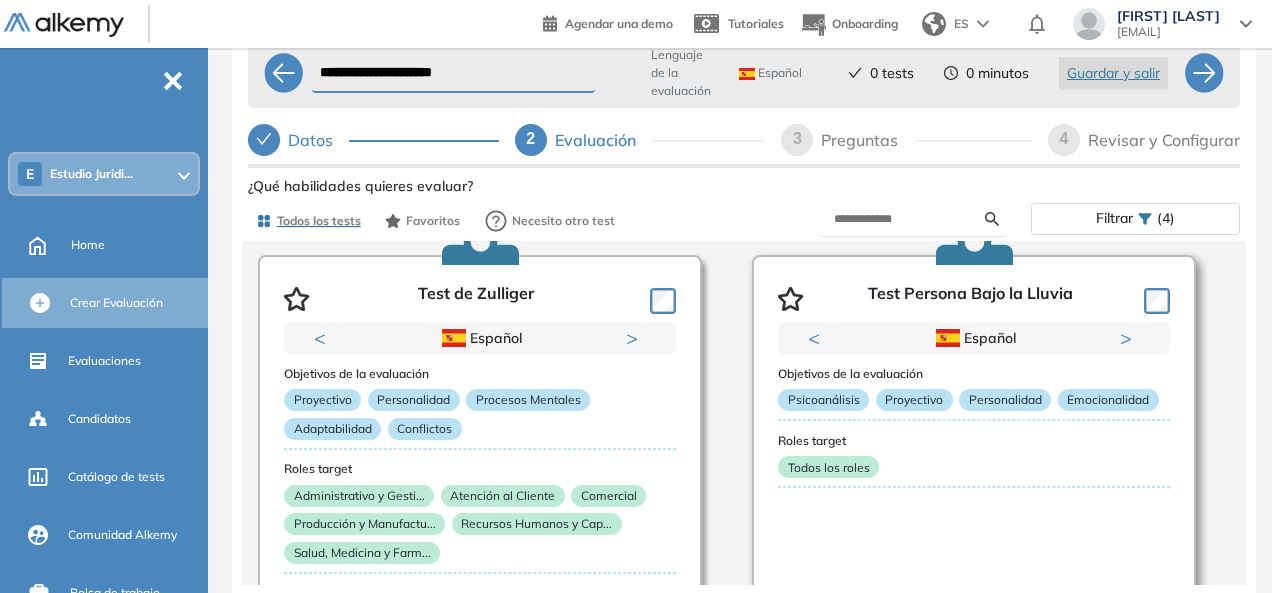 scroll, scrollTop: 1400, scrollLeft: 0, axis: vertical 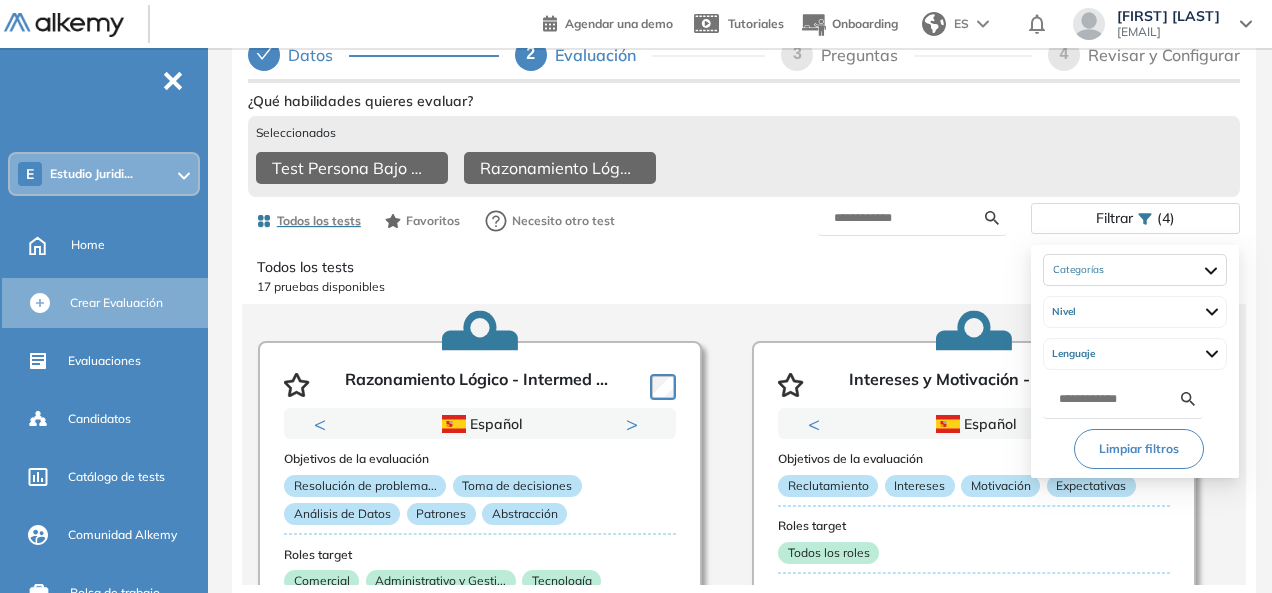 click on "Filtrar" at bounding box center [1114, 218] 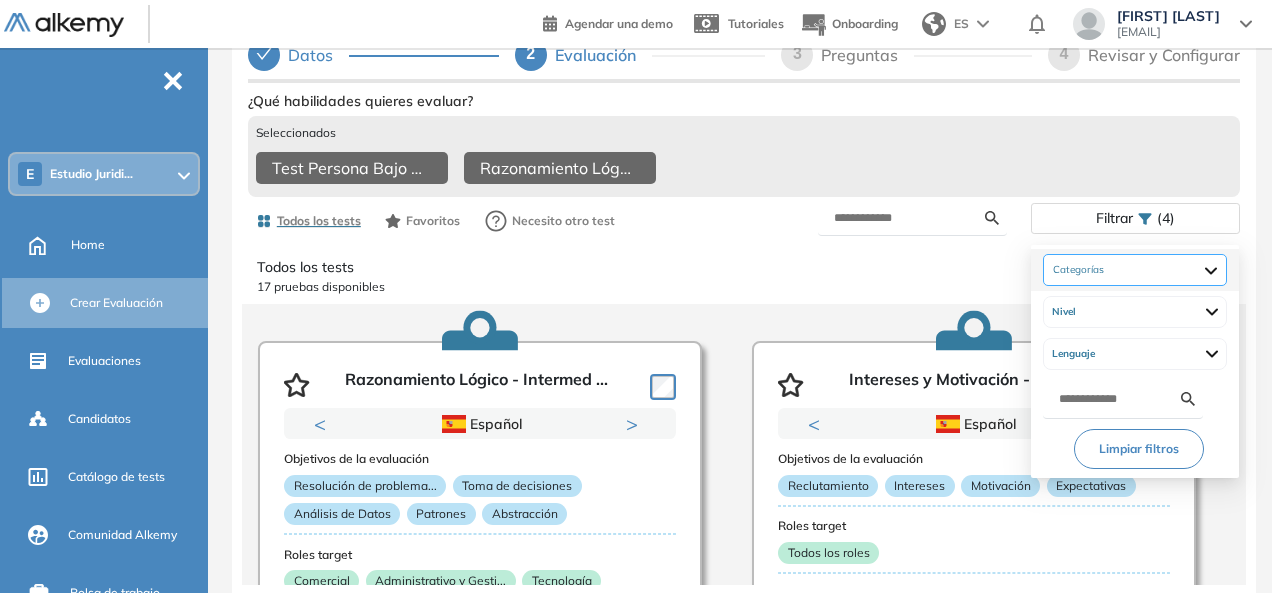 click on "Psicotécnicas Cuestionarios Neurológicos Proyectivas" at bounding box center (1135, 270) 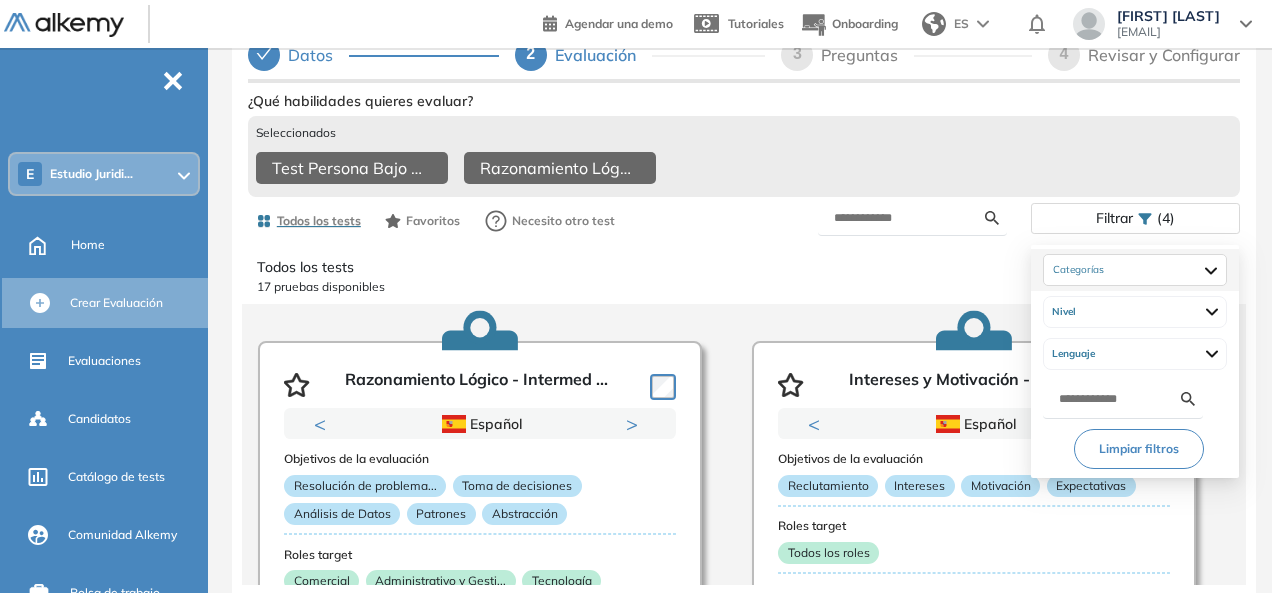 click on "Psicotécnicas Cuestionarios Neurológicos Proyectivas   Categorías" at bounding box center (1135, 270) 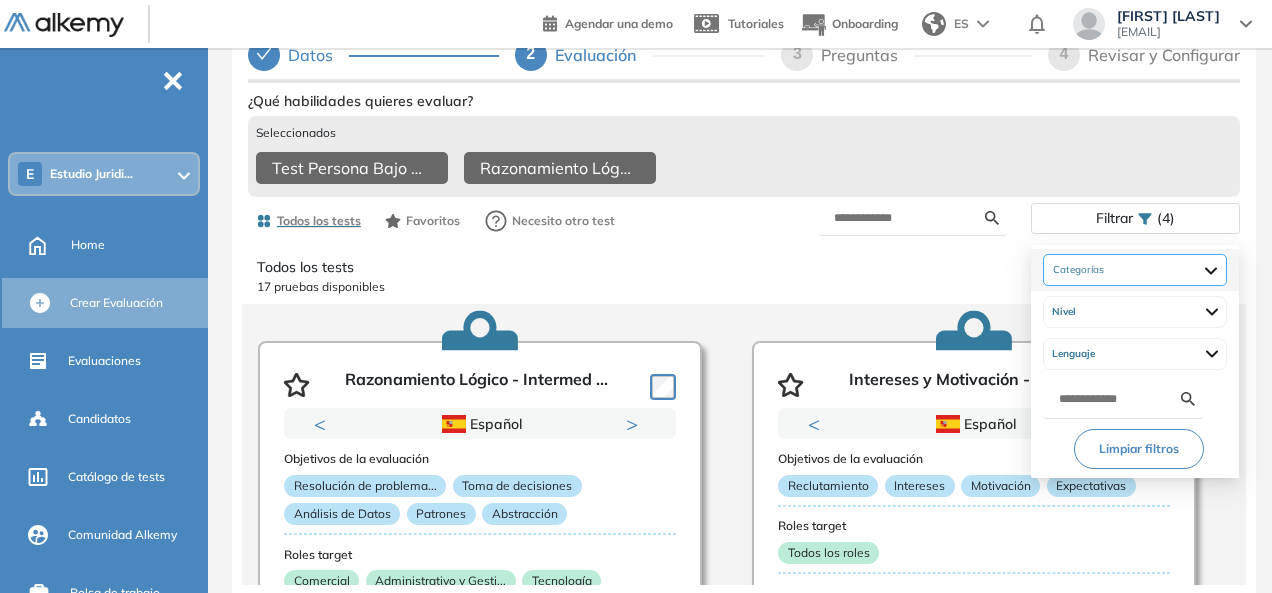 click on "Psicotécnicas Cuestionarios Neurológicos Proyectivas" at bounding box center (1135, 270) 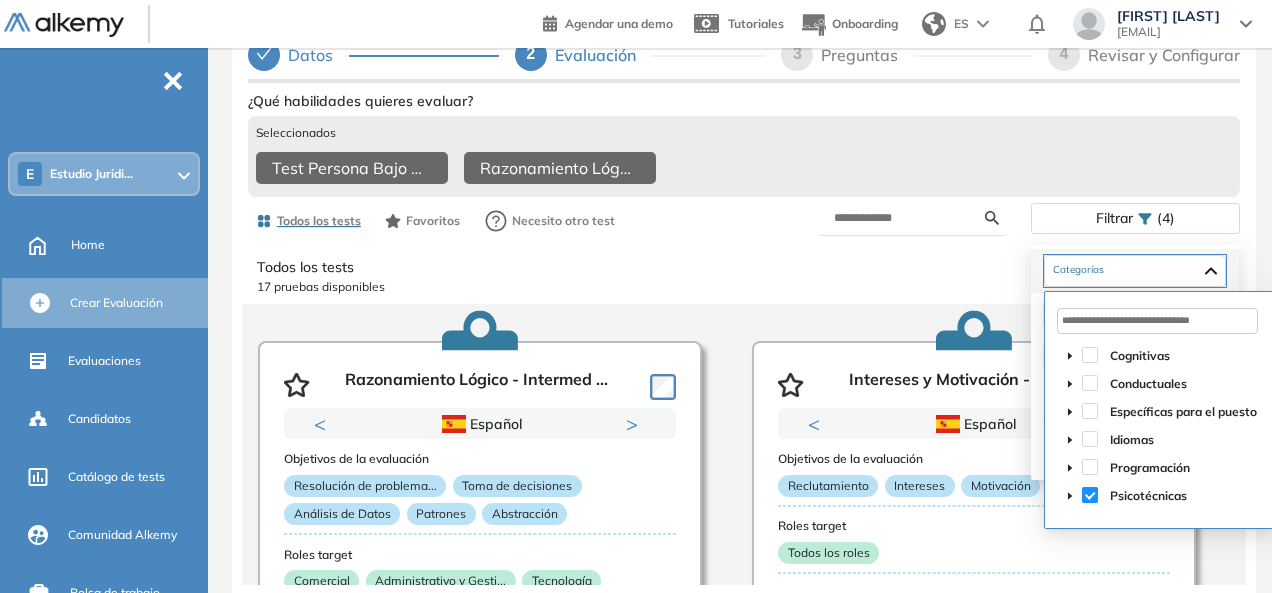 click at bounding box center (1090, 495) 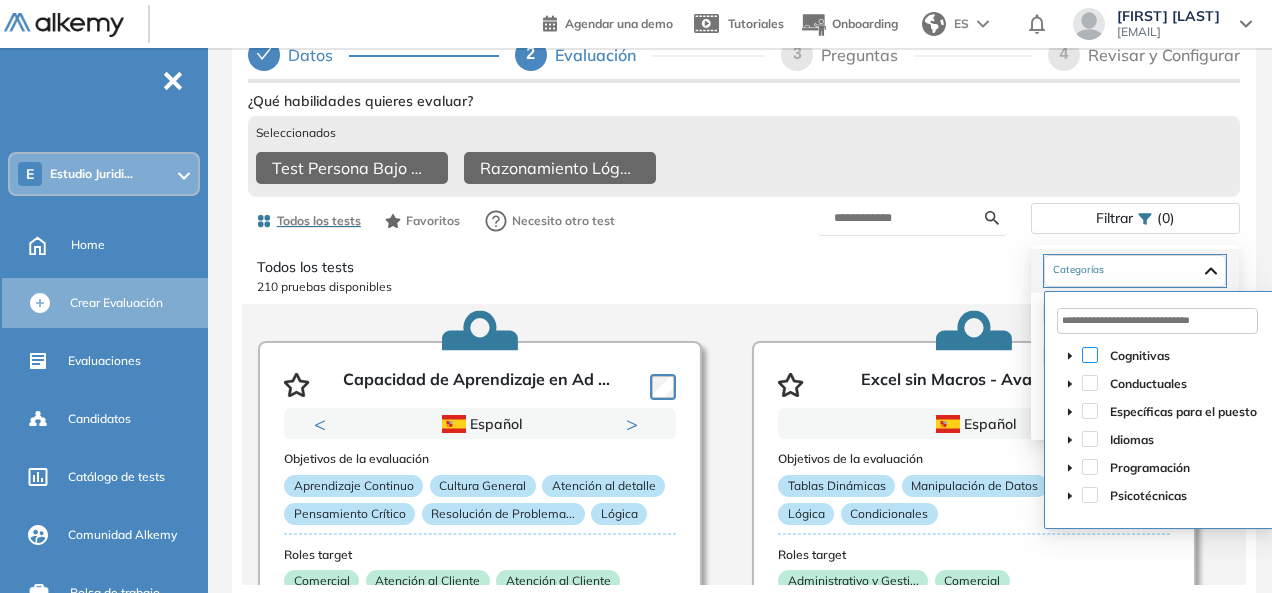 click at bounding box center [1090, 355] 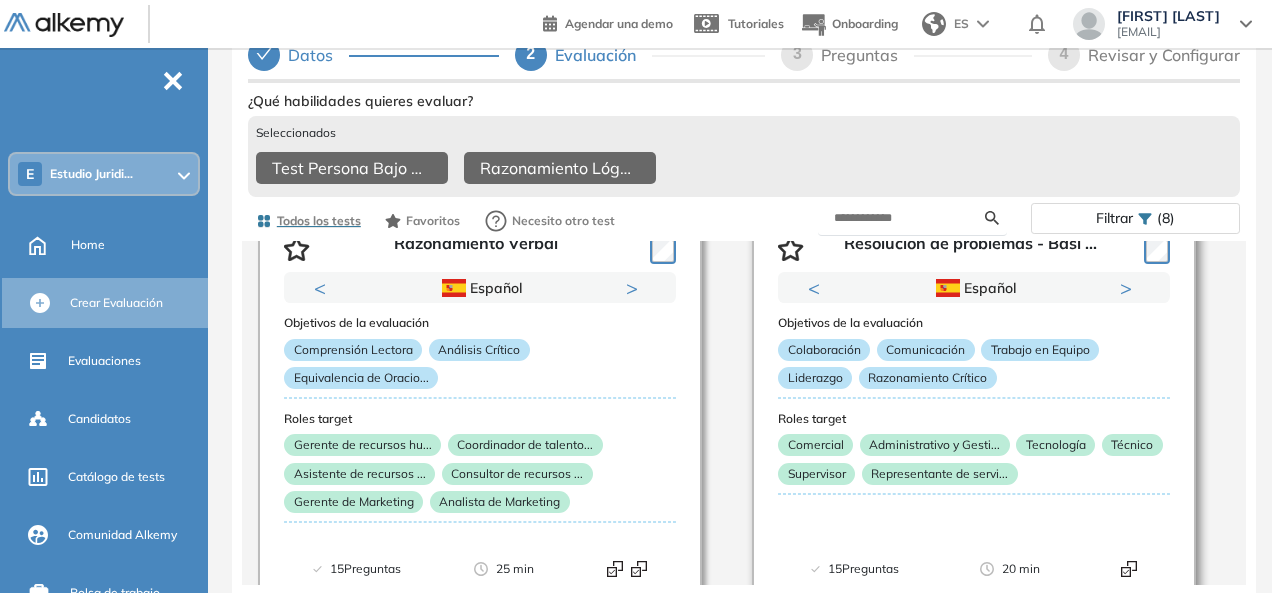 scroll, scrollTop: 2300, scrollLeft: 0, axis: vertical 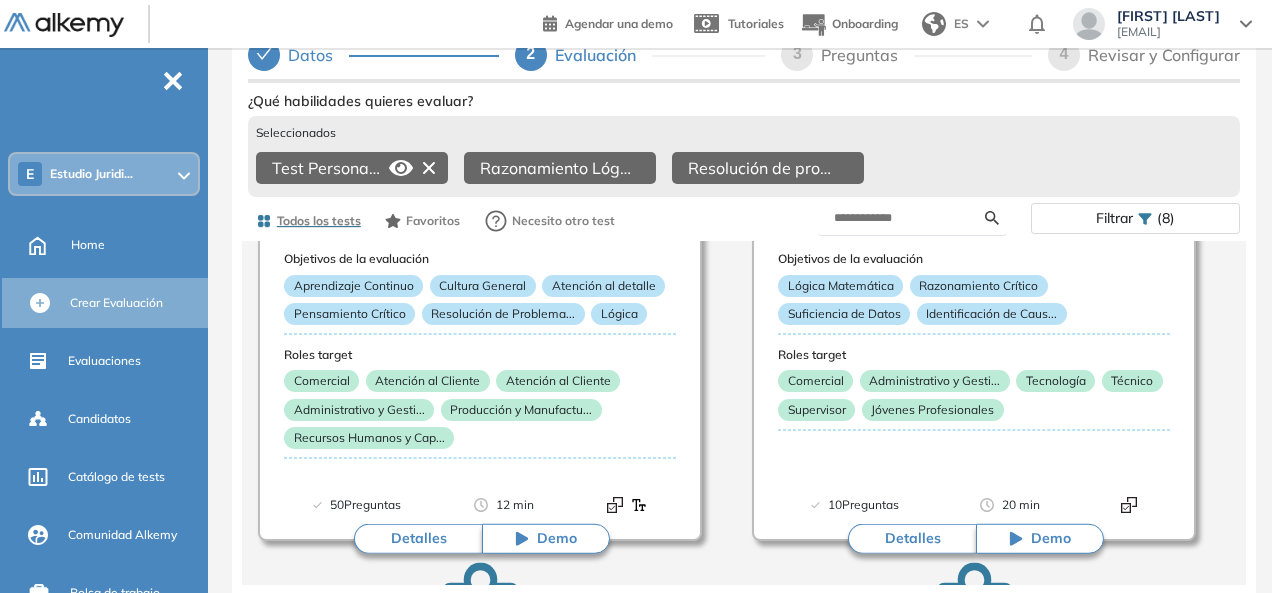 click 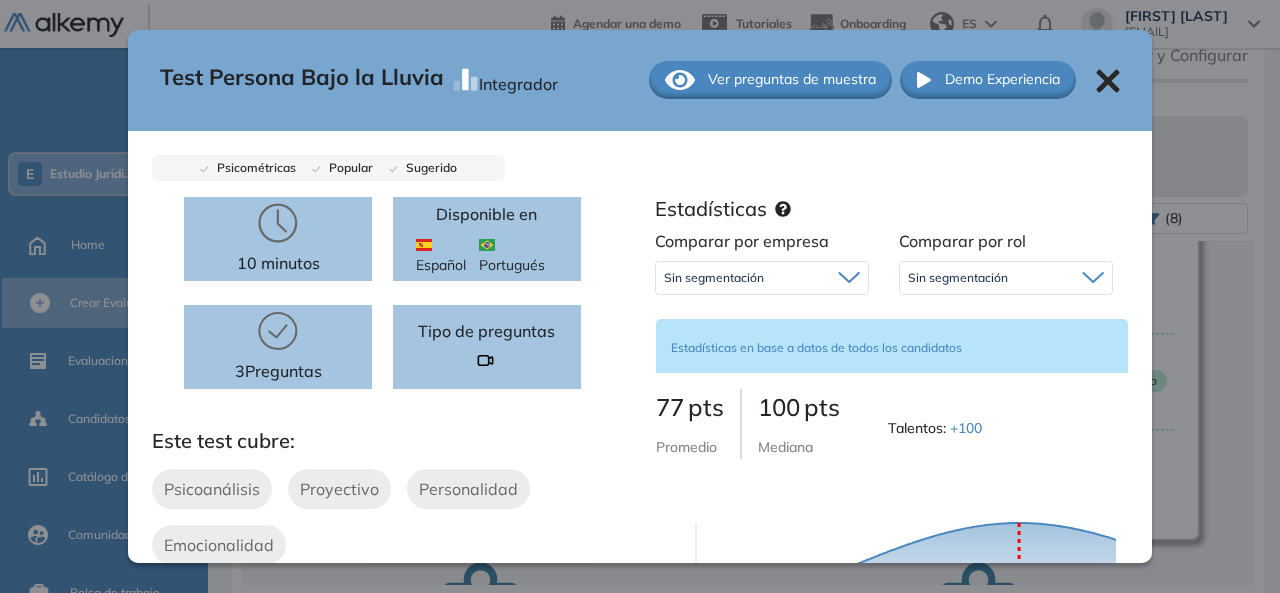 scroll, scrollTop: 0, scrollLeft: 0, axis: both 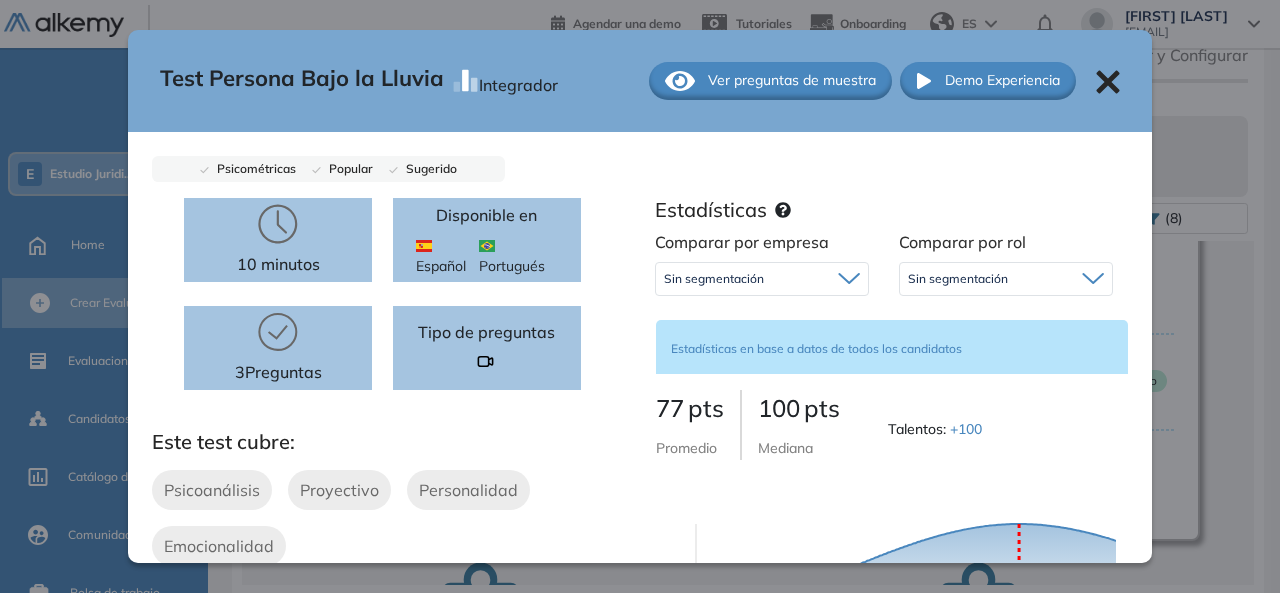 click on "Ver preguntas de muestra" at bounding box center [792, 80] 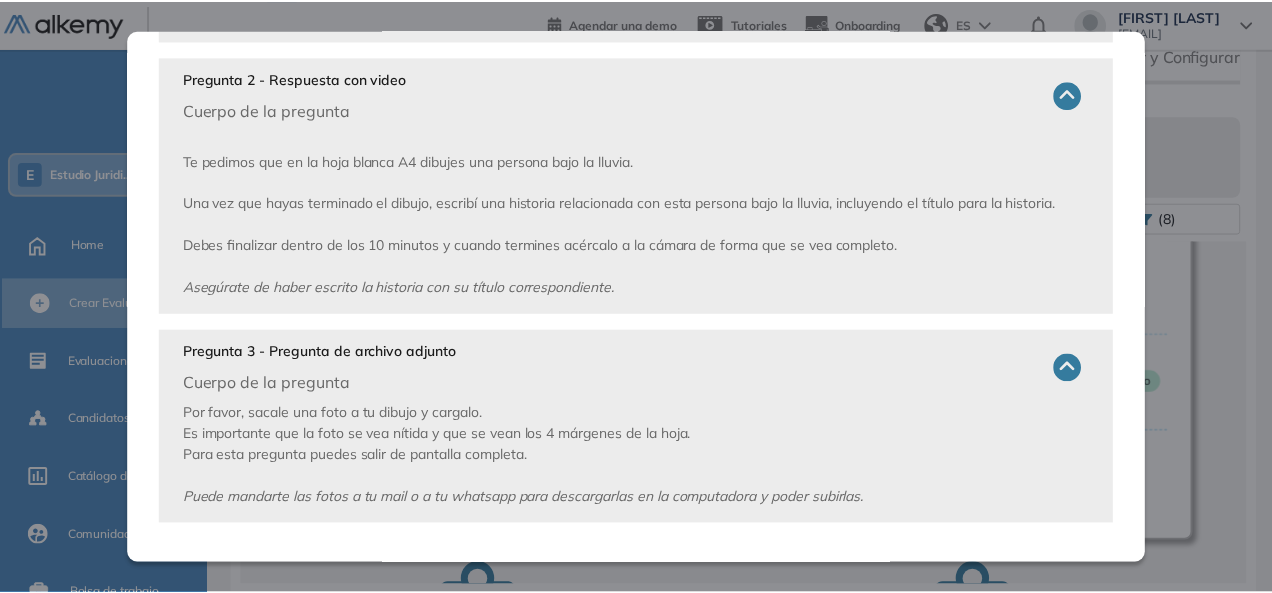 scroll, scrollTop: 0, scrollLeft: 0, axis: both 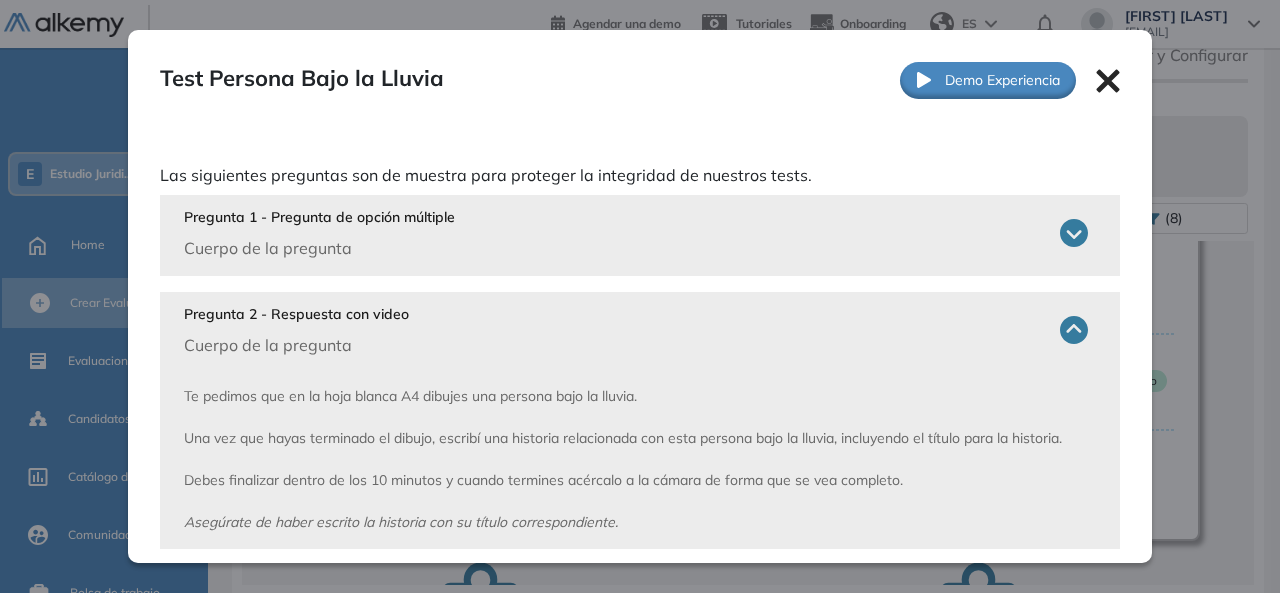 click 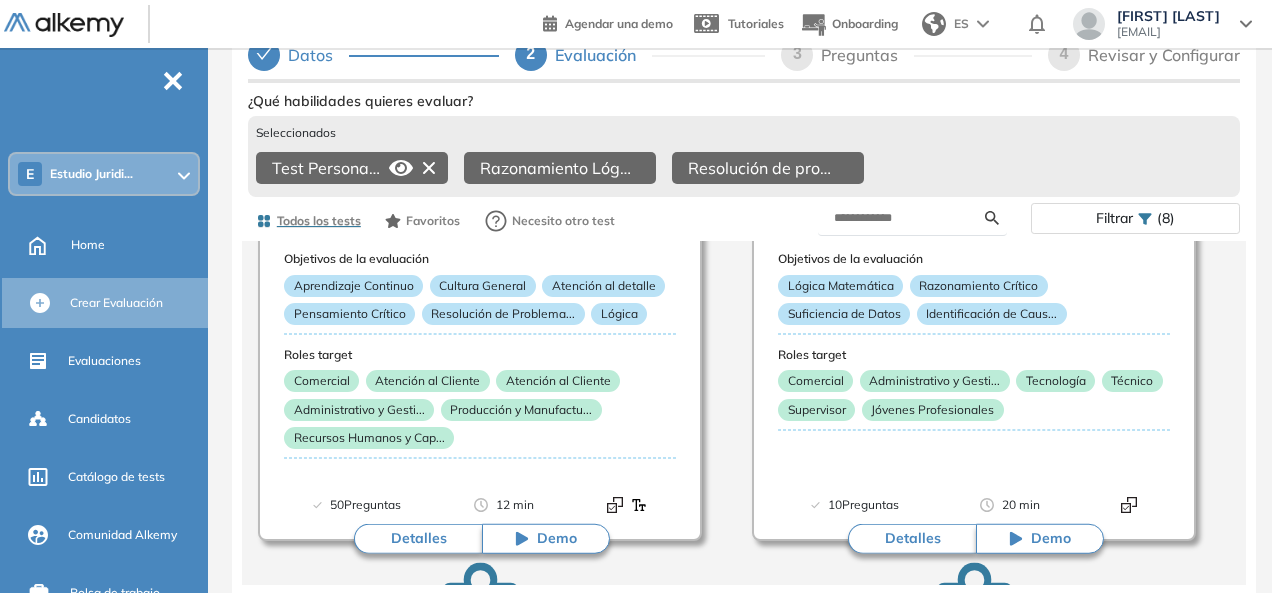 click 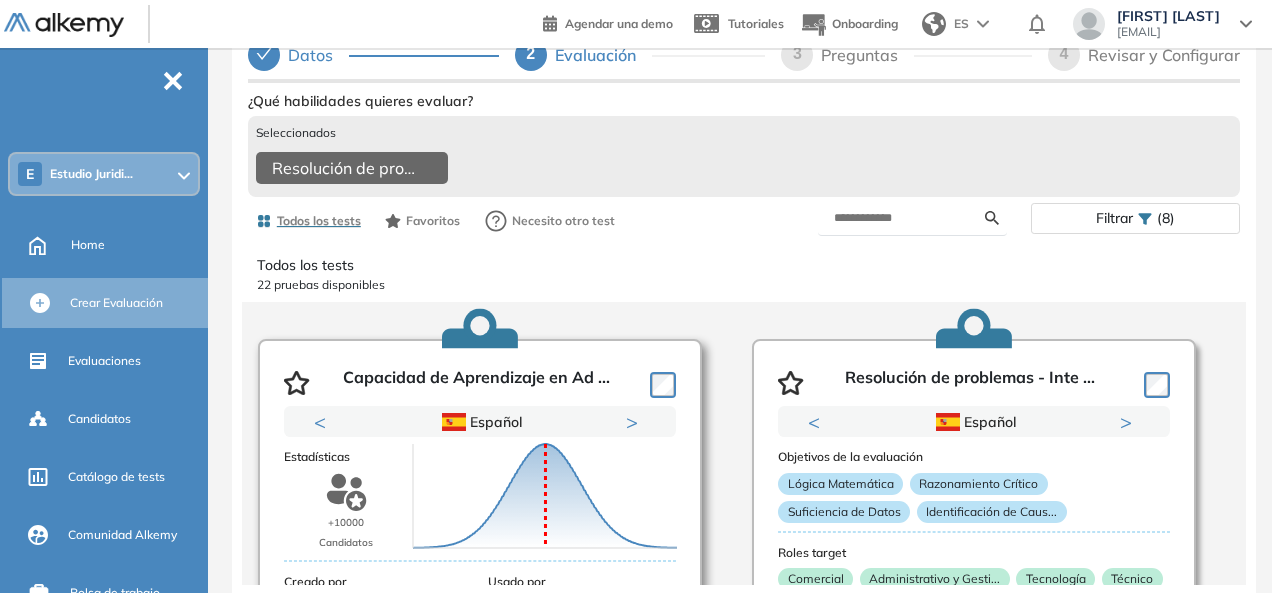 scroll, scrollTop: 0, scrollLeft: 0, axis: both 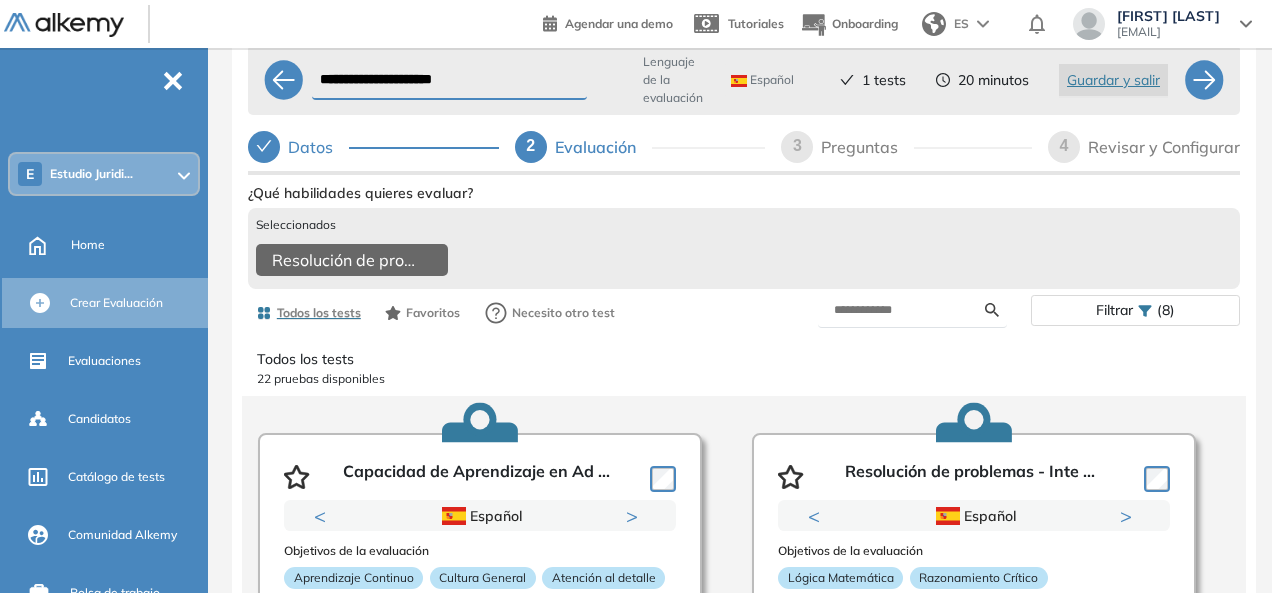 click on "Filtrar" at bounding box center (1114, 310) 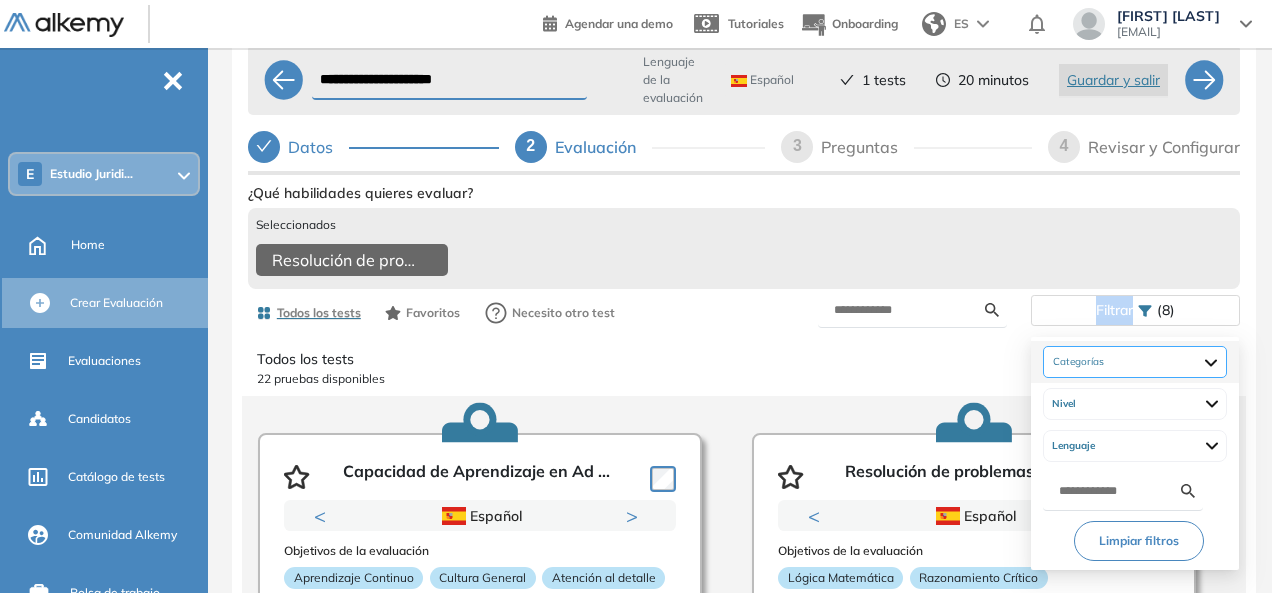 click on "Cognitivas Atención y Concentración Capacidad de Pensamiento Gestión de tiempos Lógica Memoria Razonamiento abstracto Razonamiento verbal" at bounding box center (1135, 362) 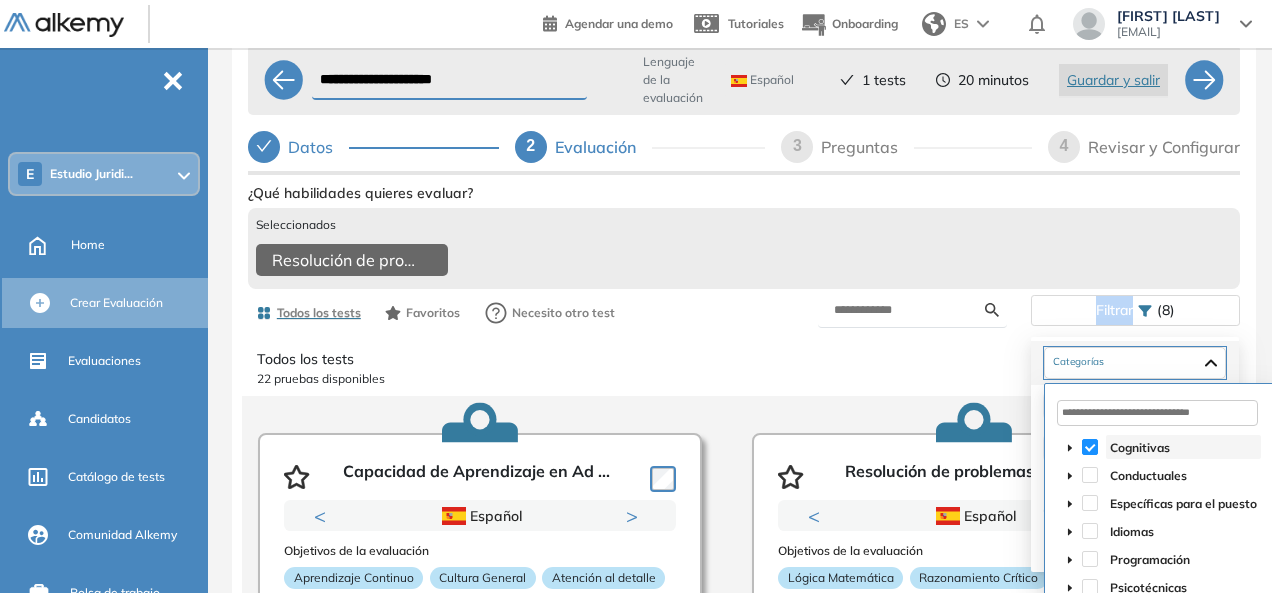 click on "Cognitivas" at bounding box center [1140, 447] 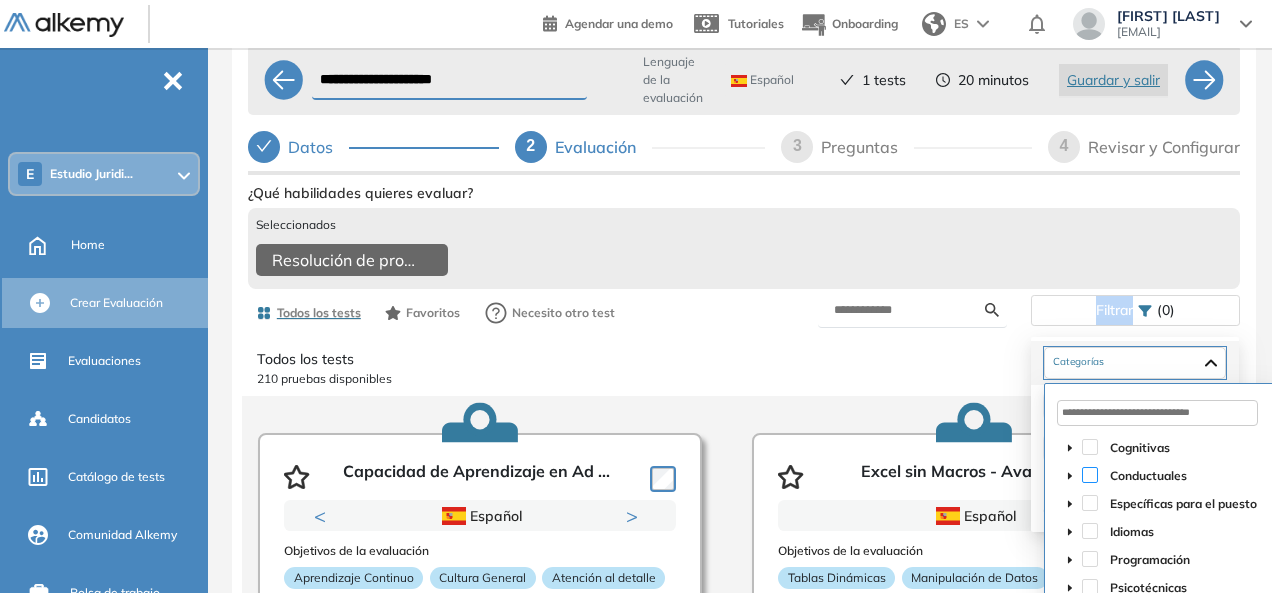 click at bounding box center (1090, 475) 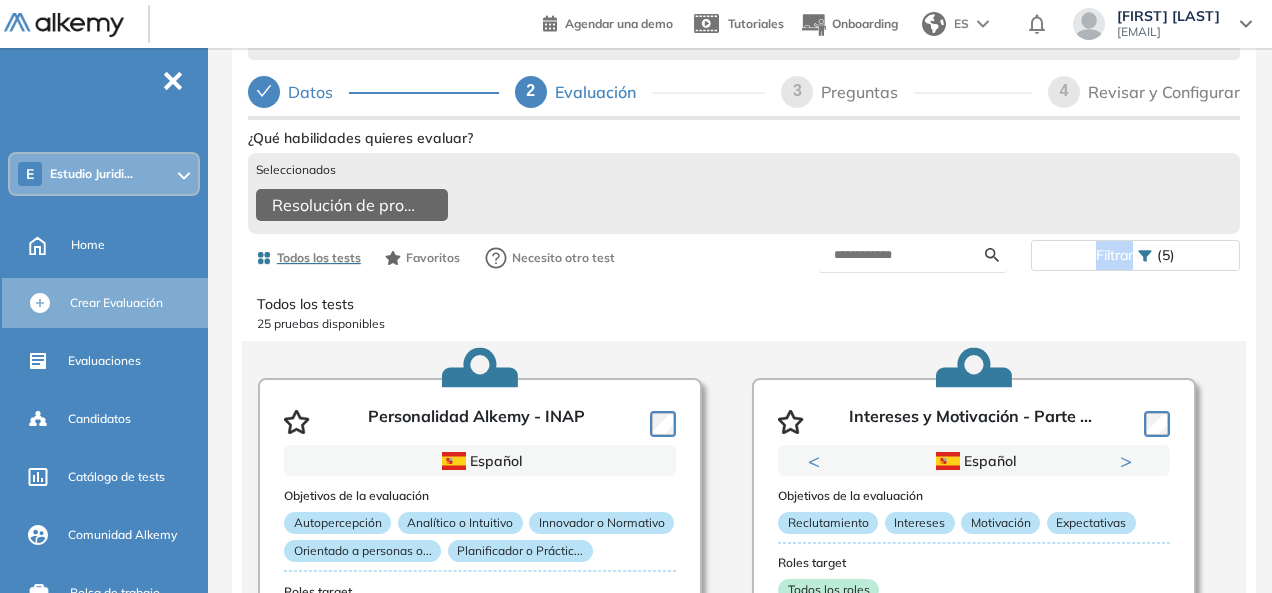 scroll, scrollTop: 159, scrollLeft: 0, axis: vertical 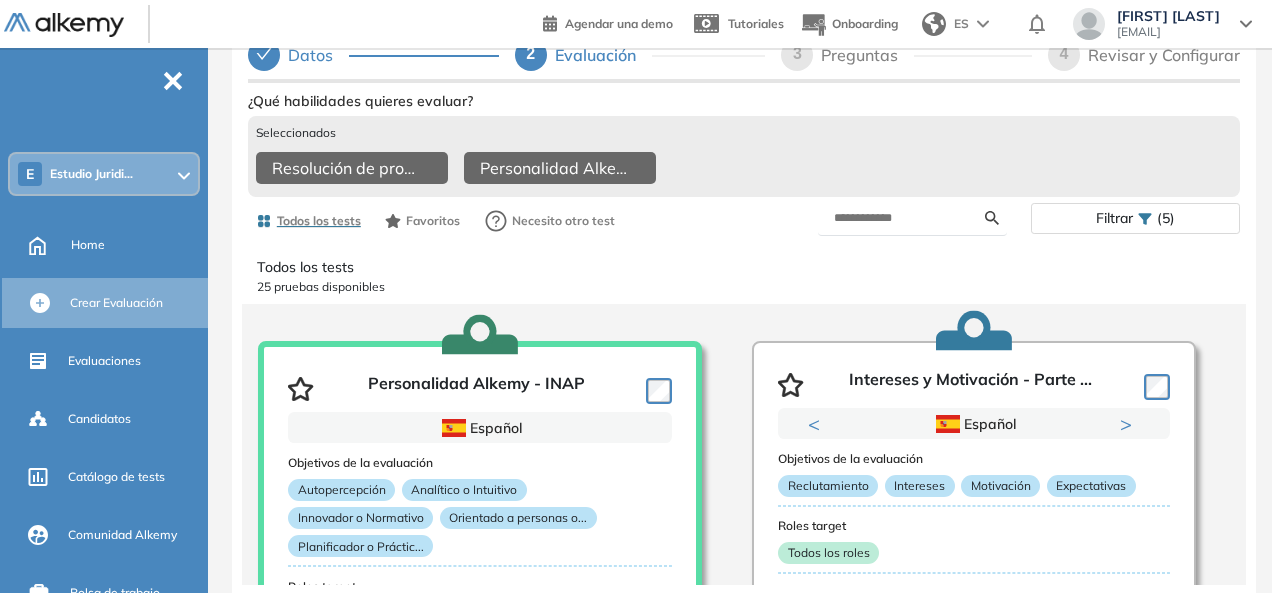 click 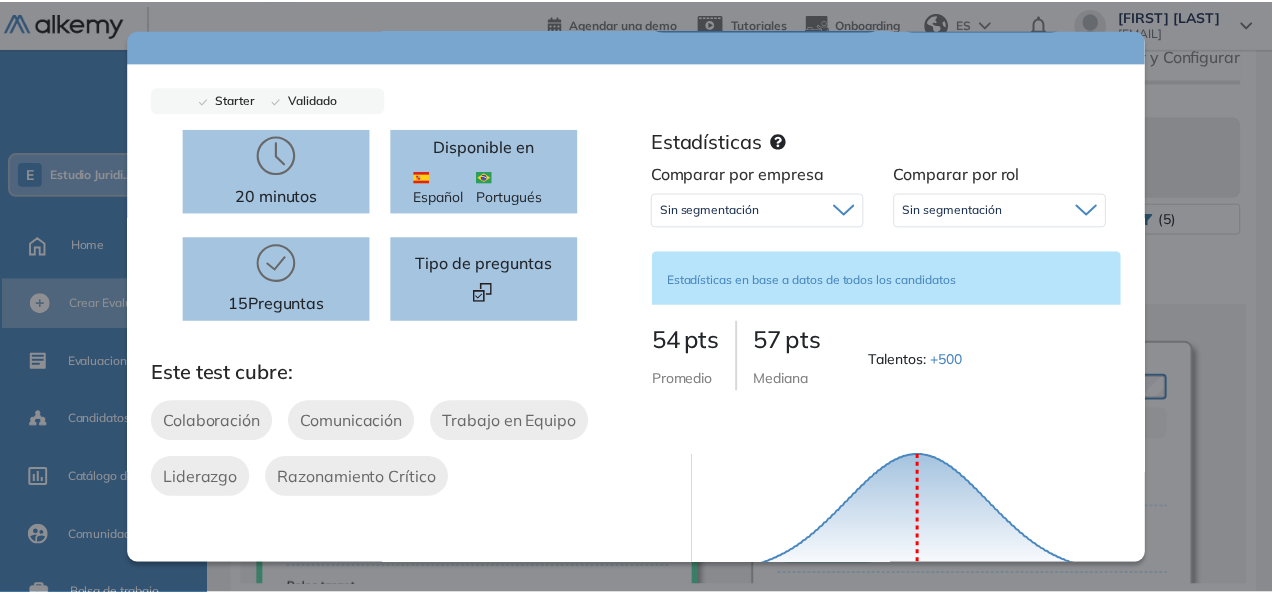 scroll, scrollTop: 0, scrollLeft: 0, axis: both 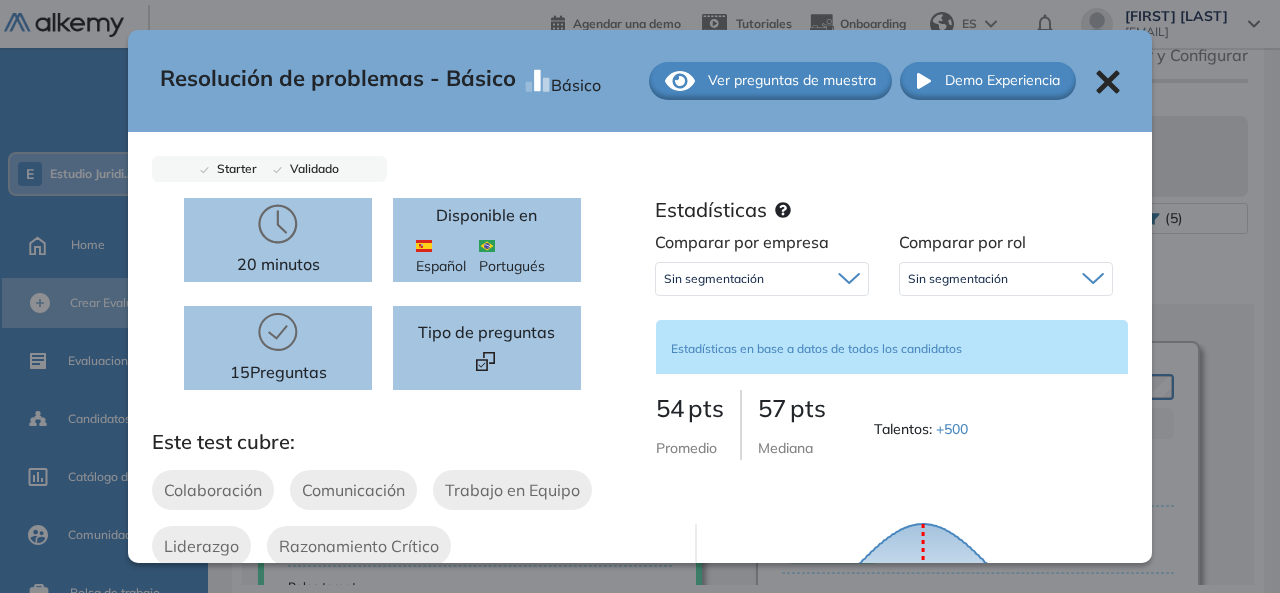 click 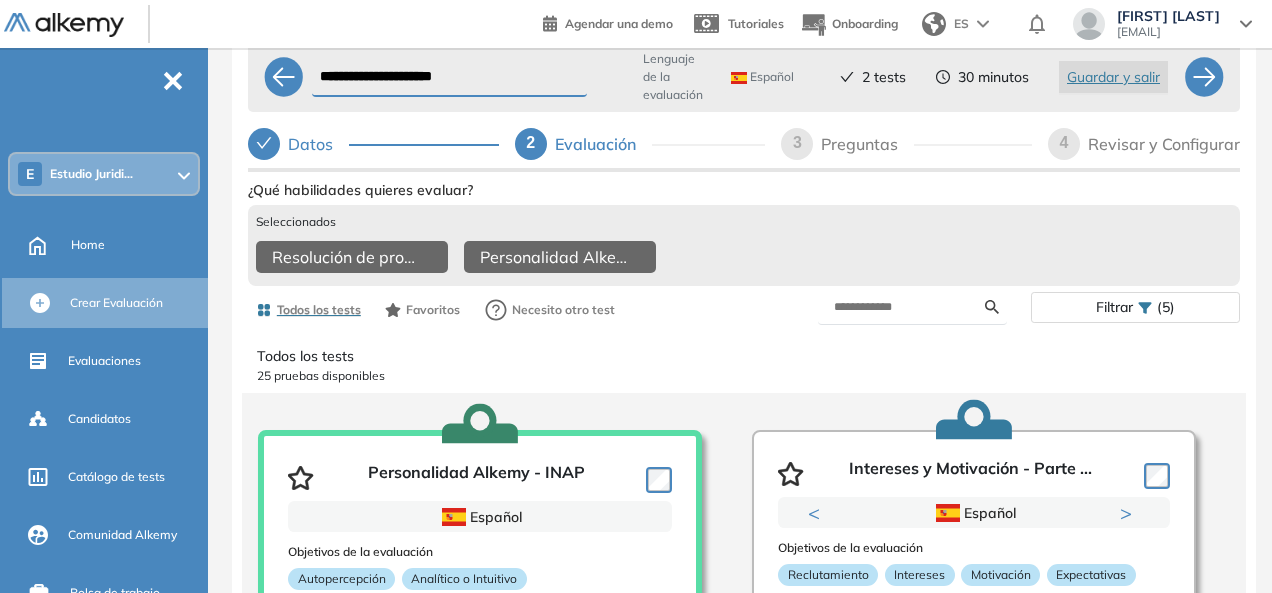 scroll, scrollTop: 59, scrollLeft: 0, axis: vertical 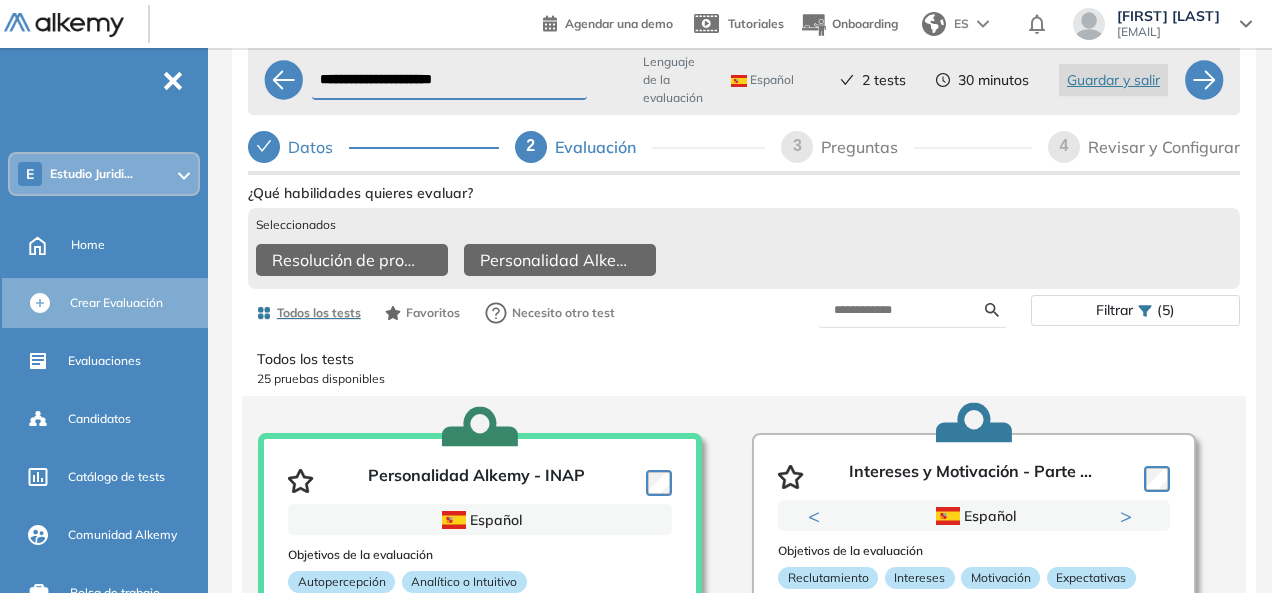 click on "Filtrar" at bounding box center [1114, 310] 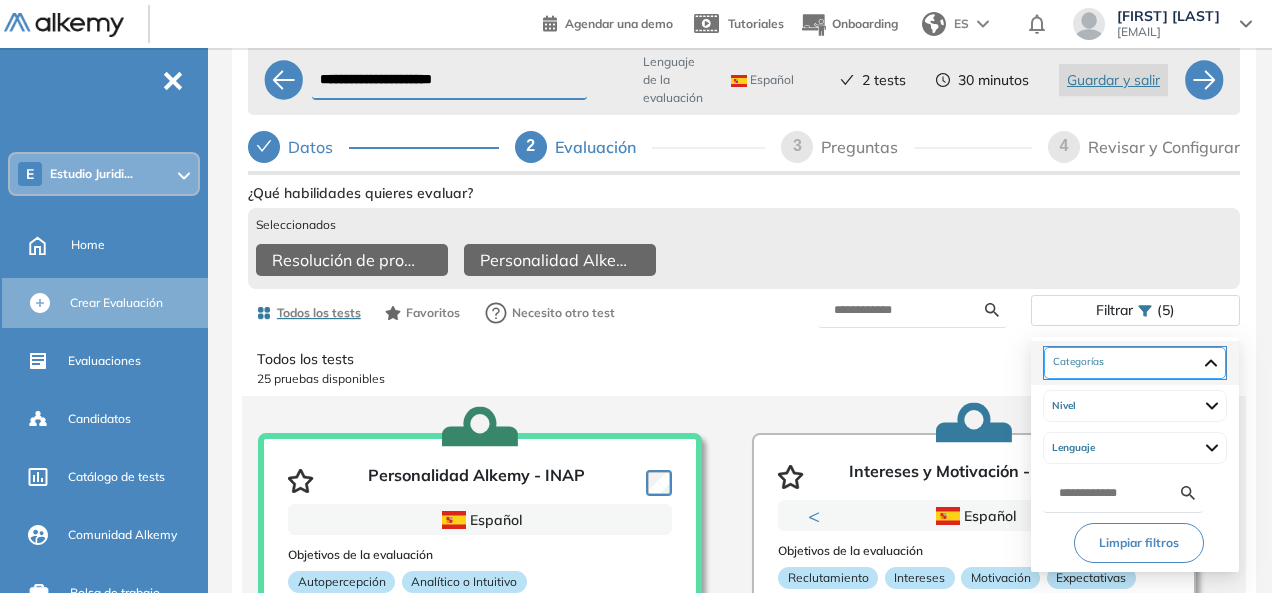 click on "Conductuales Ética y valores Habilidades Sociales Liderazgo Personalidad" at bounding box center (1135, 363) 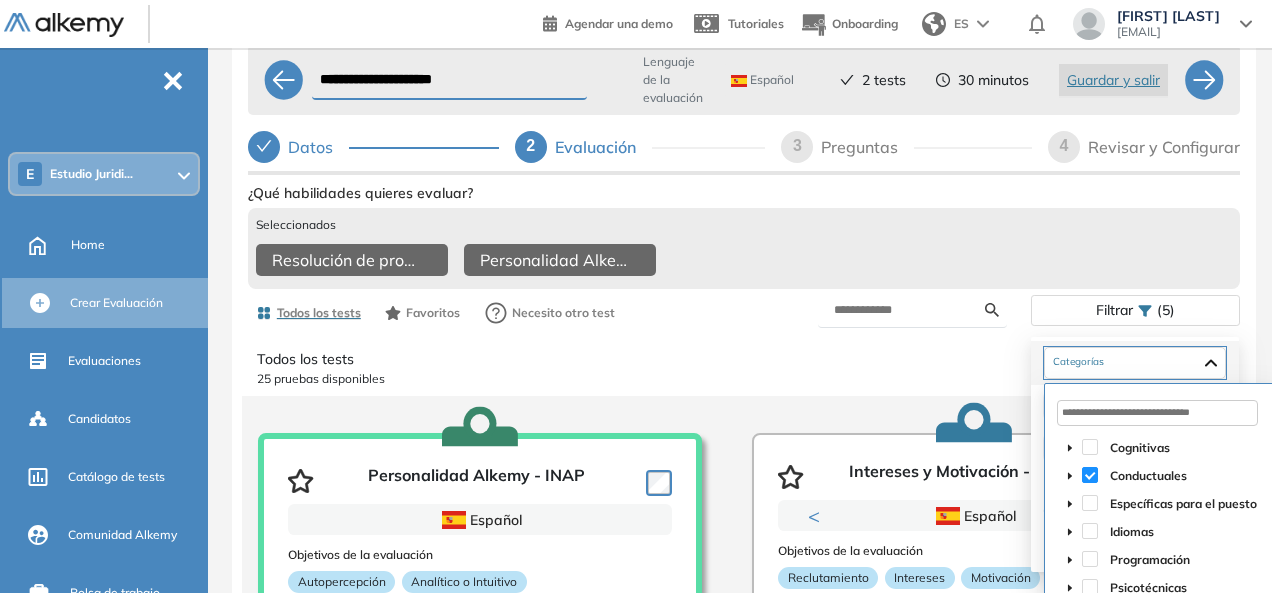 scroll, scrollTop: 159, scrollLeft: 0, axis: vertical 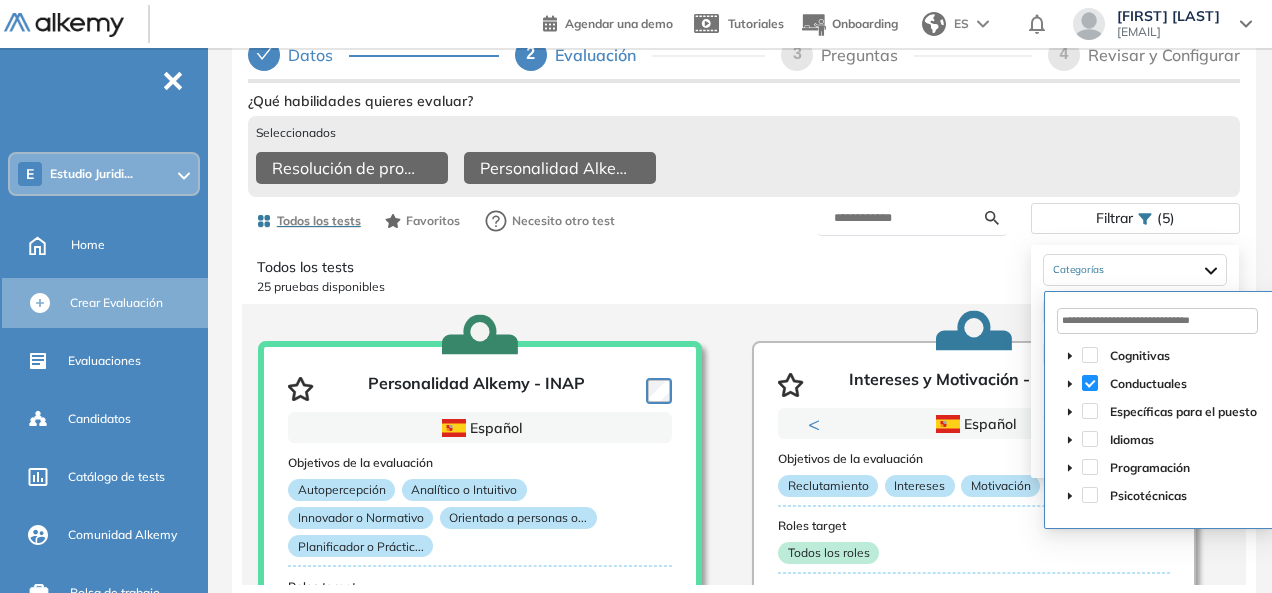 click on "Todos los tests" at bounding box center (744, 267) 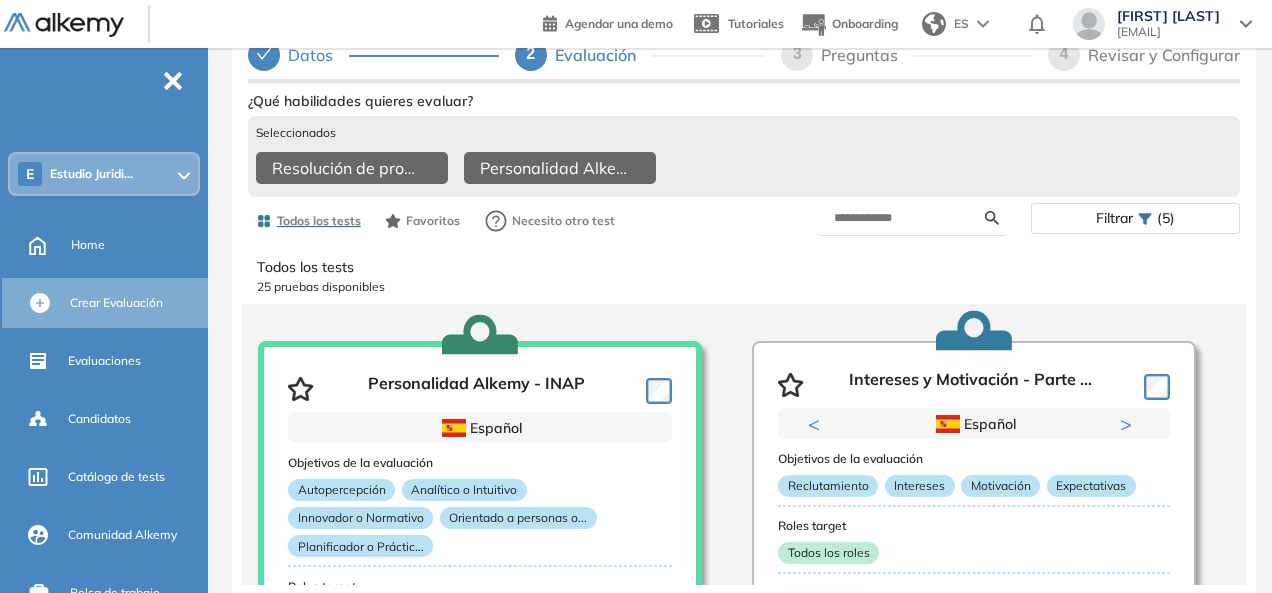 click at bounding box center [912, 218] 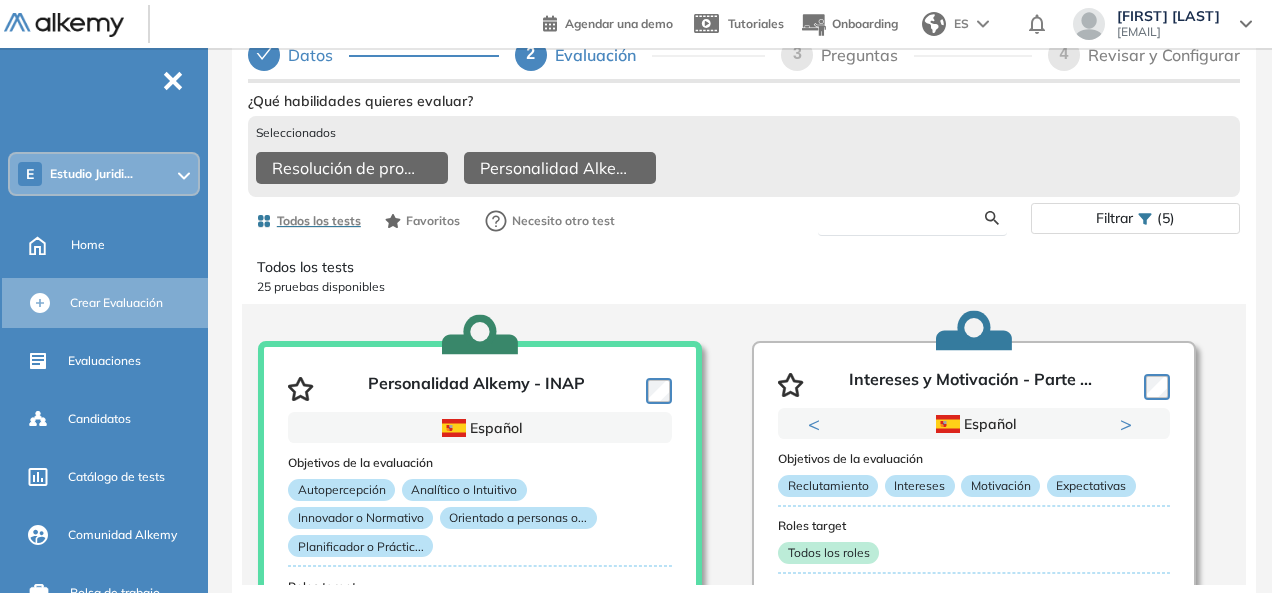click at bounding box center [909, 218] 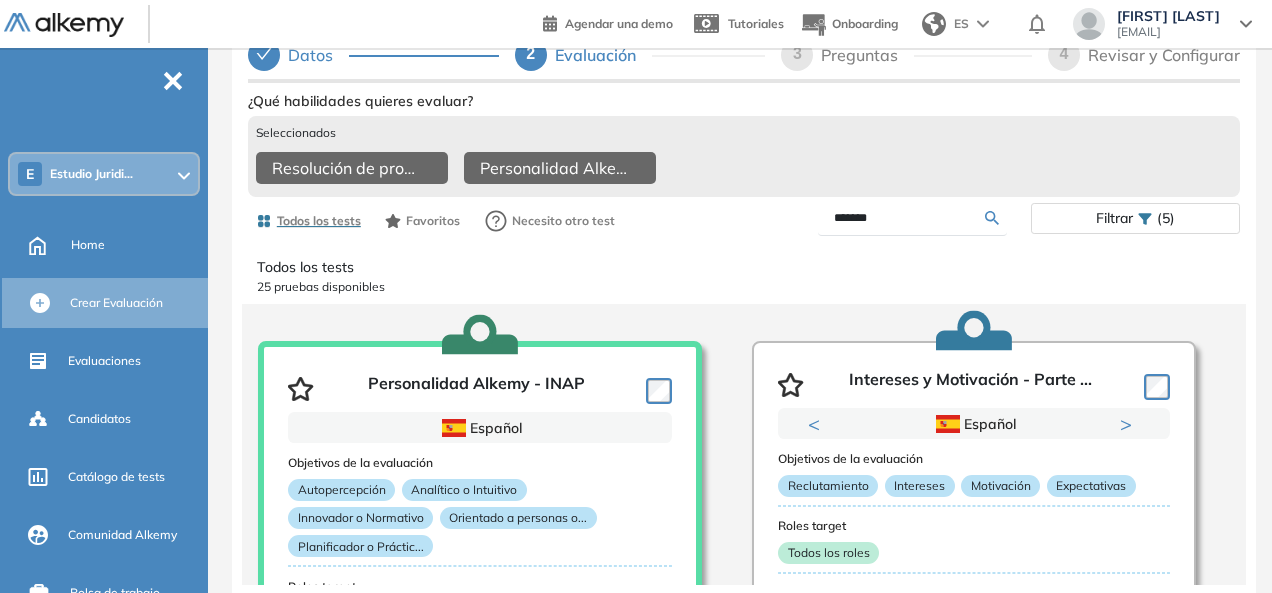 type on "*******" 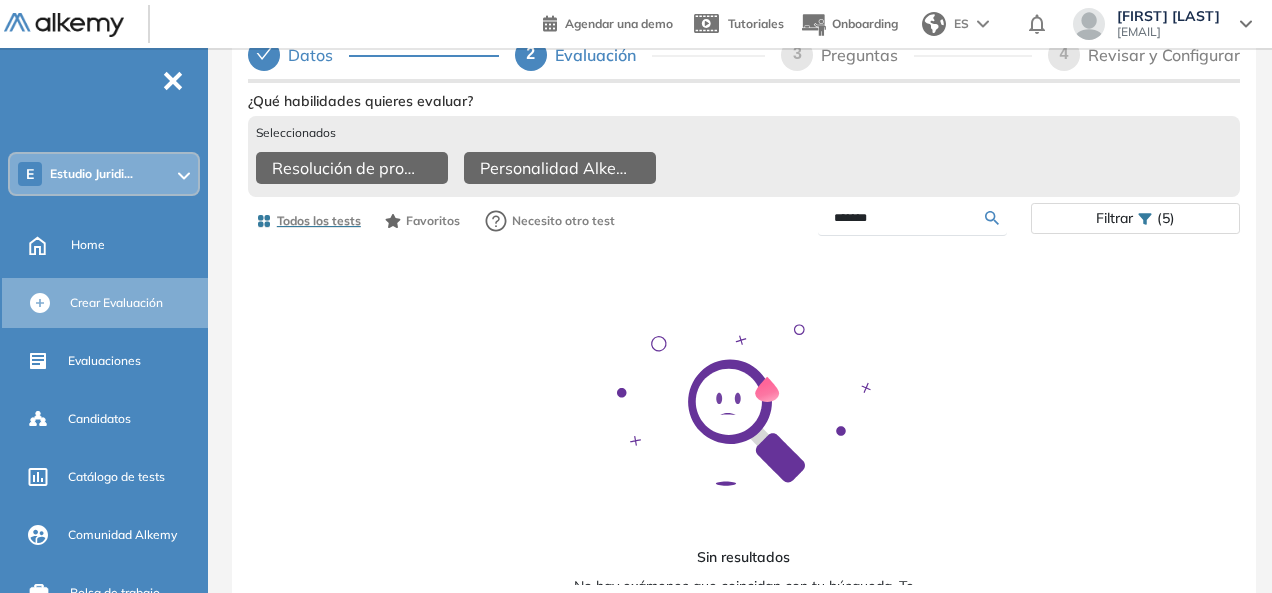 drag, startPoint x: 945, startPoint y: 223, endPoint x: 737, endPoint y: 225, distance: 208.00961 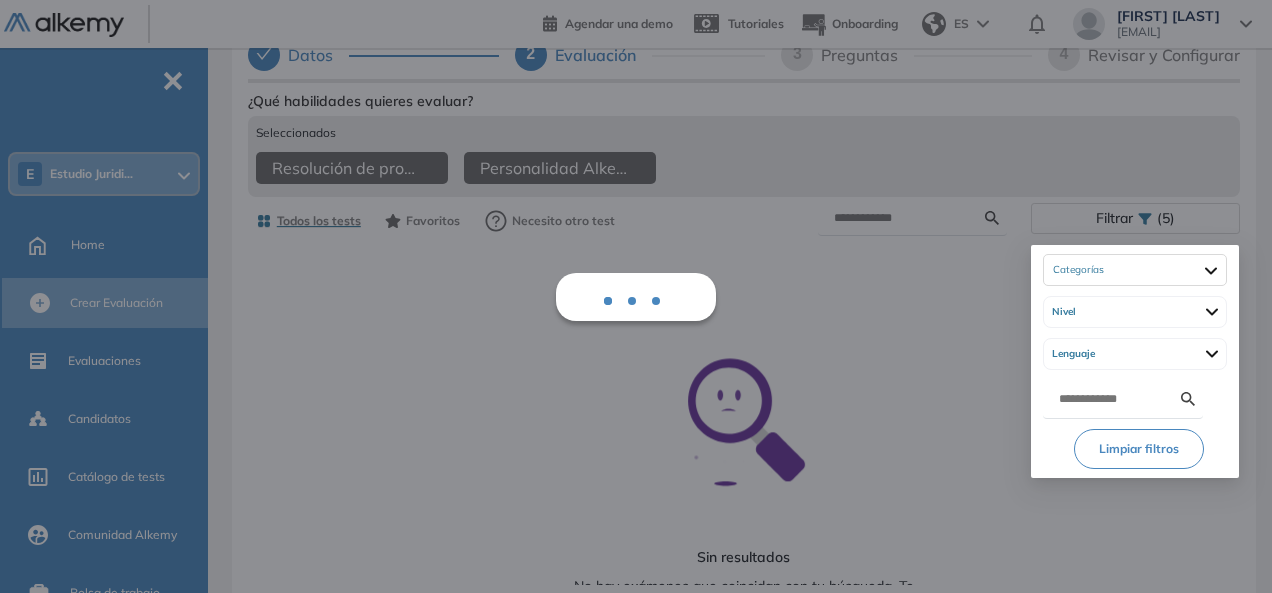 click on "Ver preguntas de muestra Demo Experiencia Starter  Validado undefined minutos  Pregunta Disponible en Español Tipo de preguntas Este test cubre: Velocidad Atención visual Precisión operativa Capacidad de concentración Estadísticas Prueba realizada por +100 candidatos 50% Puntaje promedio <31% Principiante >31% En desarrollo >46% Óptimo >64% Avanzado Experto Usado por Descripcion del test ¿Qué habilidades quieres evaluar? Seleccionados   Resolución de problemas - Básico   Personalidad Alkemy - INAP Todos los tests   Favoritos   Necesito otro test   Filtrar  (5) Sin resultados No hay exámenes que coincidan con tu búsqueda. Te recomendamos ajustar tus filtros. O pídenos un test si no lo tenemos 😉" at bounding box center [744, 407] 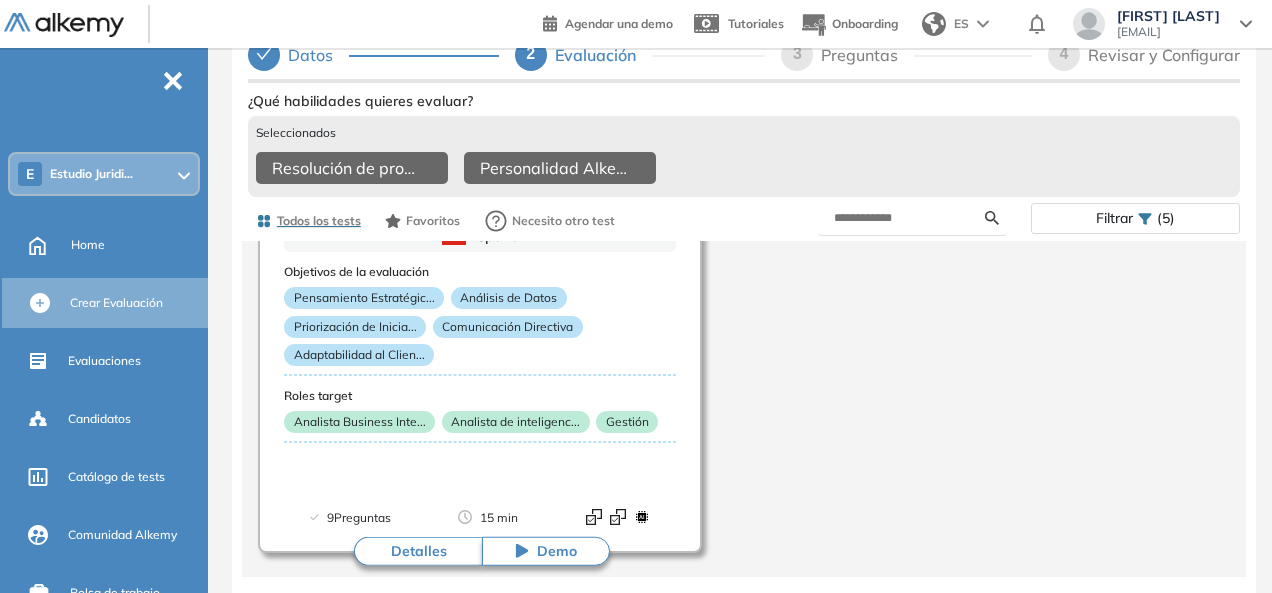 scroll, scrollTop: 5121, scrollLeft: 0, axis: vertical 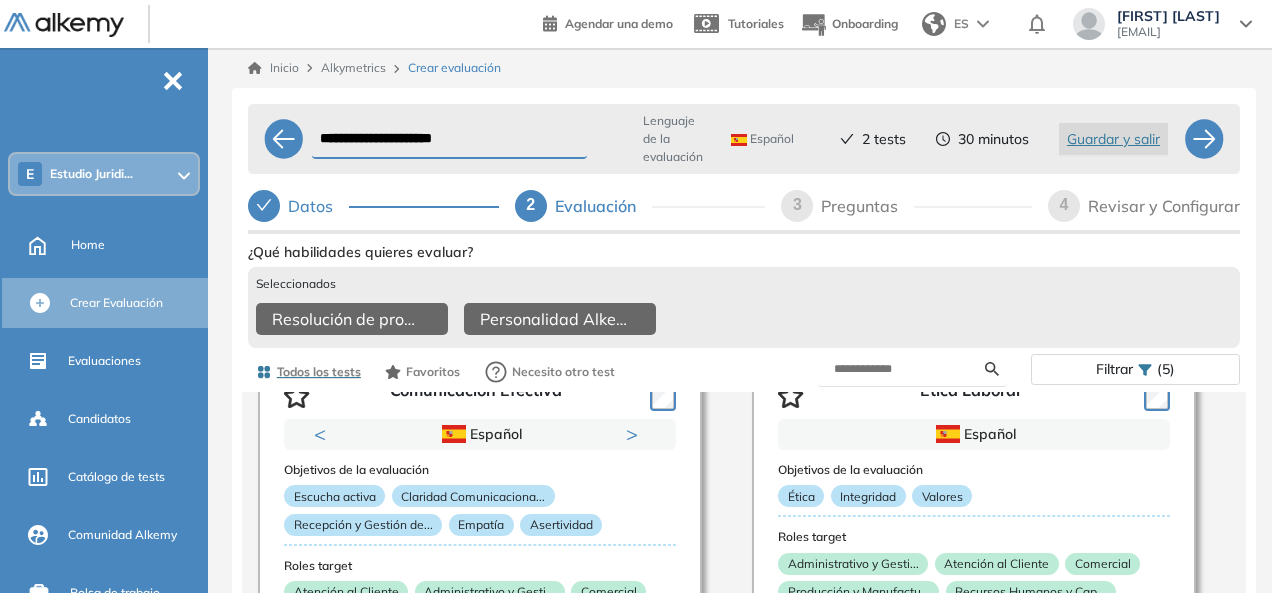 click 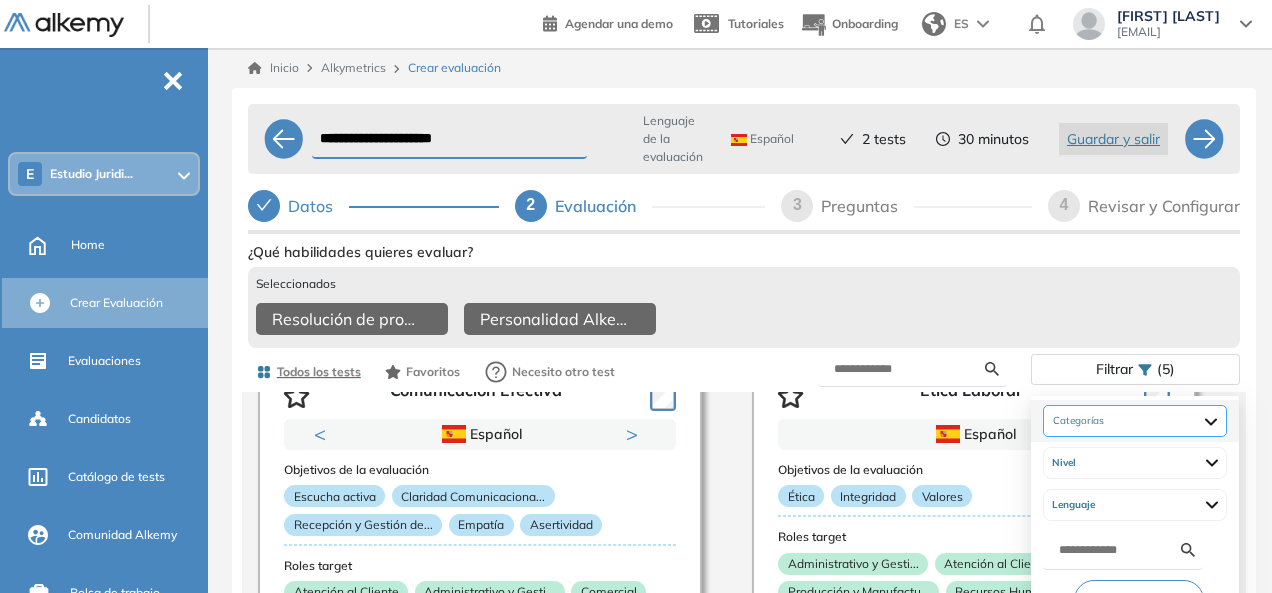 click on "Conductuales Ética y valores Habilidades Sociales Liderazgo Personalidad" at bounding box center [1135, 421] 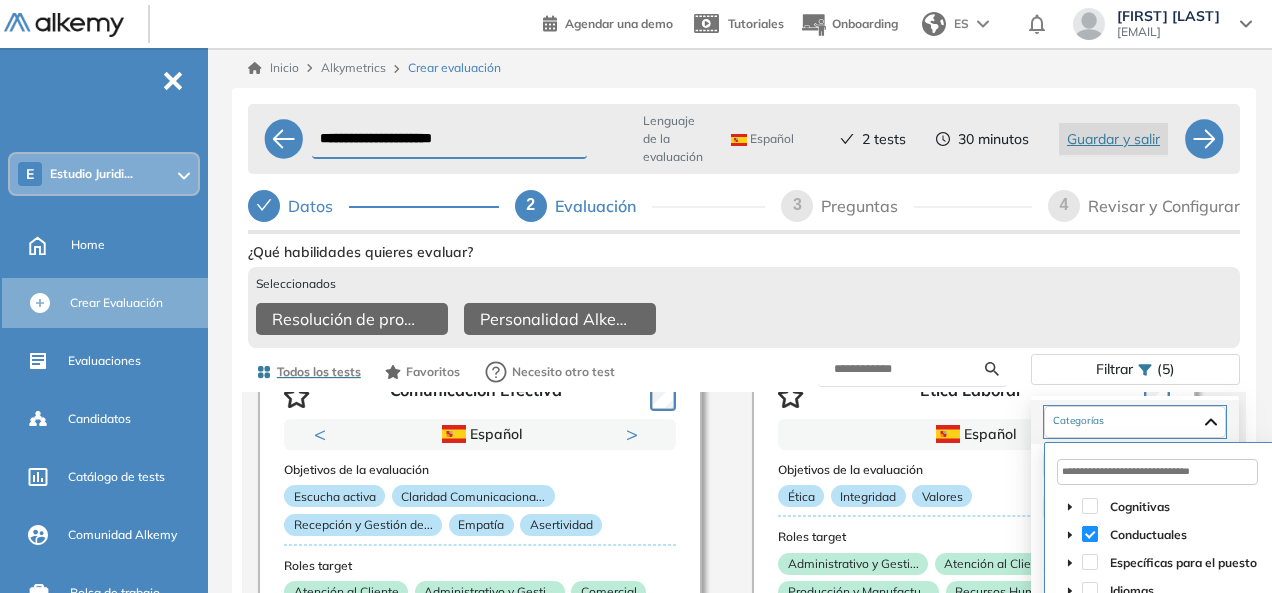 click at bounding box center (1090, 534) 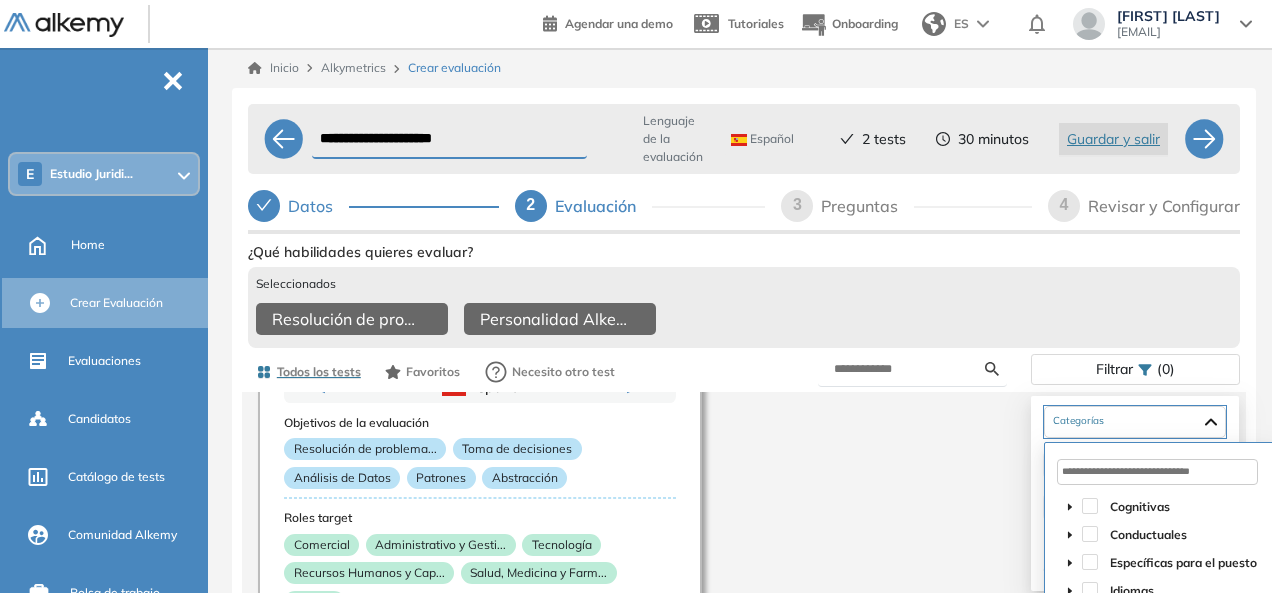 scroll, scrollTop: 3357, scrollLeft: 0, axis: vertical 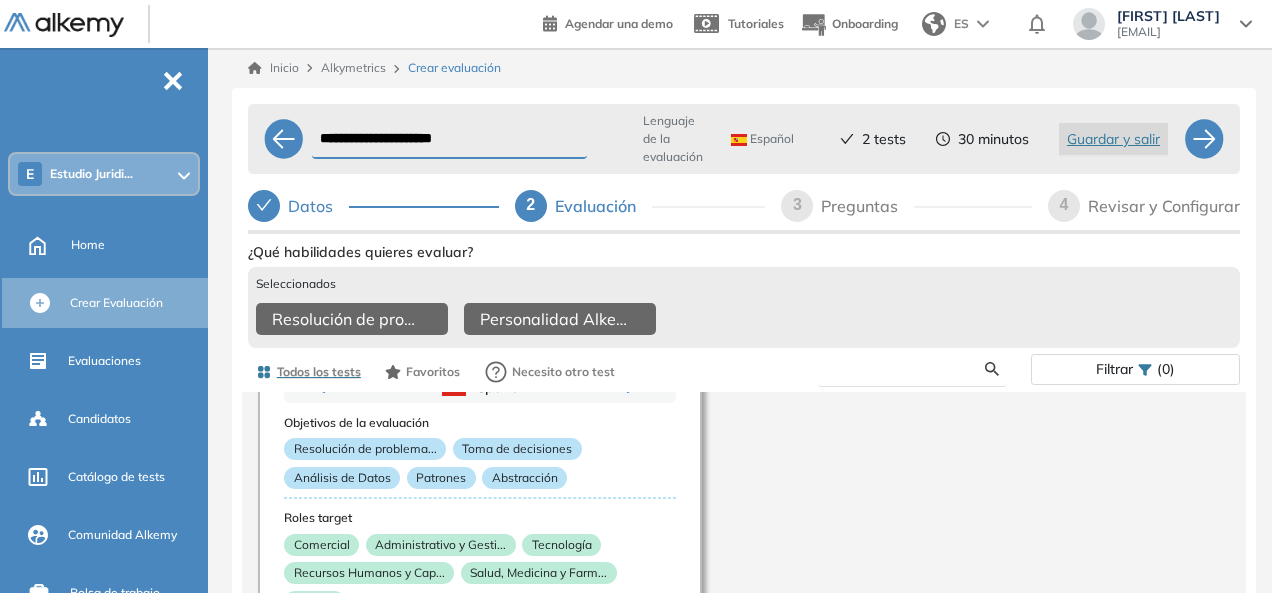 click at bounding box center (909, 369) 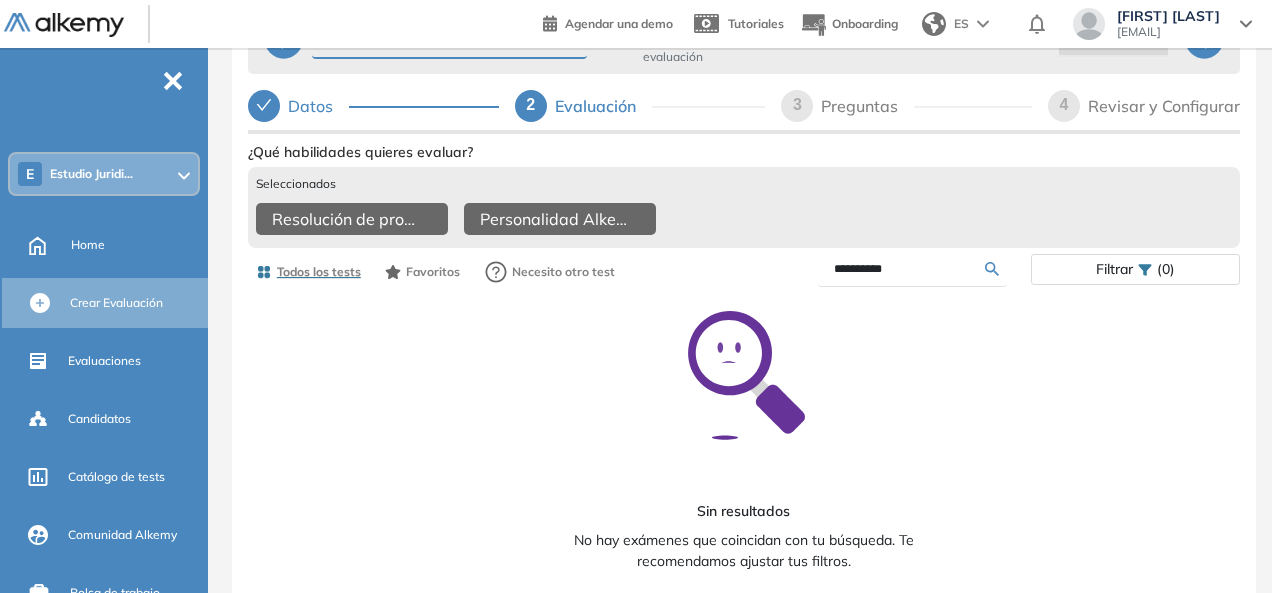 scroll, scrollTop: 97, scrollLeft: 0, axis: vertical 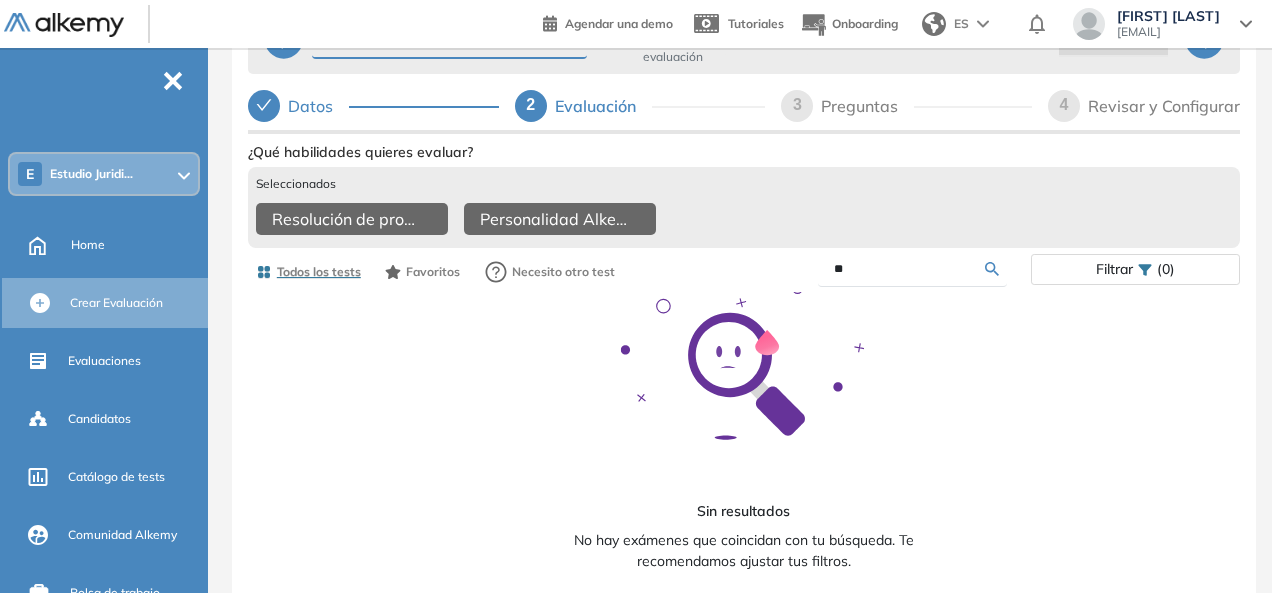 type on "*" 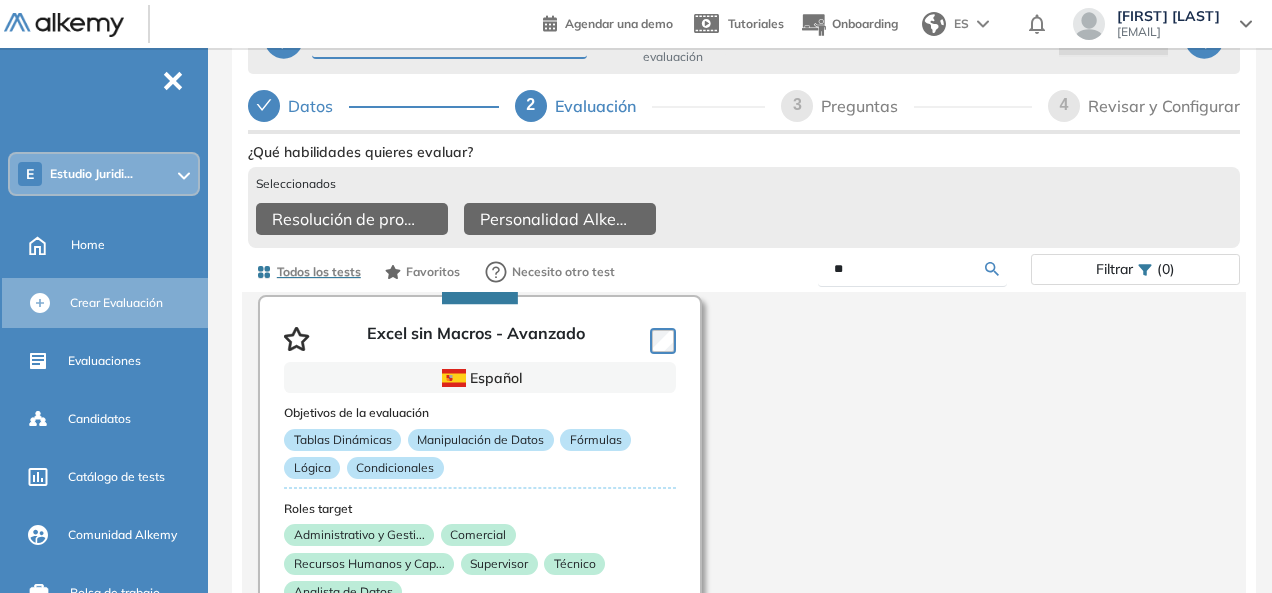type on "*" 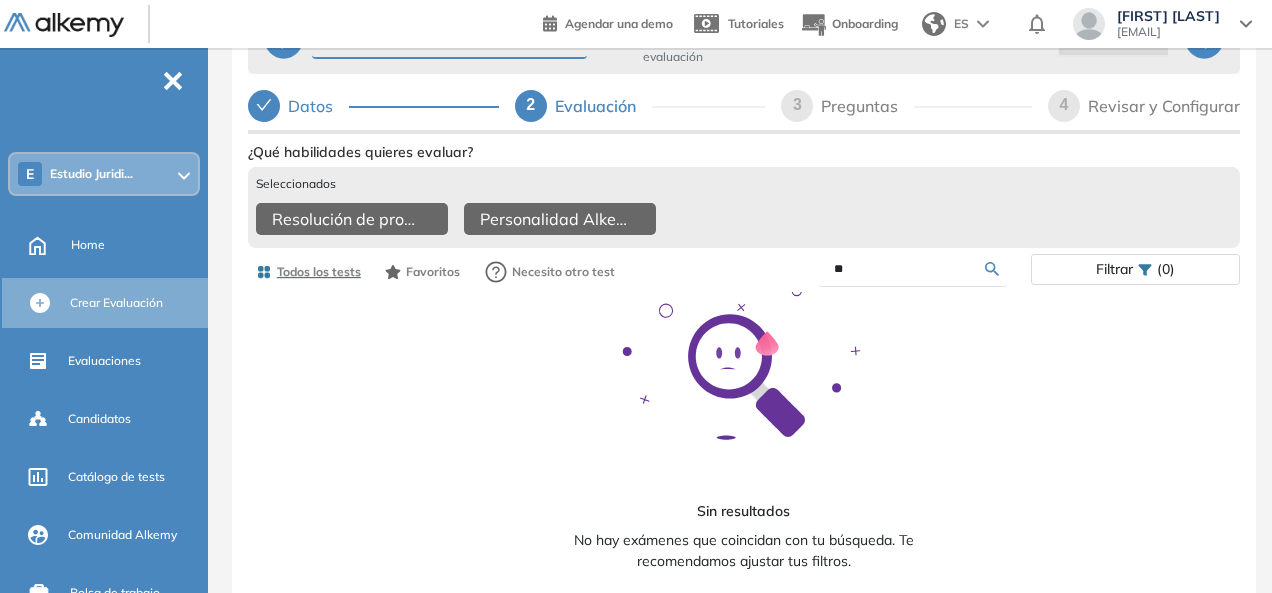 type on "*" 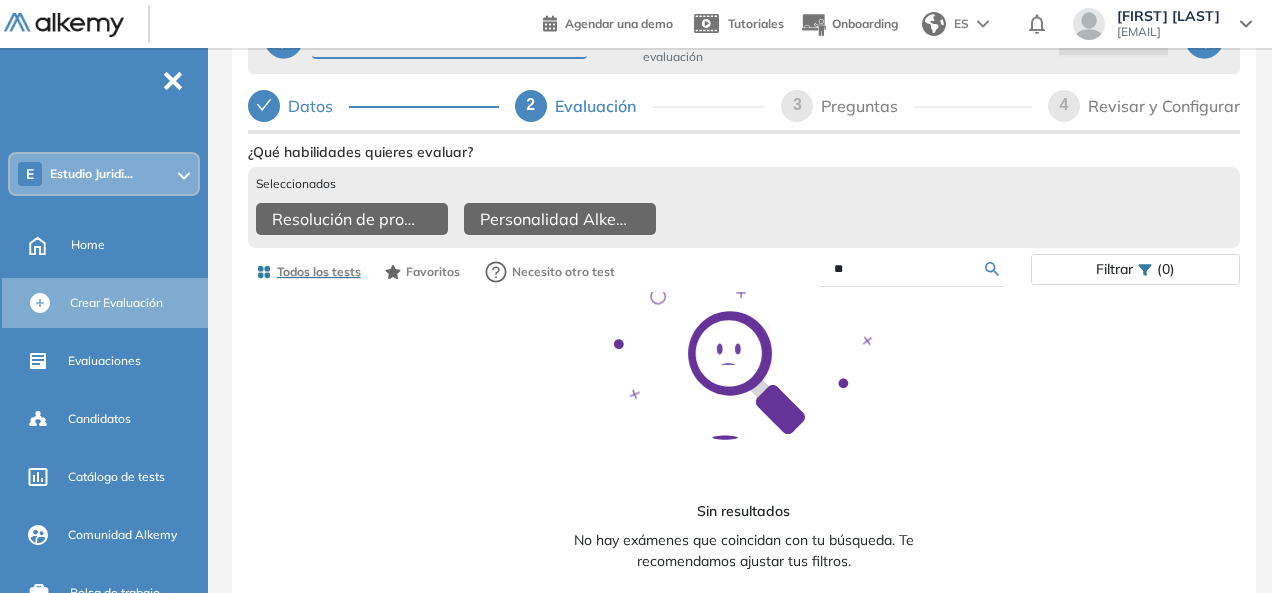 type on "*" 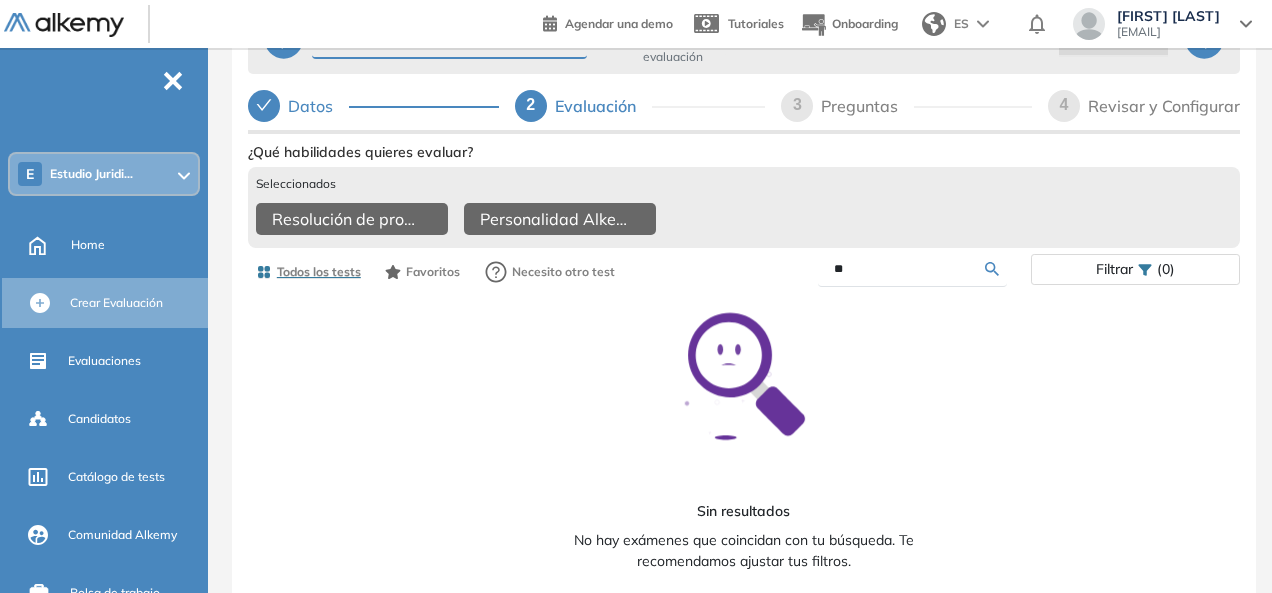 type on "*" 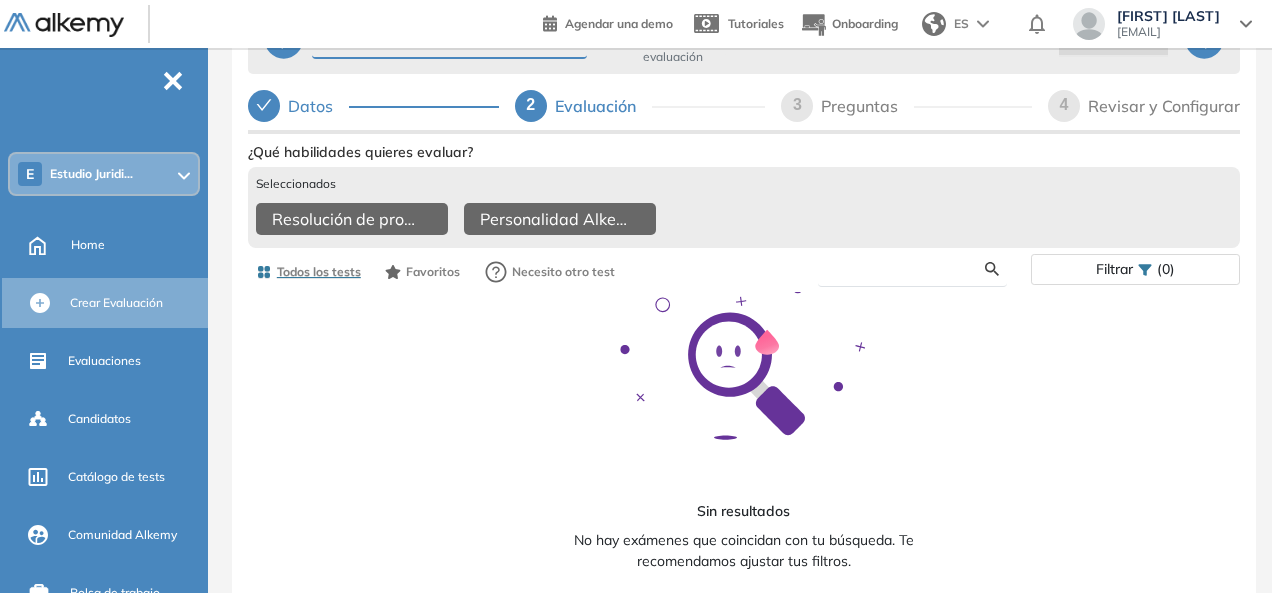 type 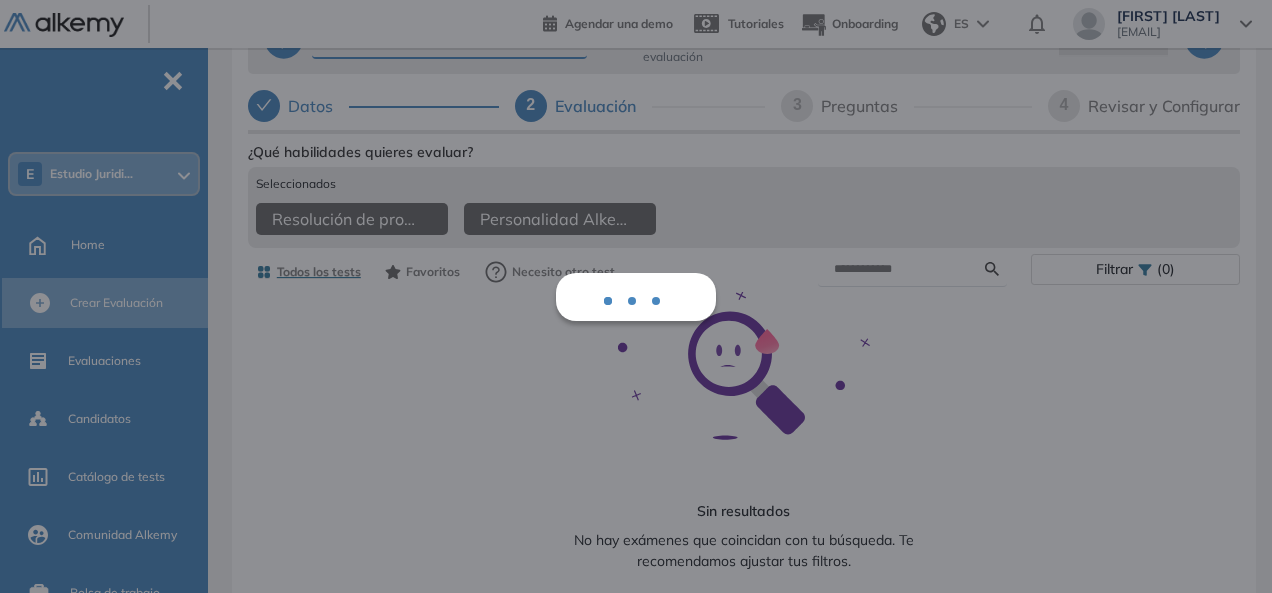 click on "Ver preguntas de muestra Demo Experiencia Starter  Validado undefined minutos  Pregunta Disponible en Español Tipo de preguntas Este test cubre: Velocidad Atención visual Precisión operativa Capacidad de concentración Estadísticas Prueba realizada por +100 candidatos 50% Puntaje promedio <31% Principiante >31% En desarrollo >46% Óptimo >64% Avanzado Experto Usado por Descripcion del test ¿Qué habilidades quieres evaluar? Seleccionados   Resolución de problemas - Básico   Personalidad Alkemy - INAP Todos los tests   Favoritos   Necesito otro test   Filtrar  (0) Sin resultados No hay exámenes que coincidan con tu búsqueda. Te recomendamos ajustar tus filtros. O pídenos un test si no lo tenemos 😉" at bounding box center [744, 458] 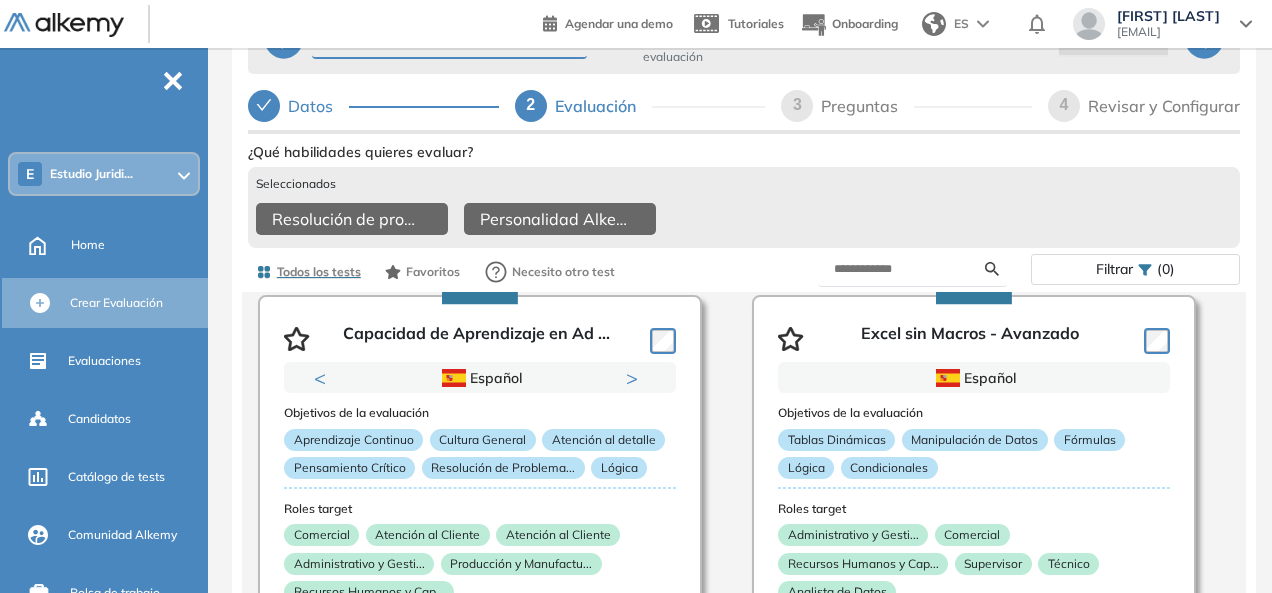 click on "Filtrar" at bounding box center [1114, 269] 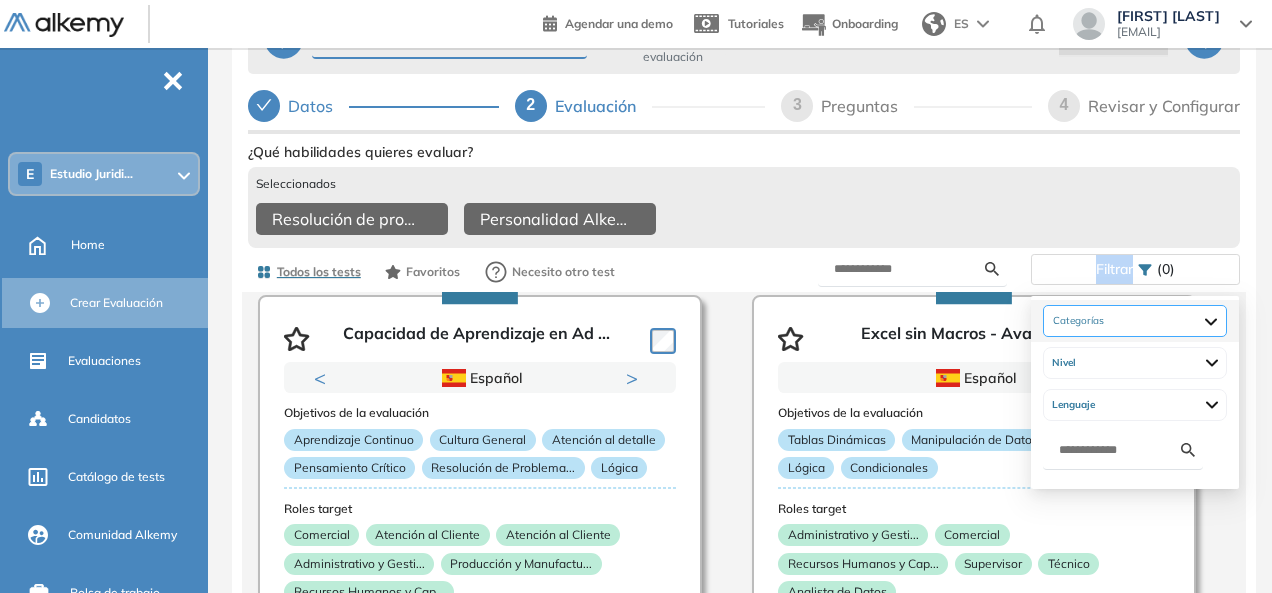 click at bounding box center (1135, 321) 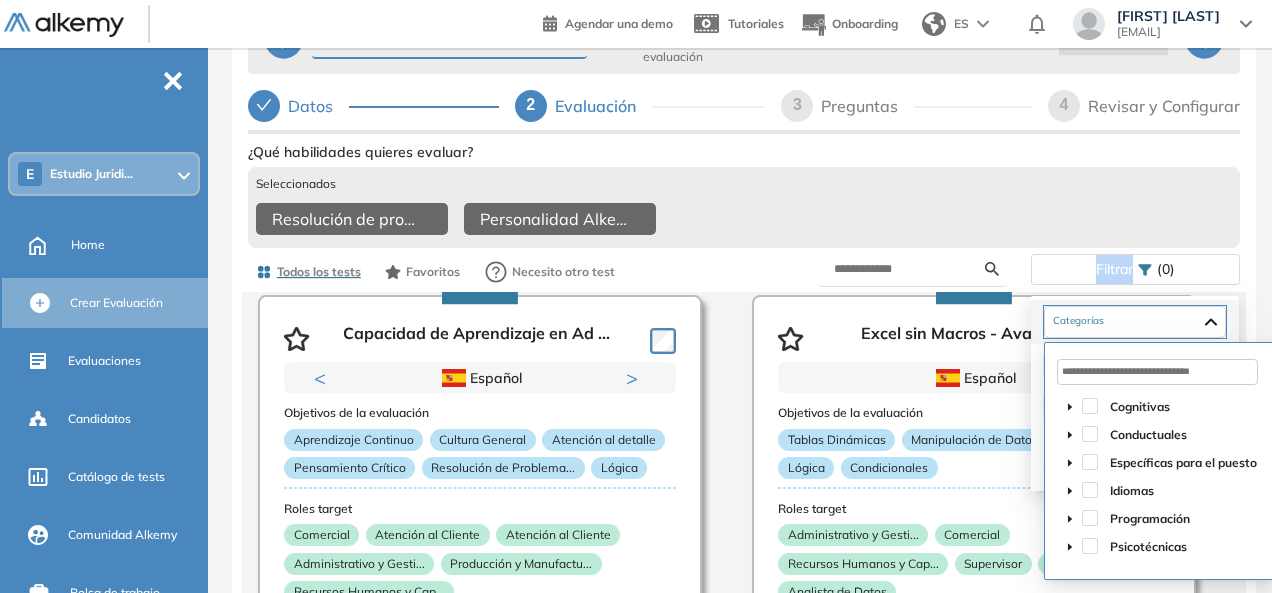 scroll, scrollTop: 159, scrollLeft: 0, axis: vertical 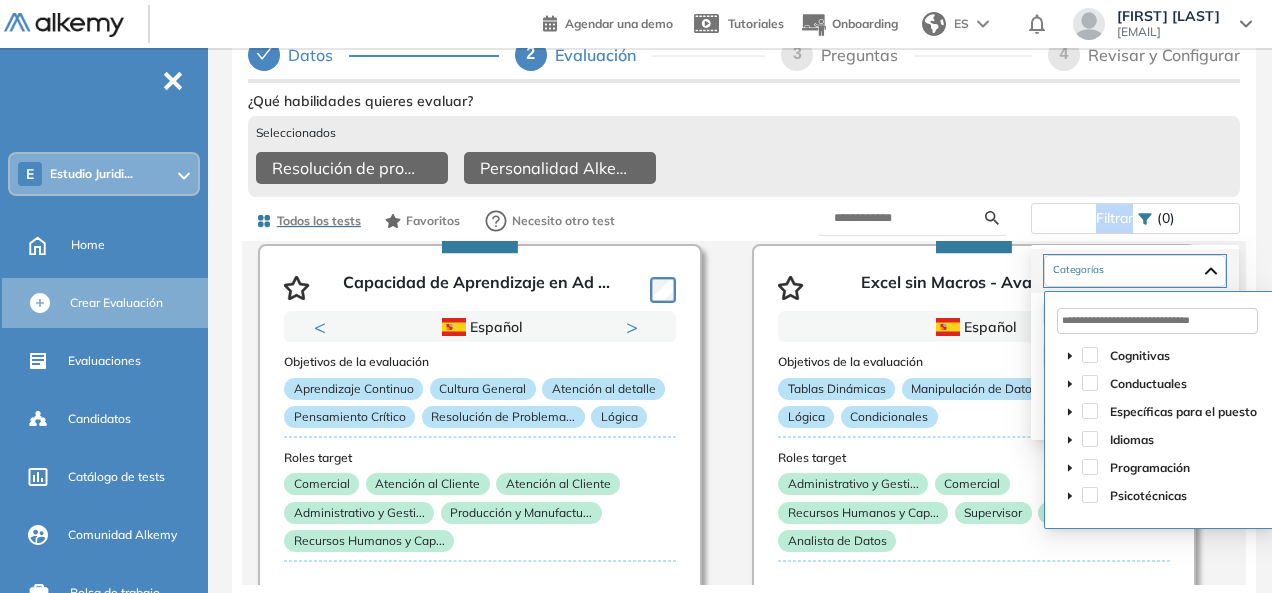 click 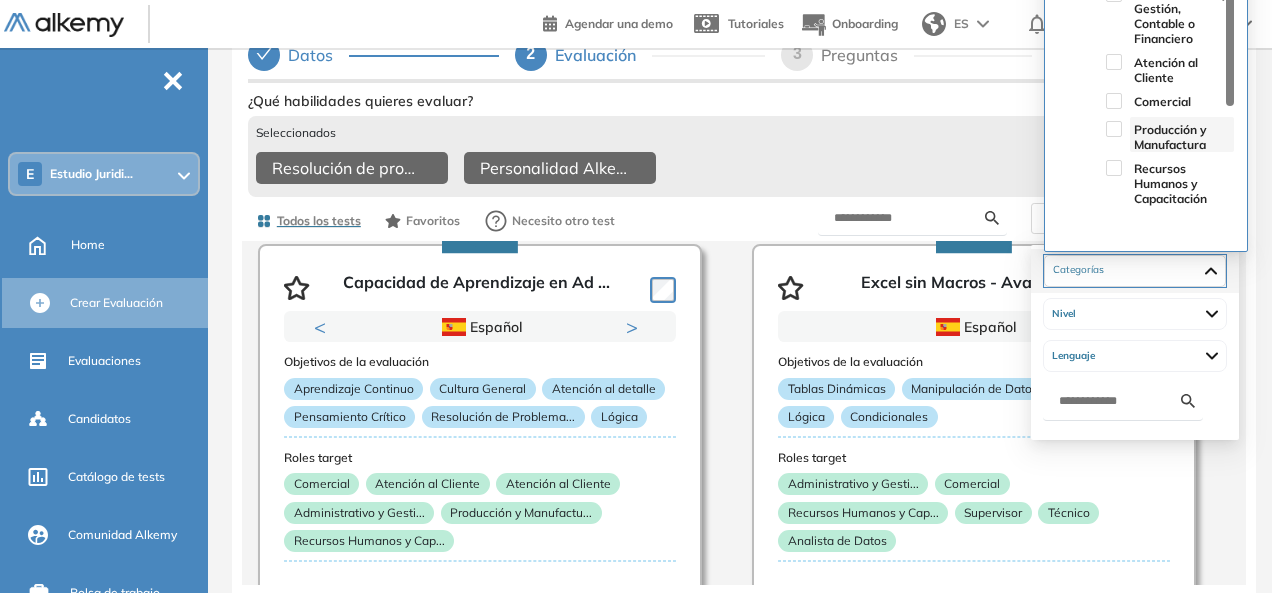 scroll, scrollTop: 0, scrollLeft: 0, axis: both 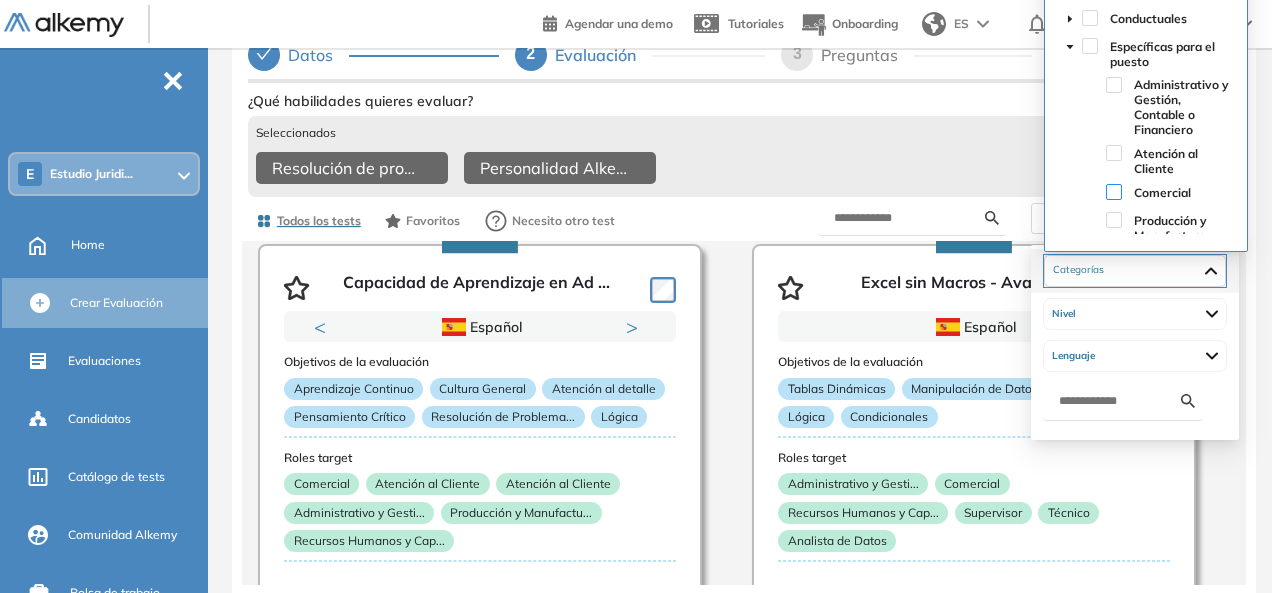 click at bounding box center [1114, 192] 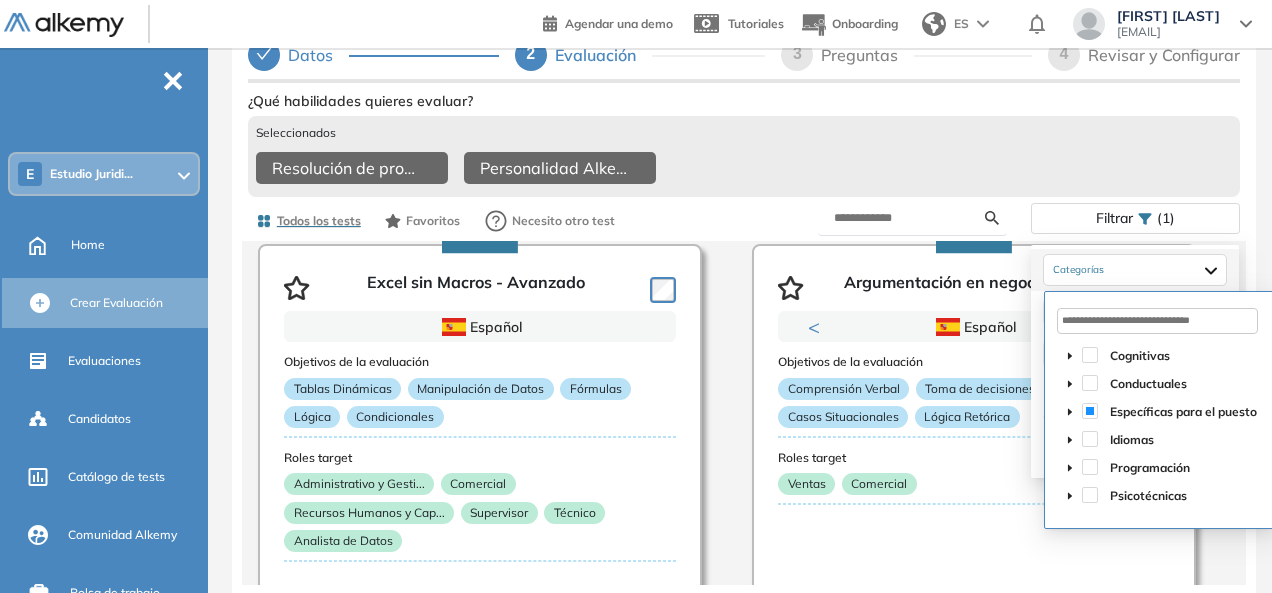 click on "Resolución de problemas - Básico   Personalidad Alkemy - INAP" at bounding box center [744, 170] 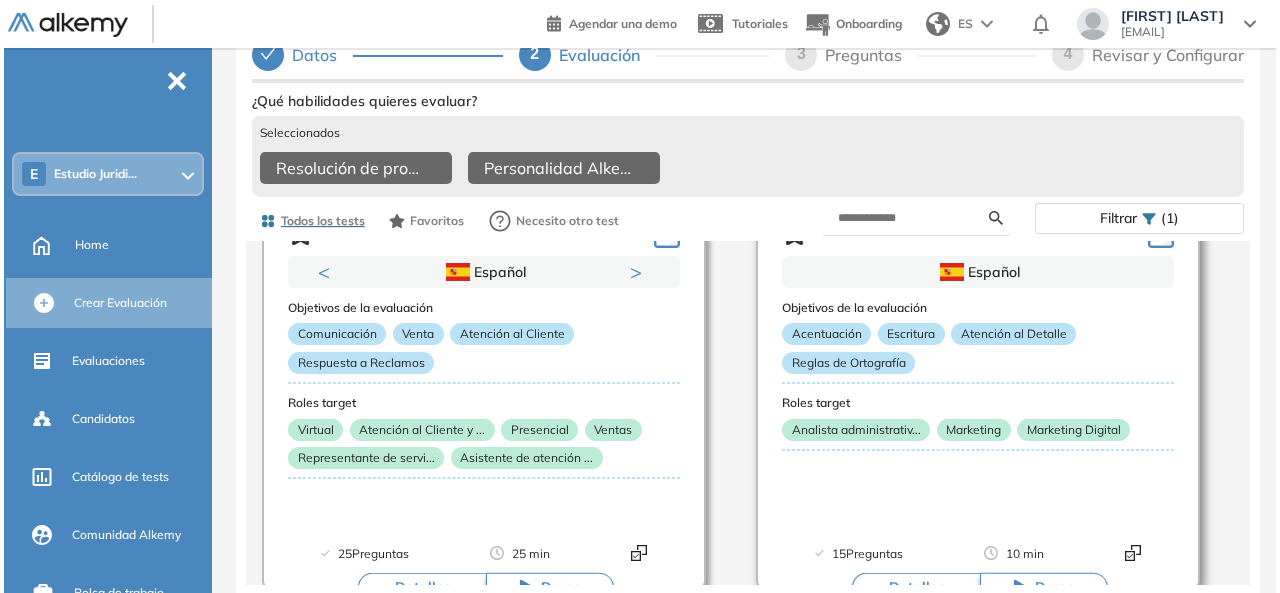 scroll, scrollTop: 1257, scrollLeft: 0, axis: vertical 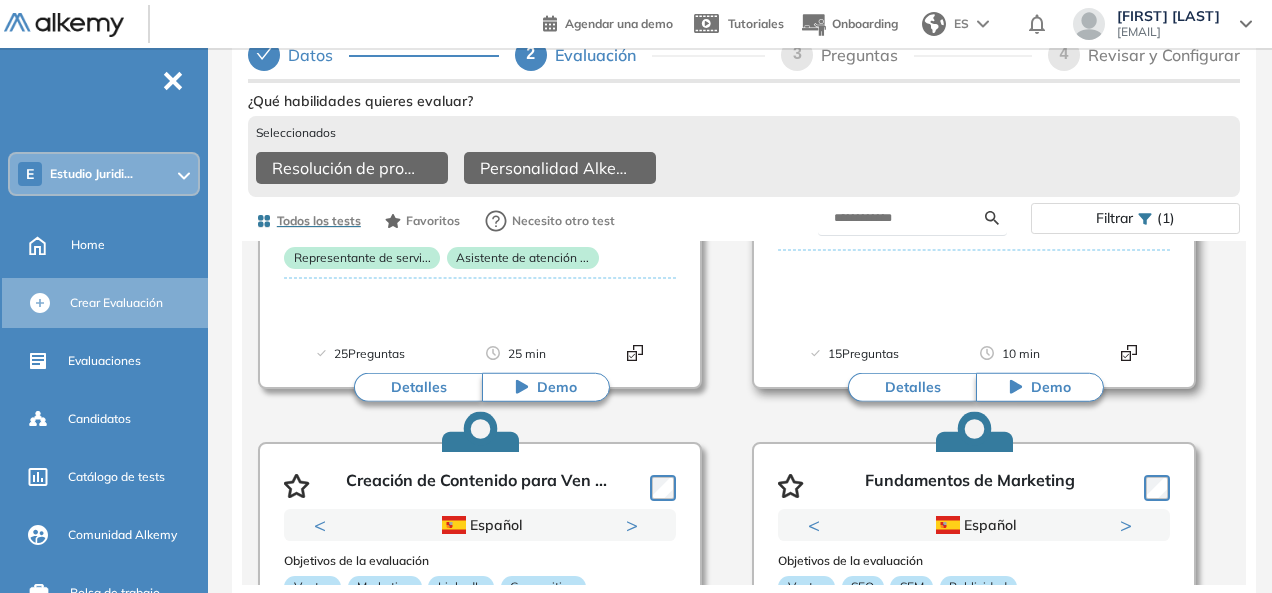 click on "Detalles" at bounding box center [912, 387] 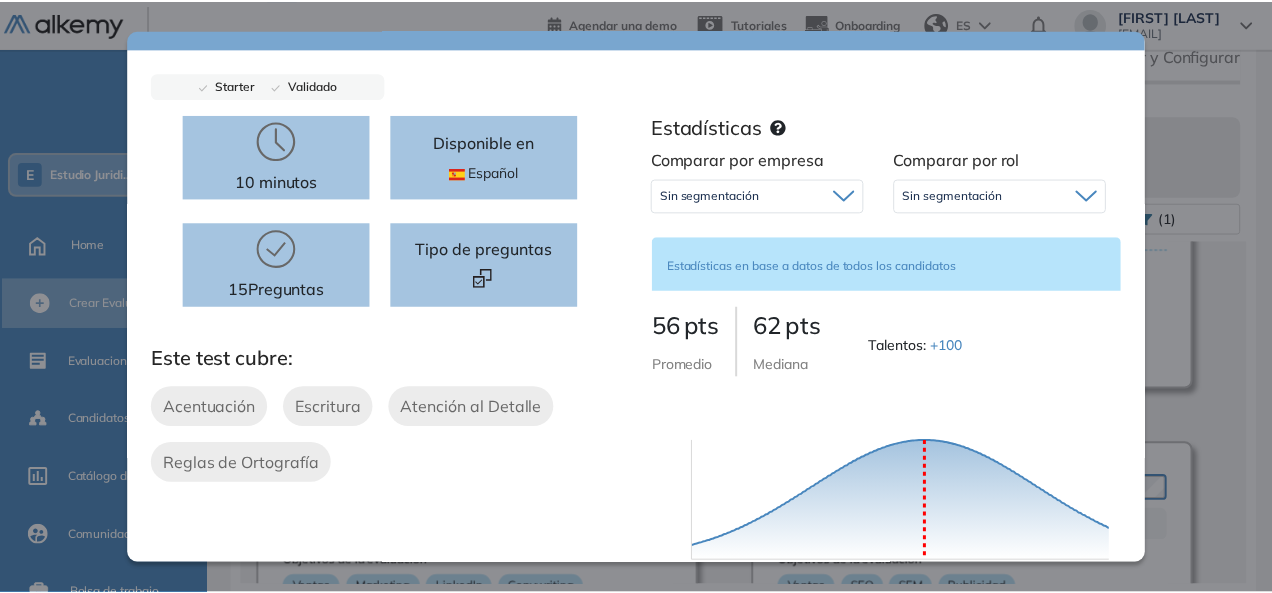 scroll, scrollTop: 0, scrollLeft: 0, axis: both 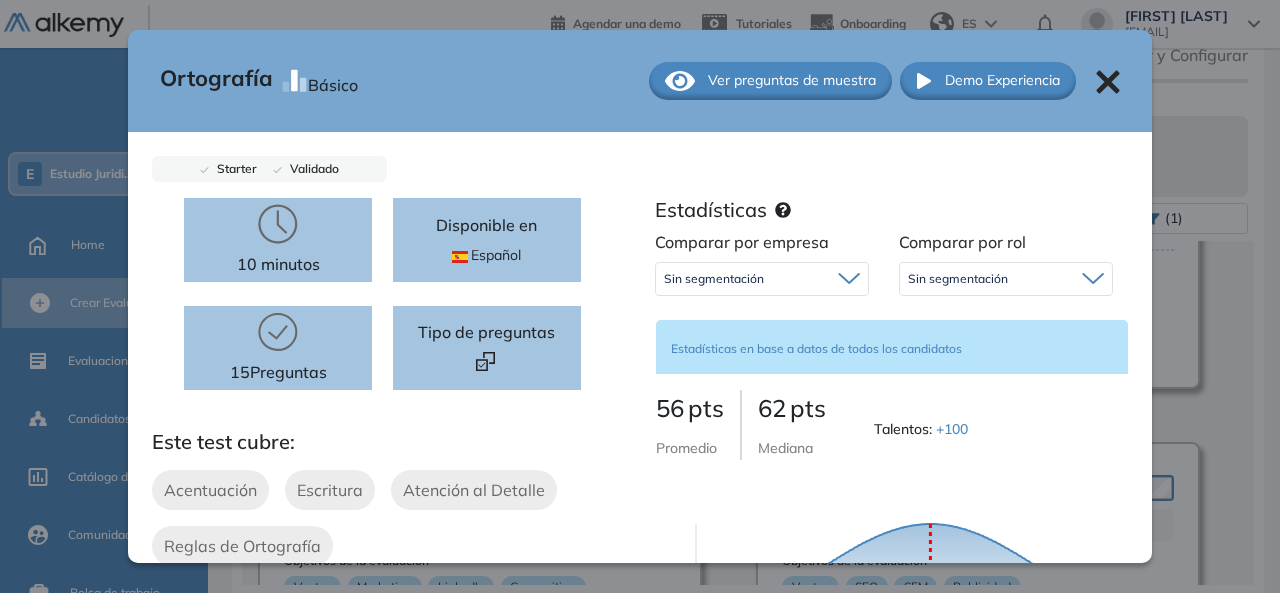 click 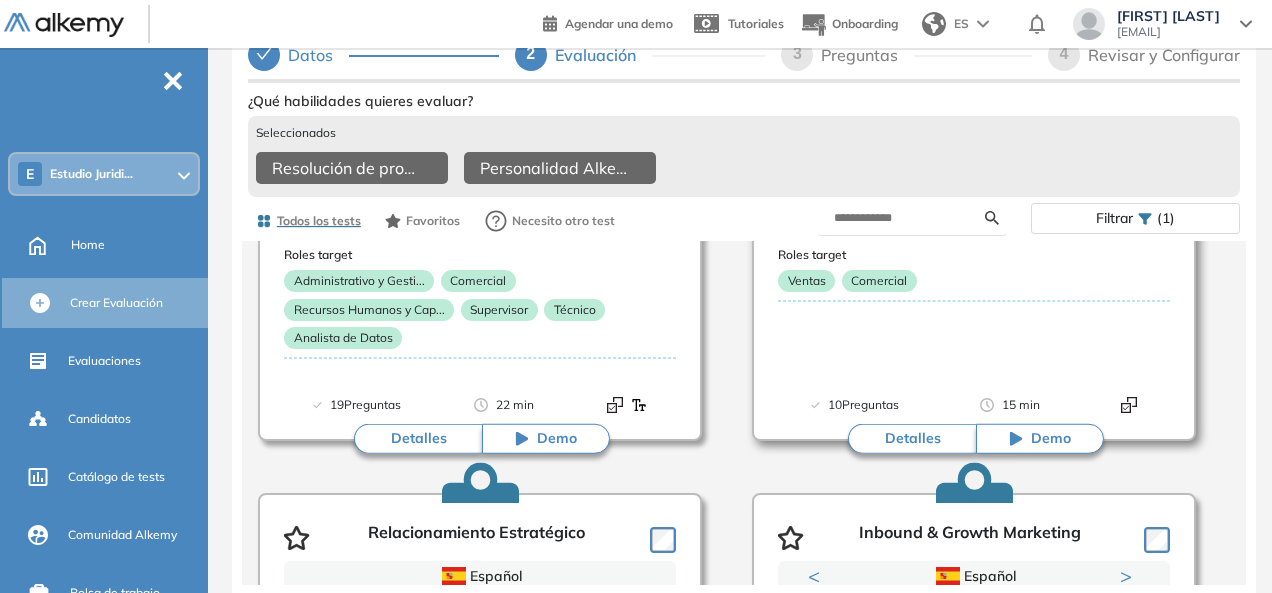 scroll, scrollTop: 600, scrollLeft: 0, axis: vertical 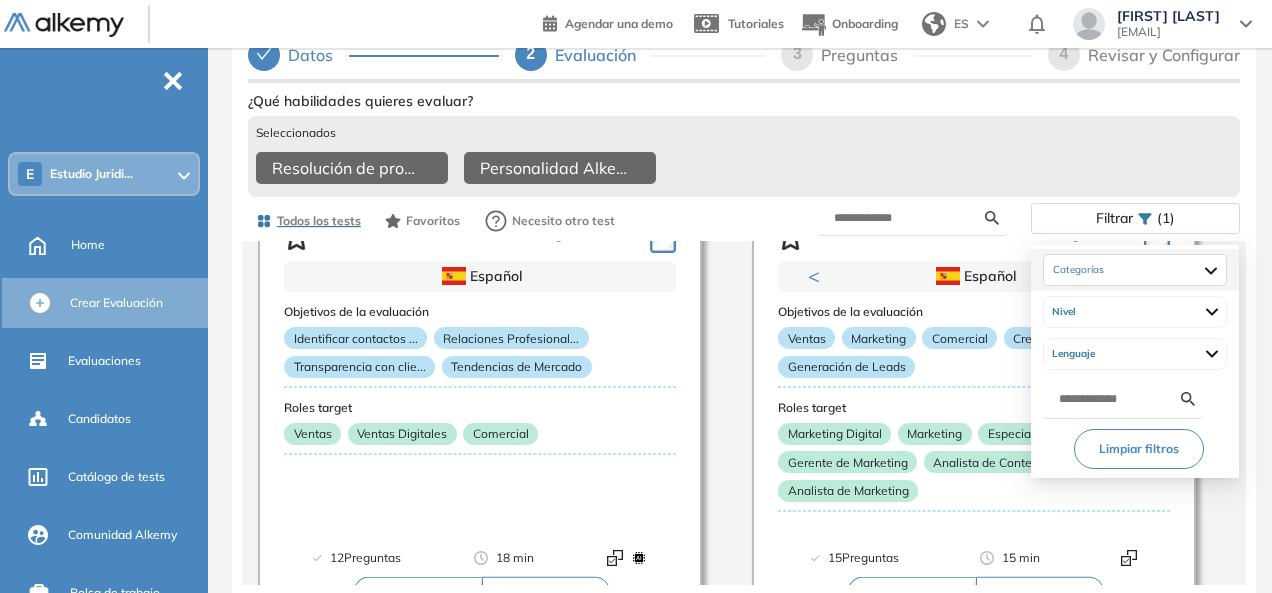 click on "Filtrar" at bounding box center [1114, 218] 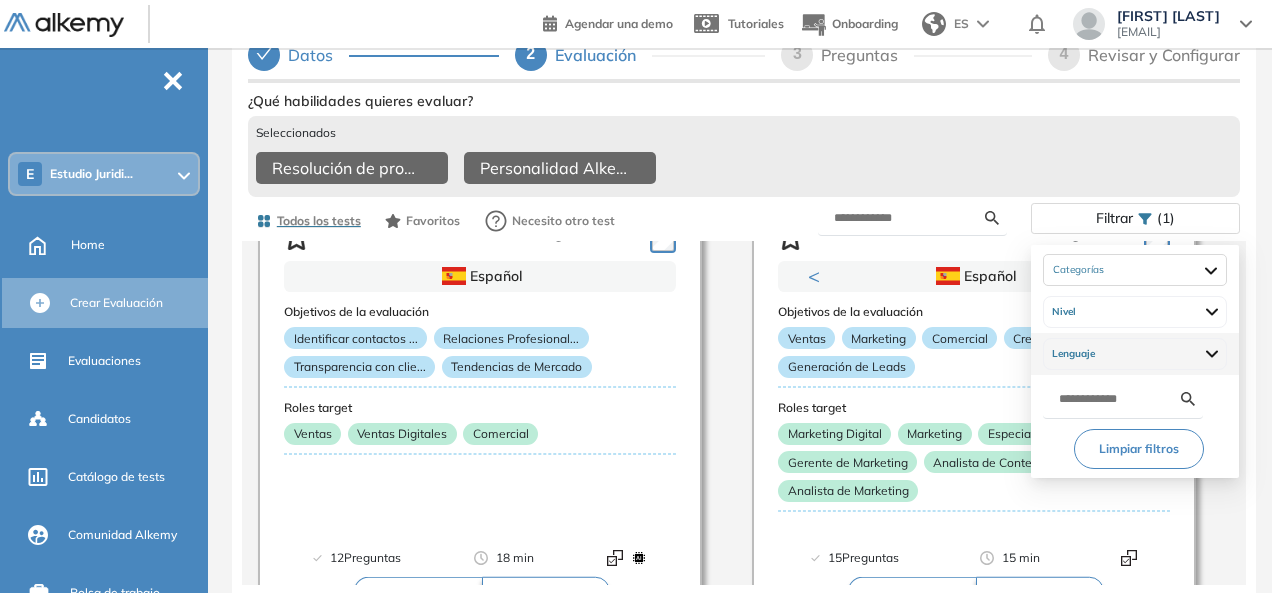 click on "Lenguaje" at bounding box center (1135, 354) 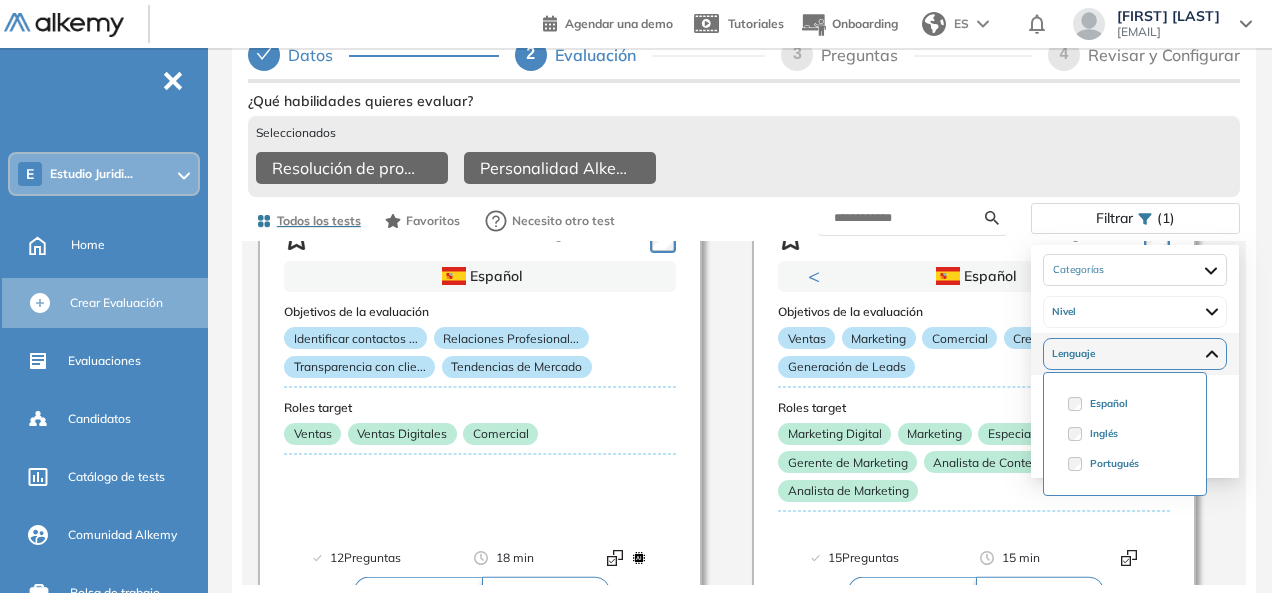 click on "Lenguaje" at bounding box center [1135, 354] 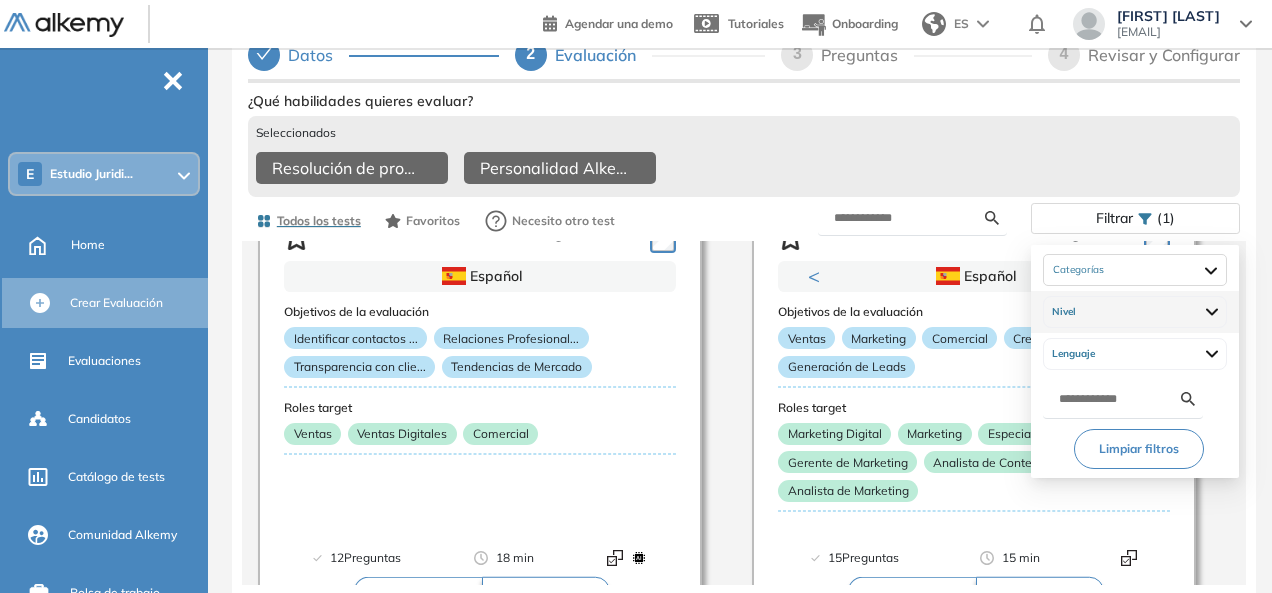 click on "Nivel" at bounding box center [1135, 312] 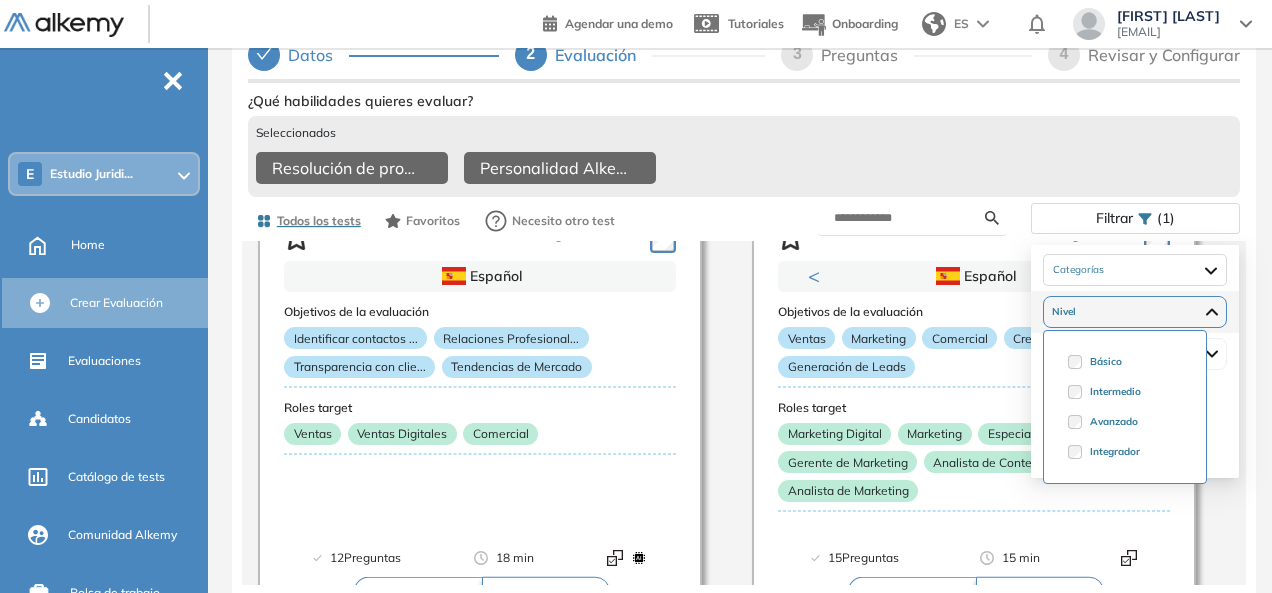 click on "Nivel" at bounding box center [1135, 312] 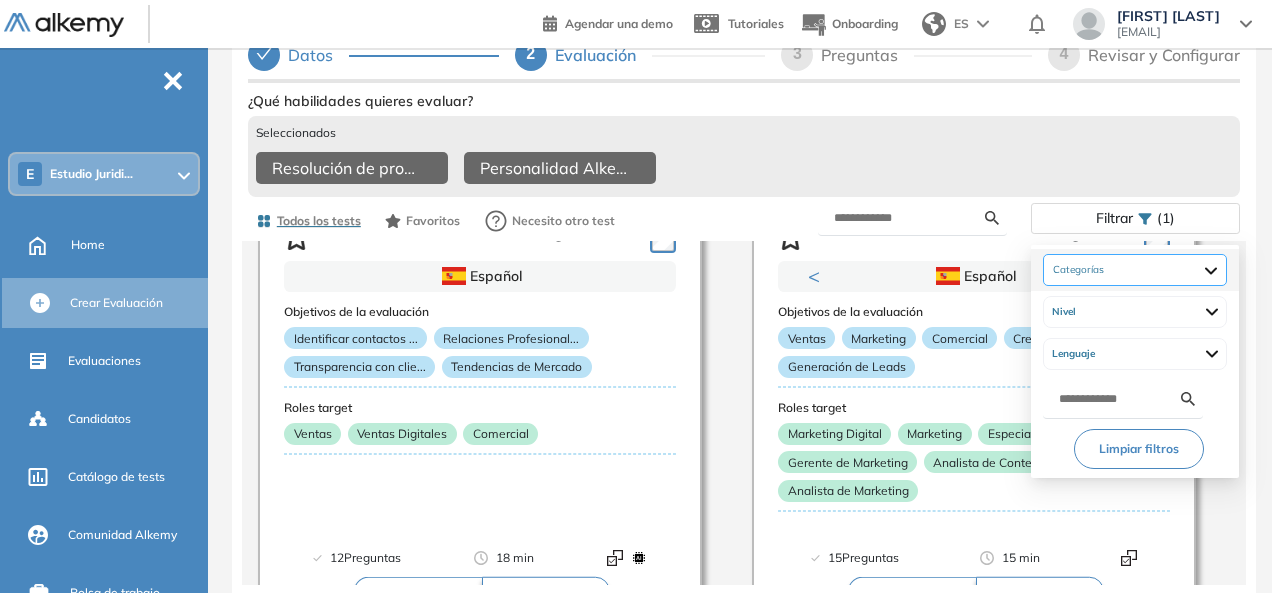 click on "Comercial" at bounding box center [1135, 270] 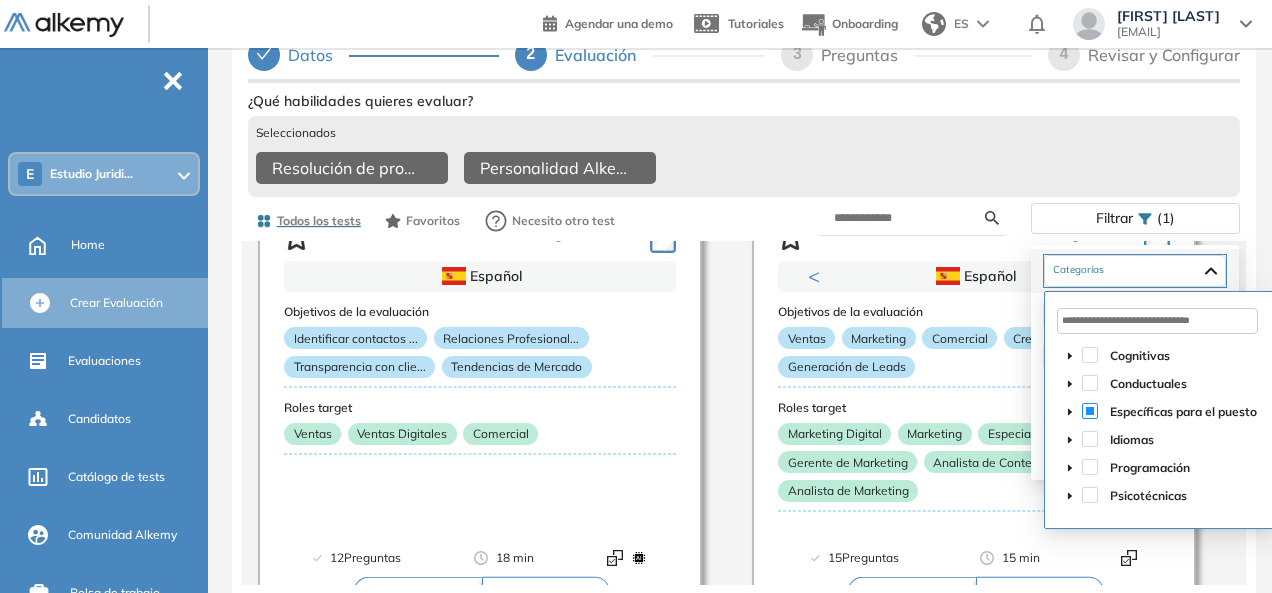 click at bounding box center [1090, 411] 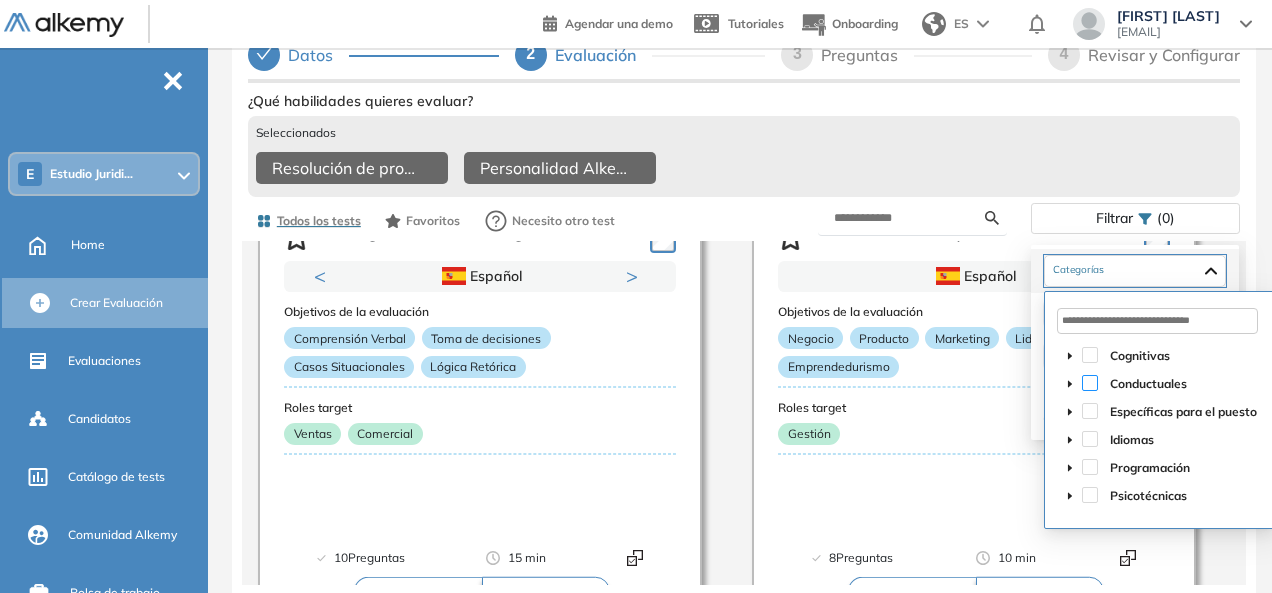 click at bounding box center [1090, 383] 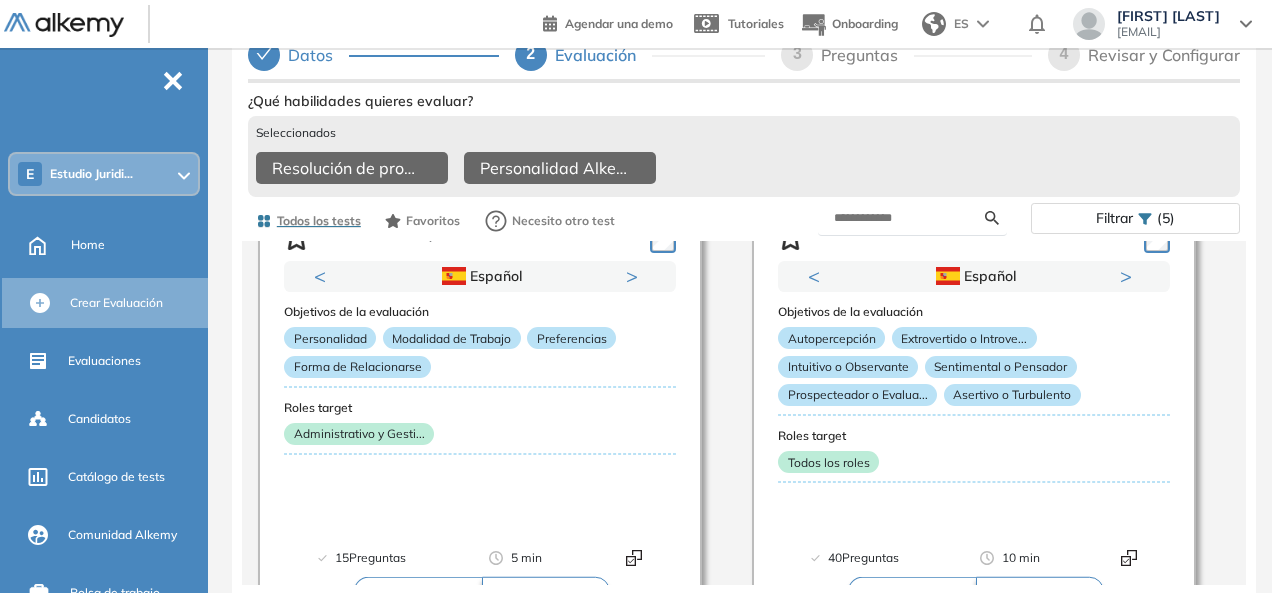 click on "Personalidad Alkemy - INAP  Español Objetivos de la evaluación Autopercepción Analítico o Intuitivo Innovador o Normativo Orientado a personas o... Planificador o Práctic... Roles target Todos los roles Estadísticas +1000 Candidatos Test Cualitativo Creado por Paula D. Licenciada en Psicología con un Magíster en estudios de psicodiagnóstico de Rorschach y más de 15 añ... Usado por 60  Preguntas 10 min Detalles Demo Intereses y Motivación - Parte ...   Previous Portugués Español Portugués Español Portugués   Next 1 2 Objetivos de la evaluación Reclutamiento Intereses Motivación Expectativas Roles target Todos los roles Estadísticas +200 Candidatos Puntuación 0 10 20 30 40 50 60 70 80 90 100 Promedio Creado por Paula D. Licenciada en Psicología con un Magíster en estudios de psicodiagnóstico de Rorschach y más de 15 añ... Usado por 21  Preguntas 20 min Detalles Demo Intereses y Motivación - Parte ...   Previous Portugués Español Portugués Español Portugués   Next 1 2 Personalidad" at bounding box center [744, 1519] 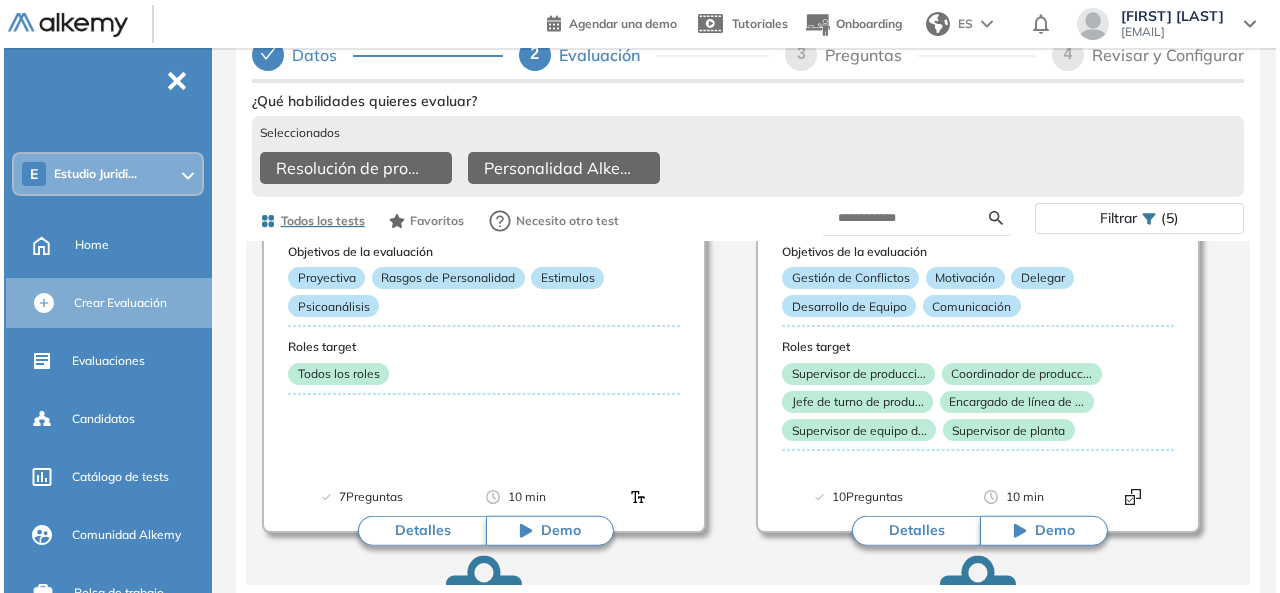 scroll, scrollTop: 1600, scrollLeft: 0, axis: vertical 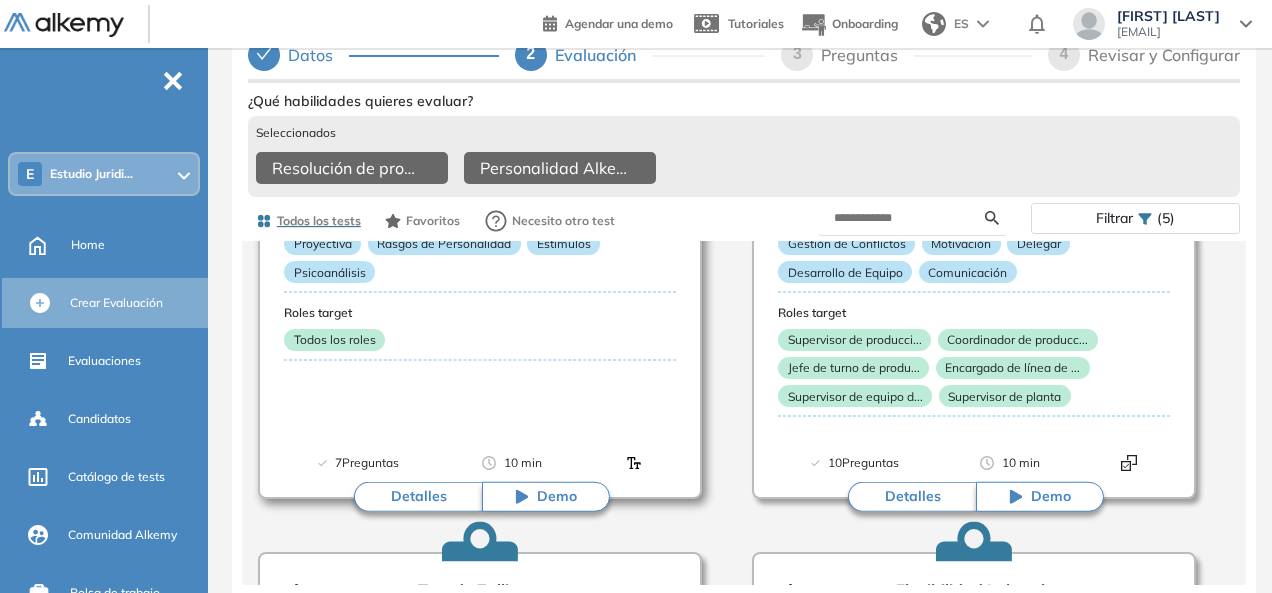 click on "Detalles" at bounding box center [418, 497] 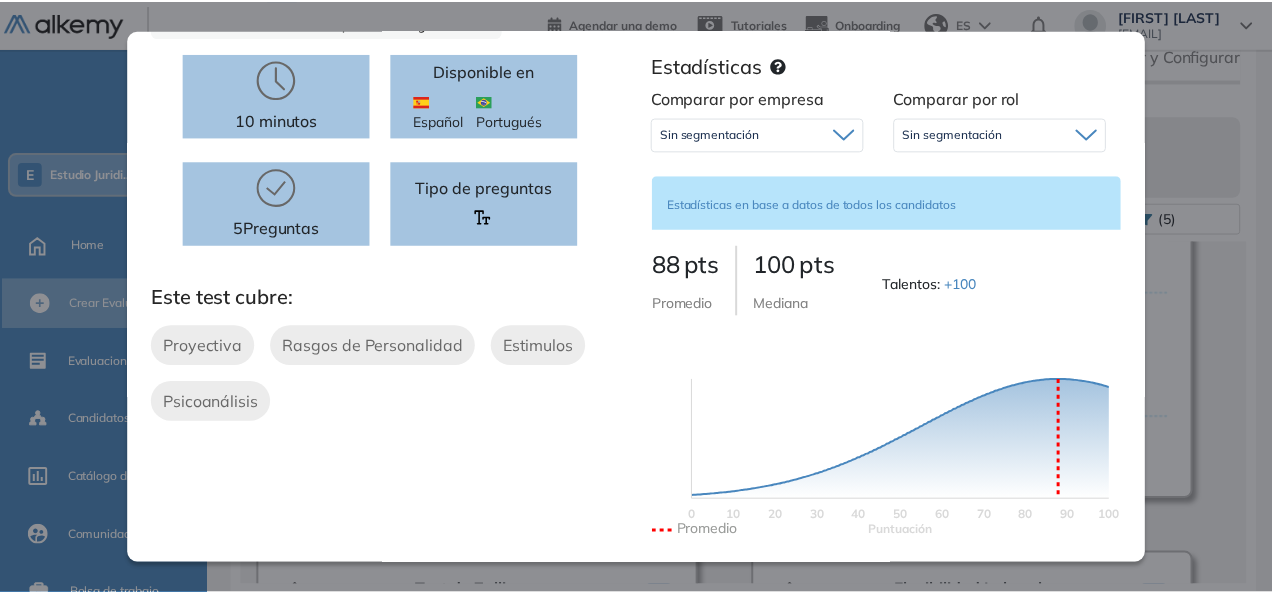 scroll, scrollTop: 45, scrollLeft: 0, axis: vertical 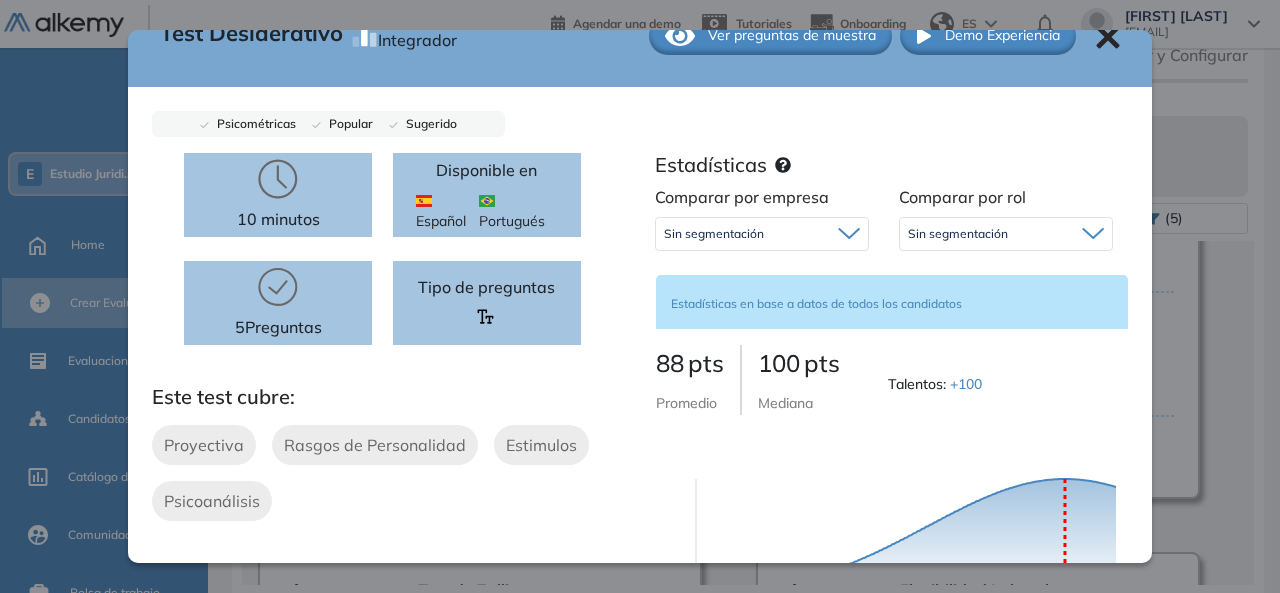 click 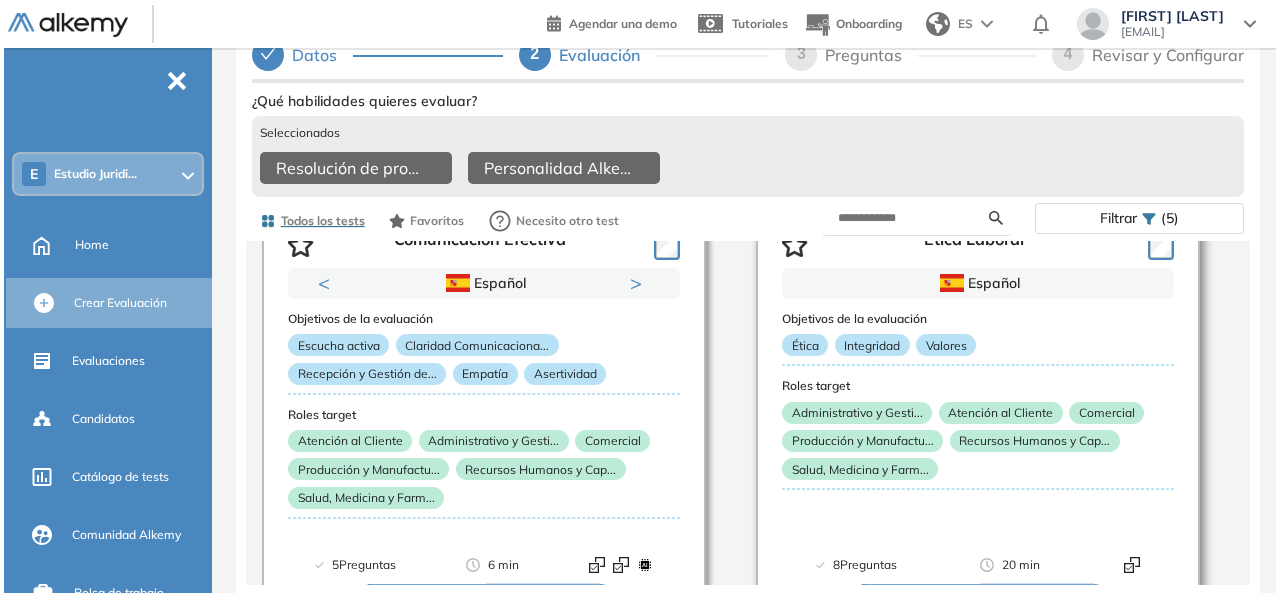 scroll, scrollTop: 5221, scrollLeft: 0, axis: vertical 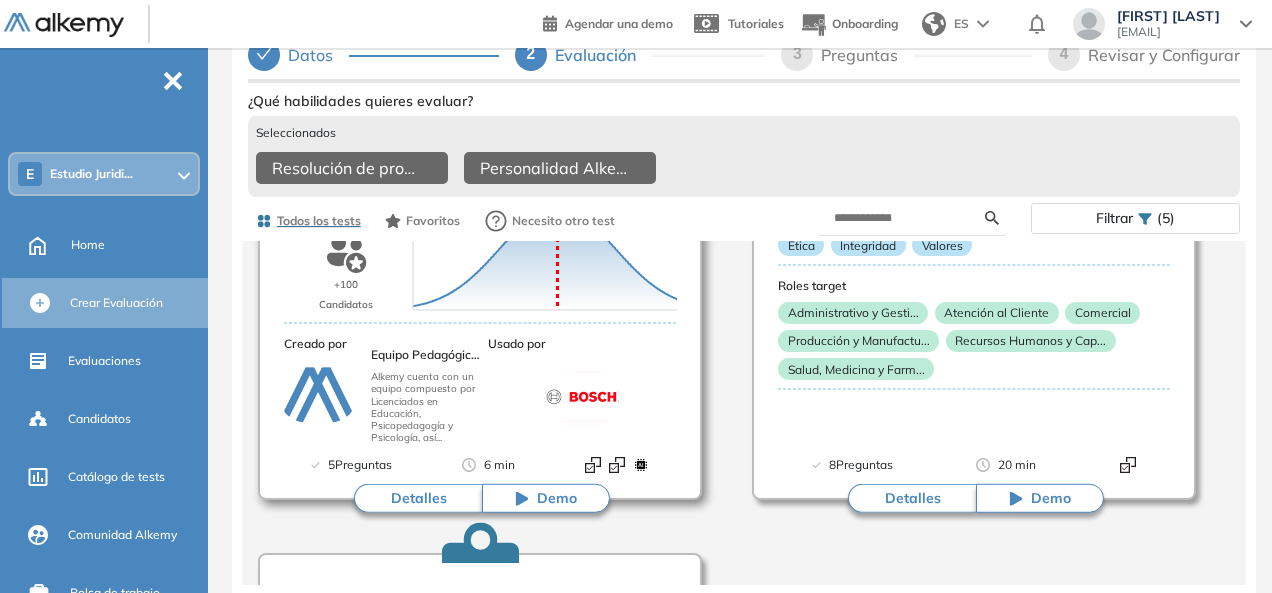 click on "Detalles" at bounding box center [418, 499] 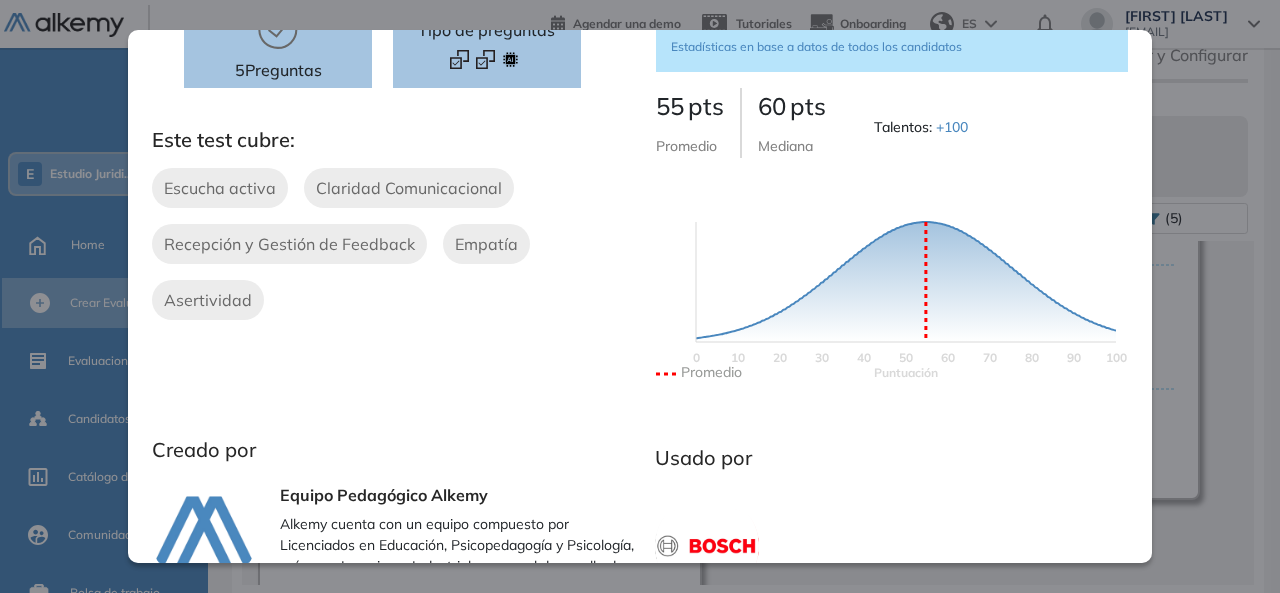 scroll, scrollTop: 345, scrollLeft: 0, axis: vertical 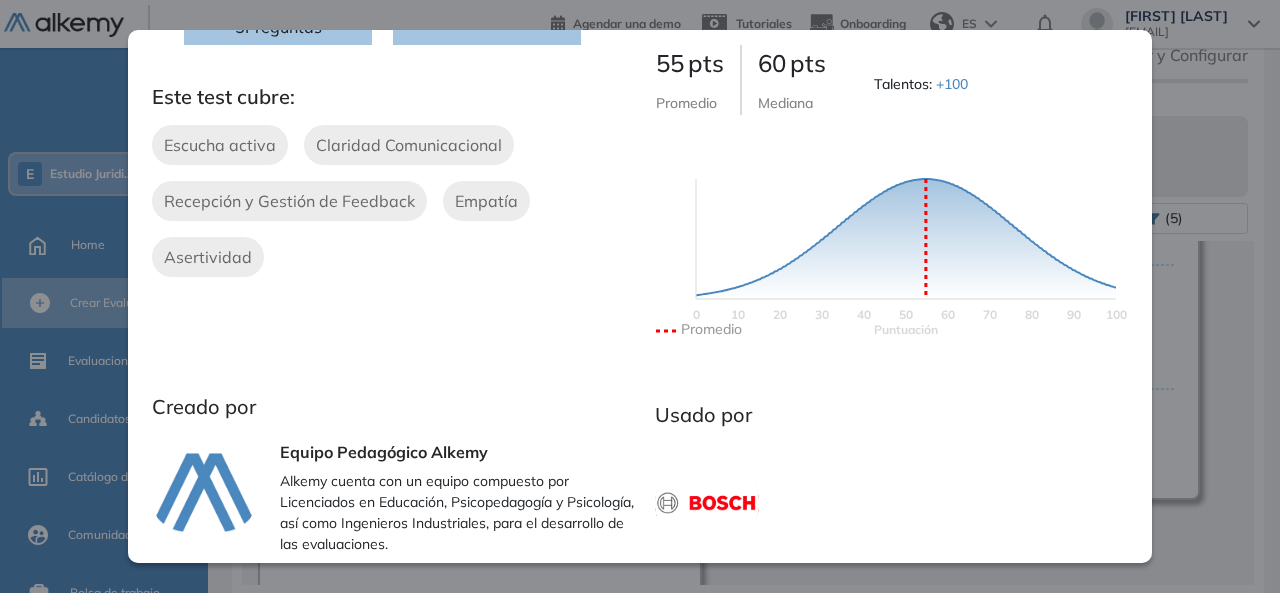 type 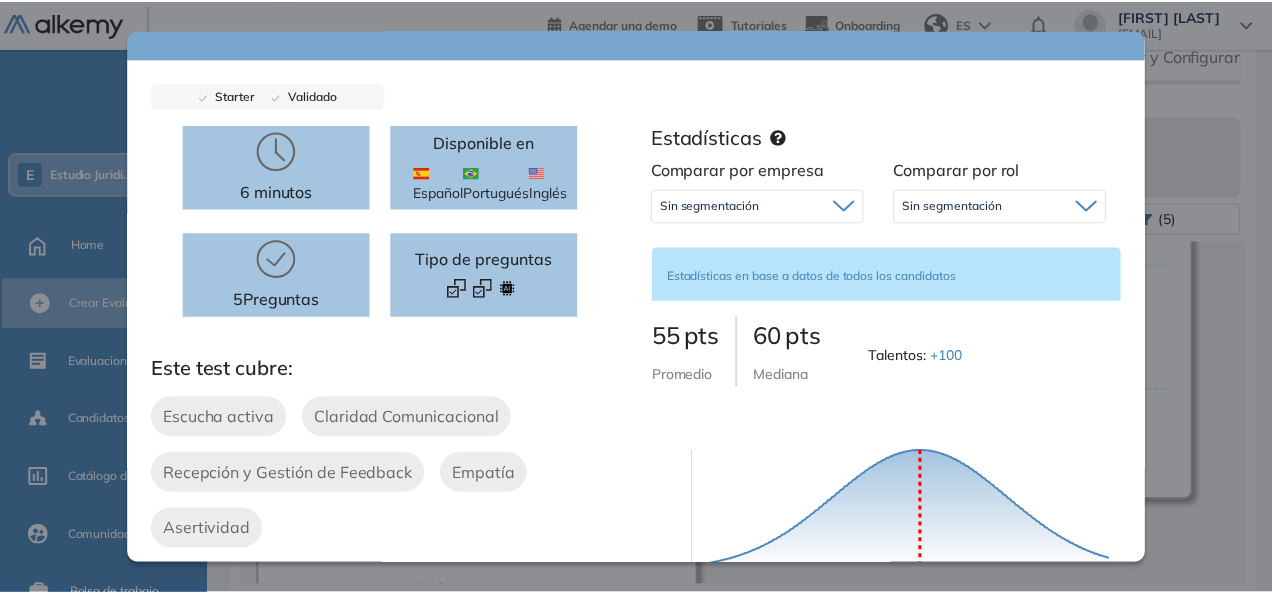 scroll, scrollTop: 0, scrollLeft: 0, axis: both 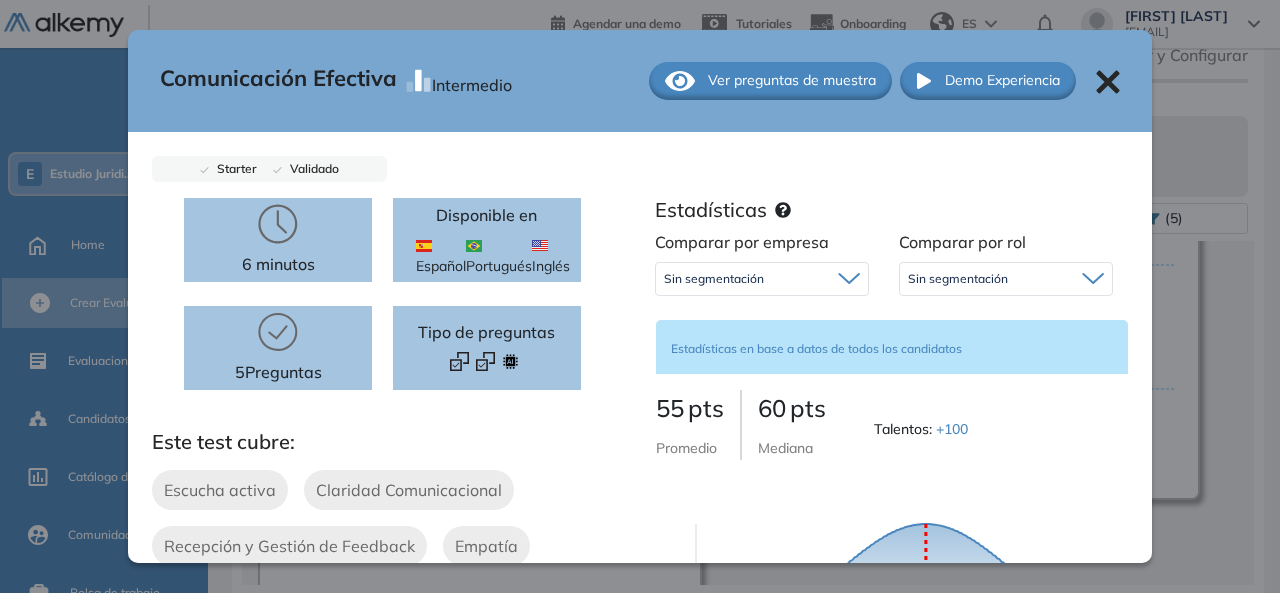 click 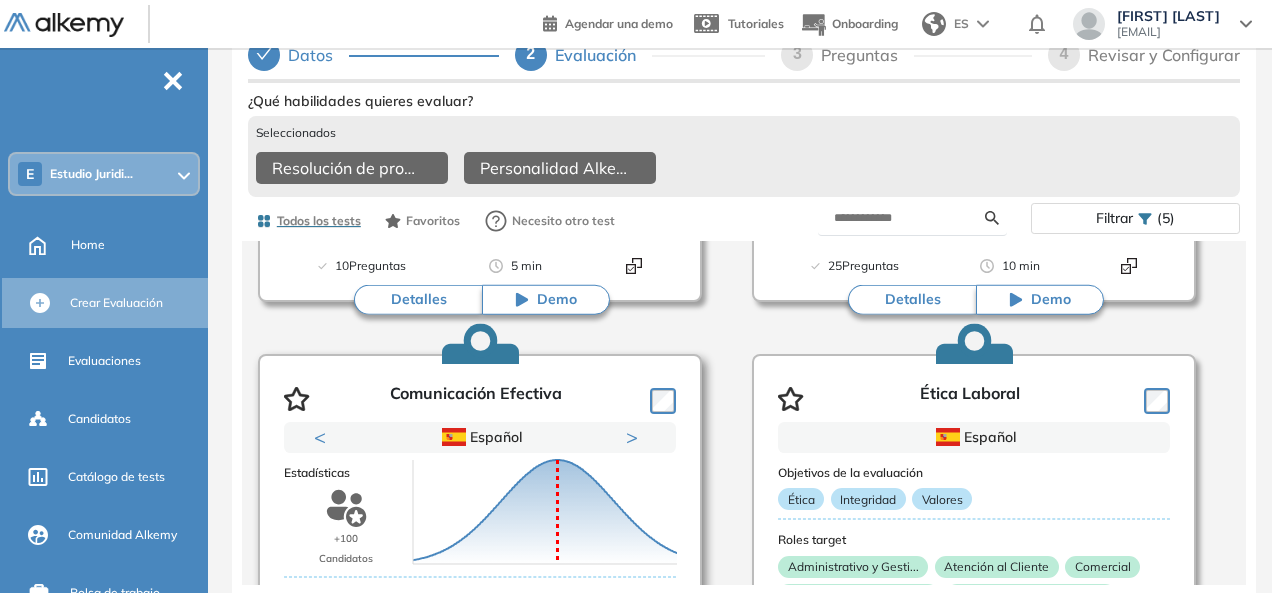 scroll, scrollTop: 4921, scrollLeft: 0, axis: vertical 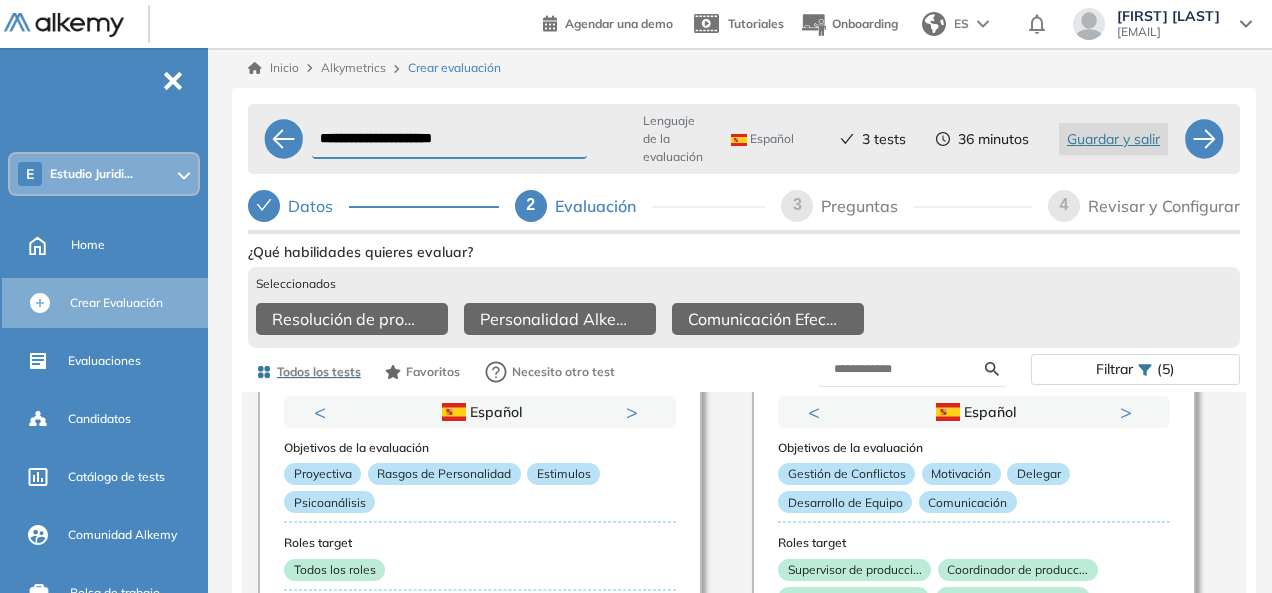 click on "Preguntas" at bounding box center [867, 206] 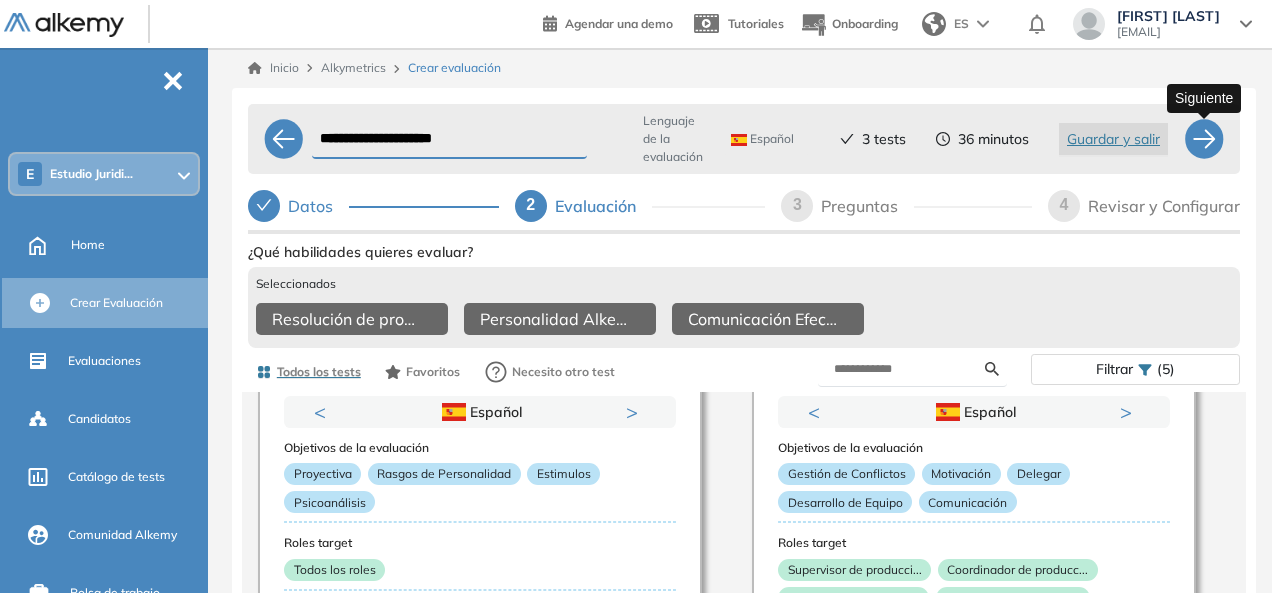 click at bounding box center (1204, 139) 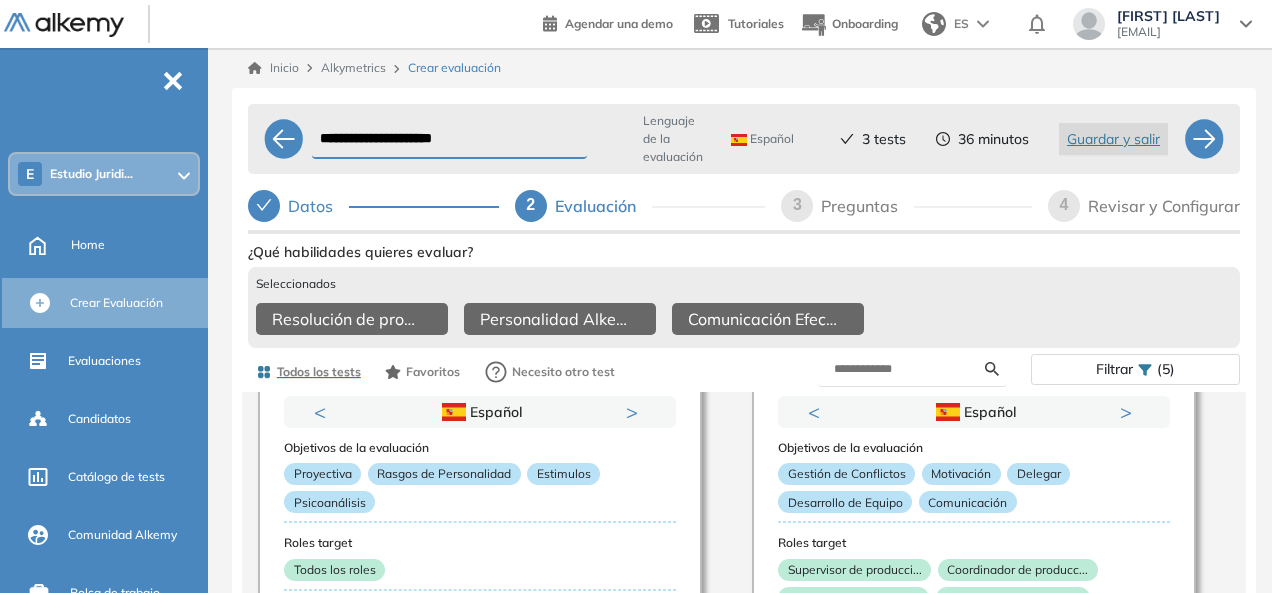 select on "*****" 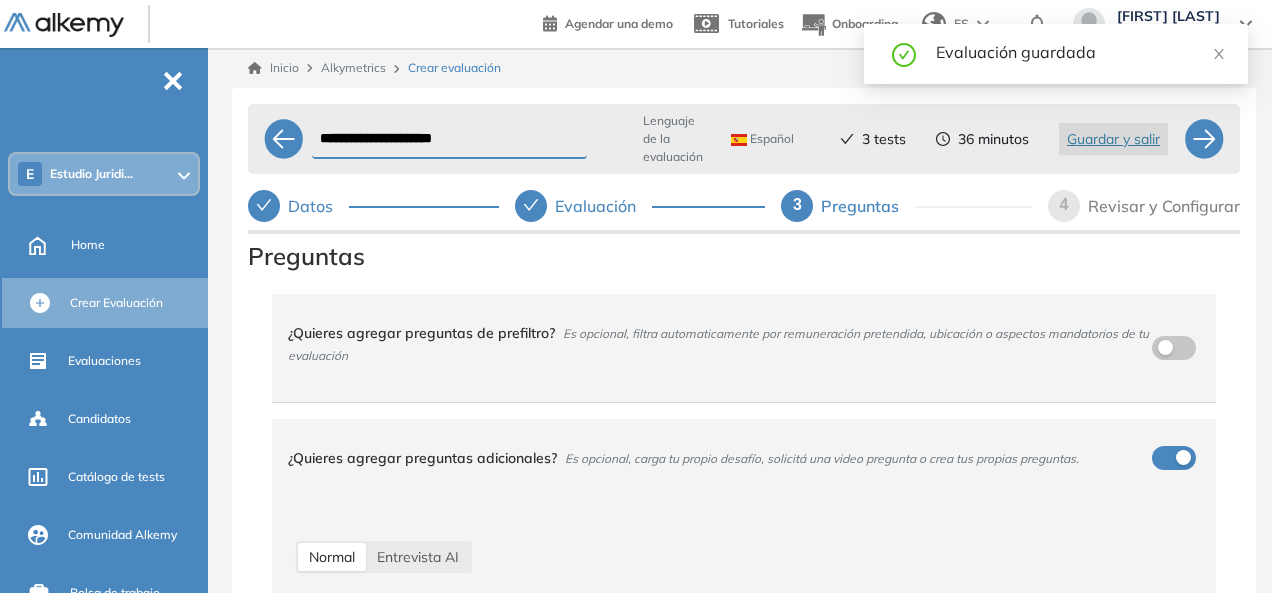 select on "*****" 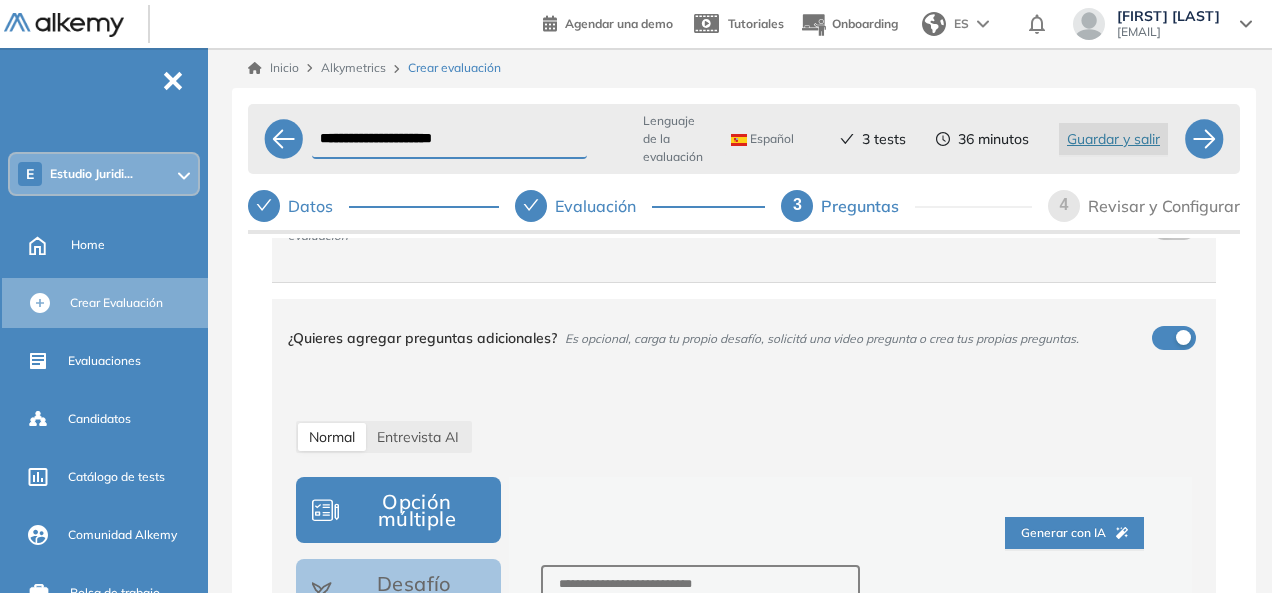 scroll, scrollTop: 100, scrollLeft: 0, axis: vertical 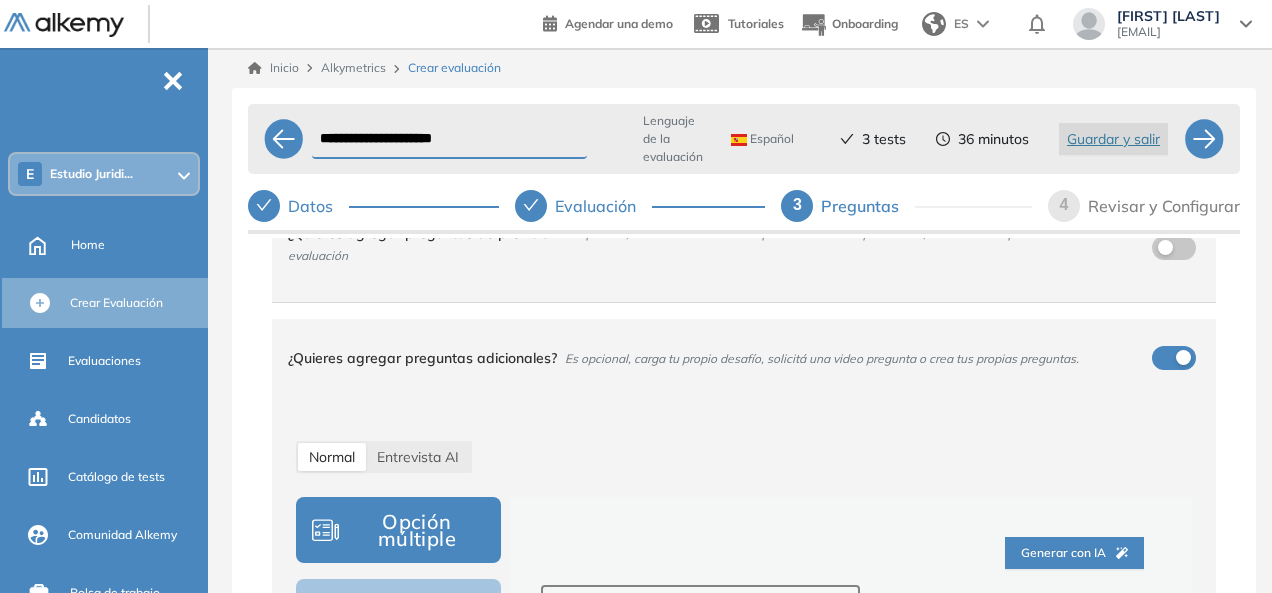 click on "¿Quieres agregar preguntas adicionales? Es opcional, carga tu propio desafío, solicitá una video pregunta o crea tus propias preguntas." at bounding box center [732, 358] 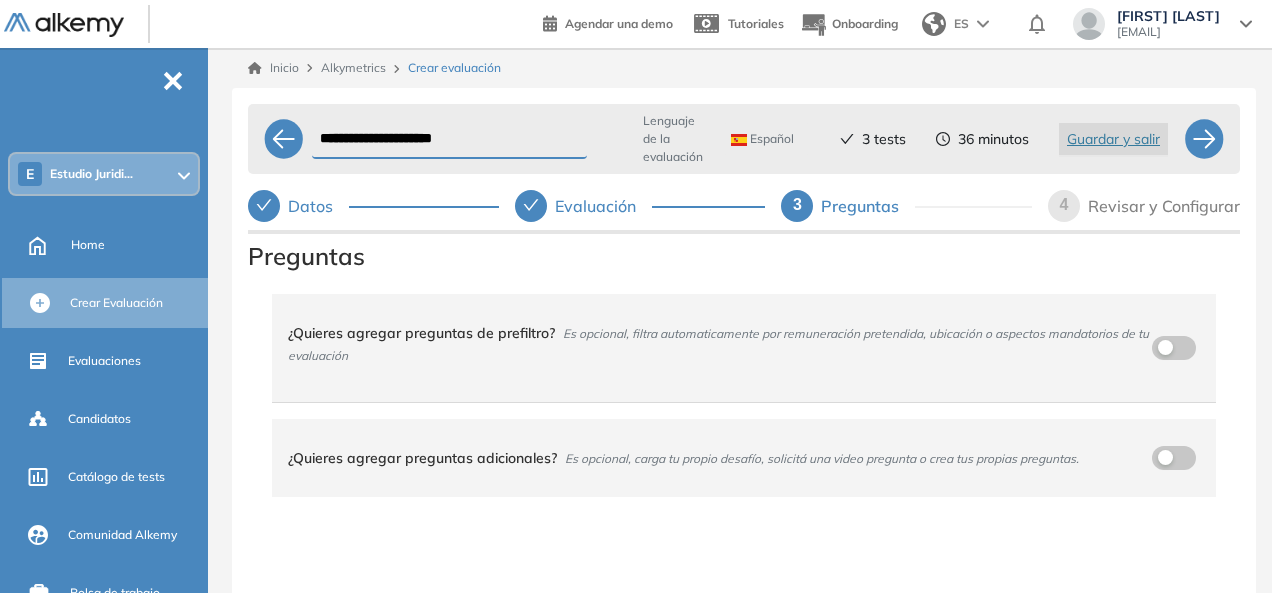 scroll, scrollTop: 0, scrollLeft: 0, axis: both 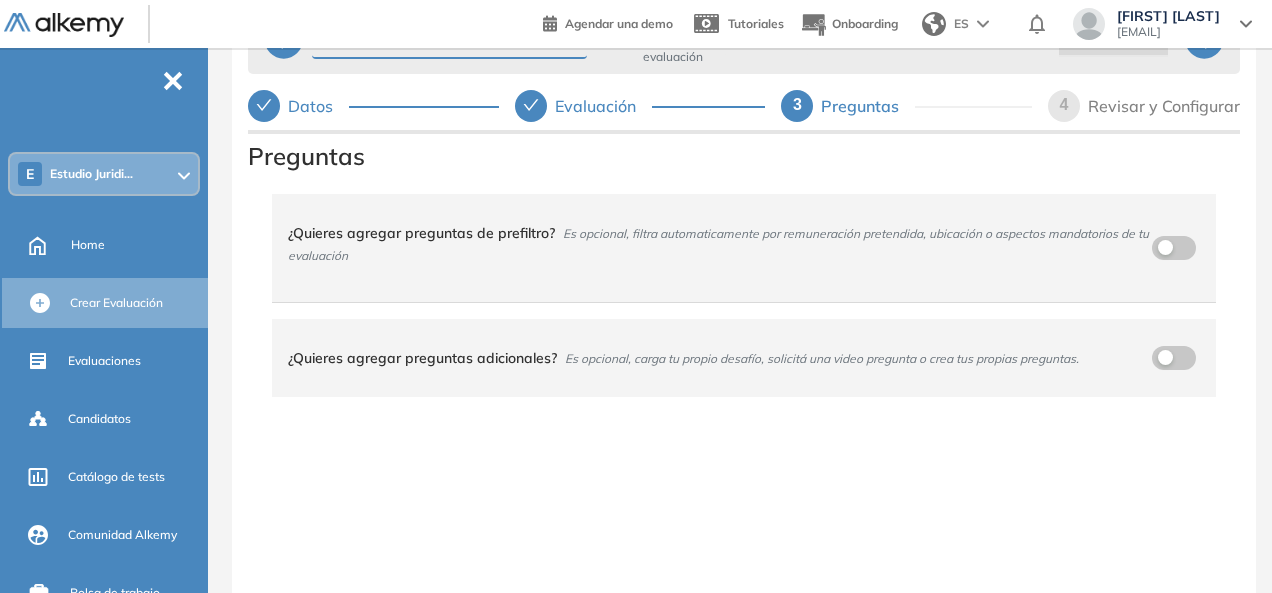 click at bounding box center [1174, 358] 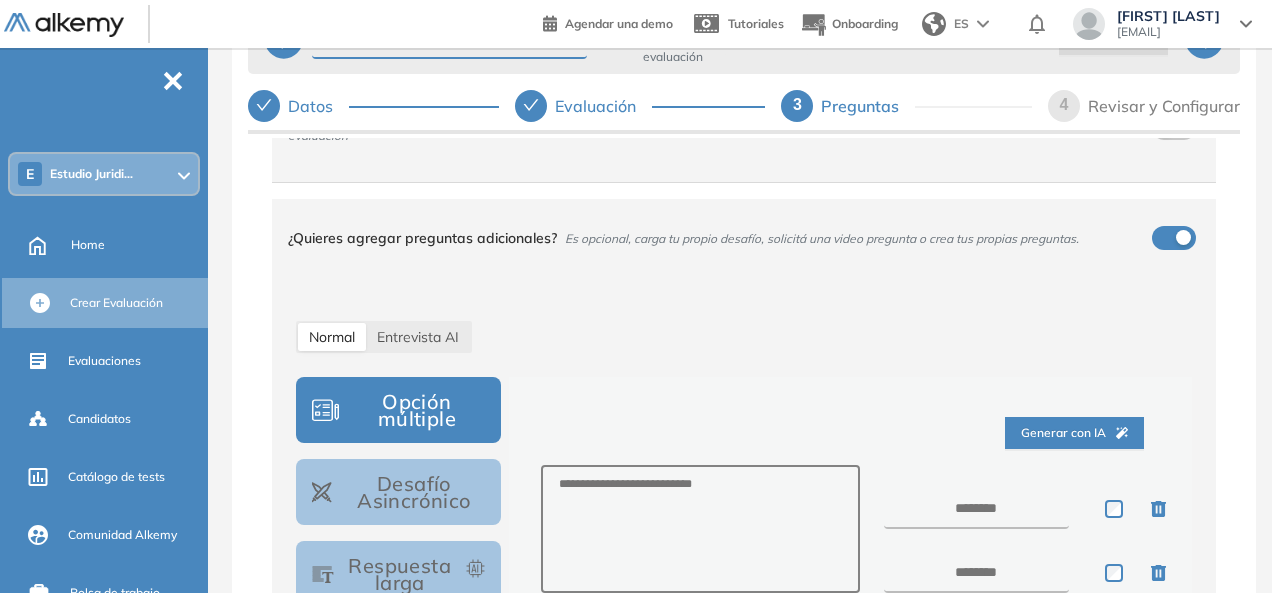 scroll, scrollTop: 0, scrollLeft: 0, axis: both 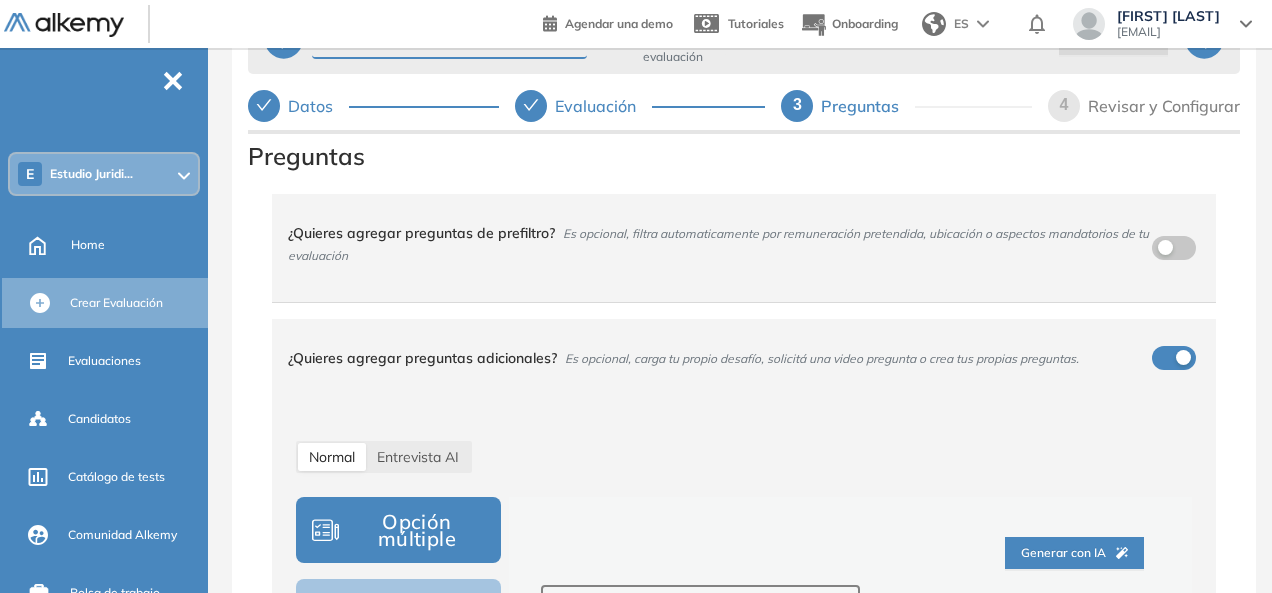click at bounding box center [1183, 357] 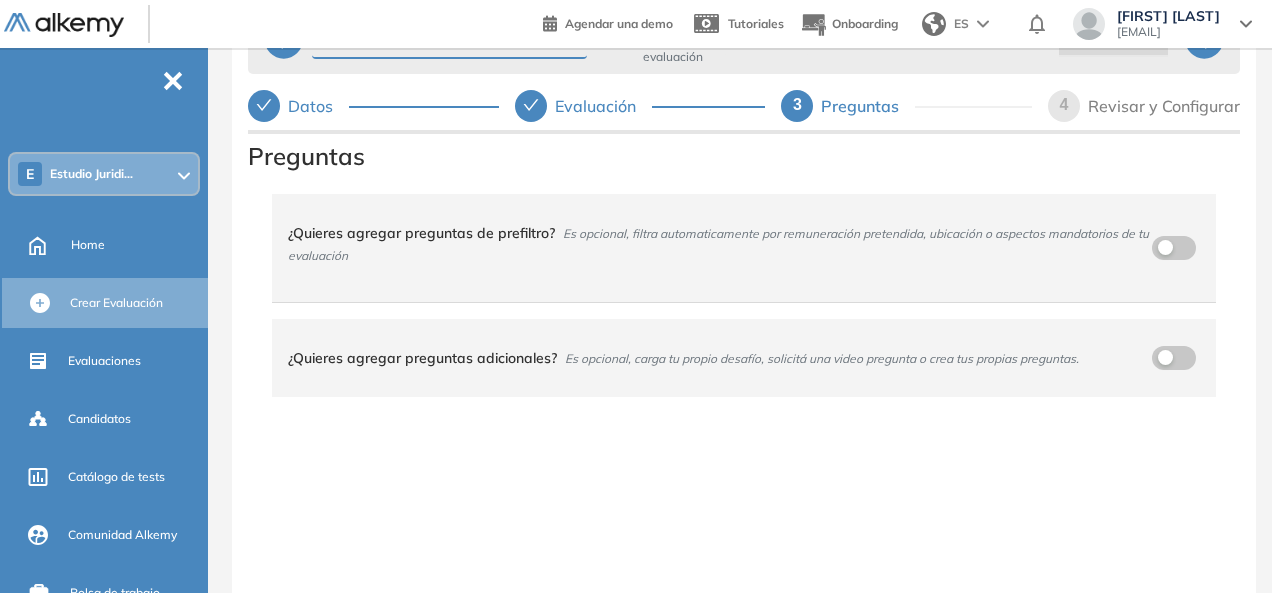 click on "¿Quieres agregar preguntas de prefiltro? Es opcional, filtra automaticamente por remuneración pretendida, ubicación o aspectos mandatorios de tu evaluación" at bounding box center [732, 244] 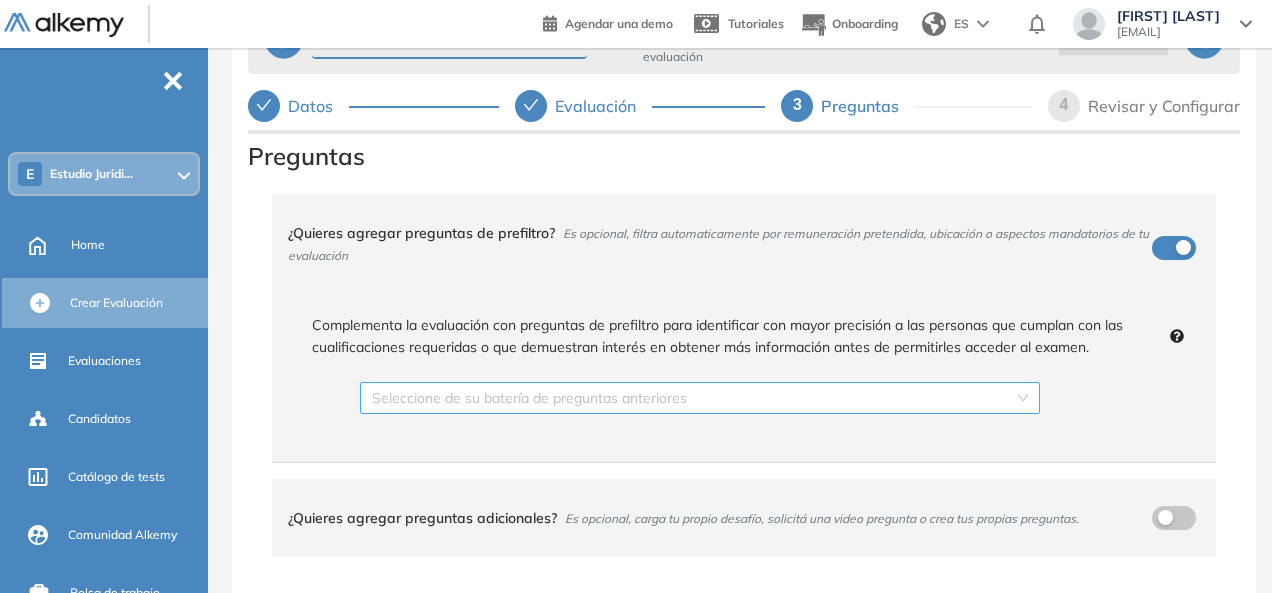 click at bounding box center (693, 398) 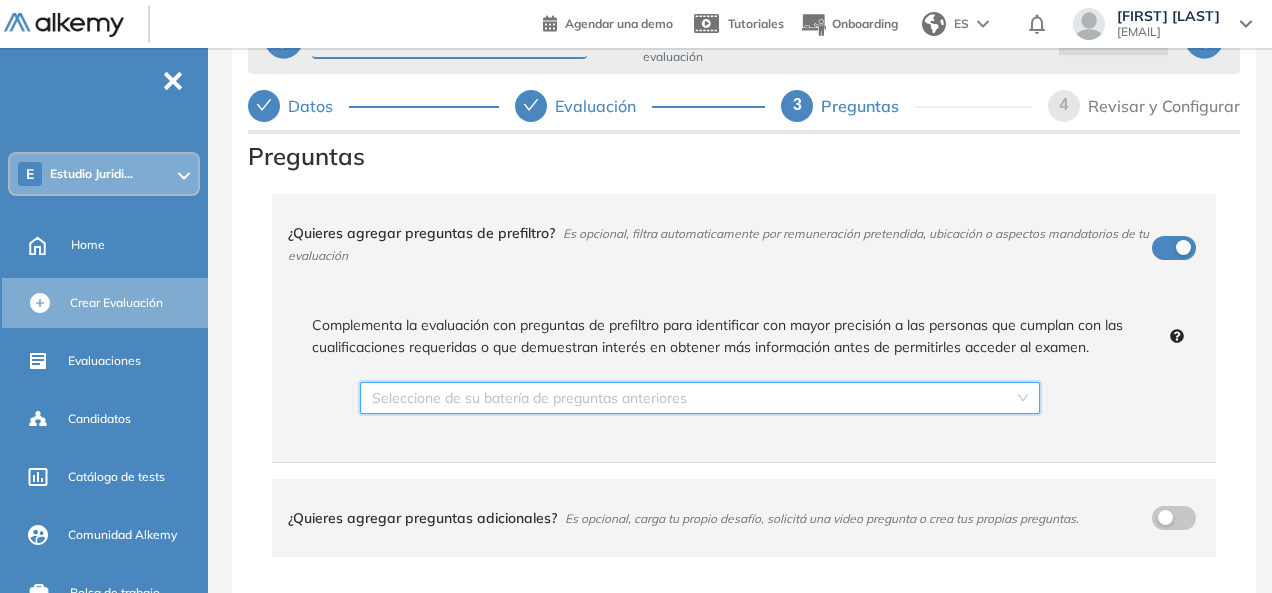 click at bounding box center (693, 398) 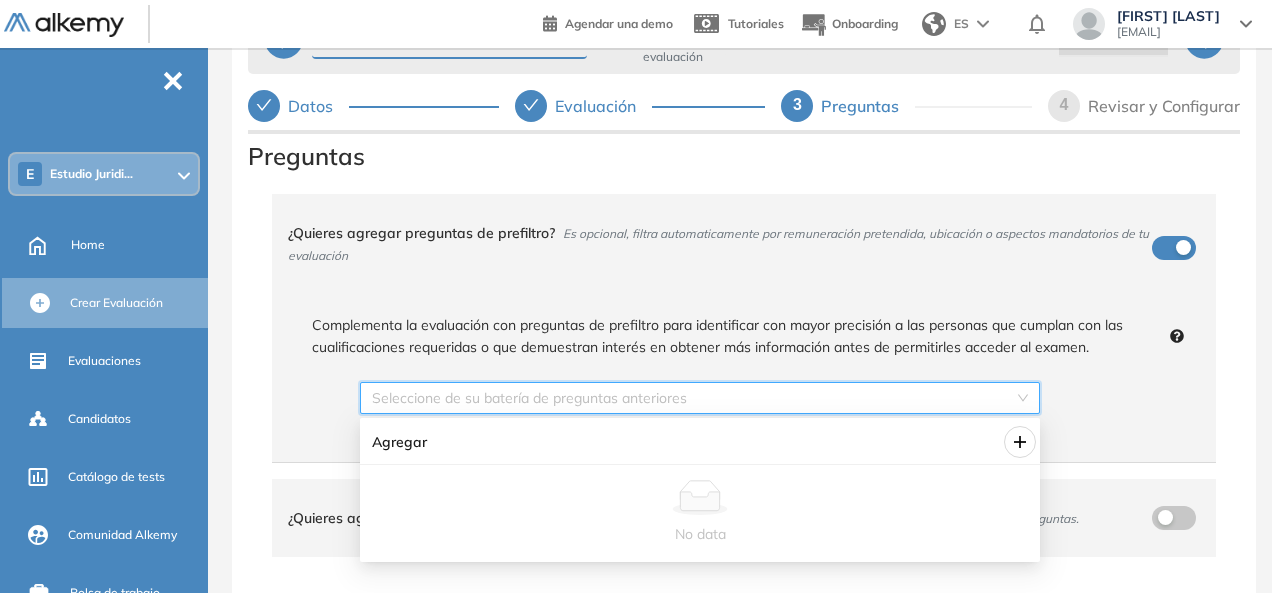 click on "Complementa la evaluación con preguntas de prefiltro para identificar con mayor precisión a las personas que cumplan con las cualificaciones requeridas o que demuestran interés en obtener más información antes de permitirles acceder al examen." at bounding box center (729, 336) 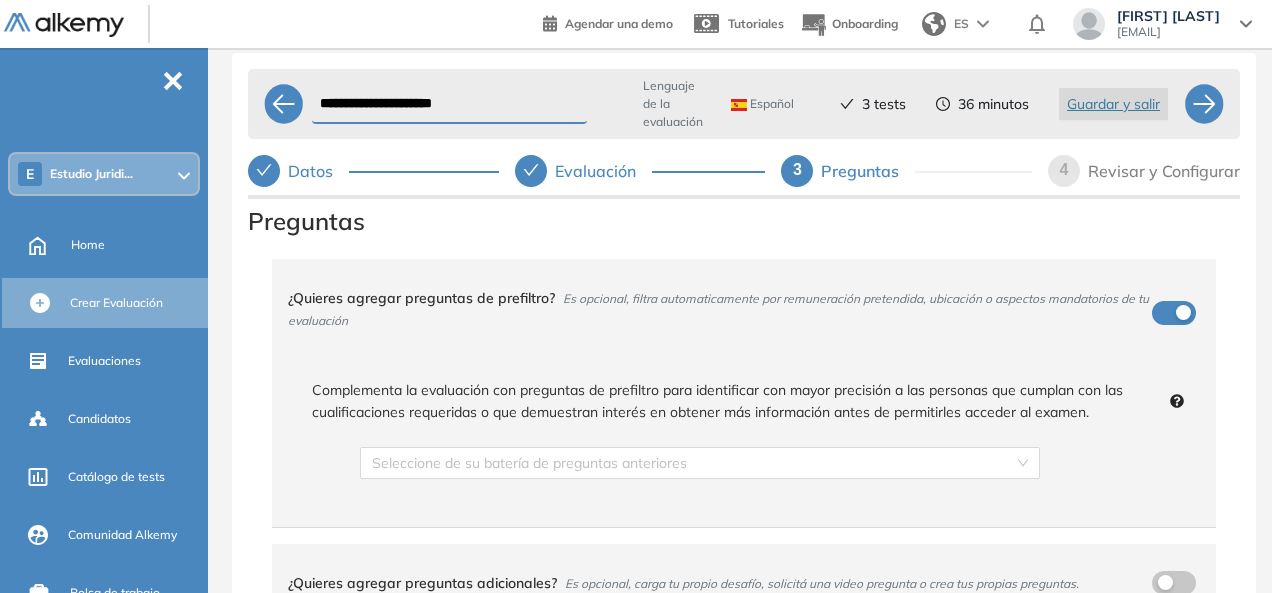 scroll, scrollTop: 0, scrollLeft: 0, axis: both 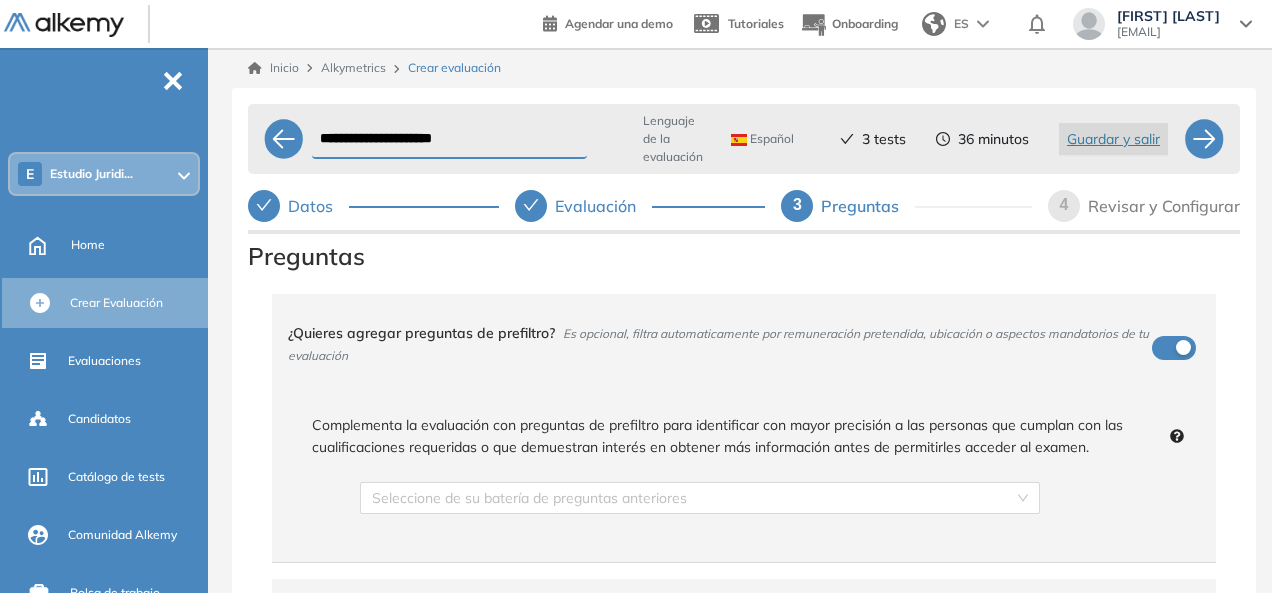 click on "¿Quieres agregar preguntas de prefiltro? Es opcional, filtra automaticamente por remuneración pretendida, ubicación o aspectos mandatorios de tu evaluación" at bounding box center (732, 344) 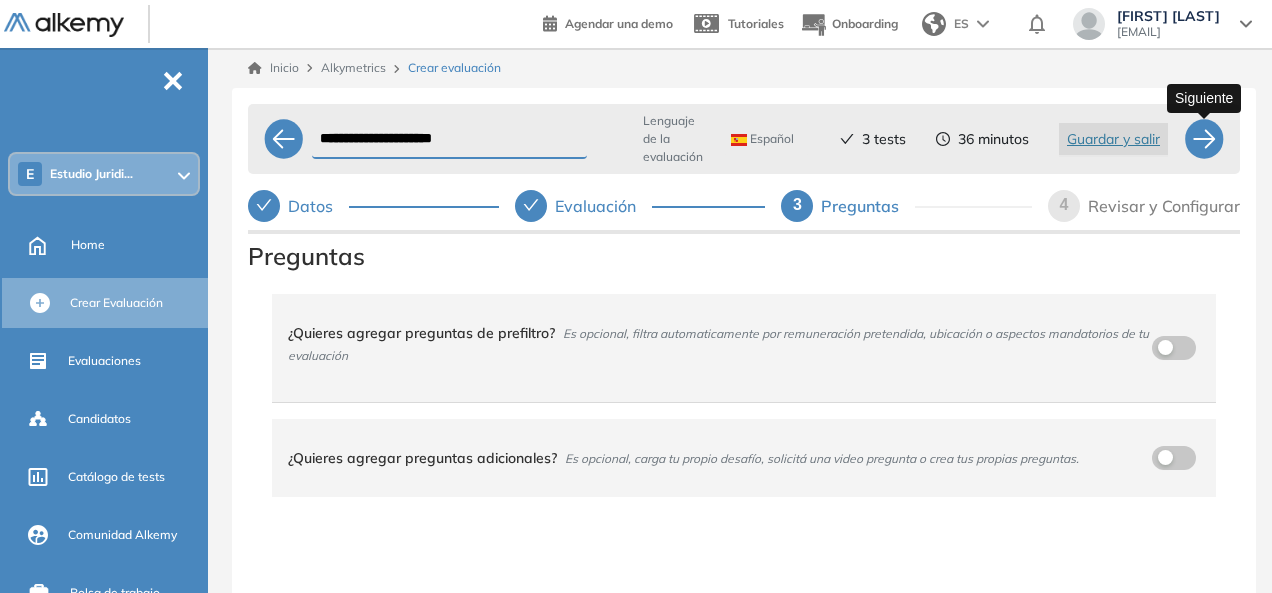 click at bounding box center (1204, 139) 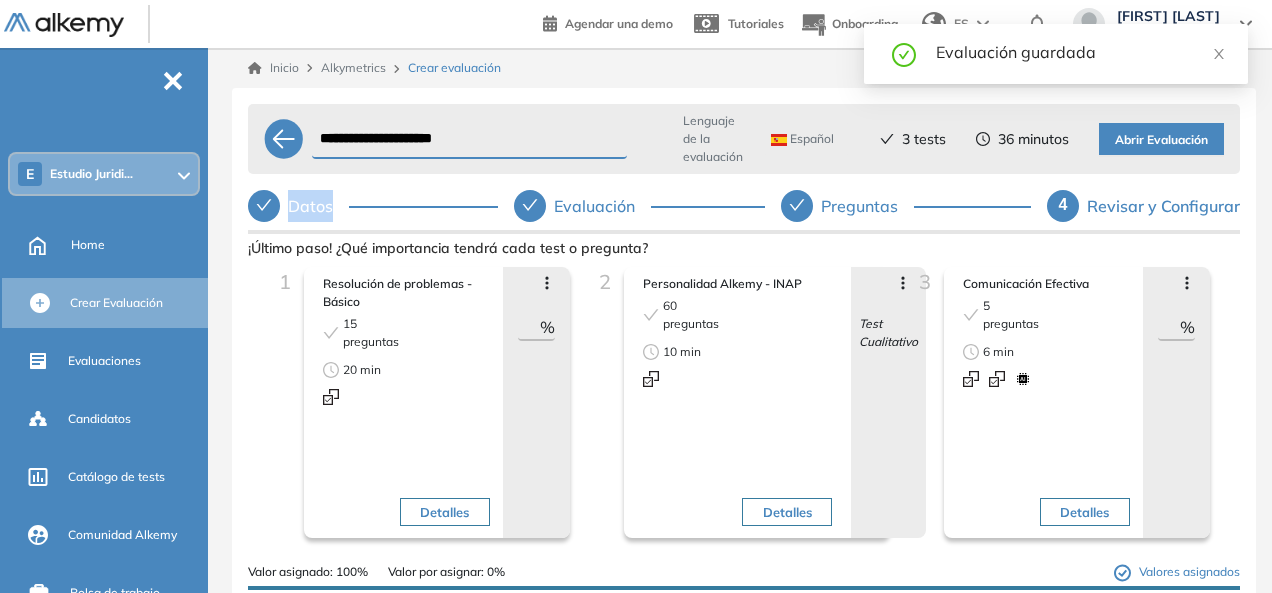 click on "Abrir Evaluación" at bounding box center (1161, 139) 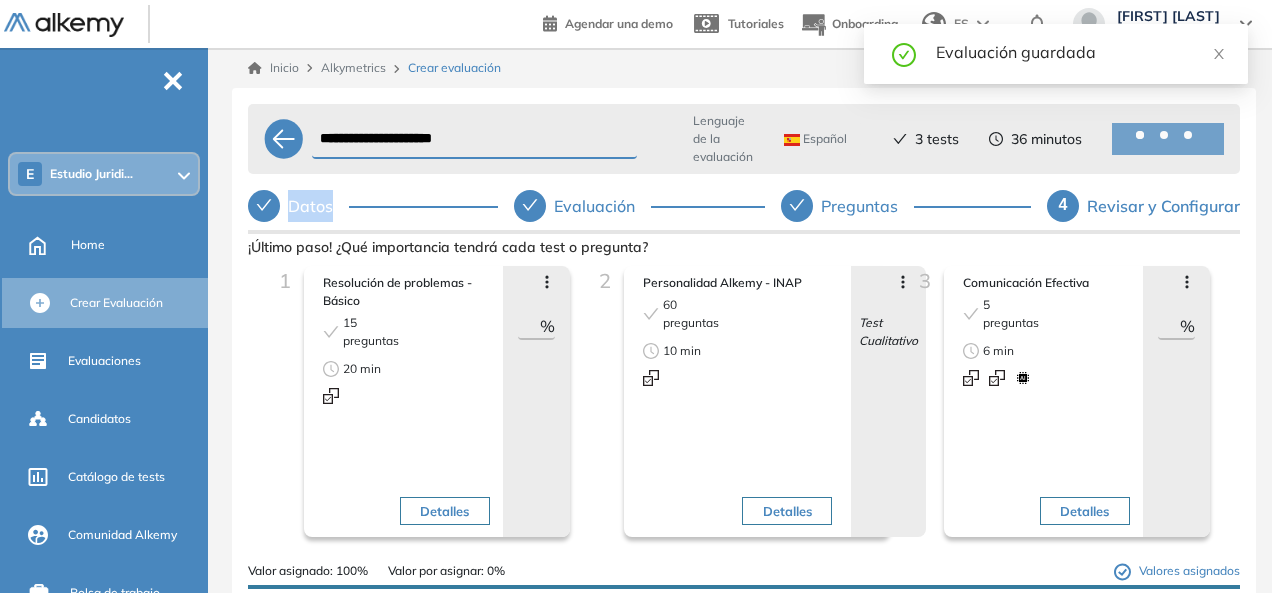 scroll, scrollTop: 0, scrollLeft: 0, axis: both 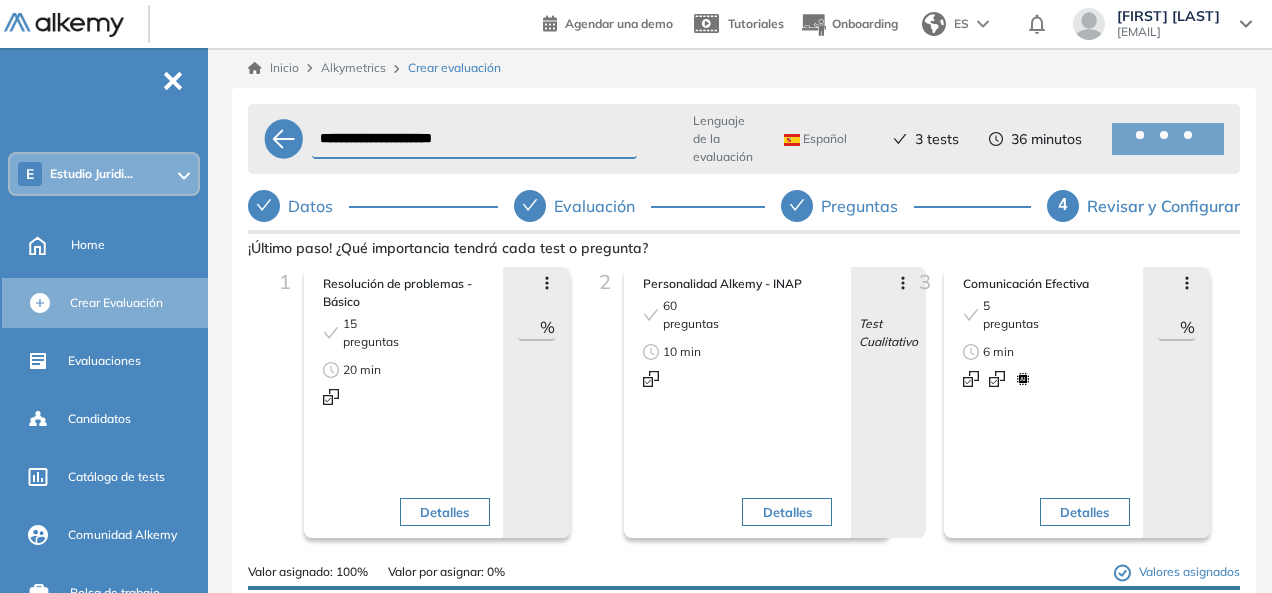click on "Test Cualitativo" at bounding box center [888, 333] 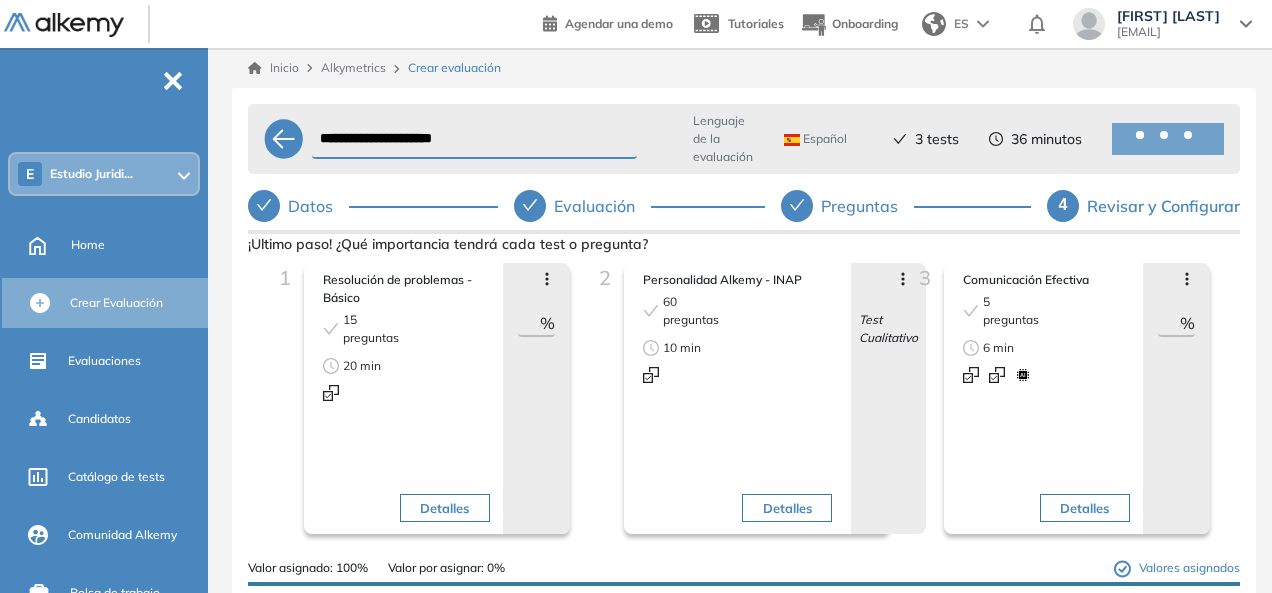 scroll, scrollTop: 0, scrollLeft: 0, axis: both 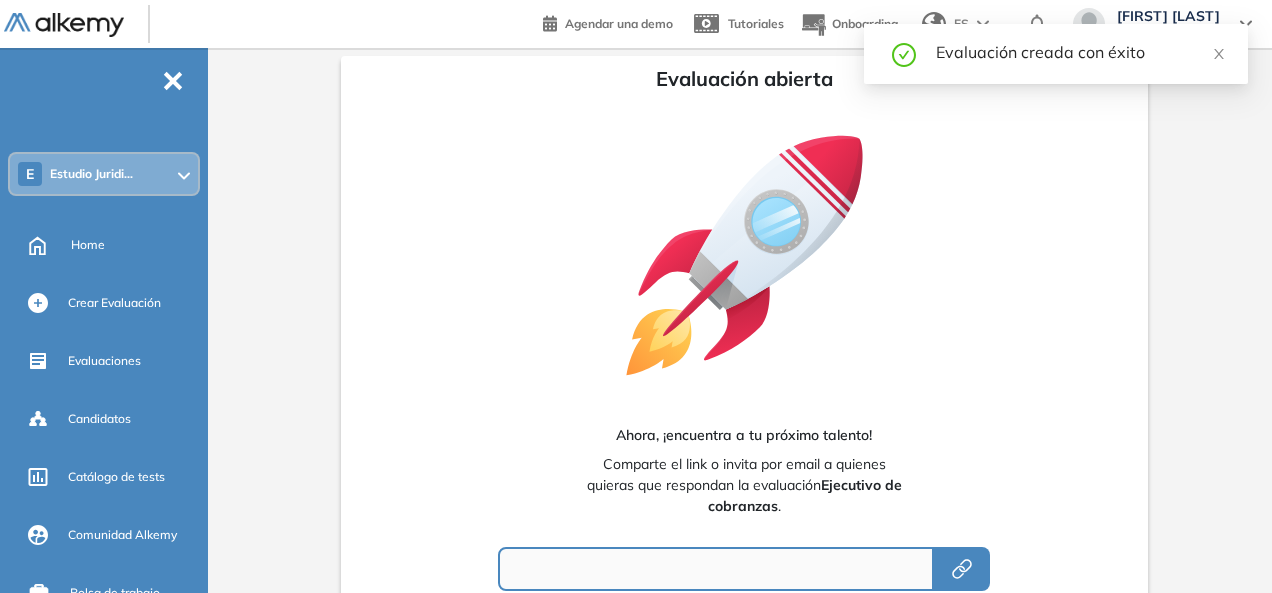 type on "**********" 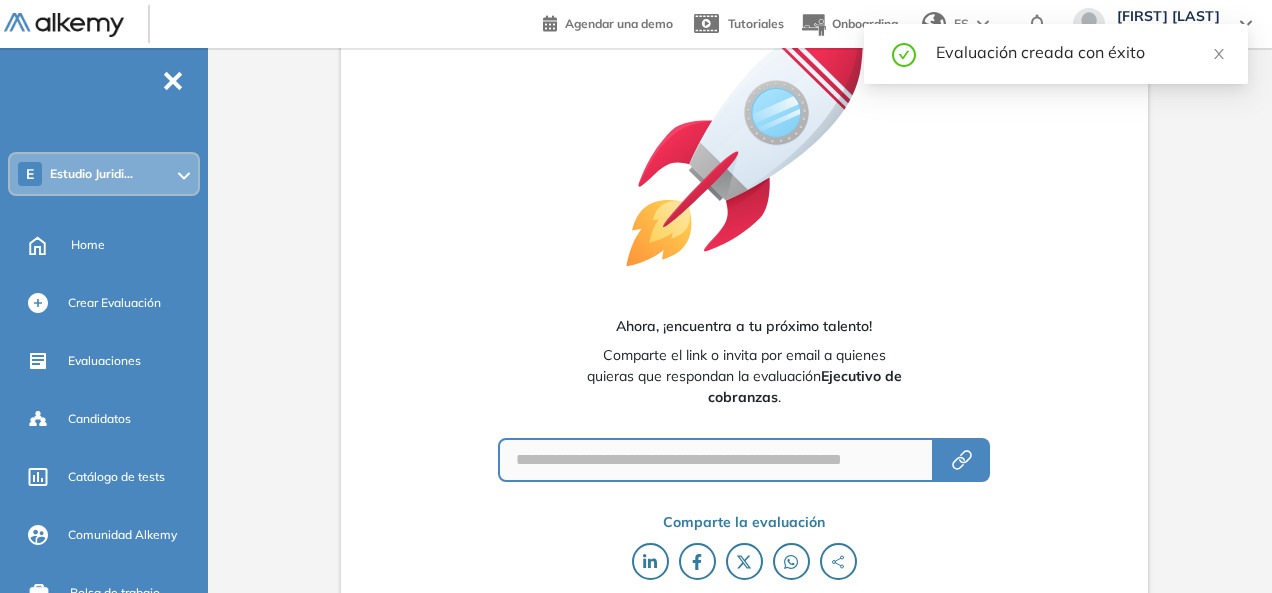 scroll, scrollTop: 179, scrollLeft: 0, axis: vertical 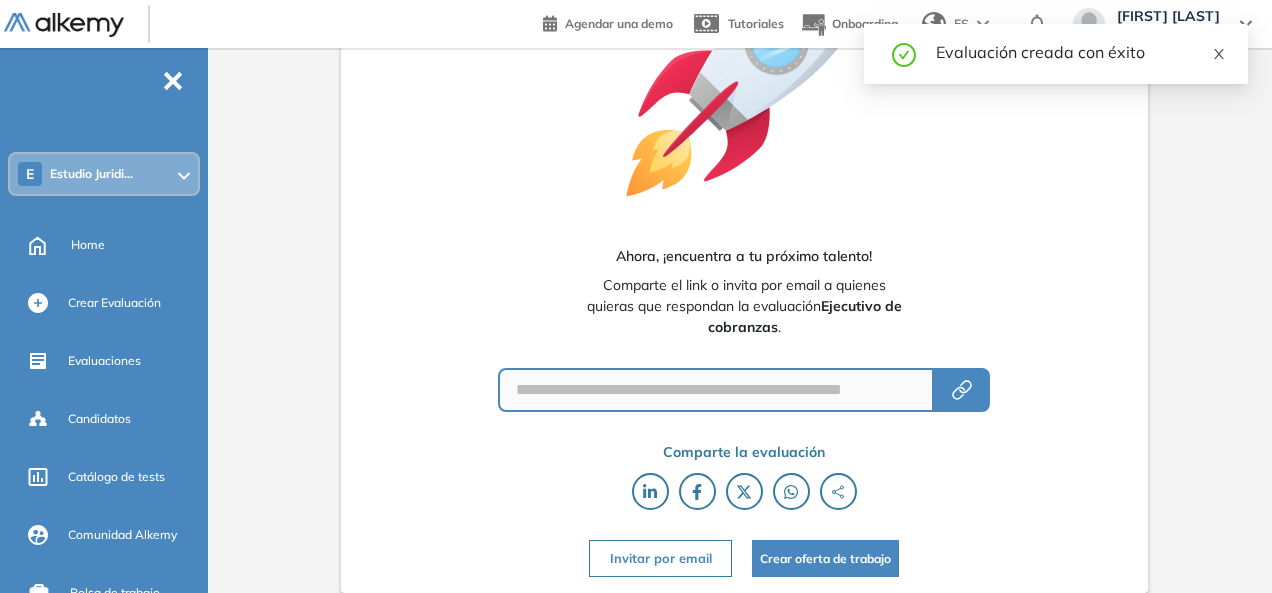 click 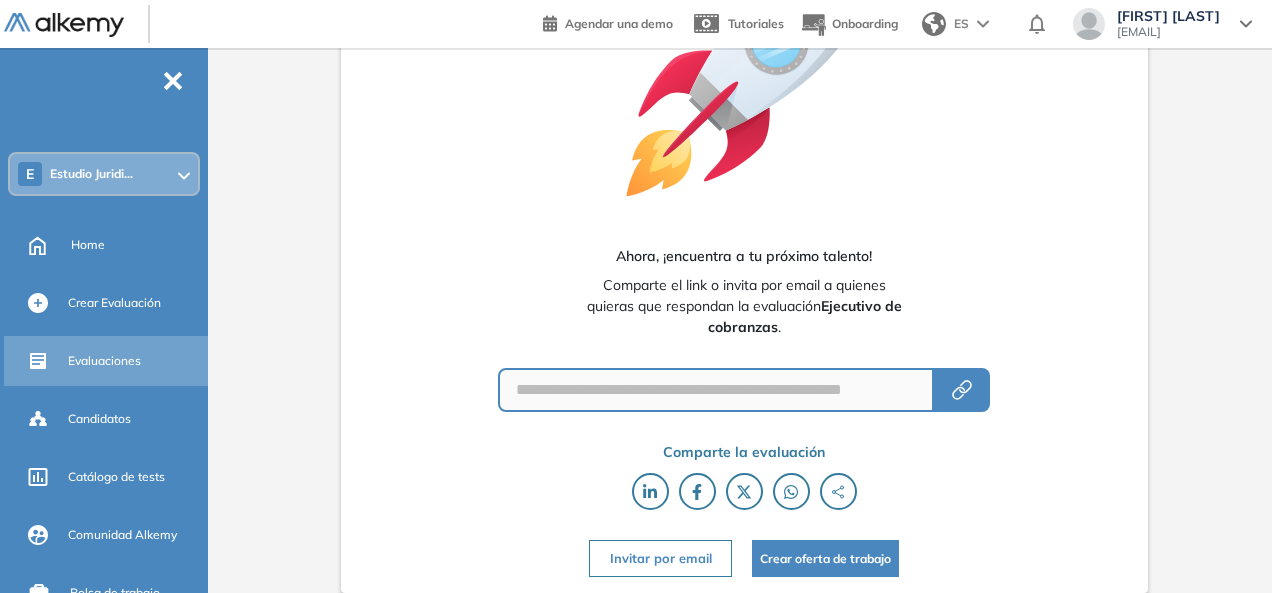 click on "Evaluaciones" at bounding box center [136, 361] 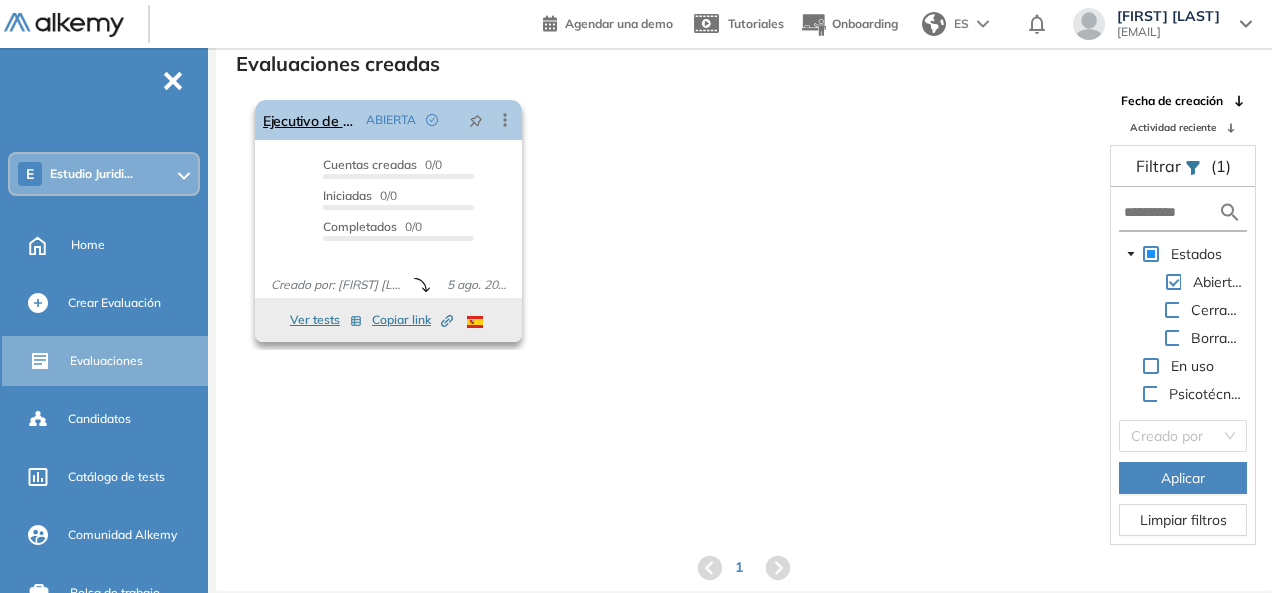 click 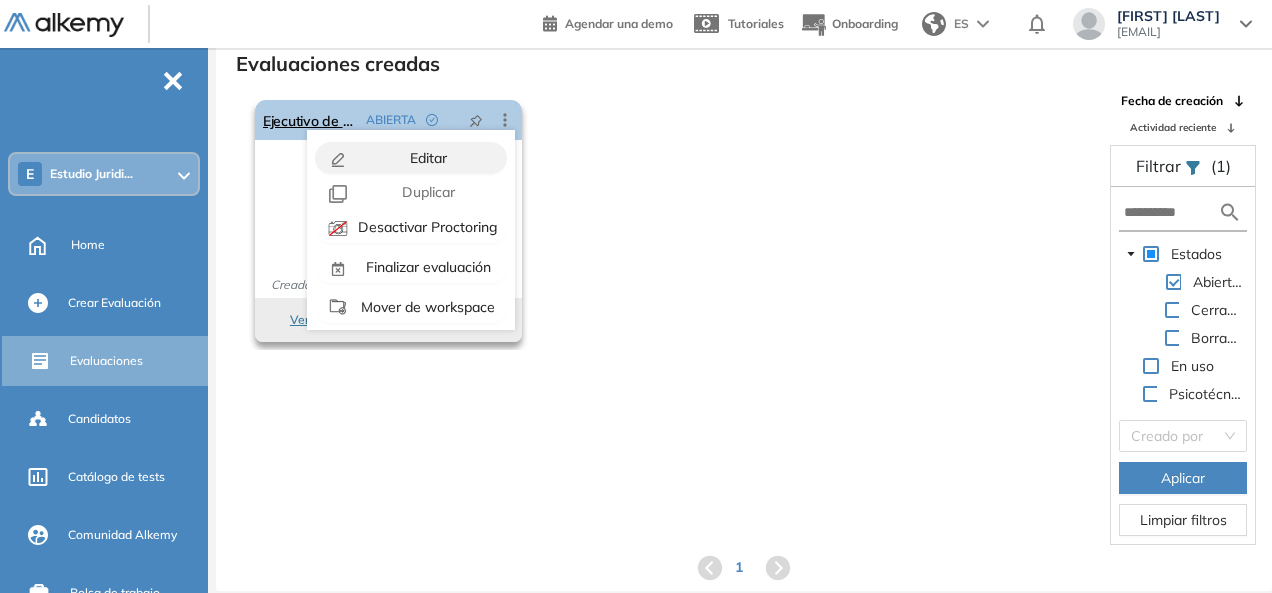 click on "Editar" at bounding box center (426, 158) 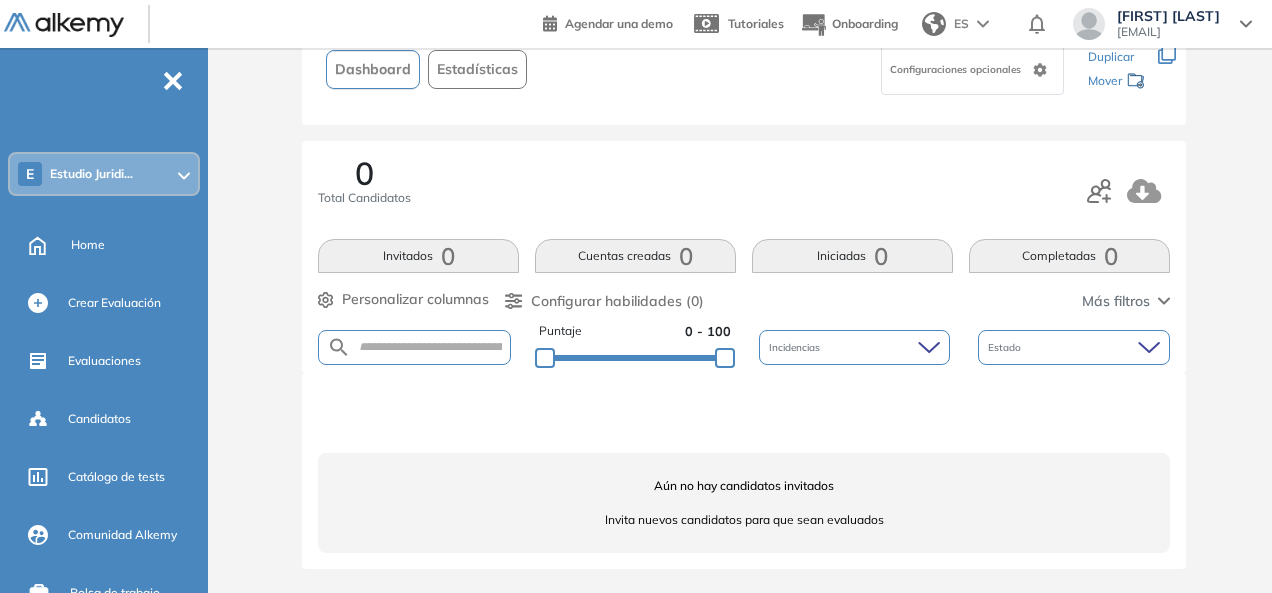 scroll, scrollTop: 0, scrollLeft: 0, axis: both 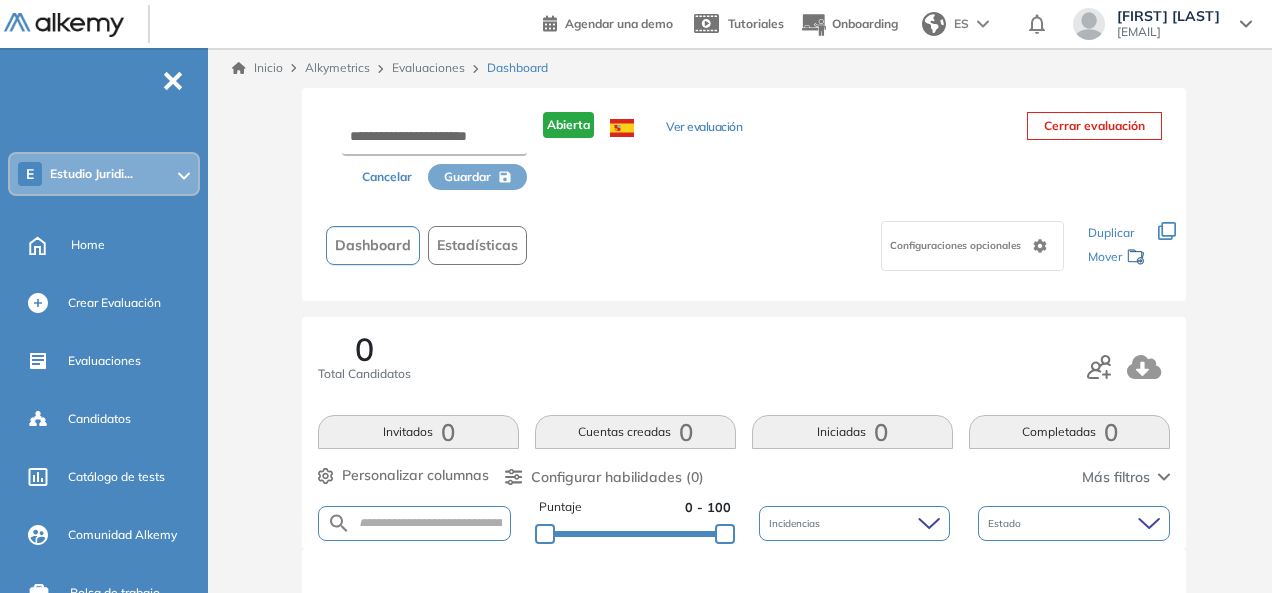 click 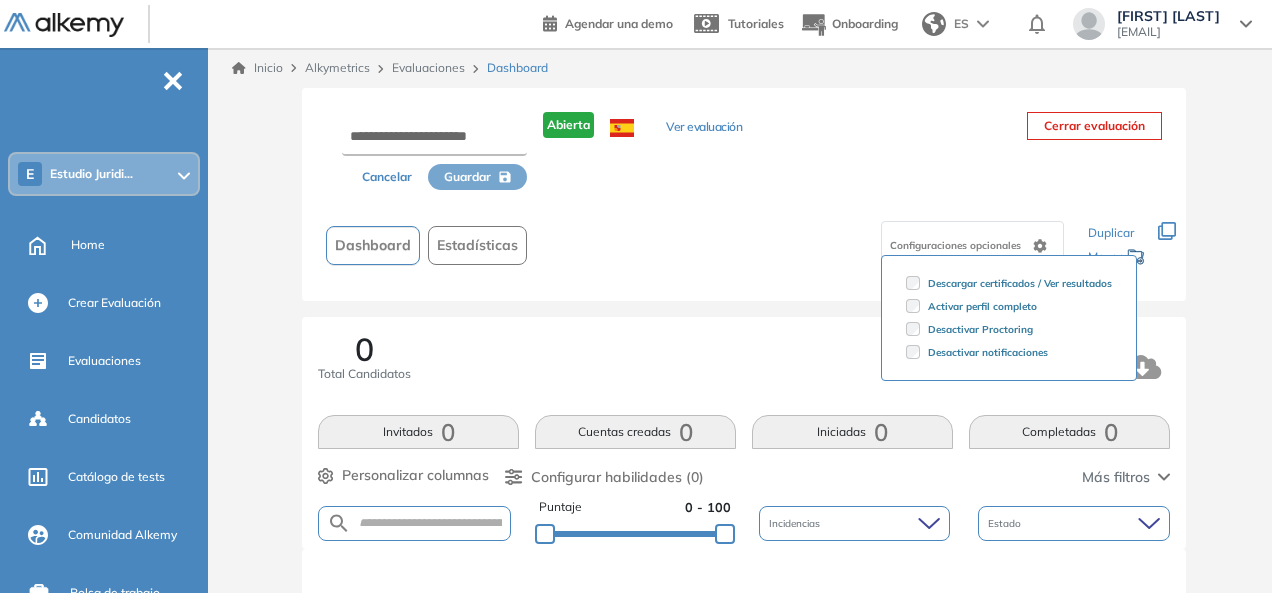 click 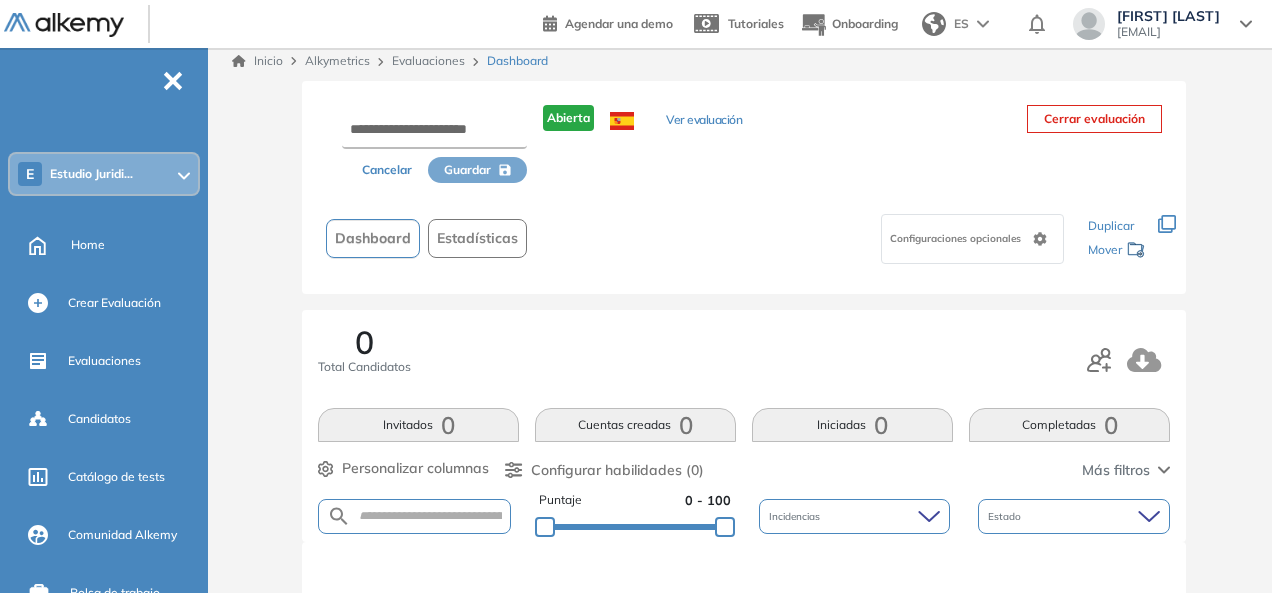 scroll, scrollTop: 0, scrollLeft: 0, axis: both 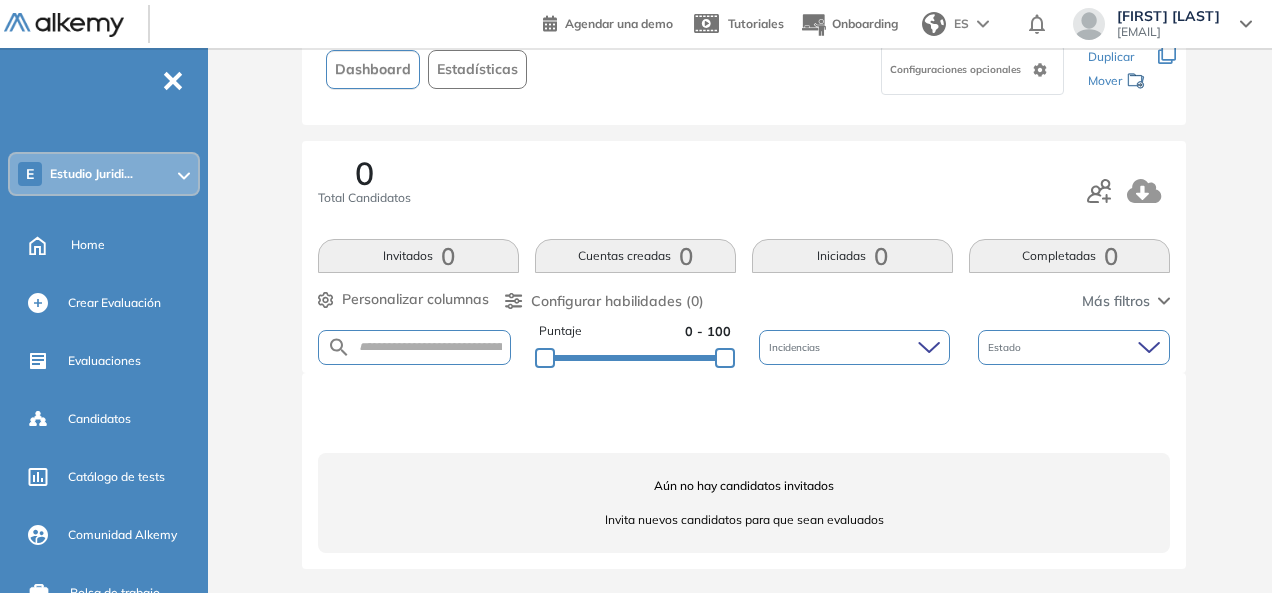 click on "Configurar habilidades (0)" at bounding box center (617, 301) 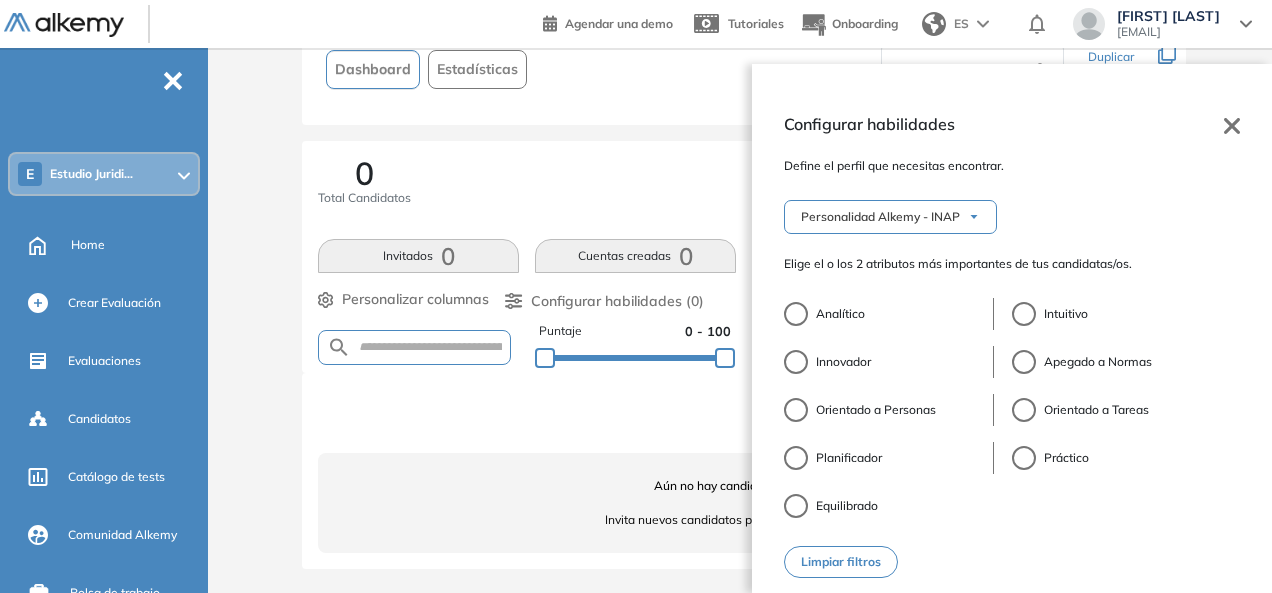 click 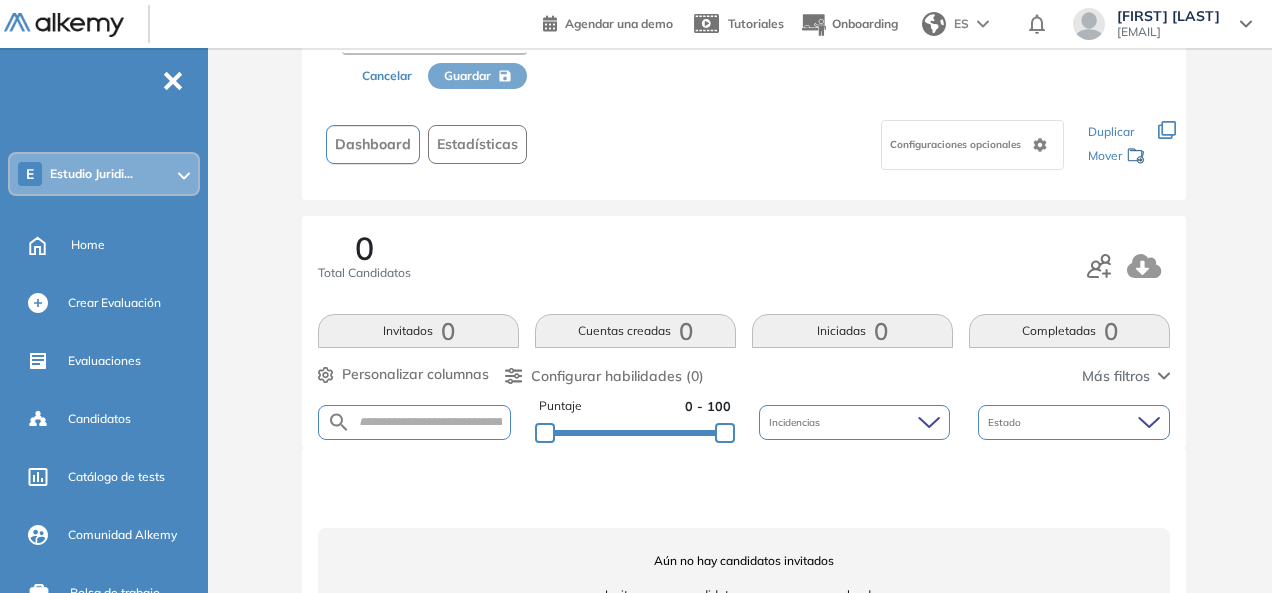 scroll, scrollTop: 0, scrollLeft: 0, axis: both 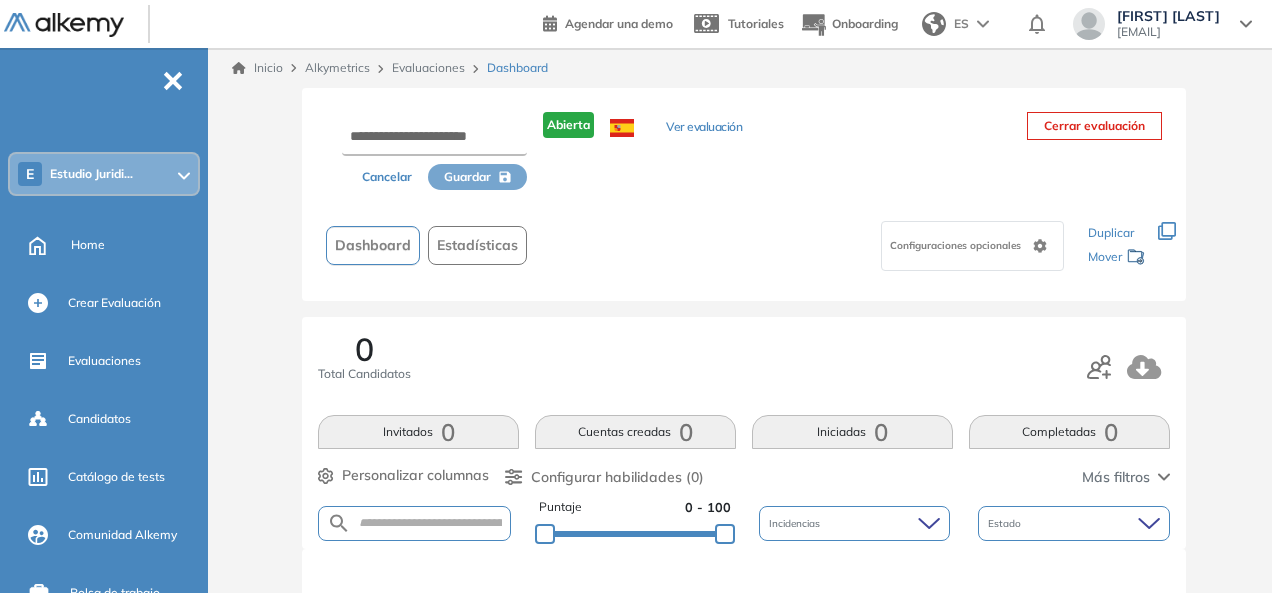 click on "Evaluaciones" at bounding box center (428, 67) 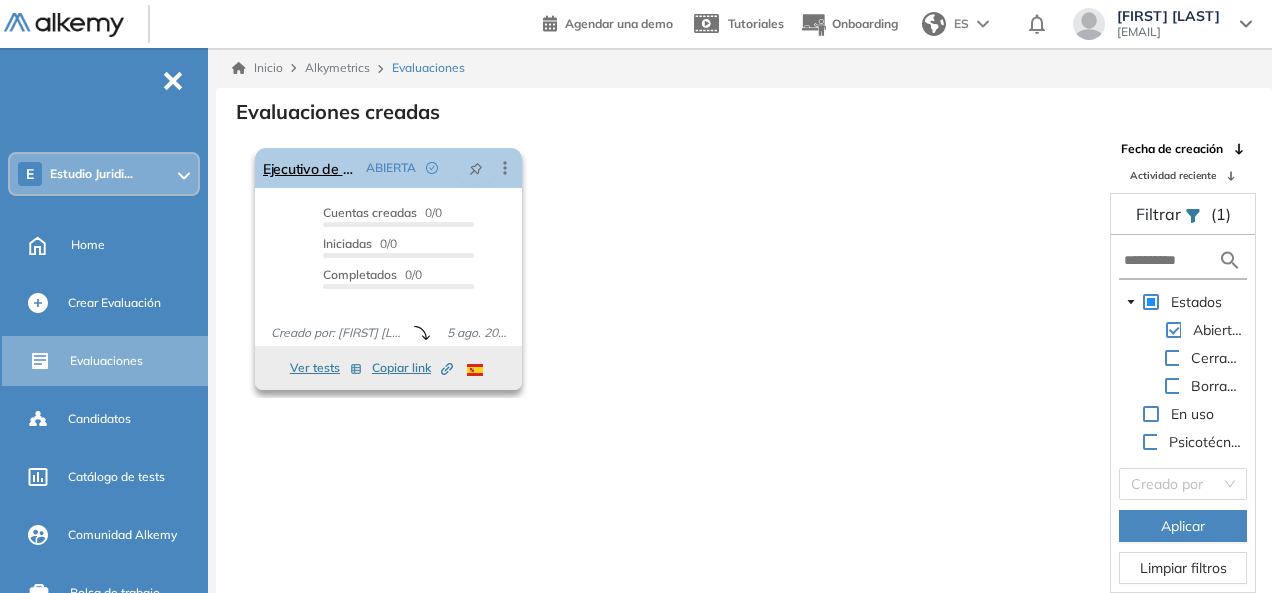 click on "Editar Los siguientes tests ya no están disponibles o tienen una nueva versión Revisa en el catálogo otras opciones o su detalle. Entendido Duplicar Reabrir Eliminar Ver candidatos Ver estadísticas Desactivar Proctoring Finalizar evaluación Mover de workspace Created by potrace 1.16, written by Peter Selinger 2001-2019 Copiar ID Publico" at bounding box center (505, 168) 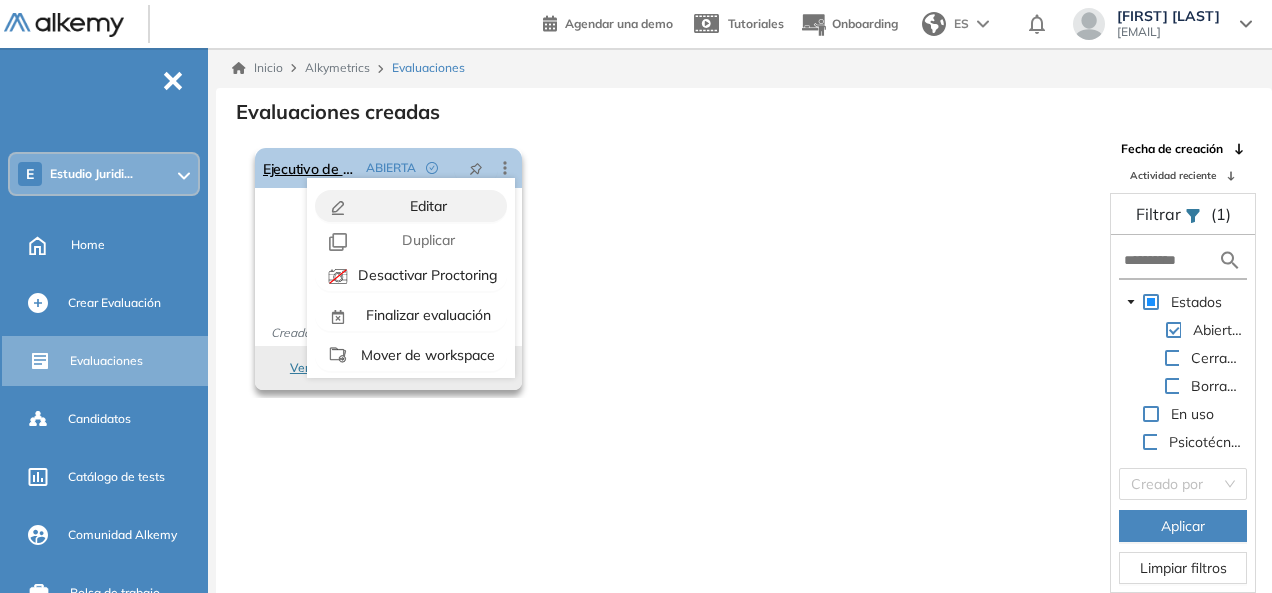 click on "Editar" at bounding box center [426, 206] 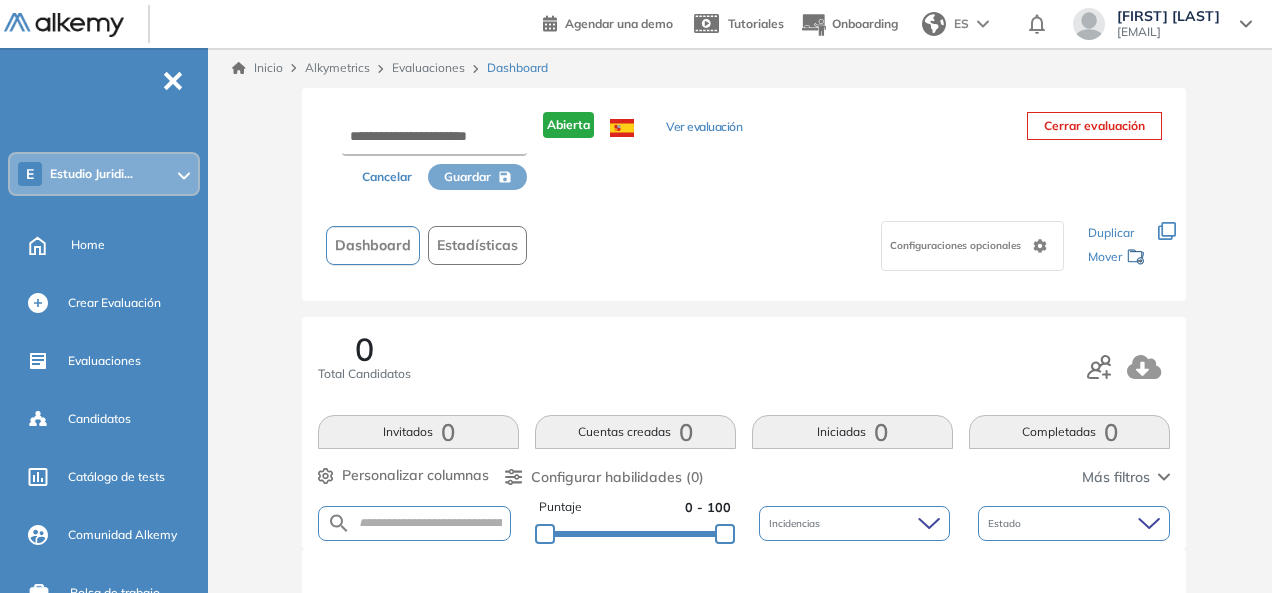 click on "Ver evaluación" at bounding box center (704, 128) 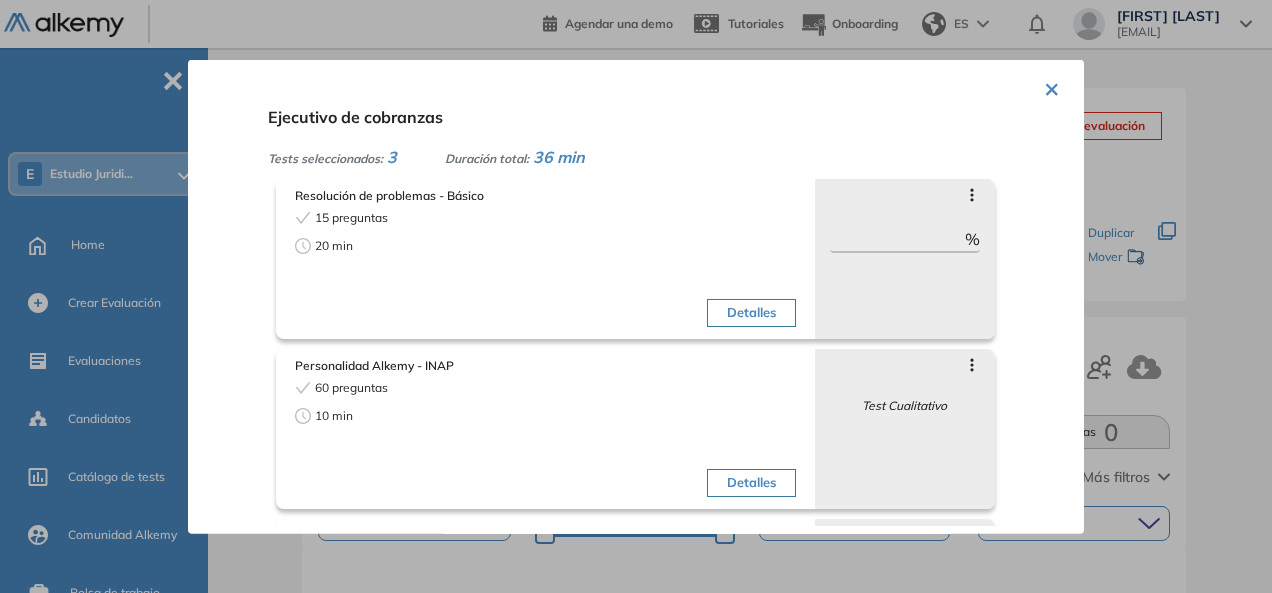 scroll, scrollTop: 0, scrollLeft: 0, axis: both 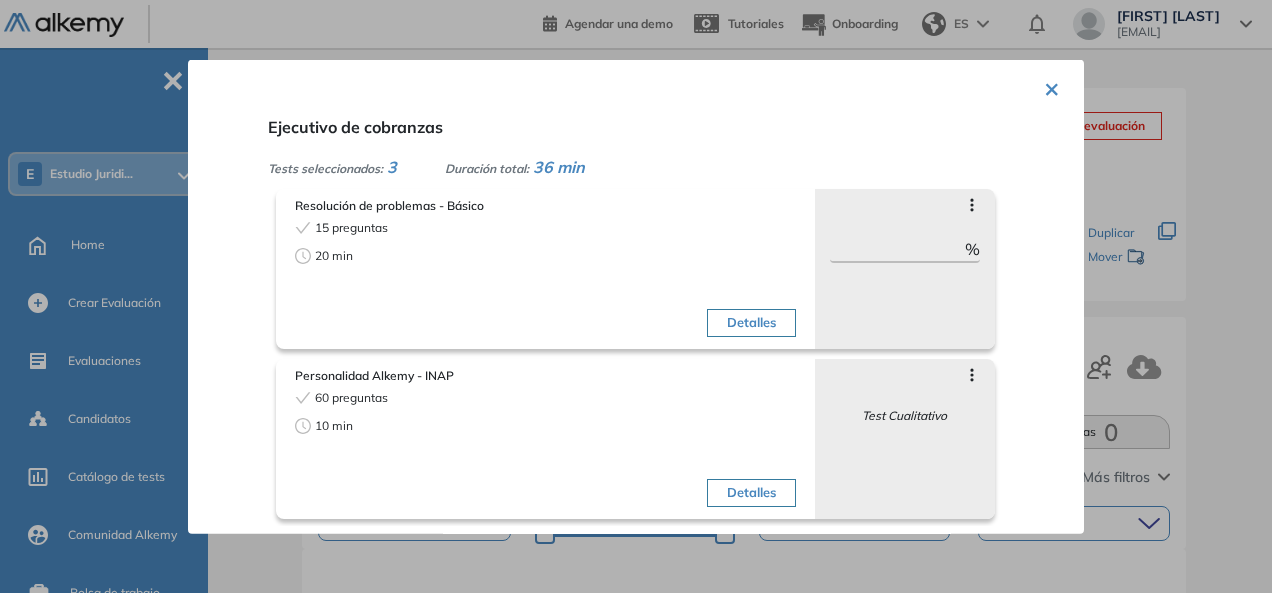 click 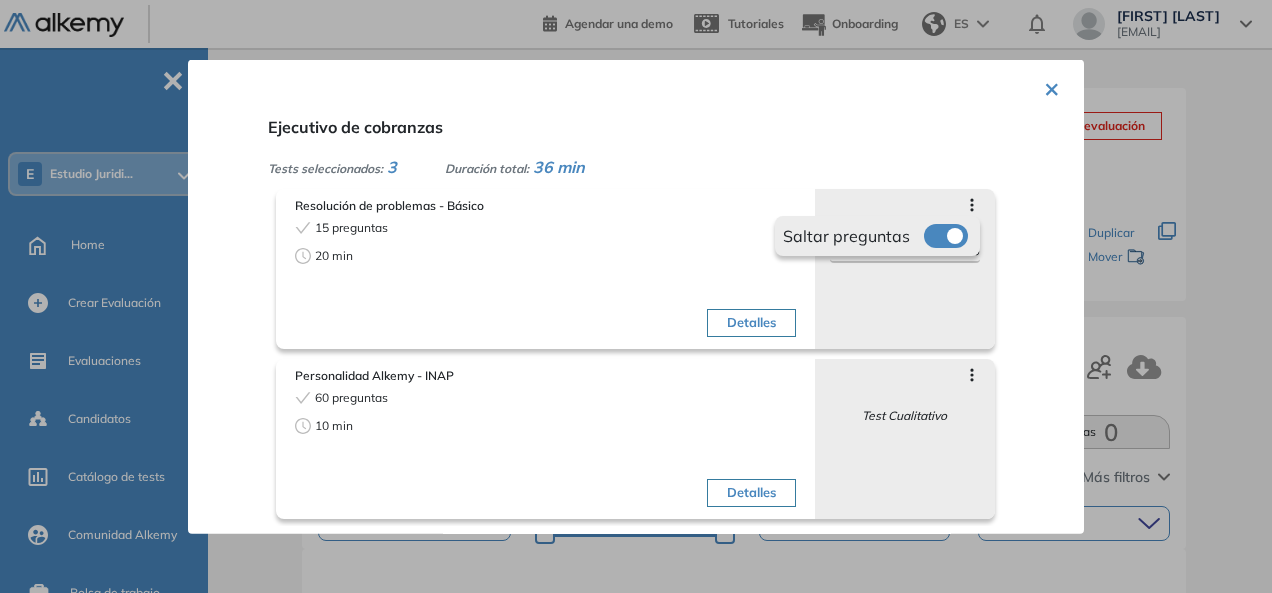click on "Saltar preguntas ** %" at bounding box center (905, 268) 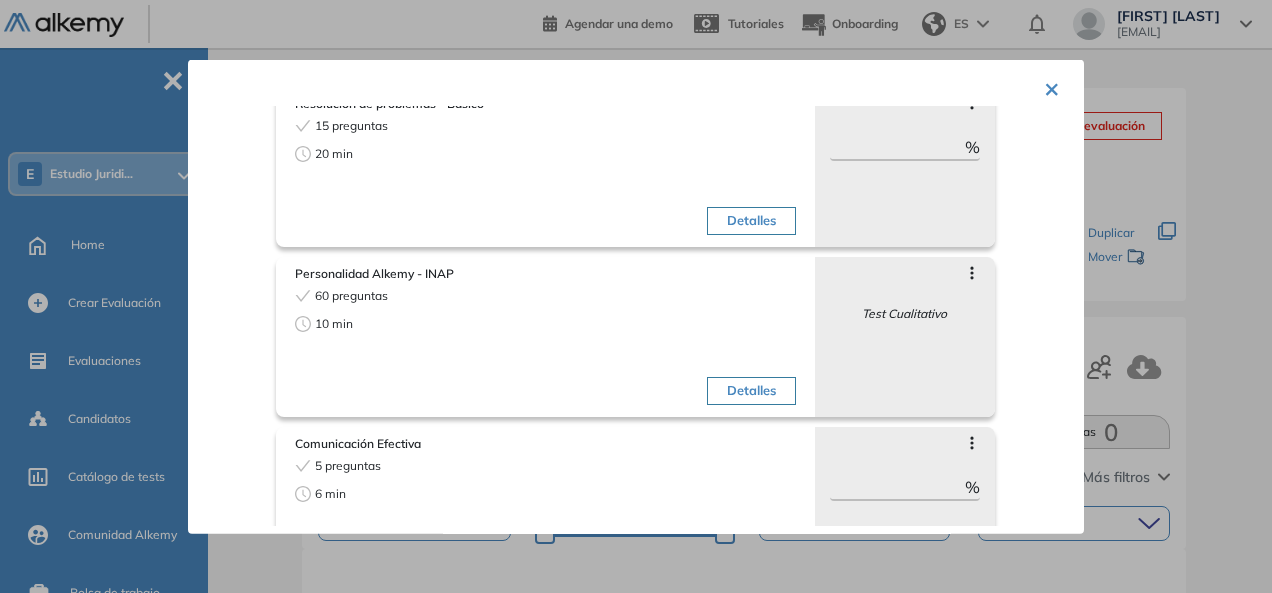 scroll, scrollTop: 171, scrollLeft: 0, axis: vertical 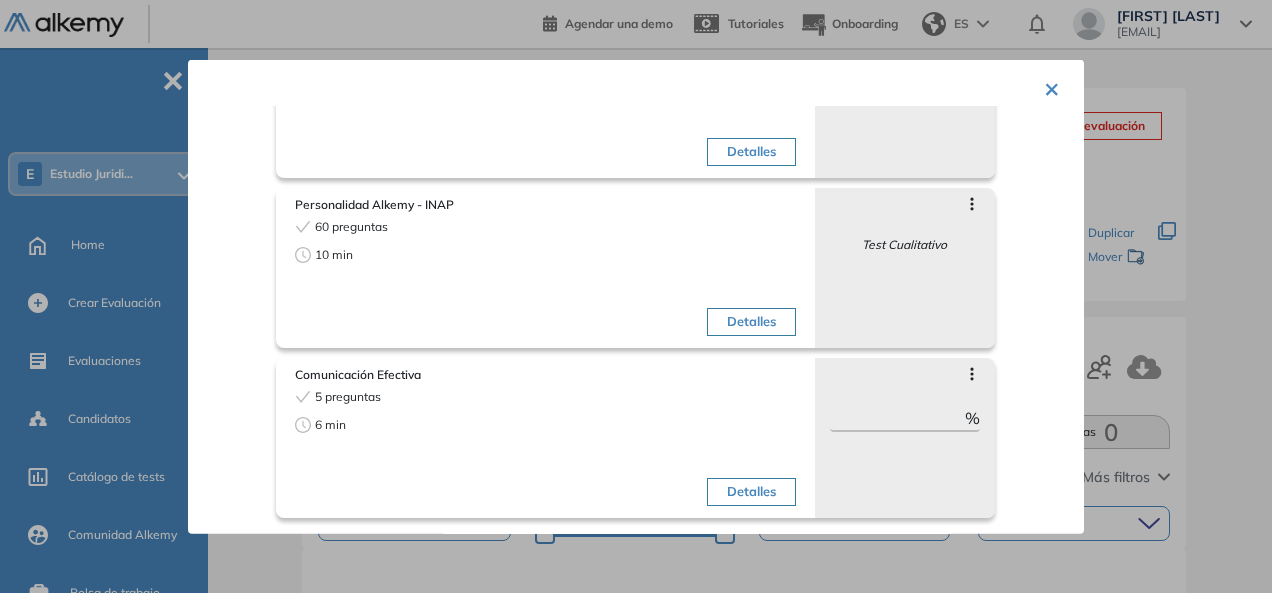 click on "Detalles" at bounding box center [751, 322] 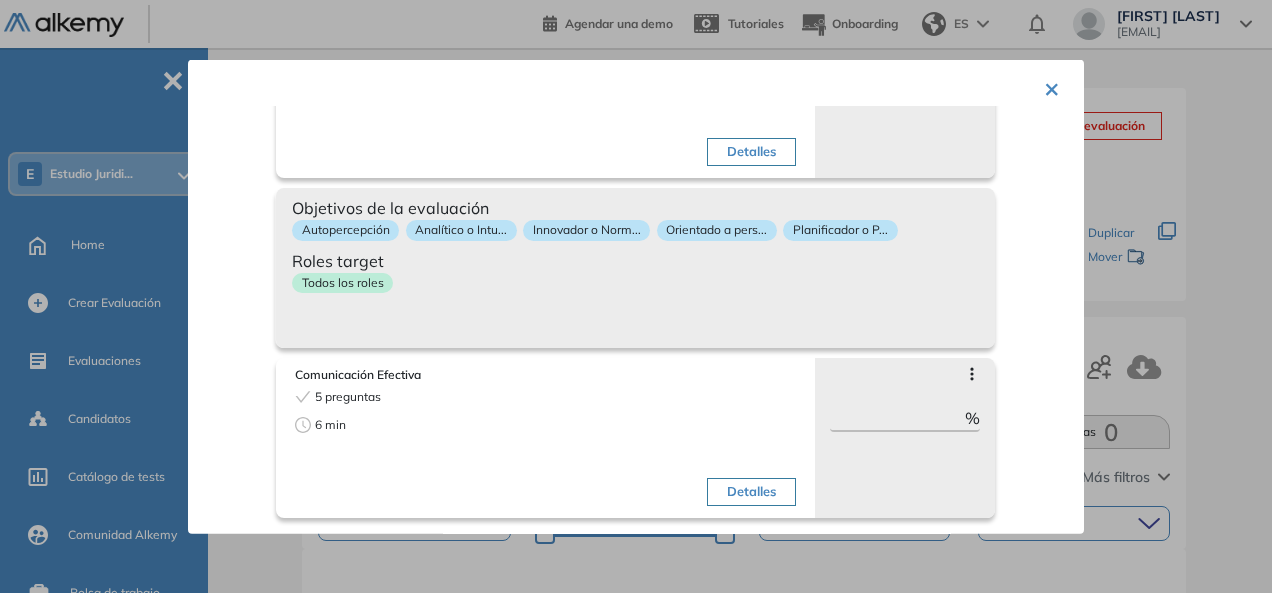 click on "Objetivos de la evaluación Autopercepción Analítico o Intu... Innovador o Norm... Orientado a pers... Planificador o P... Roles target Todos los roles" at bounding box center [635, 267] 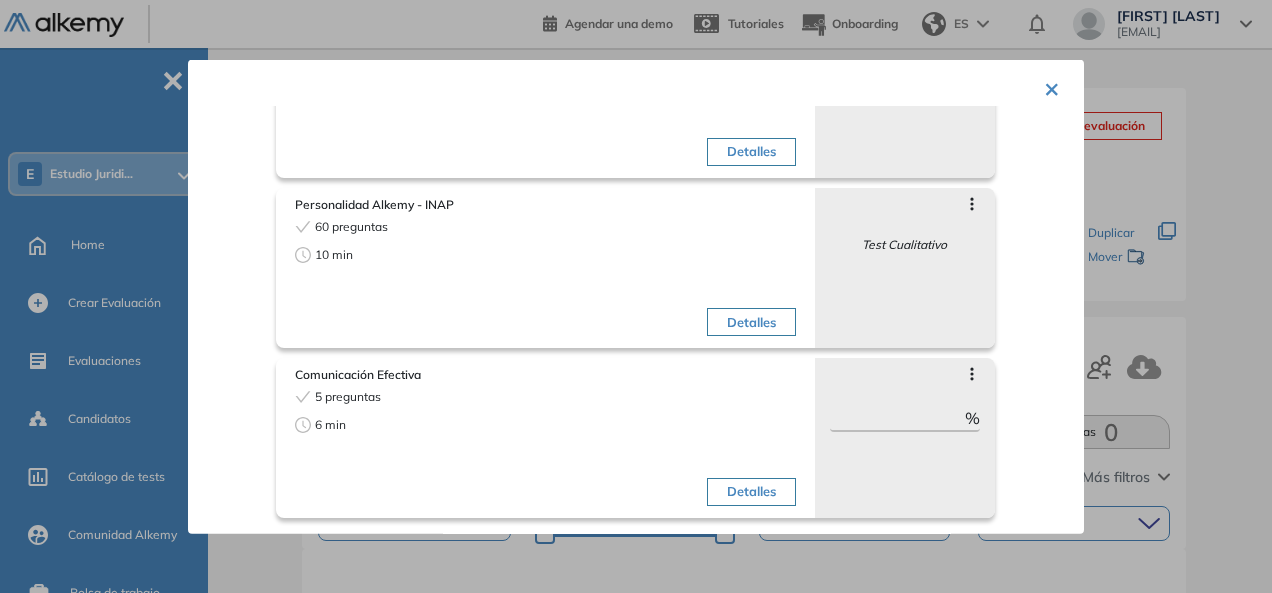 click 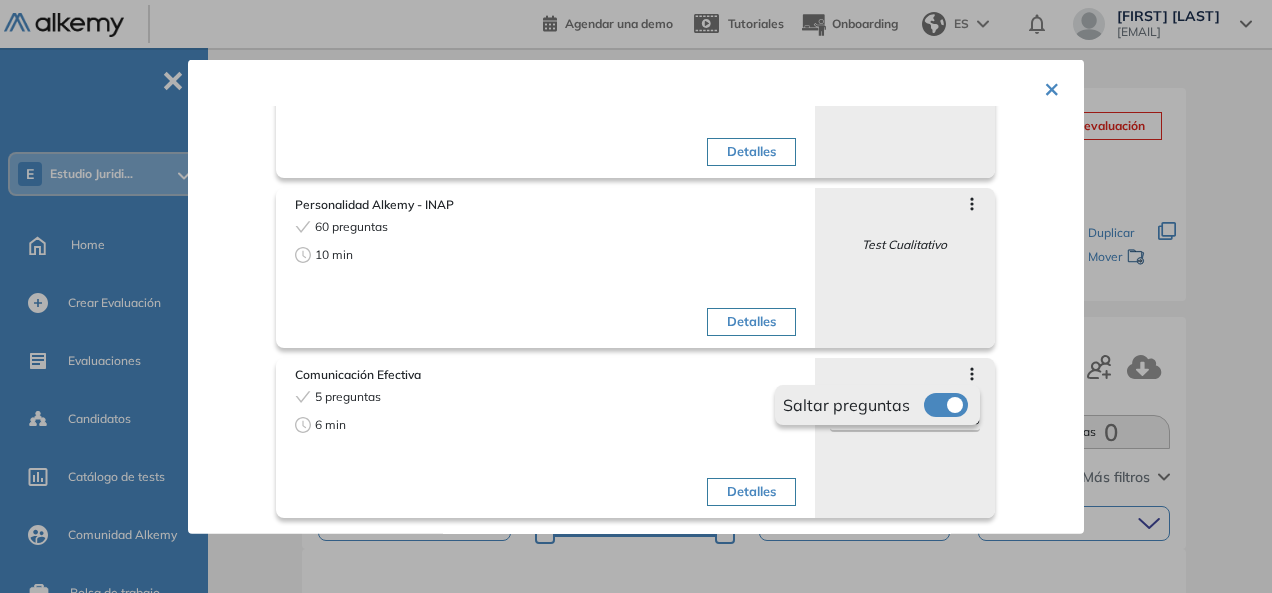 click at bounding box center [946, 404] 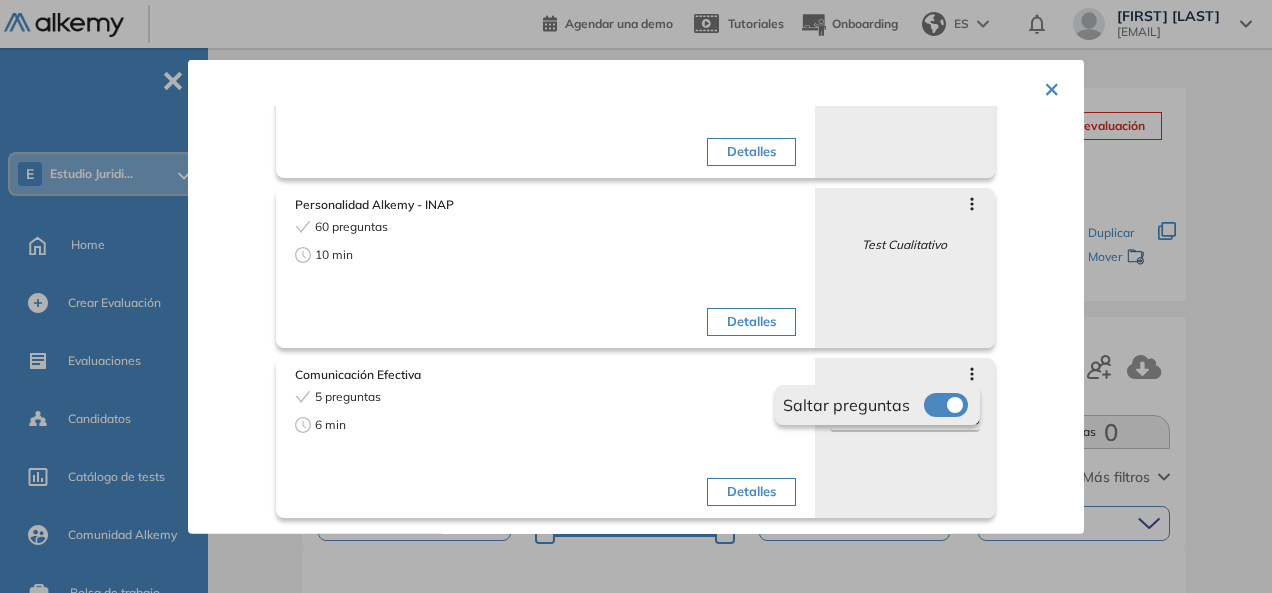click on "Detalles" at bounding box center [672, 450] 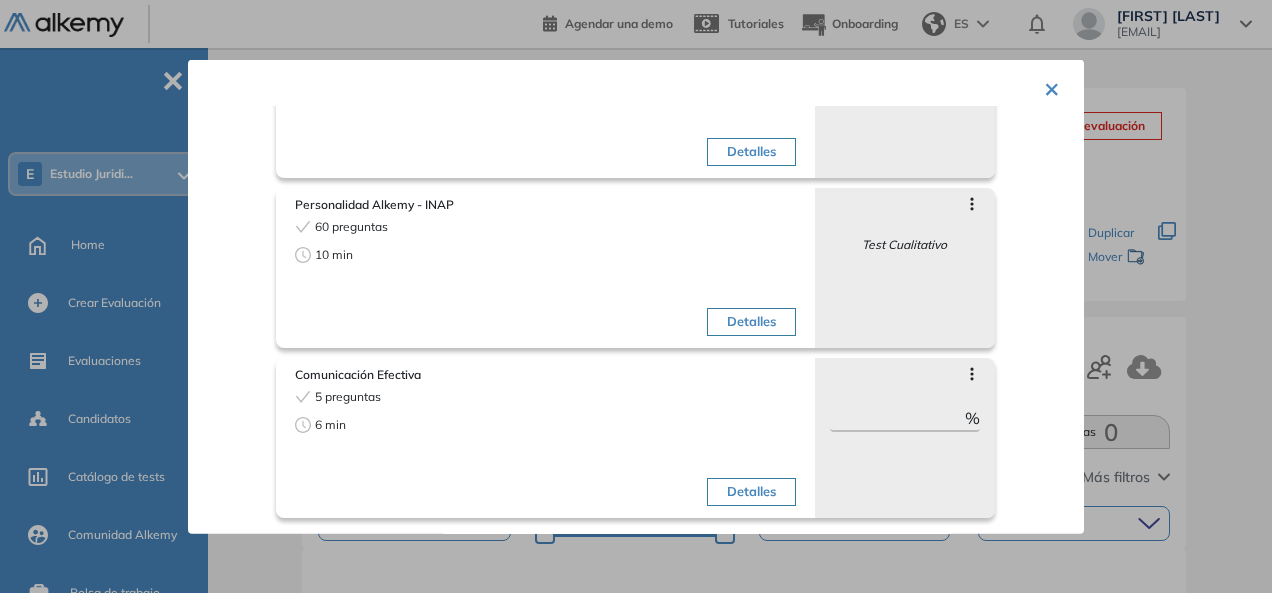 click on "Detalles" at bounding box center [751, 492] 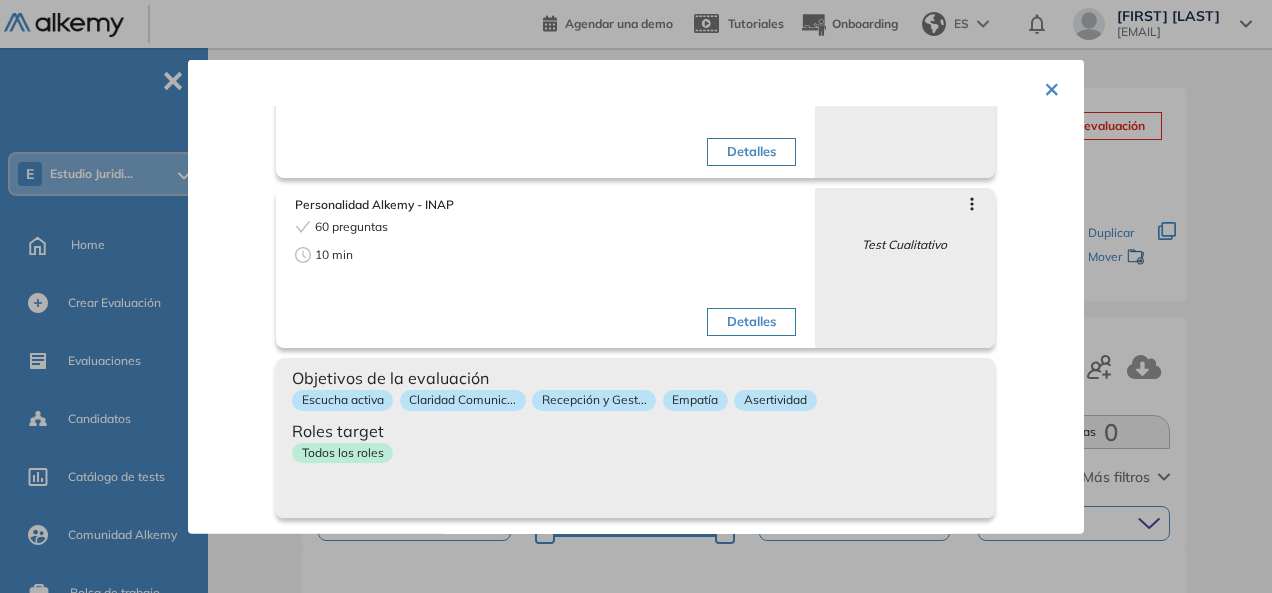 click on "Objetivos de la evaluación Escucha activa Claridad Comunic... Recepción y Gest... Empatía Asertividad Roles target Todos los roles" at bounding box center (635, 437) 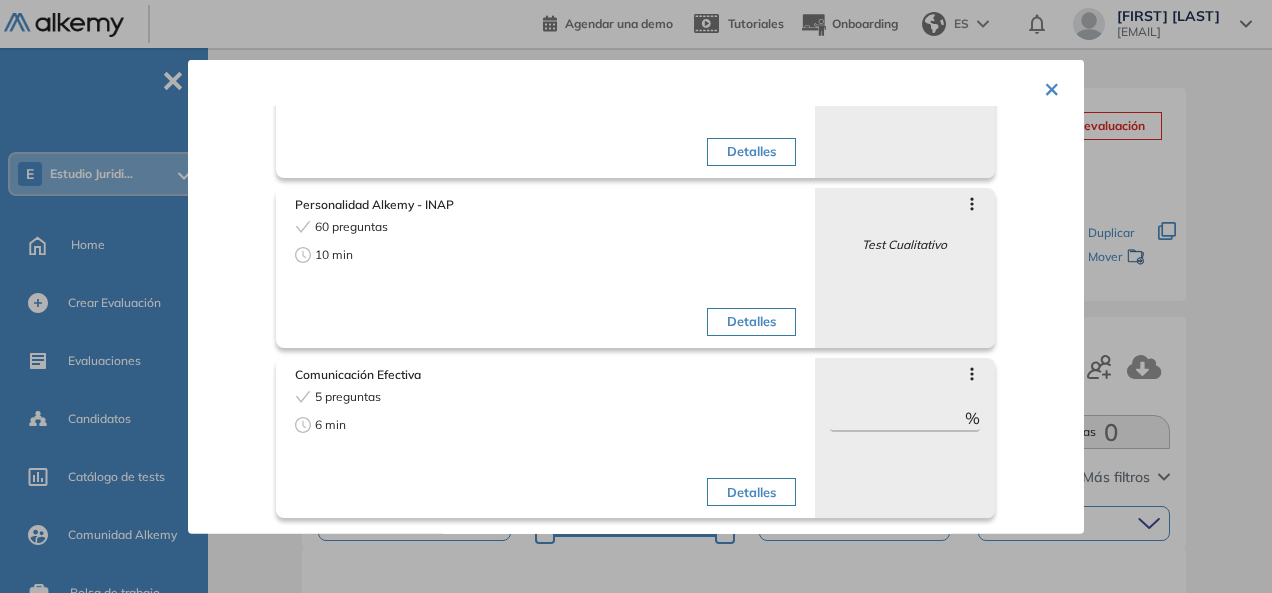 scroll, scrollTop: 0, scrollLeft: 0, axis: both 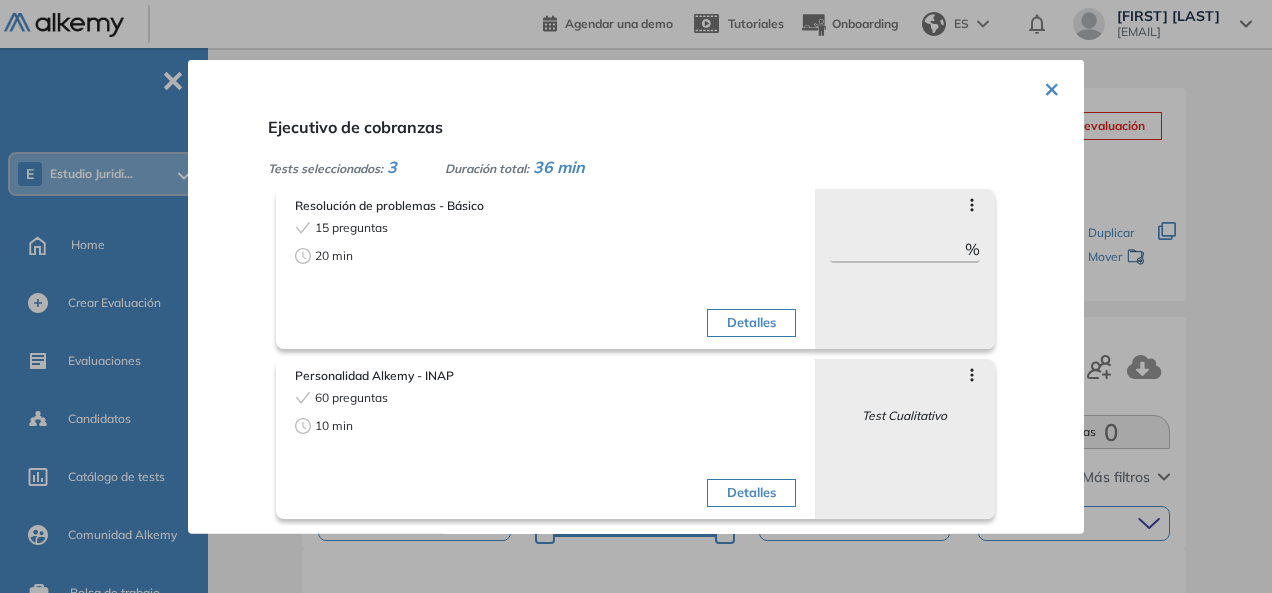 click on "×" at bounding box center [1052, 86] 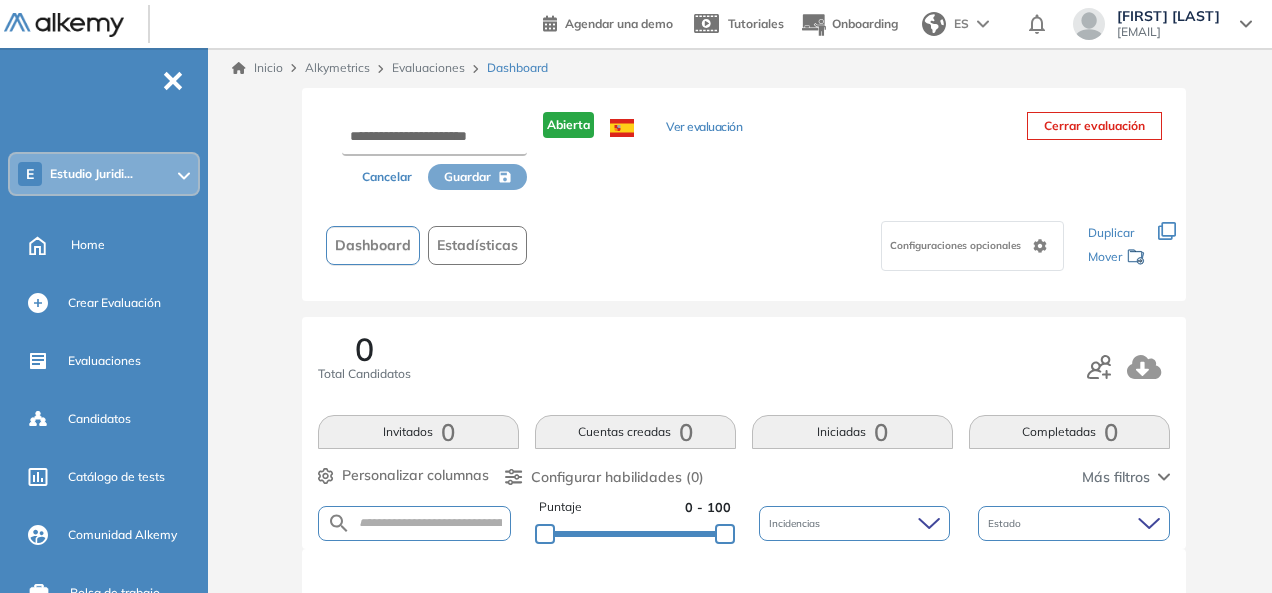 click on "Evaluaciones" at bounding box center [428, 67] 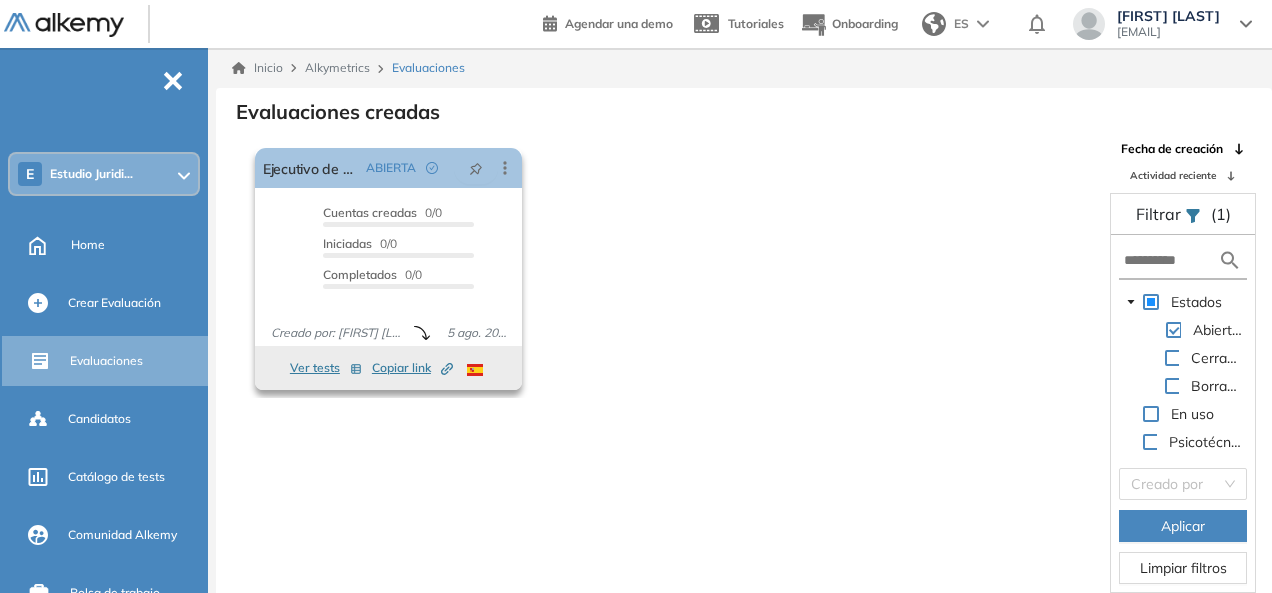 click on "Copiar link Created by potrace 1.16, written by Peter Selinger 2001-2019" at bounding box center [412, 368] 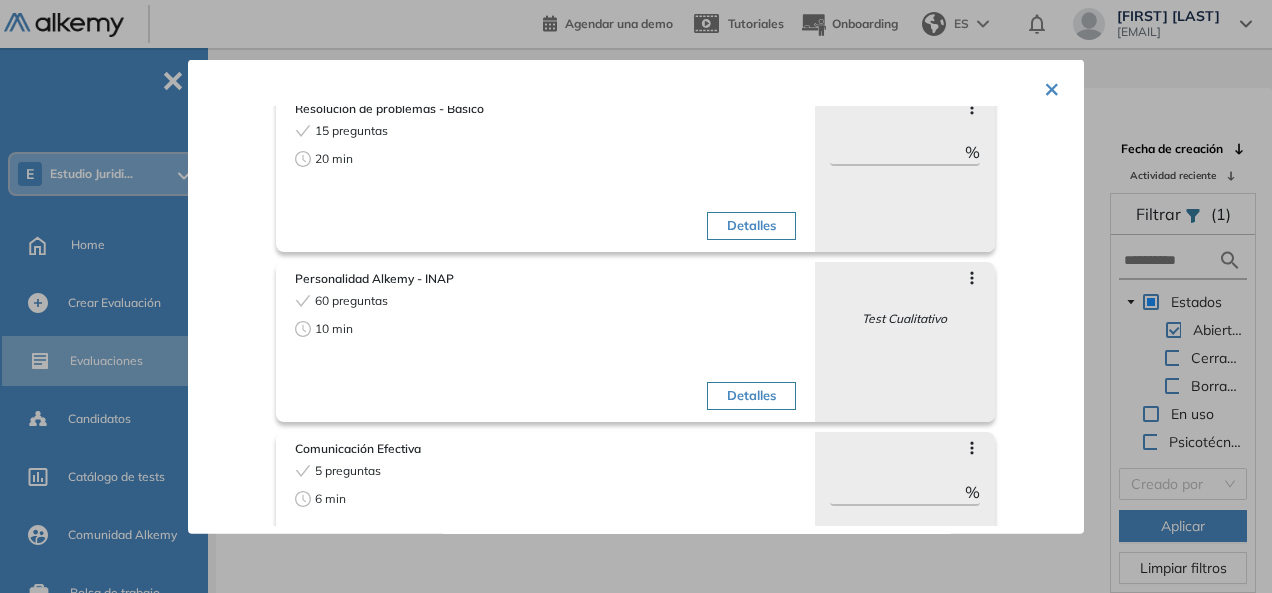 scroll, scrollTop: 171, scrollLeft: 0, axis: vertical 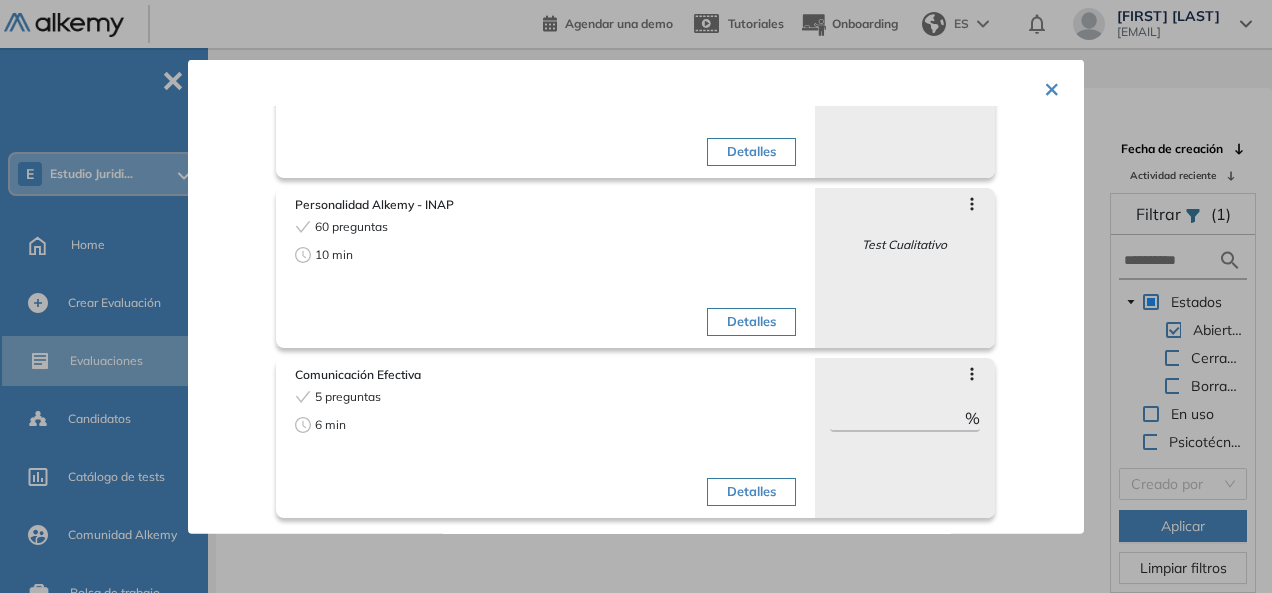 click on "× Ejecutivo de cobranzas Tests seleccionados:  3 Duración total:  36 min   Resolución de problemas - Básico 15 preguntas 20 min Detalles Saltar preguntas ** % Objetivos de la evaluación Colaboración Comunicación Trabajo en Equip... Liderazgo Razonamiento Crí... Roles target Todos los roles   Personalidad Alkemy - INAP 60 preguntas 10 min Detalles Saltar preguntas Test Cualitativo Objetivos de la evaluación Autopercepción Analítico o Intu... Innovador o Norm... Orientado a pers... Planificador o P... Roles target Todos los roles   Comunicación Efectiva 5 preguntas 6 min Detalles Saltar preguntas ** % Objetivos de la evaluación Escucha activa Claridad Comunic... Recepción y Gest... Empatía Asertividad Roles target Todos los roles" at bounding box center (636, 296) 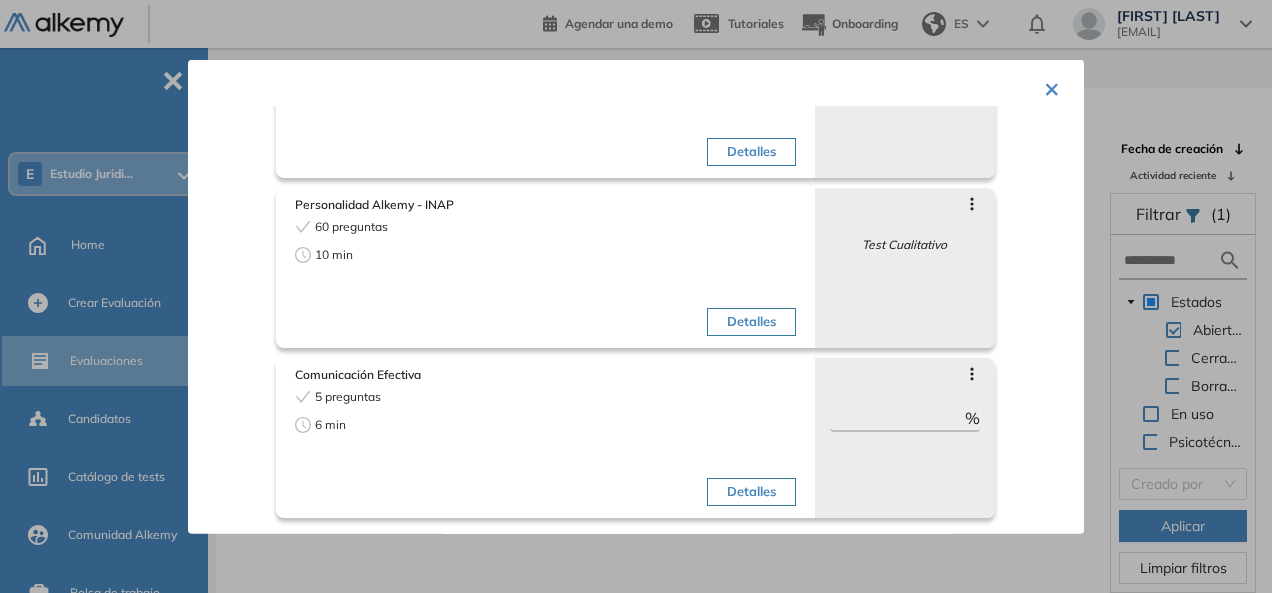 click on "× Ejecutivo de cobranzas Tests seleccionados:  3 Duración total:  36 min   Resolución de problemas - Básico 15 preguntas 20 min Detalles Saltar preguntas ** % Objetivos de la evaluación Colaboración Comunicación Trabajo en Equip... Liderazgo Razonamiento Crí... Roles target Todos los roles   Personalidad Alkemy - INAP 60 preguntas 10 min Detalles Saltar preguntas Test Cualitativo Objetivos de la evaluación Autopercepción Analítico o Intu... Innovador o Norm... Orientado a pers... Planificador o P... Roles target Todos los roles   Comunicación Efectiva 5 preguntas 6 min Detalles Saltar preguntas ** % Objetivos de la evaluación Escucha activa Claridad Comunic... Recepción y Gest... Empatía Asertividad Roles target Todos los roles" at bounding box center [636, 296] 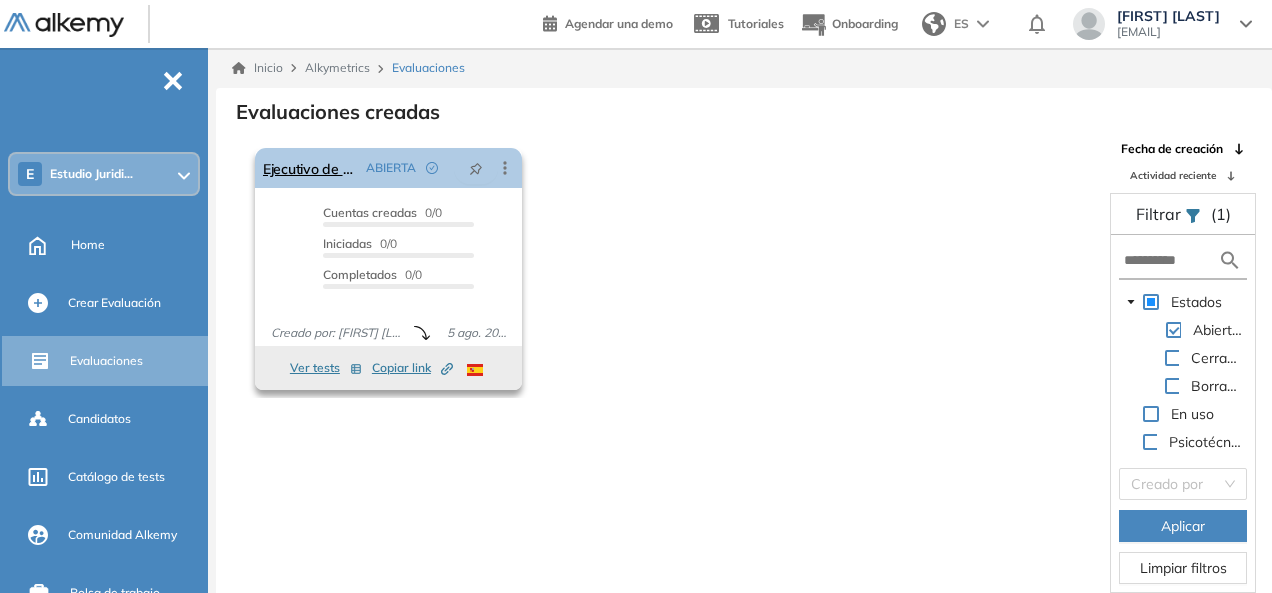 click 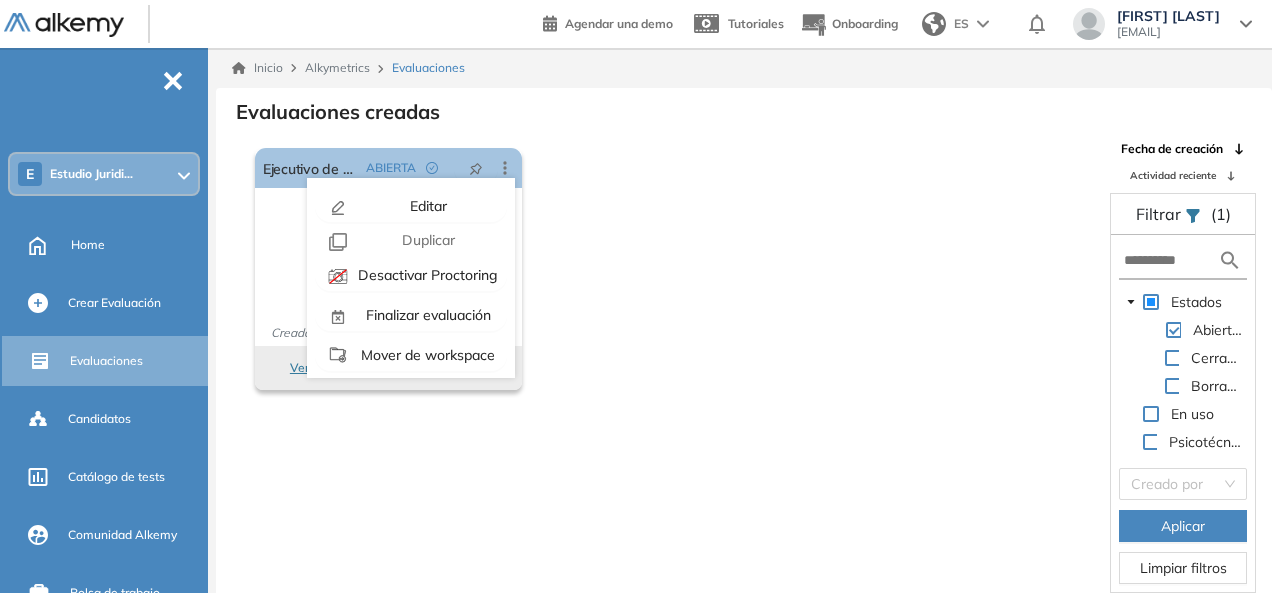 click on "El proctoring será activado ¡Importante!: Los usuarios que ya realizaron la evaluación no tendrán registros del proctoring Cancelar operación Activar Ejecutivo de cobranzas ABIERTA Editar Los siguientes tests ya no están disponibles o tienen una nueva versión Revisa en el catálogo otras opciones o su detalle. Entendido Duplicar Reabrir Eliminar Ver candidatos Ver estadísticas Desactivar Proctoring Finalizar evaluación Mover de workspace Created by potrace 1.16, written by Peter Selinger 2001-2019 Copiar ID Publico Cuentas creadas 0/0 Prefiltrados 0/0 Iniciadas 0/0 Completados 0/0 Invitaciones enviadas 0 Invitados Evaluación completada 0 veces Fecha límite Sin fecha límite Creado por:  Laura Vargas 5 ago. 2025 Ver tests Copiar link Created by potrace 1.16, written by Peter Selinger 2001-2019" at bounding box center [671, 269] 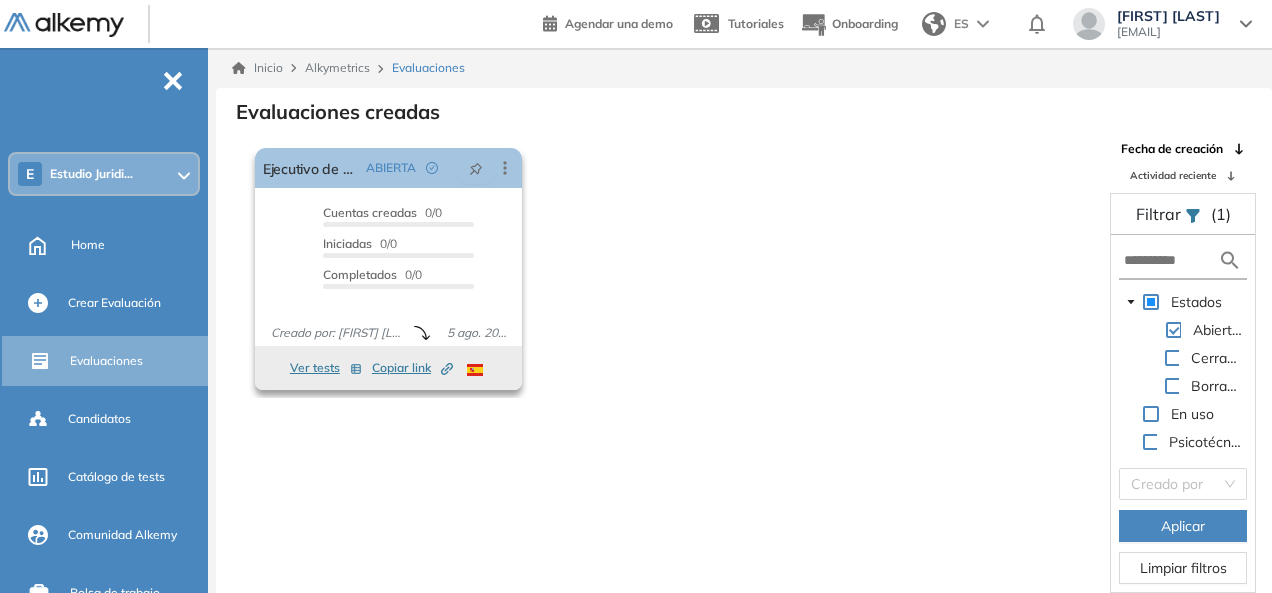 click on "Cuentas creadas 0/0 Prefiltrados 0/0 Iniciadas 0/0 Completados 0/0" at bounding box center (398, 250) 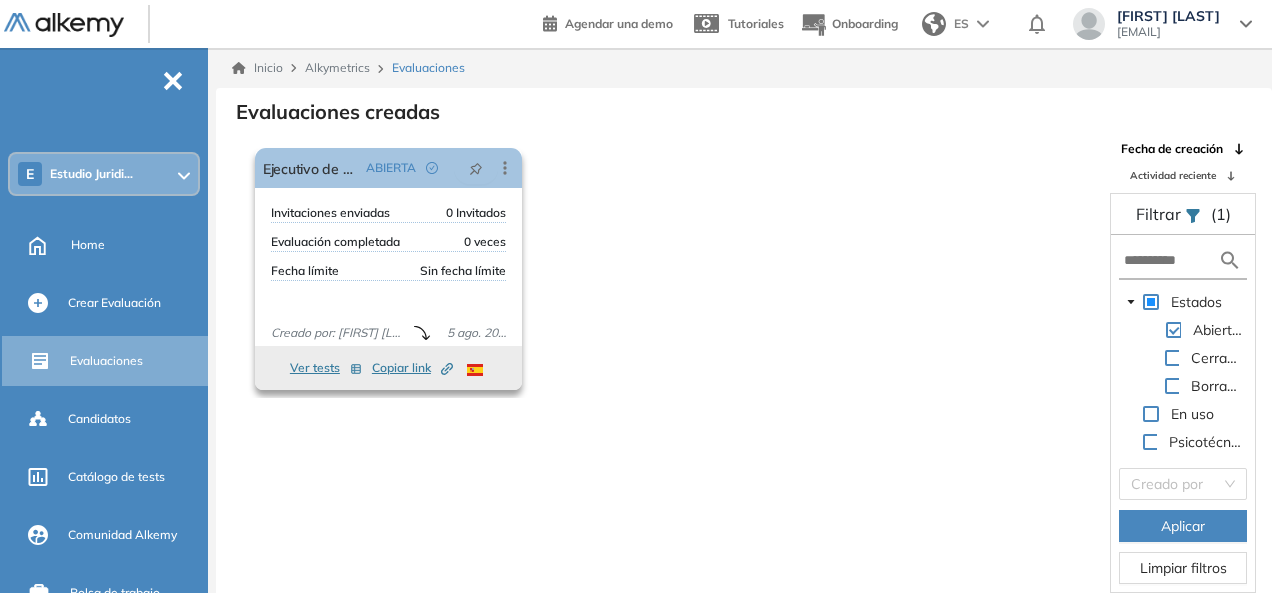 click on "Evaluación completada" at bounding box center (335, 242) 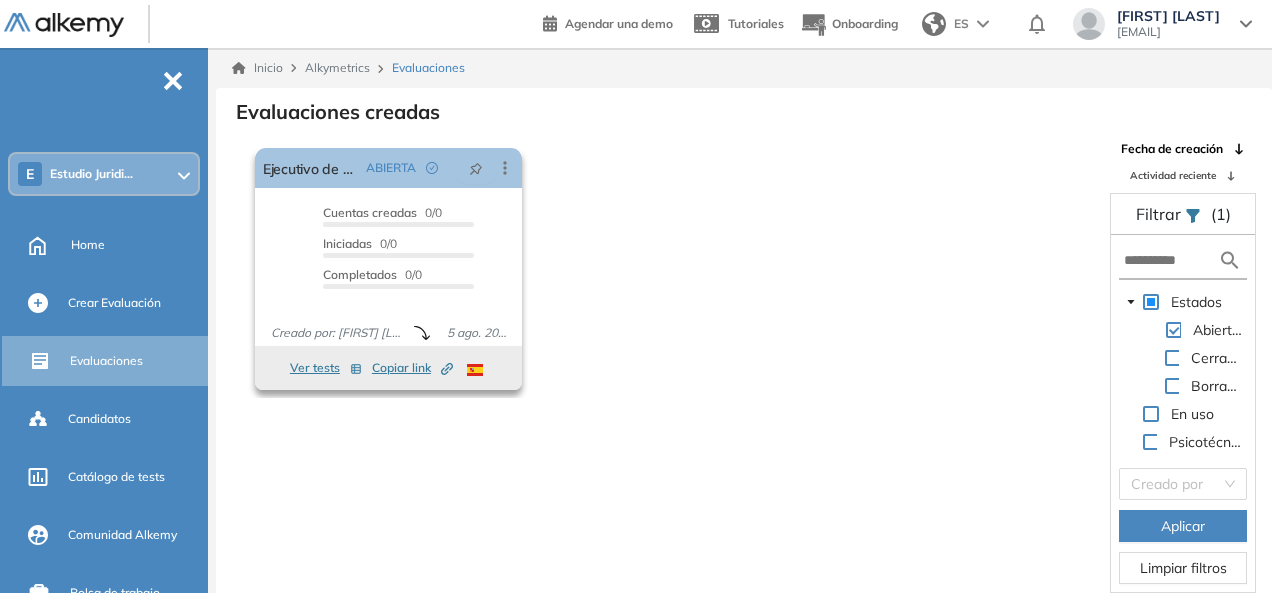 click on "Creado por:  [FIRST] [LAST]" at bounding box center (338, 333) 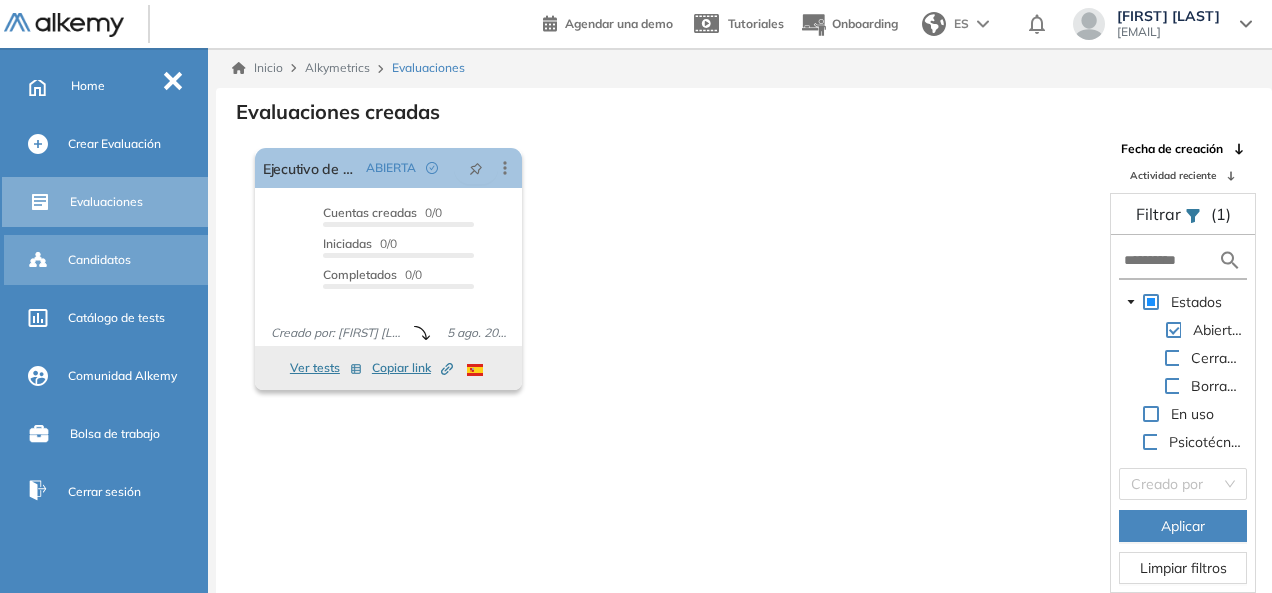 scroll, scrollTop: 169, scrollLeft: 0, axis: vertical 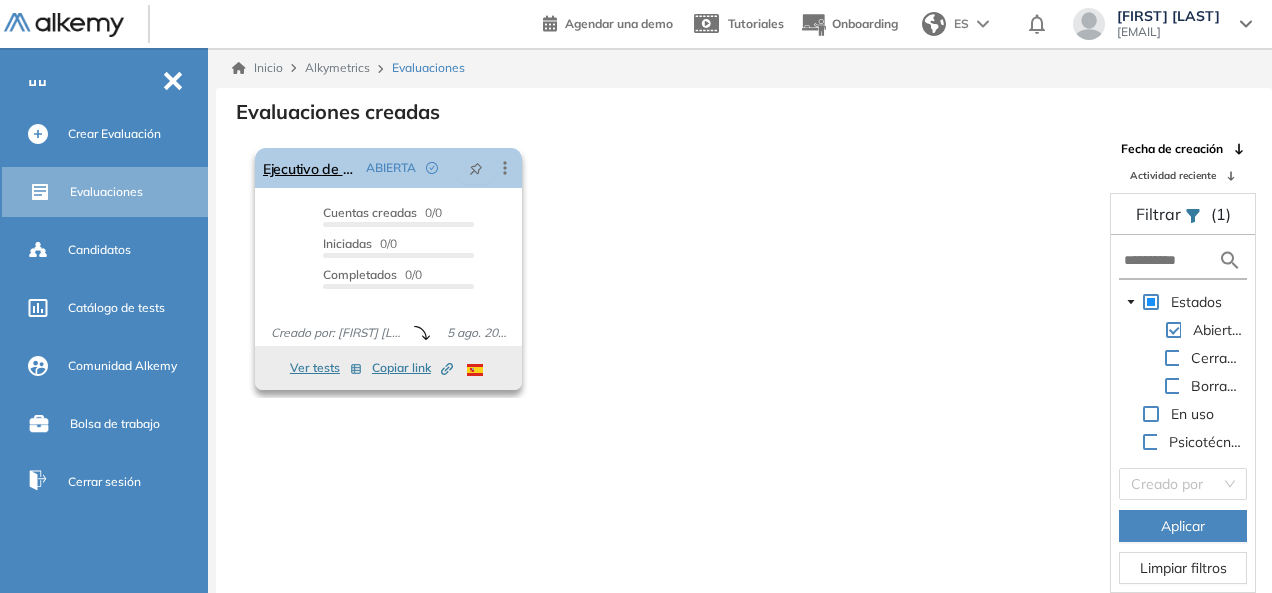 click 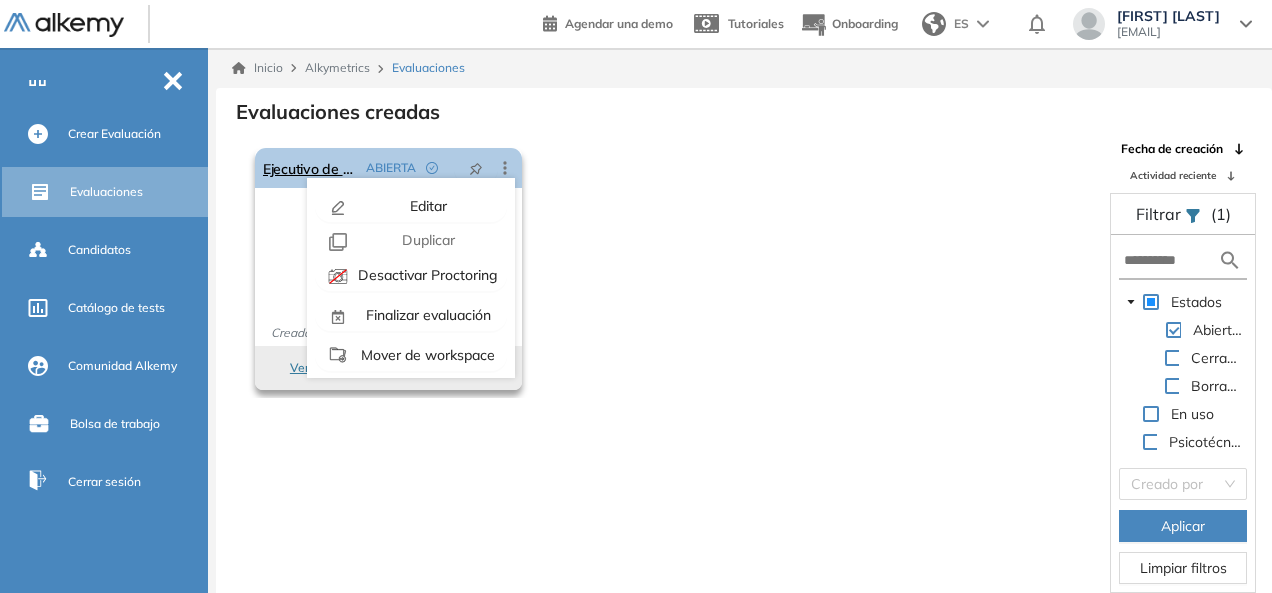 click 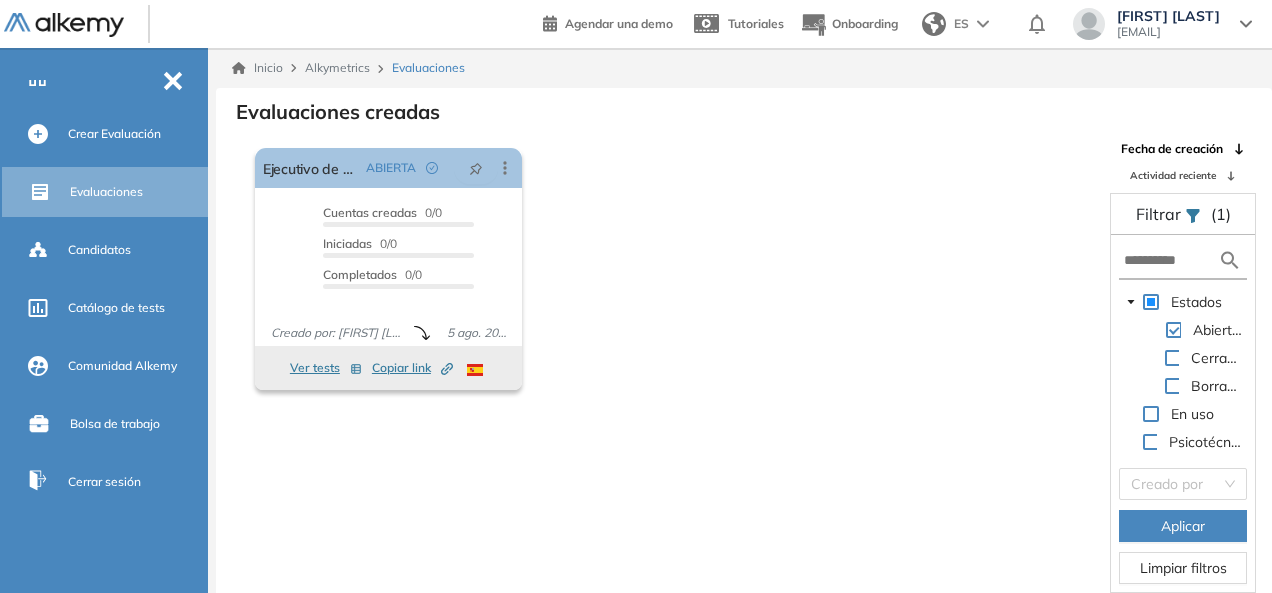 click on "El proctoring será activado ¡Importante!: Los usuarios que ya realizaron la evaluación no tendrán registros del proctoring Cancelar operación Activar Ejecutivo de cobranzas ABIERTA Editar Los siguientes tests ya no están disponibles o tienen una nueva versión Revisa en el catálogo otras opciones o su detalle. Entendido Duplicar Reabrir Eliminar Ver candidatos Ver estadísticas Desactivar Proctoring Finalizar evaluación Mover de workspace Created by potrace 1.16, written by Peter Selinger 2001-2019 Copiar ID Publico Cuentas creadas 0/0 Prefiltrados 0/0 Iniciadas 0/0 Completados 0/0 Invitaciones enviadas 0 Invitados Evaluación completada 0 veces Fecha límite Sin fecha límite Creado por:  Laura Vargas 5 ago. 2025 Ver tests Copiar link Created by potrace 1.16, written by Peter Selinger 2001-2019" at bounding box center [671, 269] 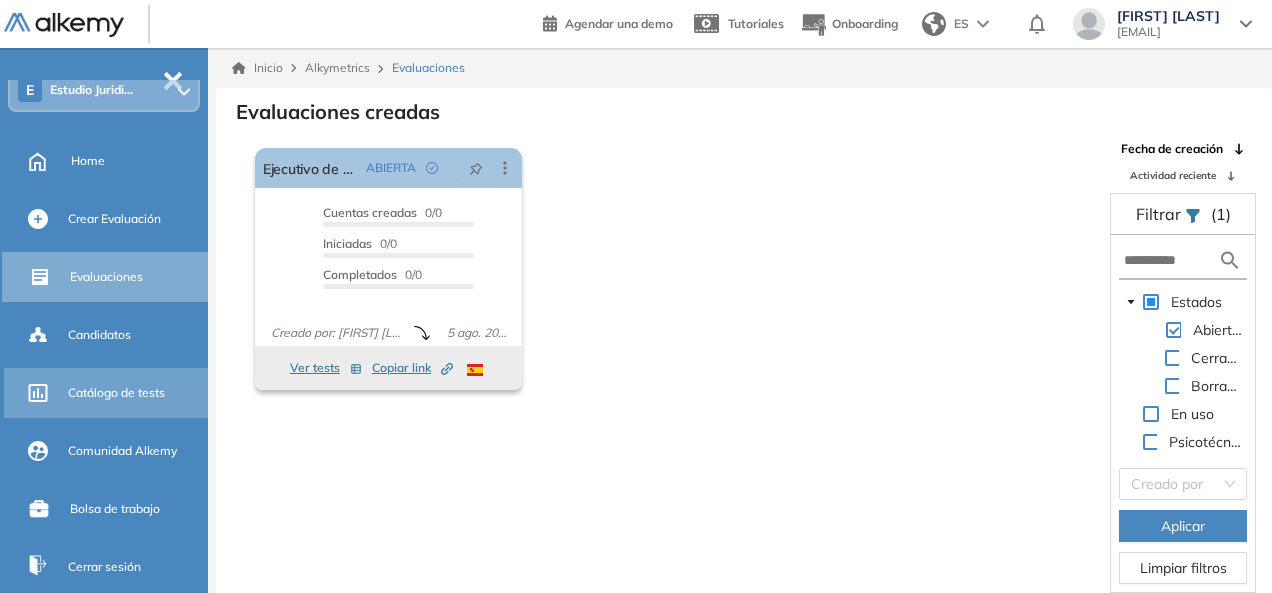 scroll, scrollTop: 0, scrollLeft: 0, axis: both 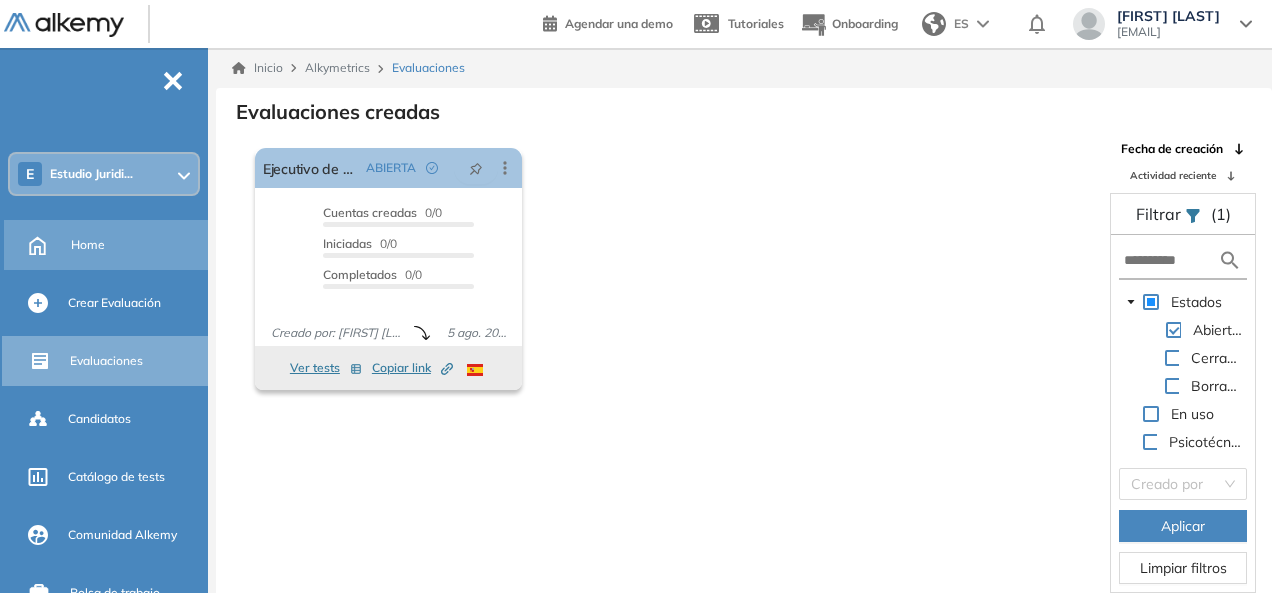 click on "Home" at bounding box center (137, 245) 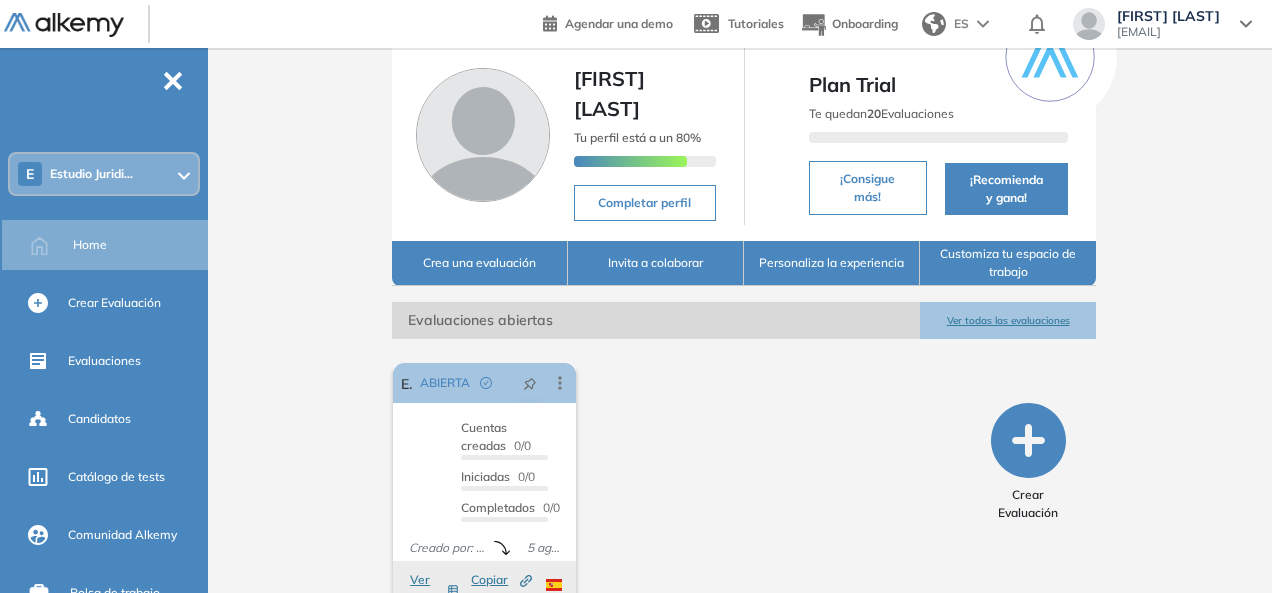 scroll, scrollTop: 119, scrollLeft: 0, axis: vertical 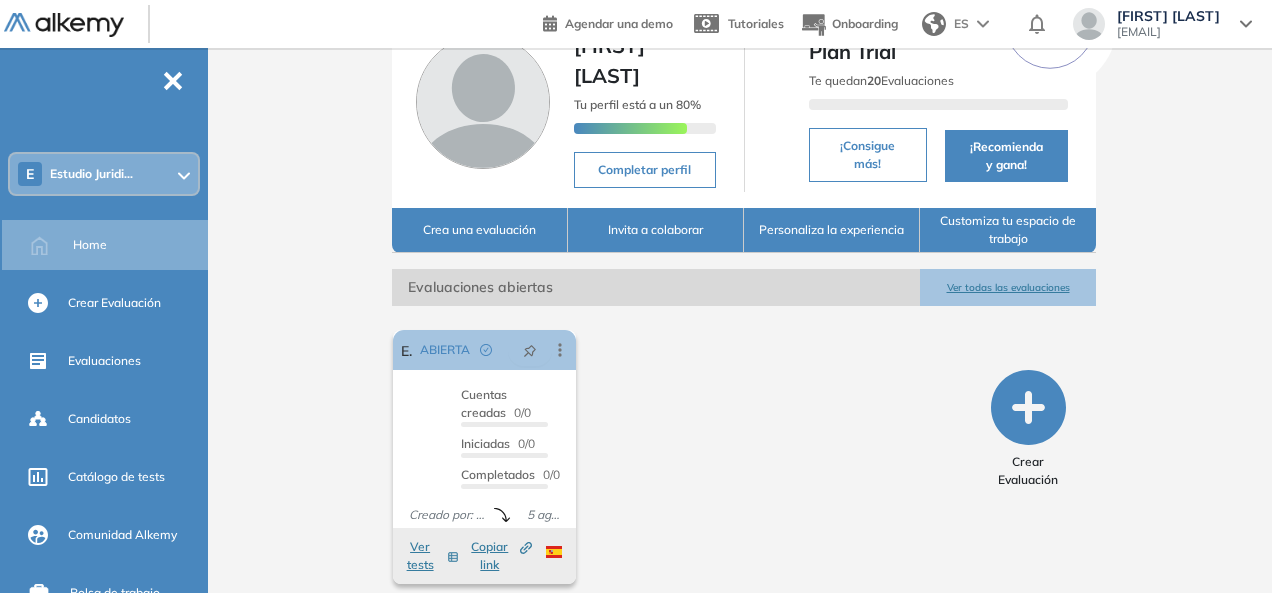 click on "Invita a colaborar" at bounding box center (656, 230) 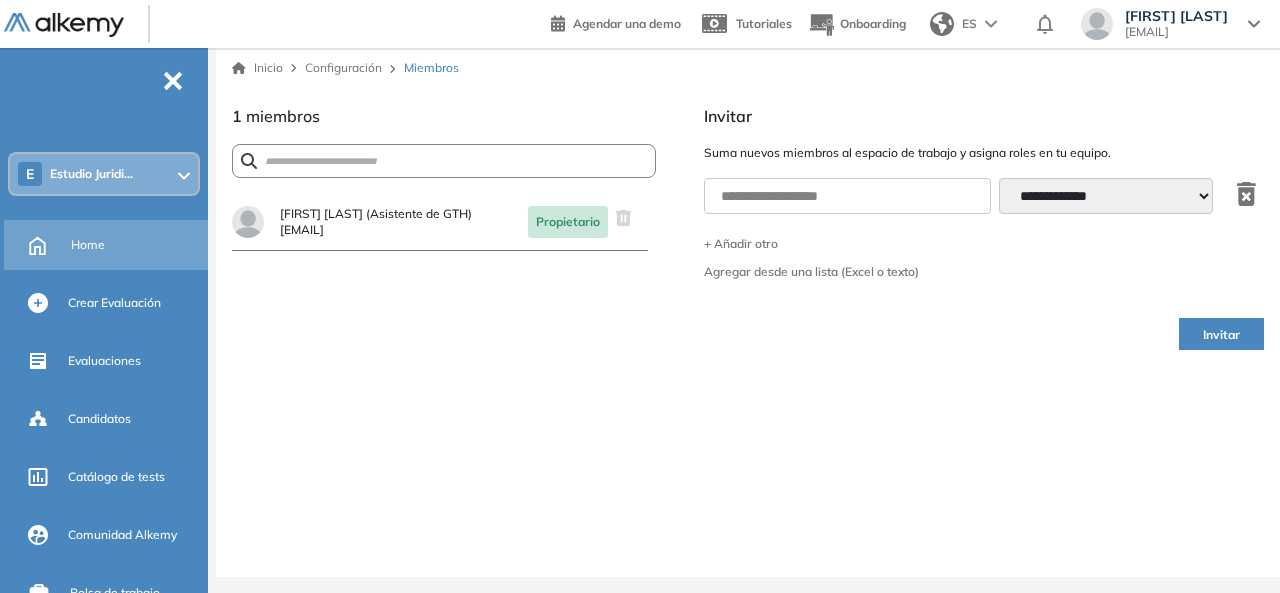 click on "Home" at bounding box center (137, 245) 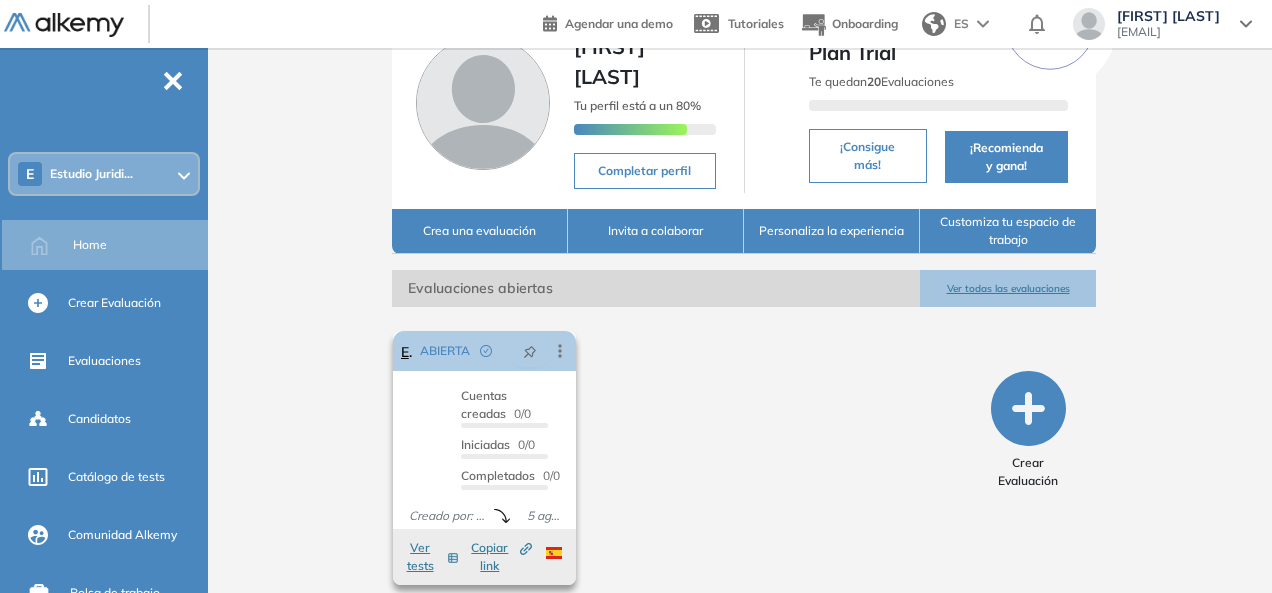 scroll, scrollTop: 119, scrollLeft: 0, axis: vertical 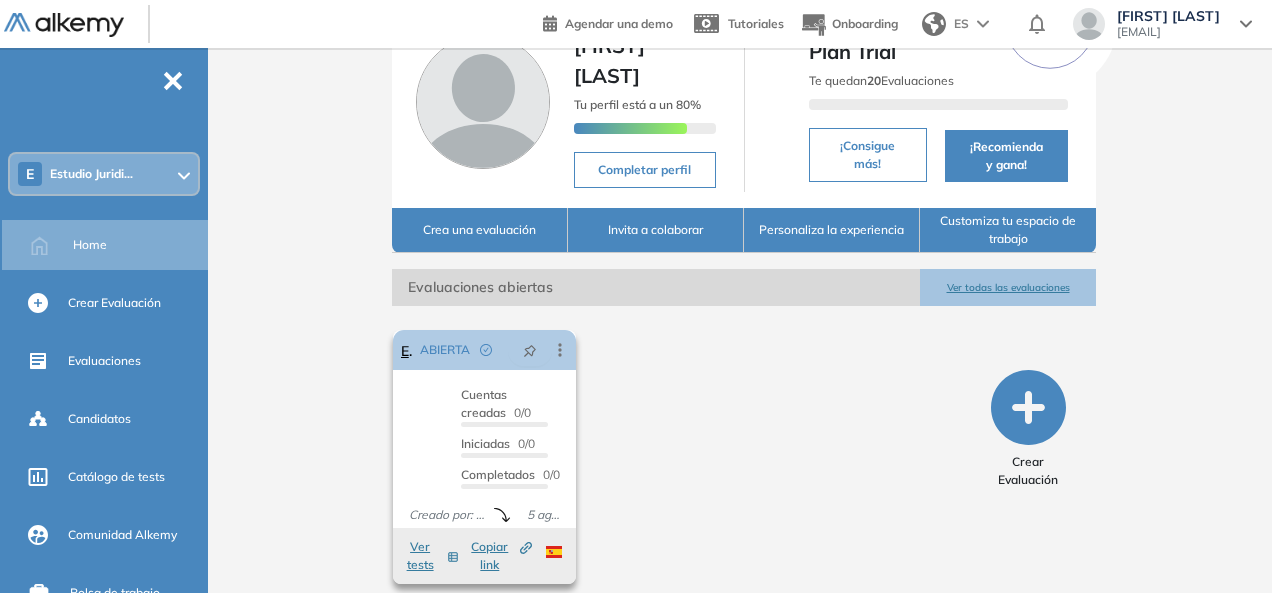 click on "Editar Los siguientes tests ya no están disponibles o tienen una nueva versión Revisa en el catálogo otras opciones o su detalle. Entendido Duplicar Reabrir Eliminar Ver candidatos Ver estadísticas Desactivar Proctoring Finalizar evaluación Mover de workspace Created by potrace 1.16, written by Peter Selinger 2001-2019 Copiar ID Publico" at bounding box center (560, 350) 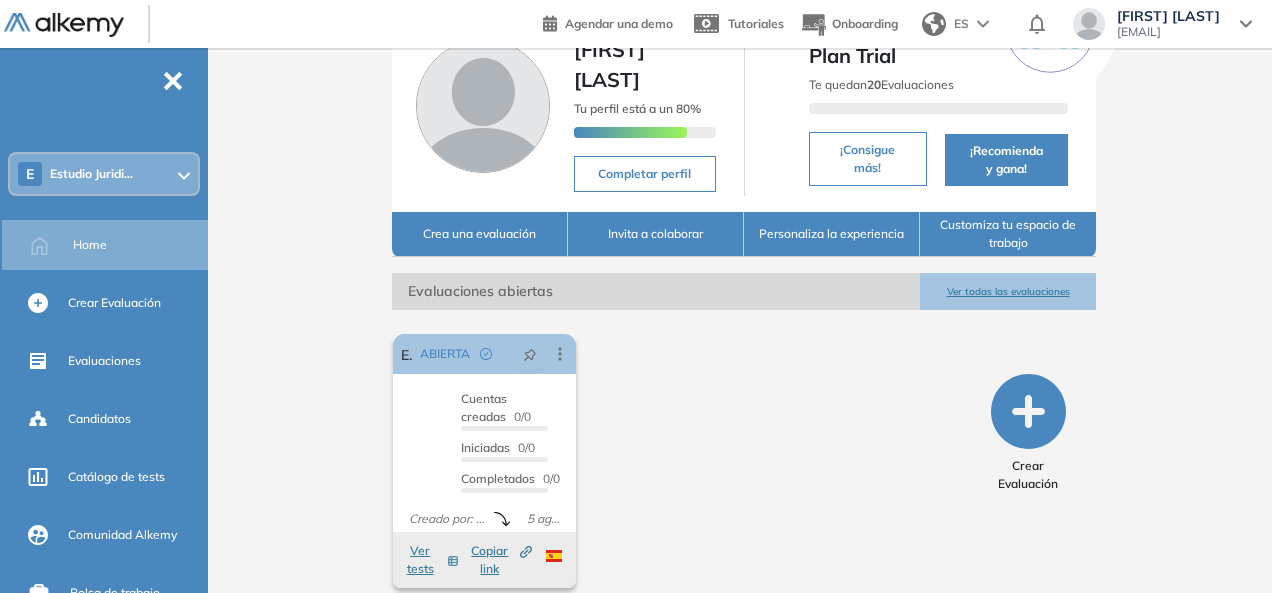 scroll, scrollTop: 119, scrollLeft: 0, axis: vertical 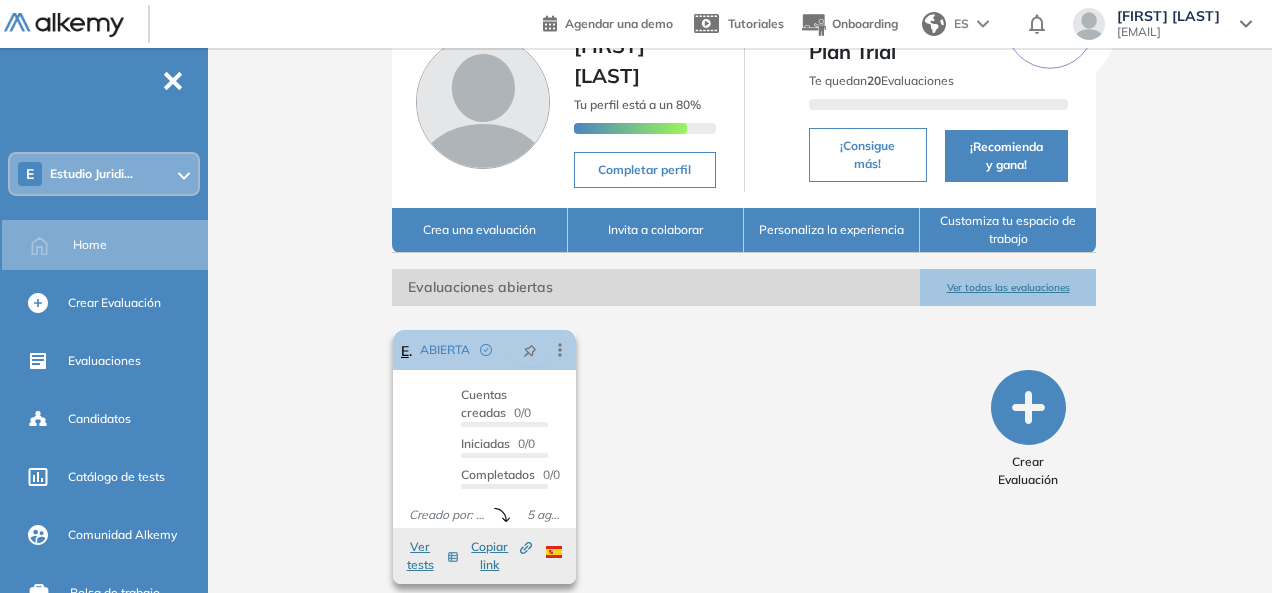 click 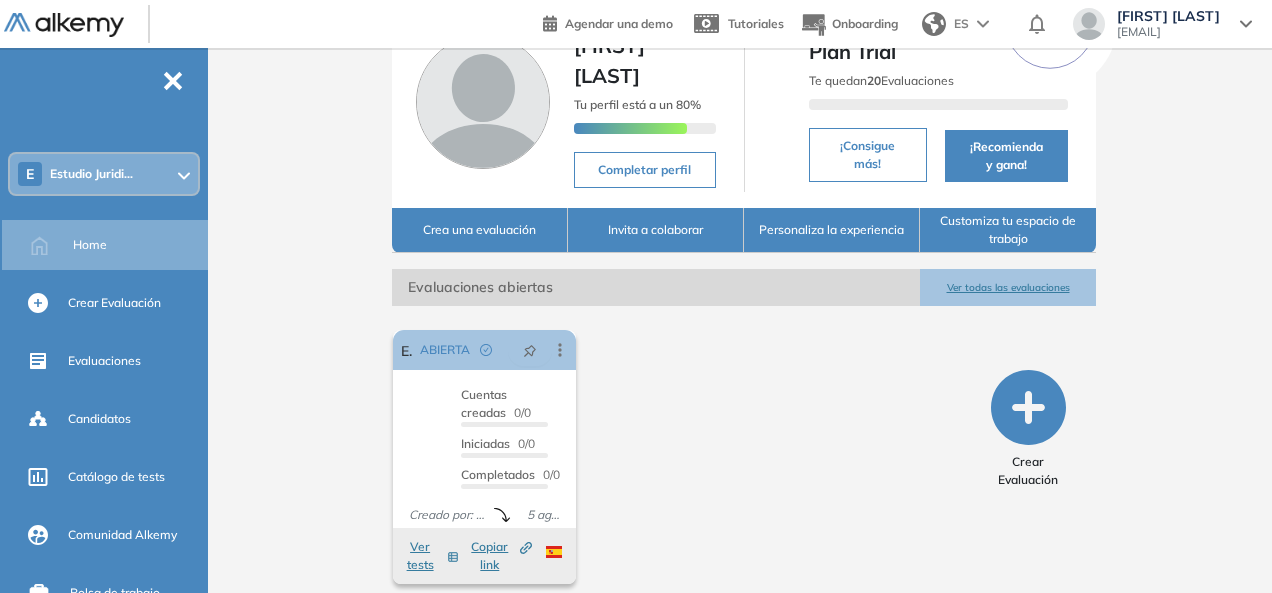 click on "El proctoring será activado ¡Importante!: Los usuarios que ya realizaron la evaluación no tendrán registros del proctoring Cancelar operación Activar Ejecutivo de cobranzas ABIERTA Editar Los siguientes tests ya no están disponibles o tienen una nueva versión Revisa en el catálogo otras opciones o su detalle. Entendido Duplicar Reabrir Eliminar Ver candidatos Ver estadísticas Desactivar Proctoring Finalizar evaluación Mover de workspace Created by potrace 1.16, written by Peter Selinger 2001-2019 Copiar ID Publico Cuentas creadas 0/0 Prefiltrados 0/0 Iniciadas 0/0 Completados 0/0 Invitaciones enviadas 0 Invitados Evaluación completada 0 veces Fecha límite Sin fecha límite Creado por:  Laura Vargas 5 ago. 2025 Ver tests Copiar link Created by potrace 1.16, written by Peter Selinger 2001-2019" at bounding box center [684, 457] 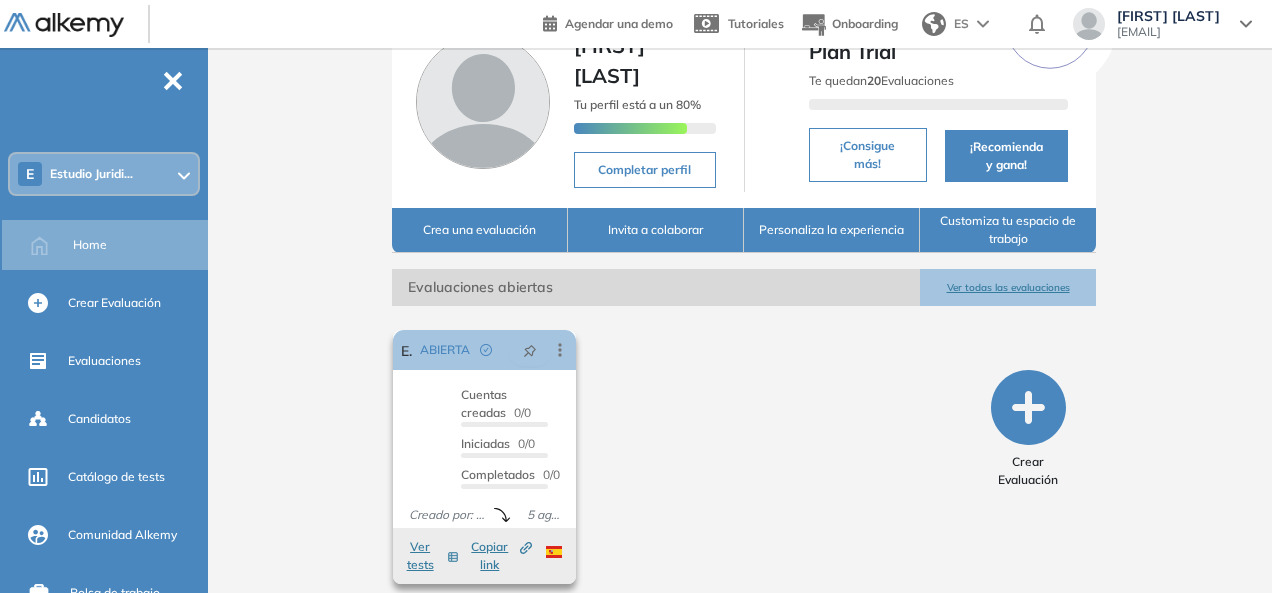 click on "Iniciadas" at bounding box center [485, 443] 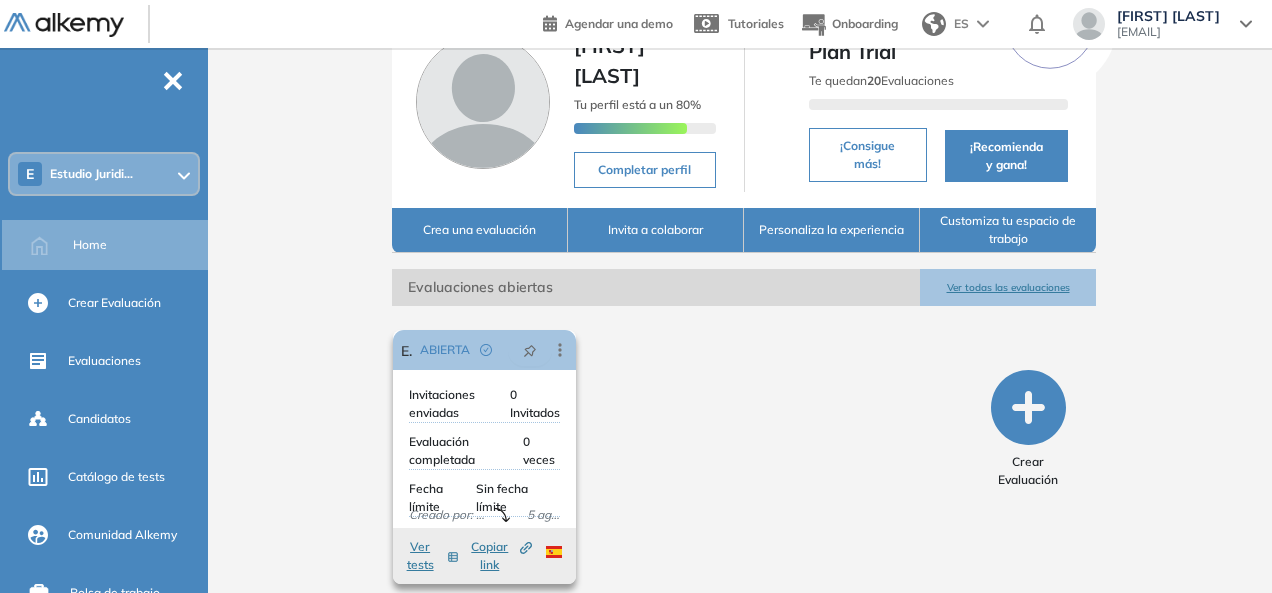 click on "Evaluación completada" at bounding box center (466, 451) 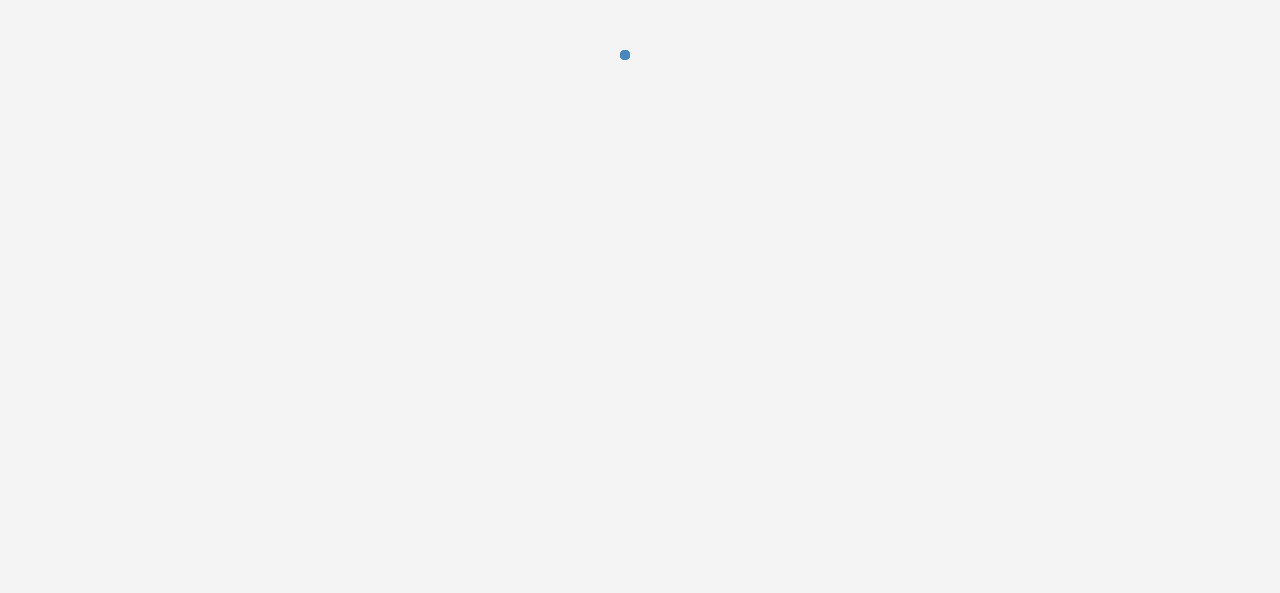 scroll, scrollTop: 0, scrollLeft: 0, axis: both 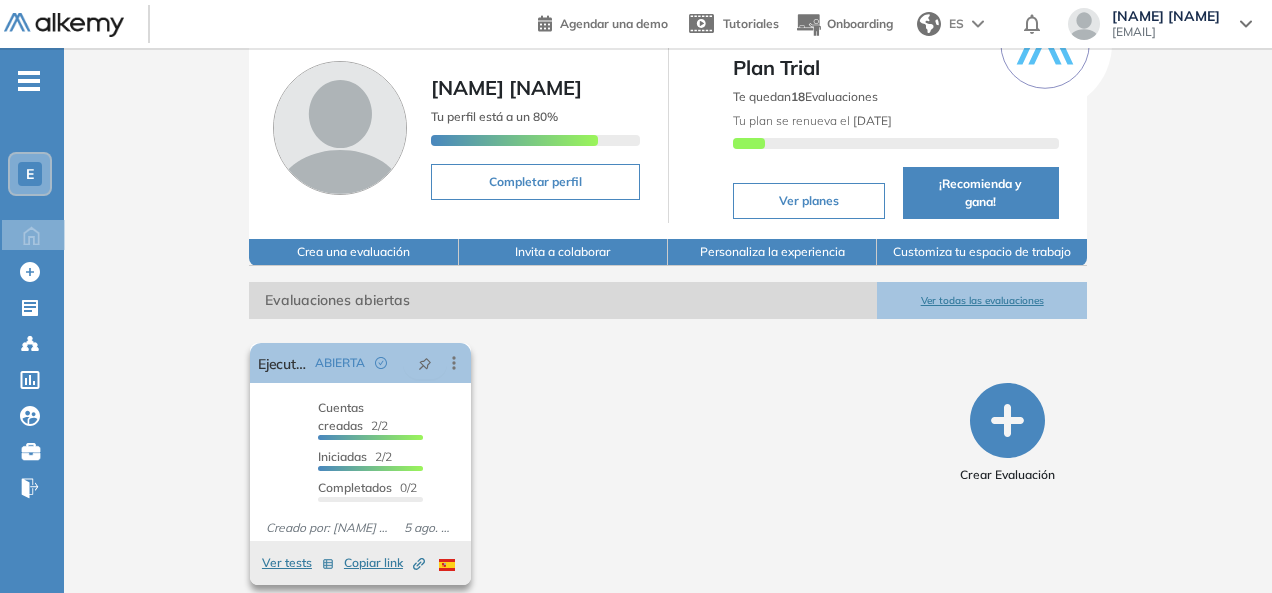 click on "Cuentas creadas" at bounding box center (341, 416) 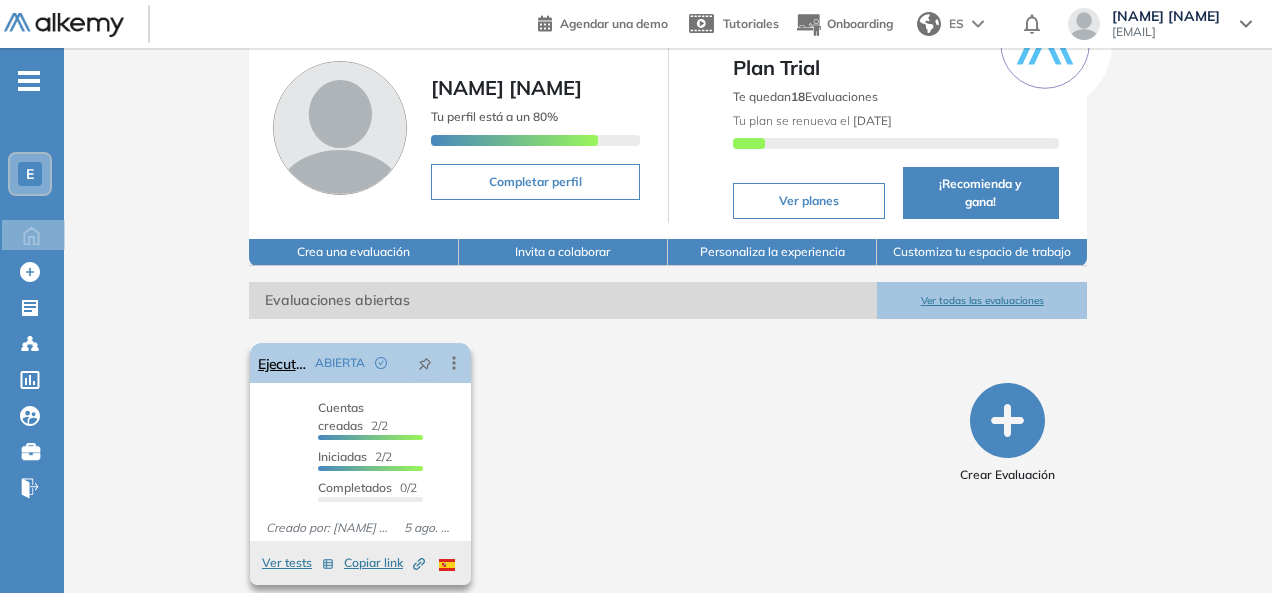 click on "ABIERTA" at bounding box center (385, 363) 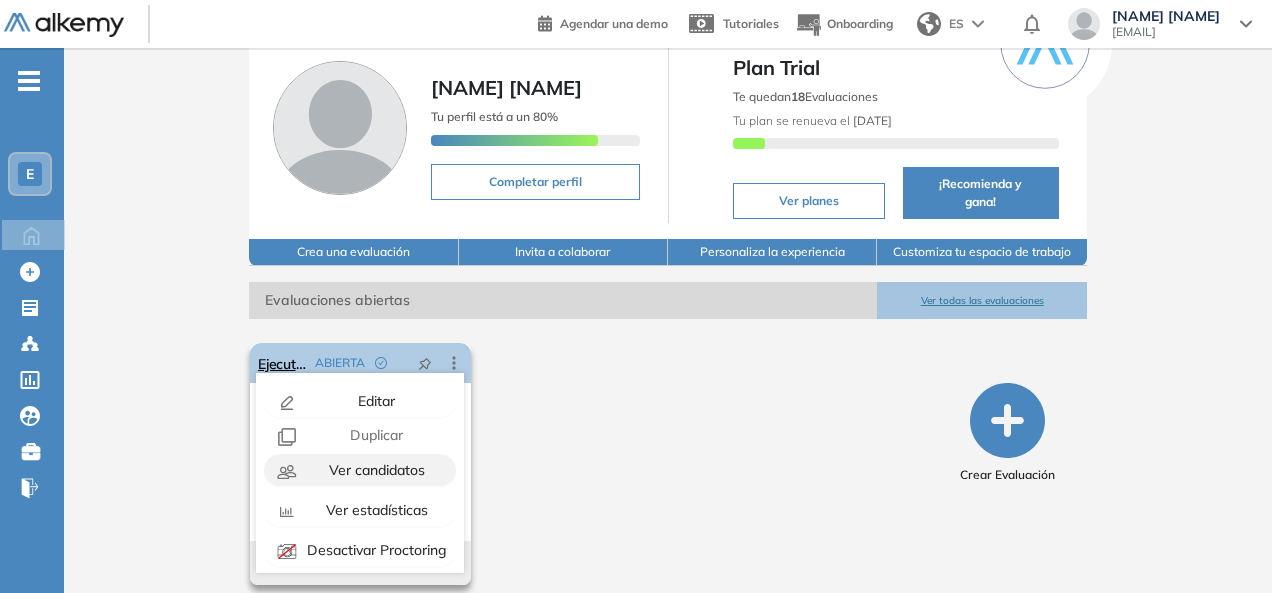 click on "Ver candidatos" at bounding box center [375, 470] 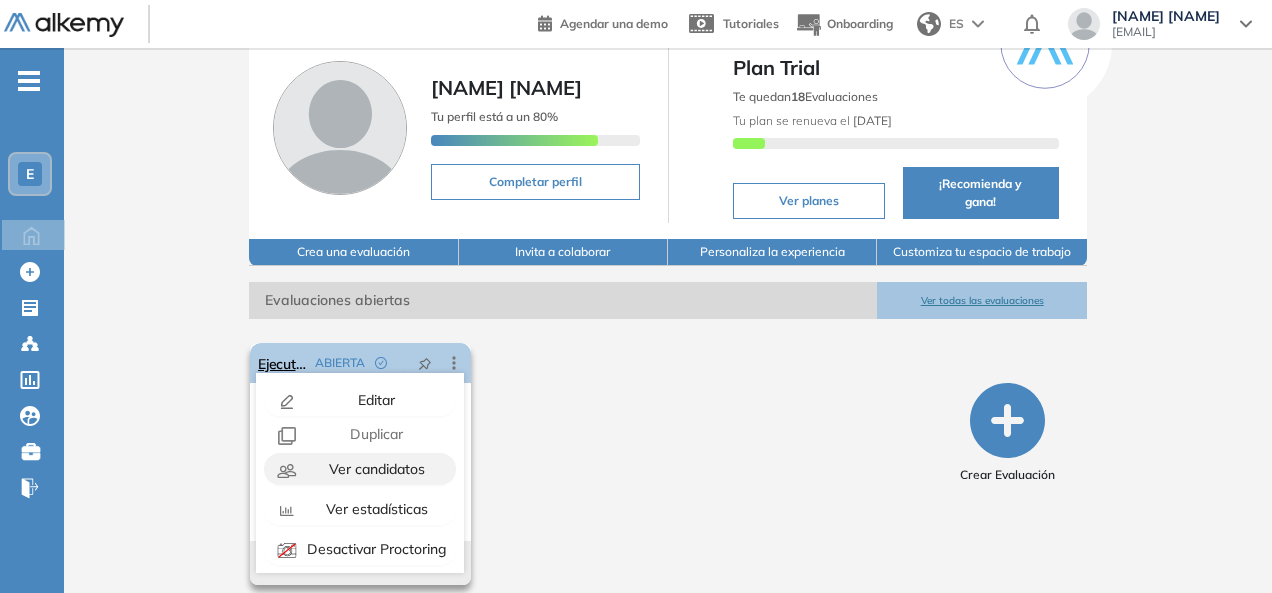 scroll, scrollTop: 0, scrollLeft: 0, axis: both 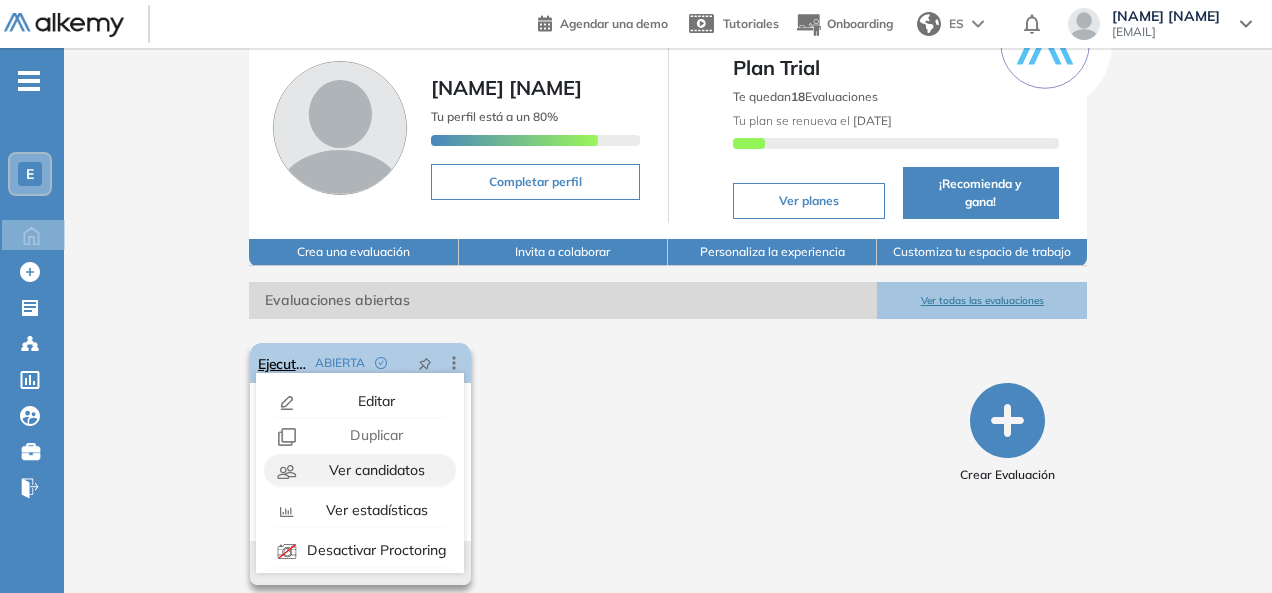 click on "Ver candidatos" at bounding box center (375, 470) 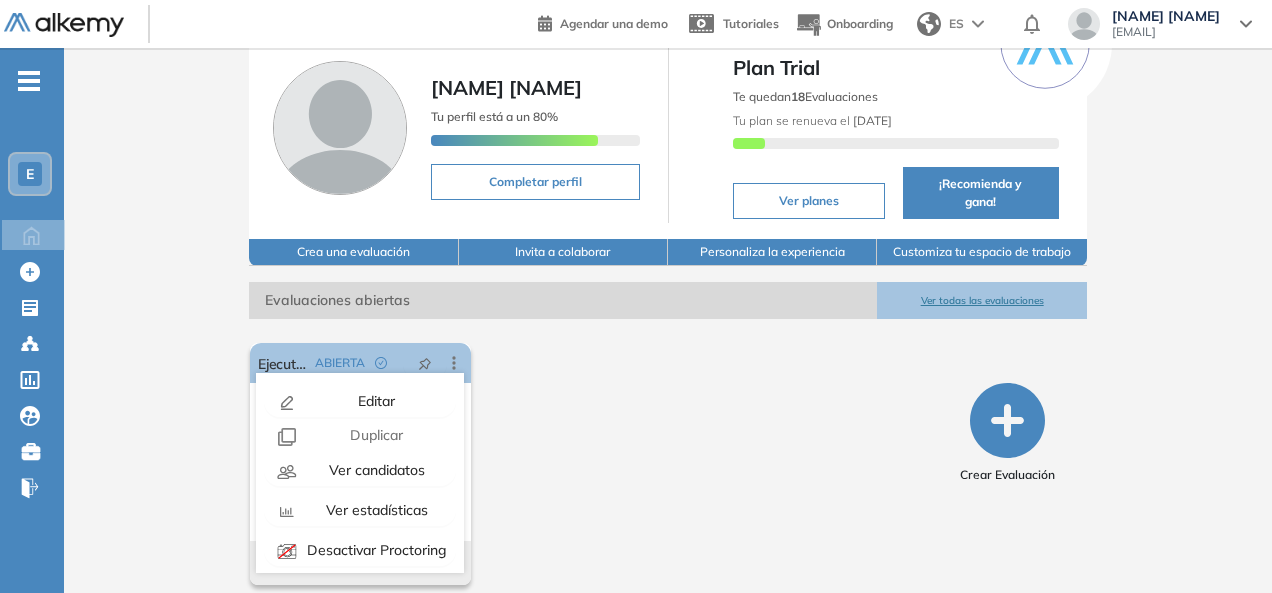 click on "El proctoring será activado ¡Importante!: Los usuarios que ya realizaron la evaluación no tendrán registros del proctoring Cancelar operación Activar Ejecutivo de cobranzas ABIERTA Editar Los siguientes tests ya no están disponibles o tienen una nueva versión Revisa en el catálogo otras opciones o su detalle. Entendido Duplicar Reabrir Eliminar Ver candidatos Ver estadísticas Desactivar Proctoring Finalizar evaluación Mover de workspace Created by potrace 1.16, written by Peter Selinger 2001-2019 Copiar ID Publico Cuentas creadas 2/2 Prefiltrados 0/2 Iniciadas 2/2 Completados 0/2 Invitaciones enviadas 2 Invitados Evaluación completada 0 veces Fecha límite Sin fecha límite Creado por:  Laura Vargas 5 ago. 2025 Ver tests Copiar link Created by potrace 1.16, written by Peter Selinger 2001-2019" at bounding box center (597, 464) 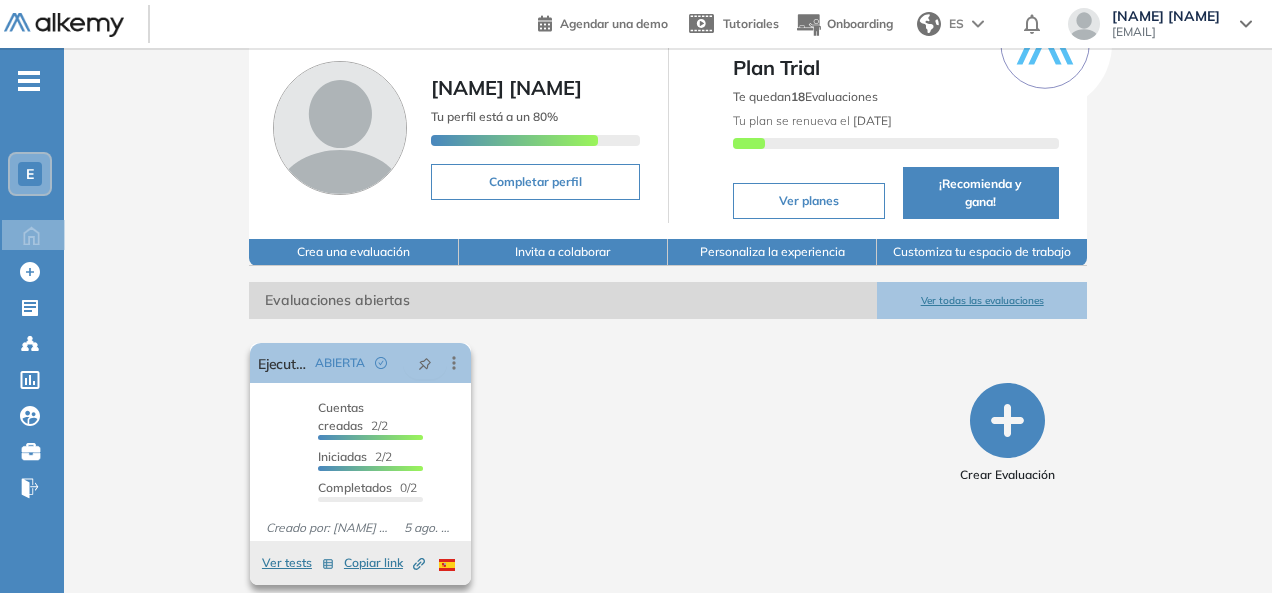 click at bounding box center (370, 437) 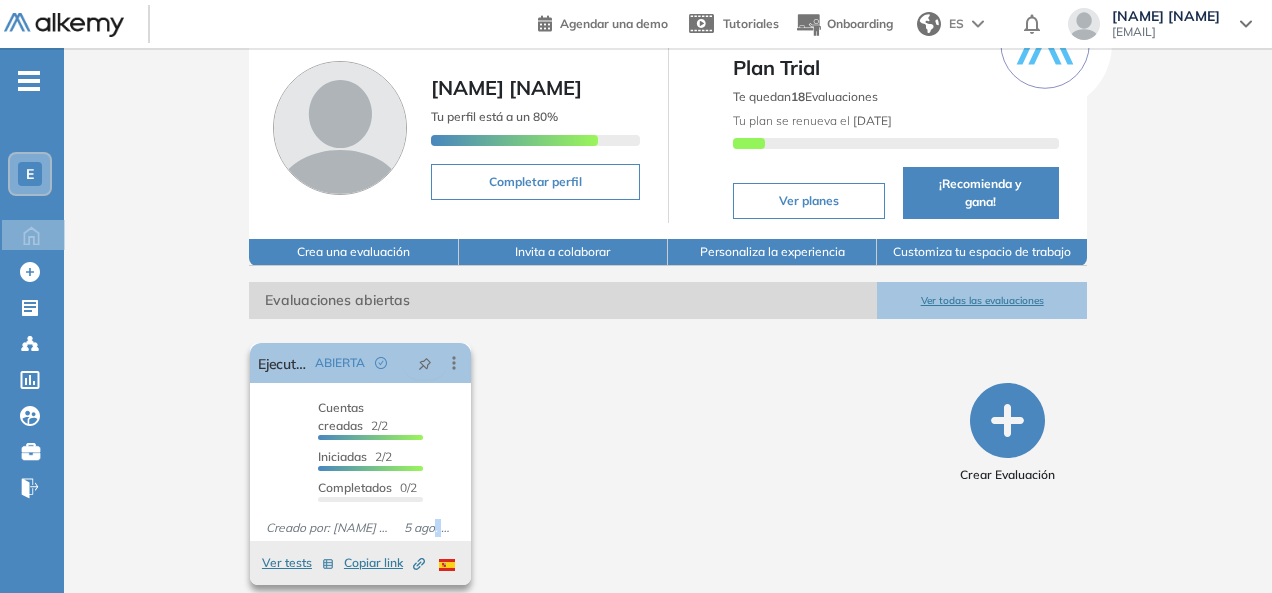 drag, startPoint x: 403, startPoint y: 518, endPoint x: 343, endPoint y: 513, distance: 60.207973 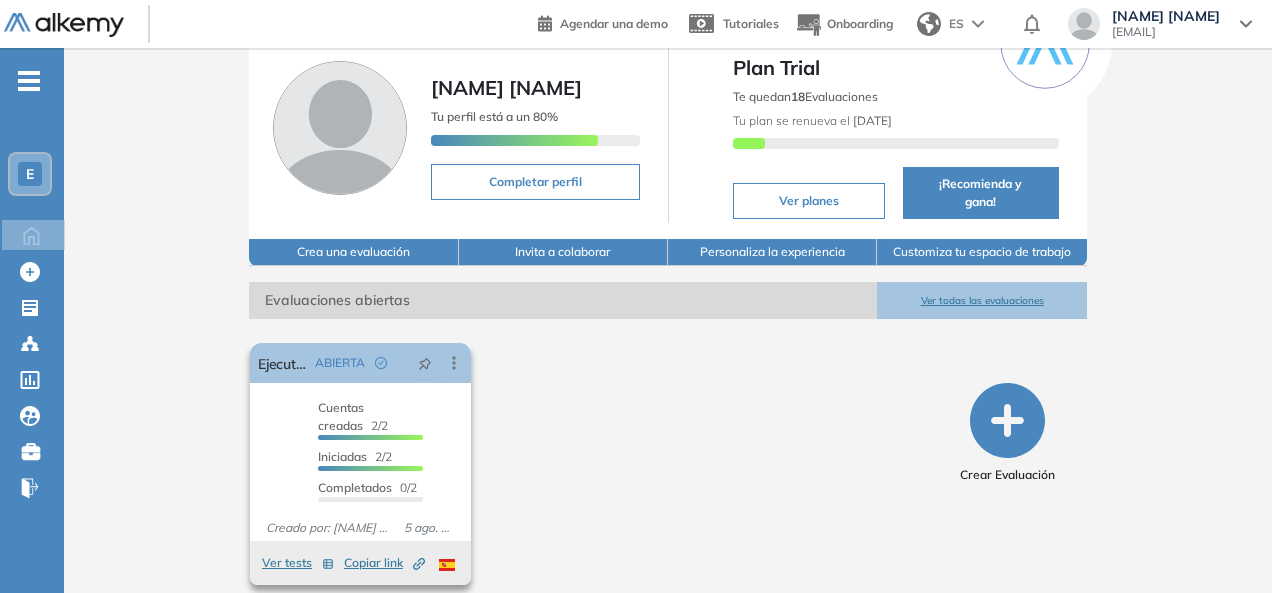click on "Creado por:  [FIRST] [LAST]" at bounding box center (327, 528) 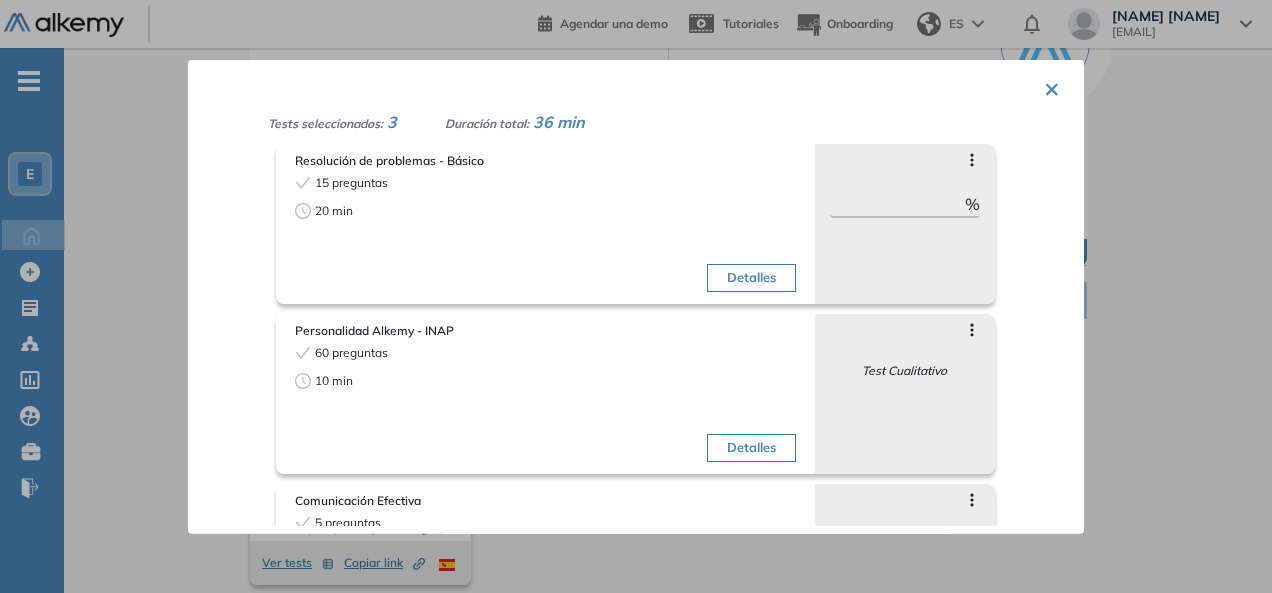 scroll, scrollTop: 0, scrollLeft: 0, axis: both 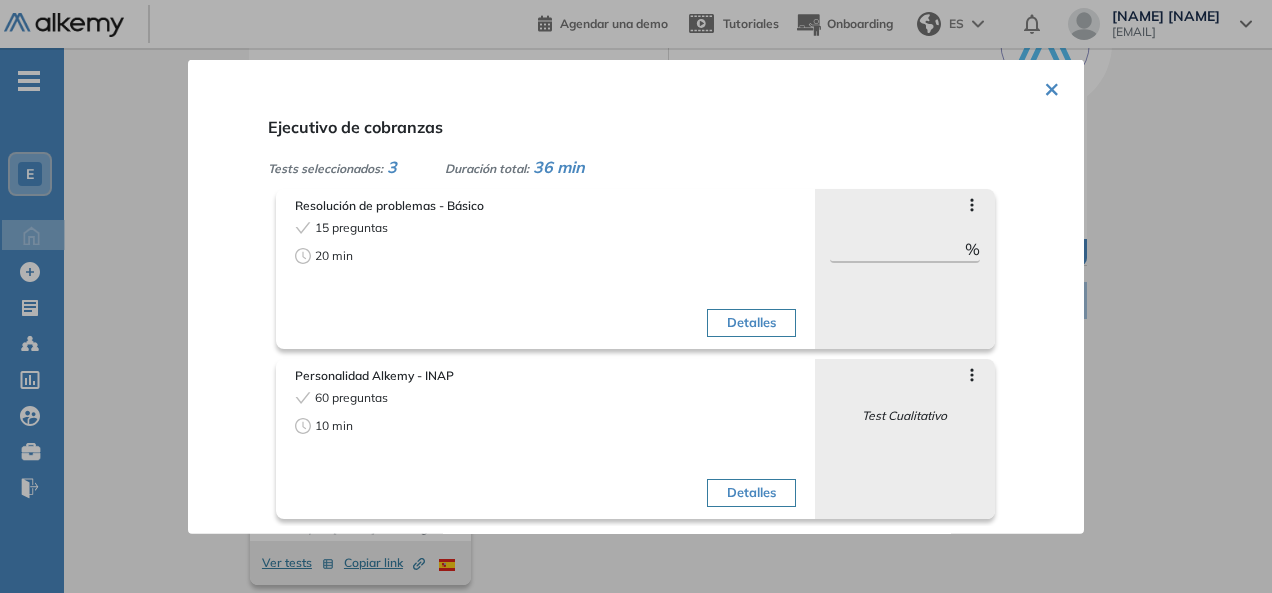 click on "Detalles" at bounding box center (751, 323) 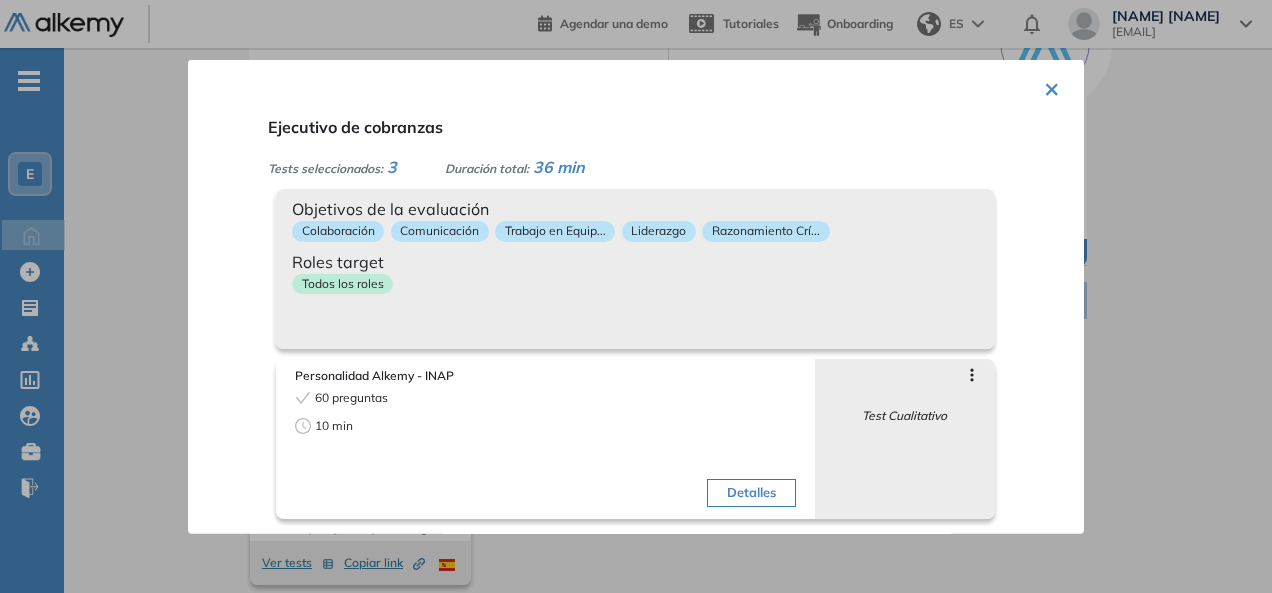 type 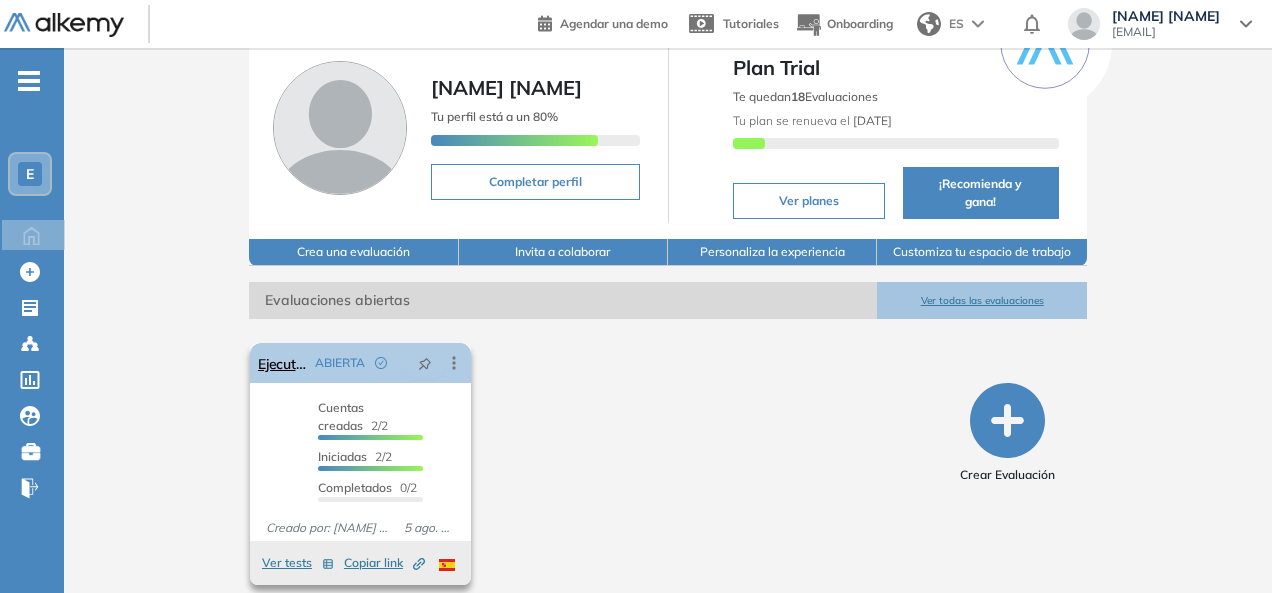 click 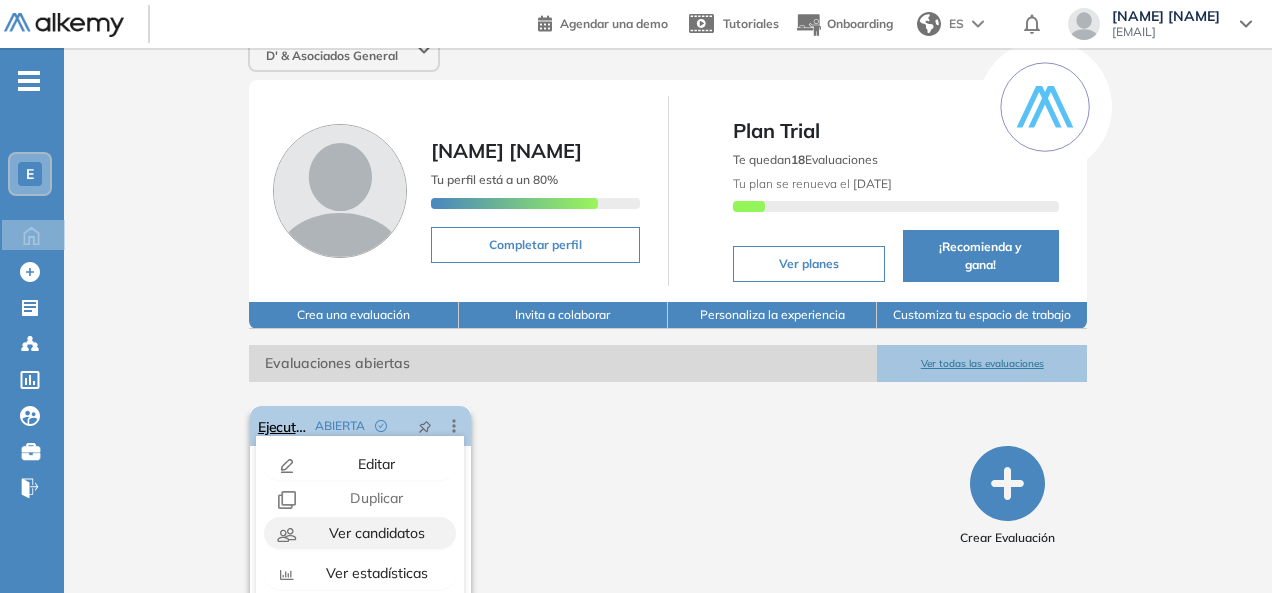 scroll, scrollTop: 0, scrollLeft: 0, axis: both 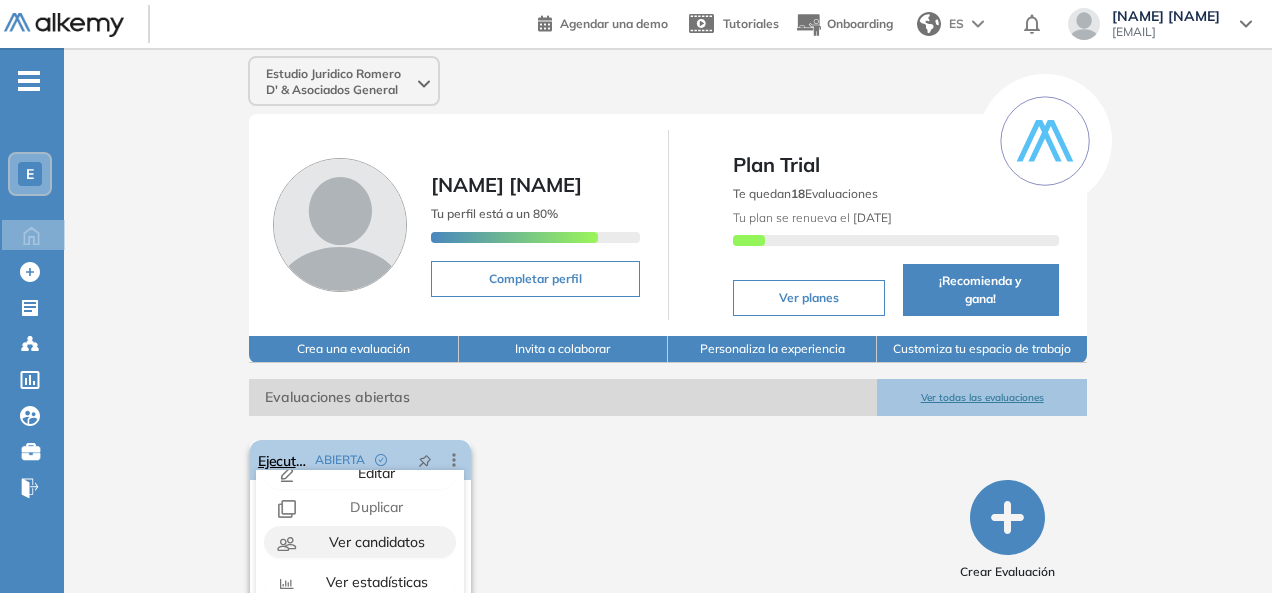 click on "Ver candidatos" at bounding box center [375, 542] 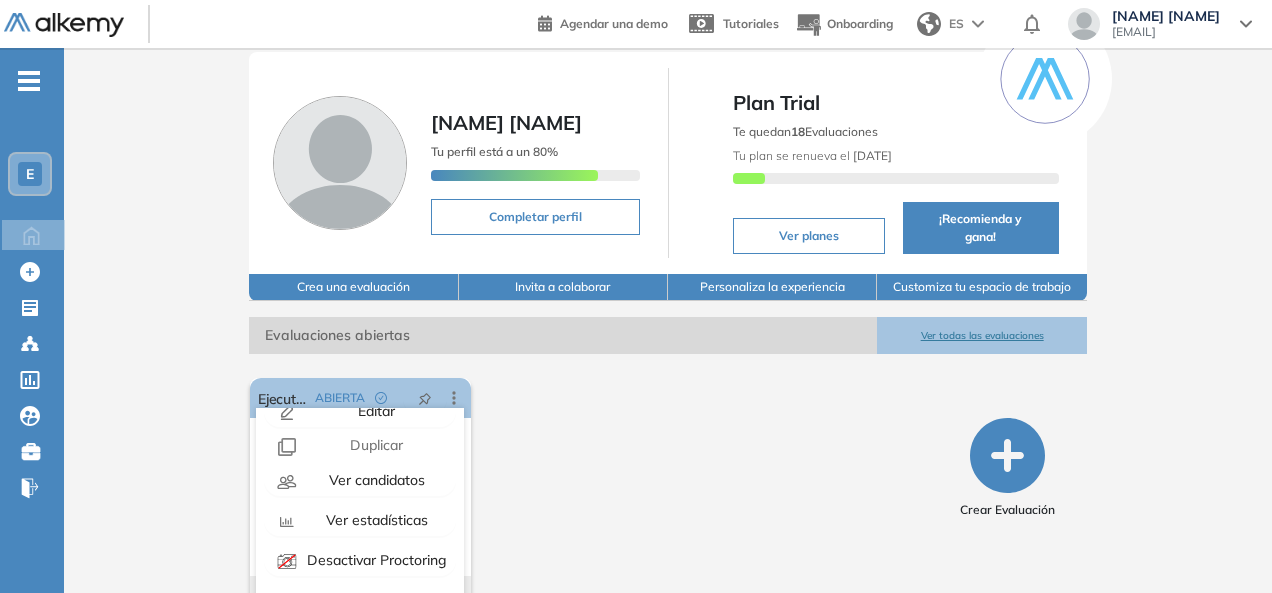 scroll, scrollTop: 97, scrollLeft: 0, axis: vertical 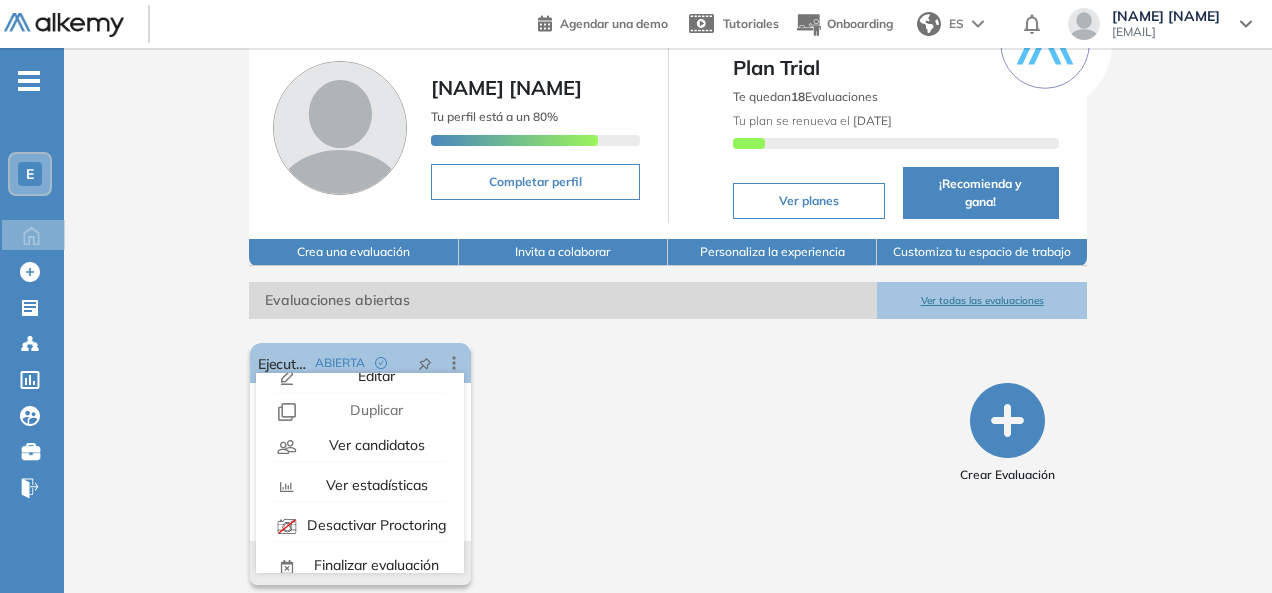 drag, startPoint x: 622, startPoint y: 423, endPoint x: 572, endPoint y: 436, distance: 51.662365 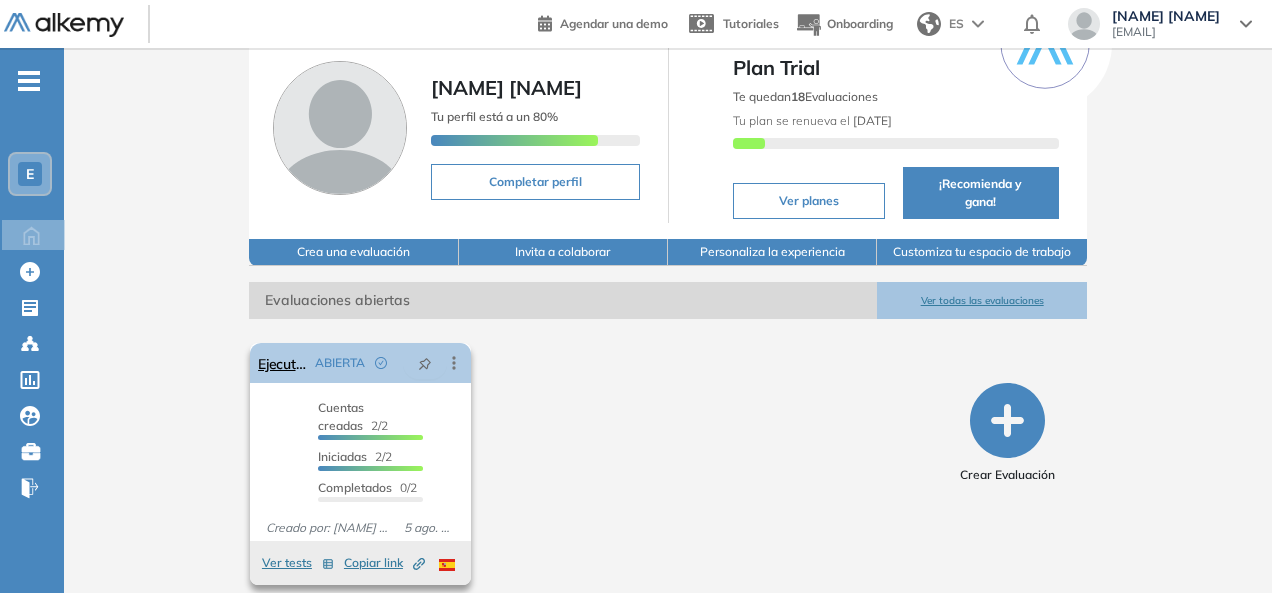 click 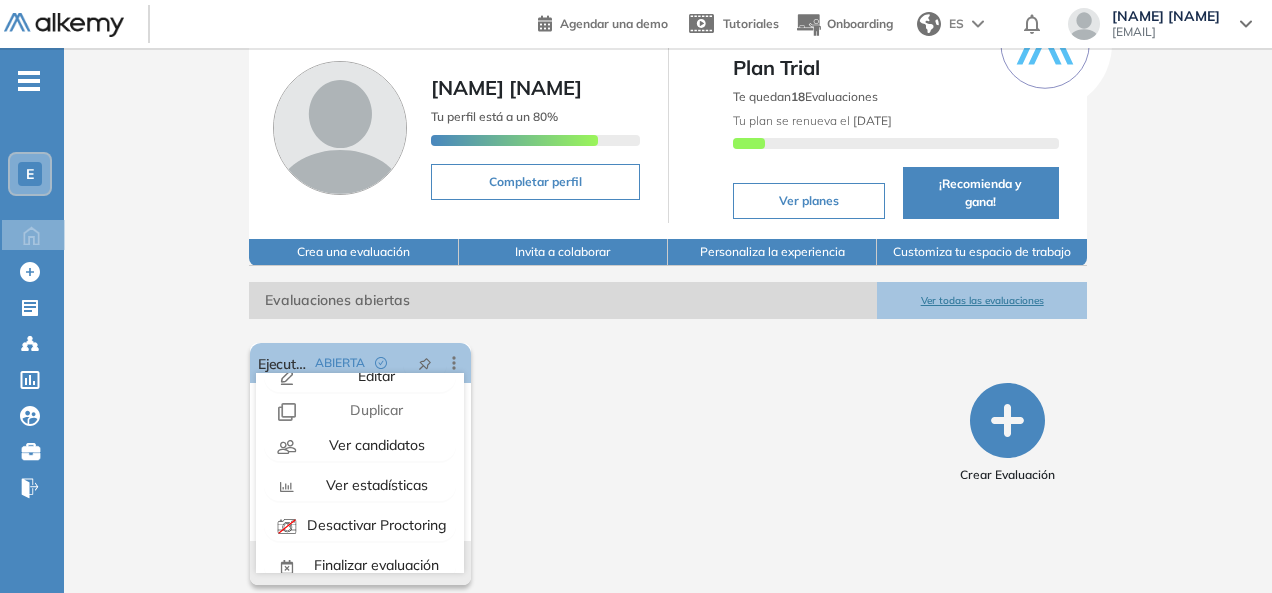 click on "El proctoring será activado ¡Importante!: Los usuarios que ya realizaron la evaluación no tendrán registros del proctoring Cancelar operación Activar Ejecutivo de cobranzas ABIERTA Editar Los siguientes tests ya no están disponibles o tienen una nueva versión Revisa en el catálogo otras opciones o su detalle. Entendido Duplicar Reabrir Eliminar Ver candidatos Ver estadísticas Desactivar Proctoring Finalizar evaluación Mover de workspace Created by potrace 1.16, written by Peter Selinger 2001-2019 Copiar ID Publico Cuentas creadas 2/2 Prefiltrados 0/2 Iniciadas 2/2 Completados 0/2 Invitaciones enviadas 2 Invitados Evaluación completada 0 veces Fecha límite Sin fecha límite Creado por:  Laura Vargas 5 ago. 2025 Ver tests Copiar link Created by potrace 1.16, written by Peter Selinger 2001-2019" at bounding box center (597, 464) 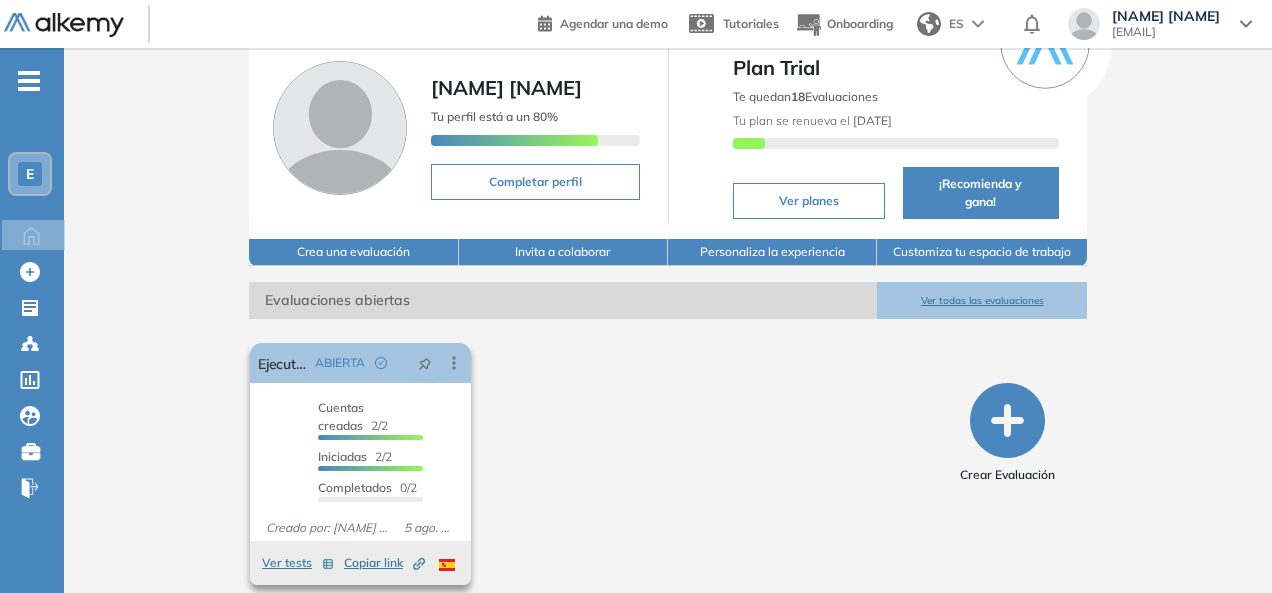 click on "Cuentas creadas" at bounding box center (341, 416) 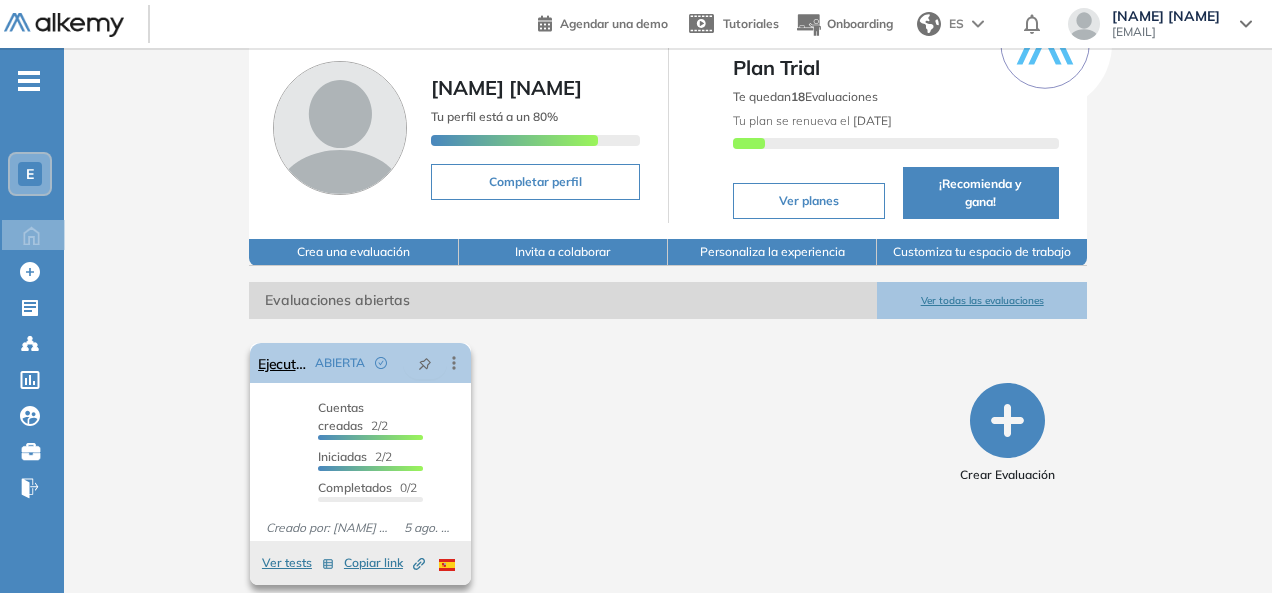 click 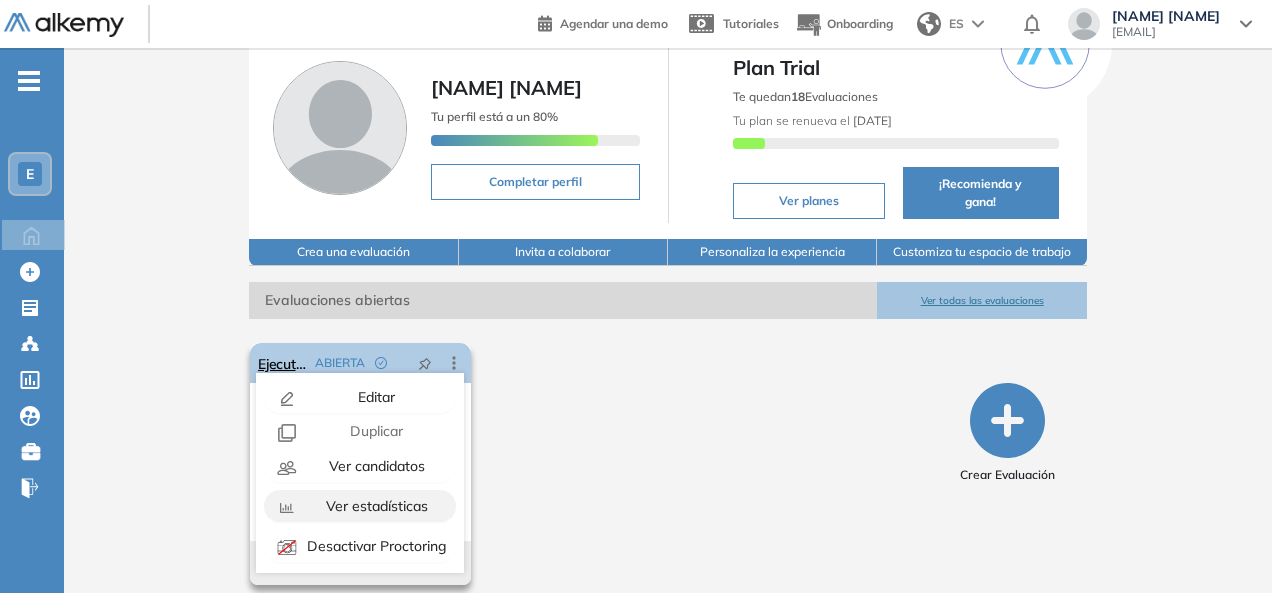 scroll, scrollTop: 0, scrollLeft: 0, axis: both 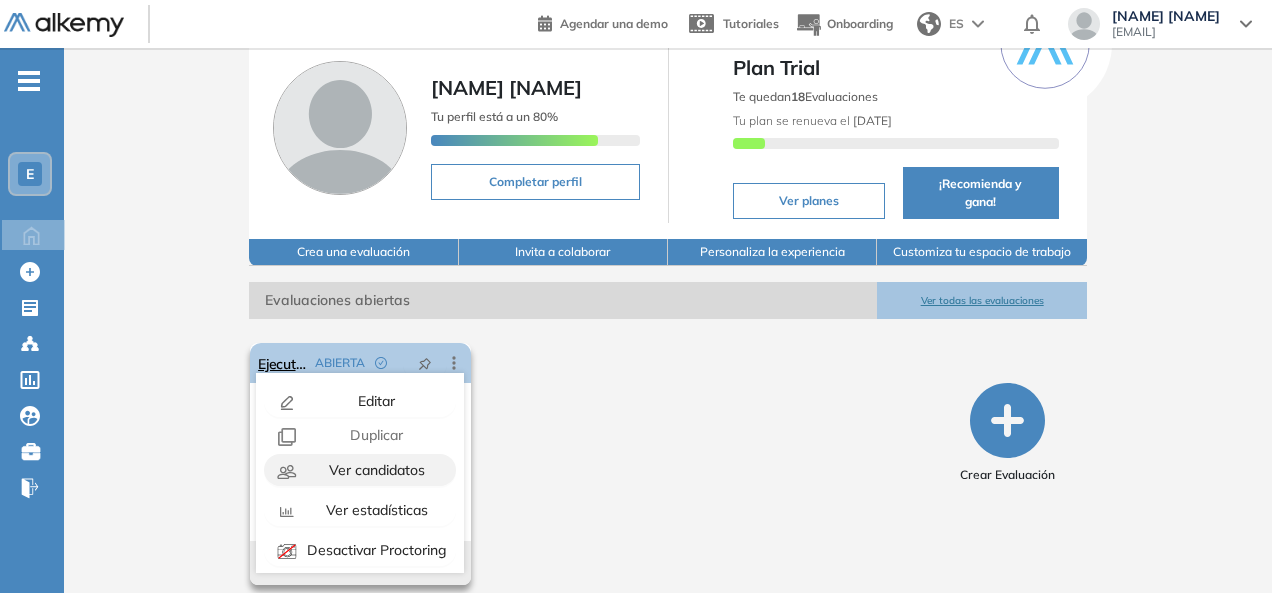 click on "Ver candidatos" at bounding box center (375, 470) 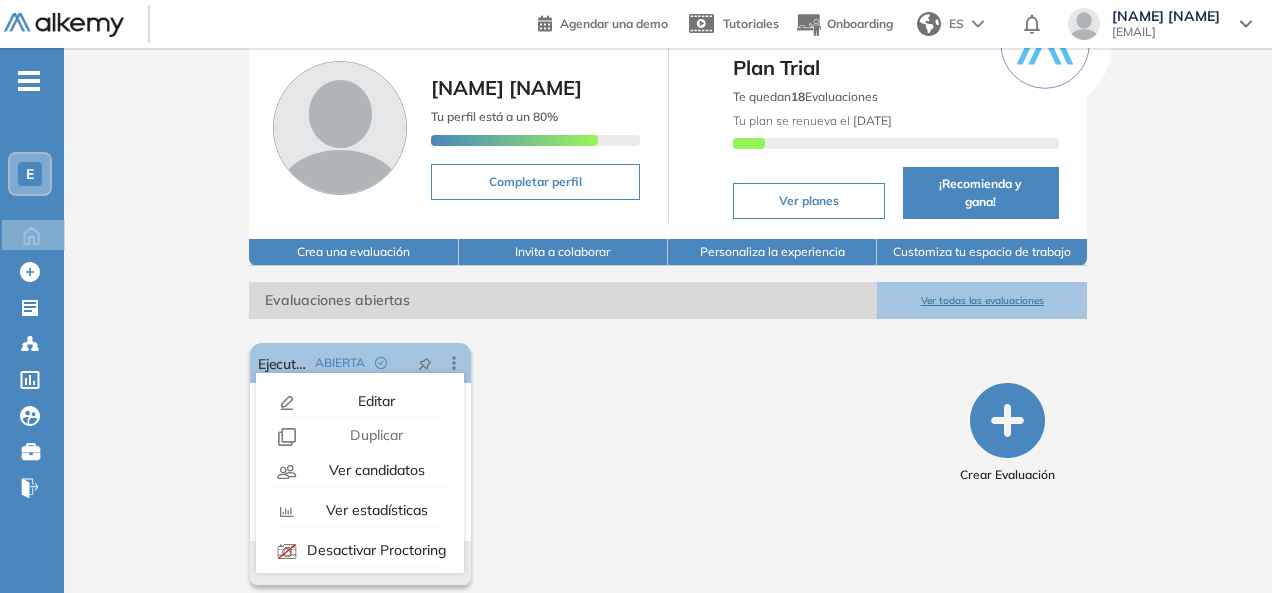 type 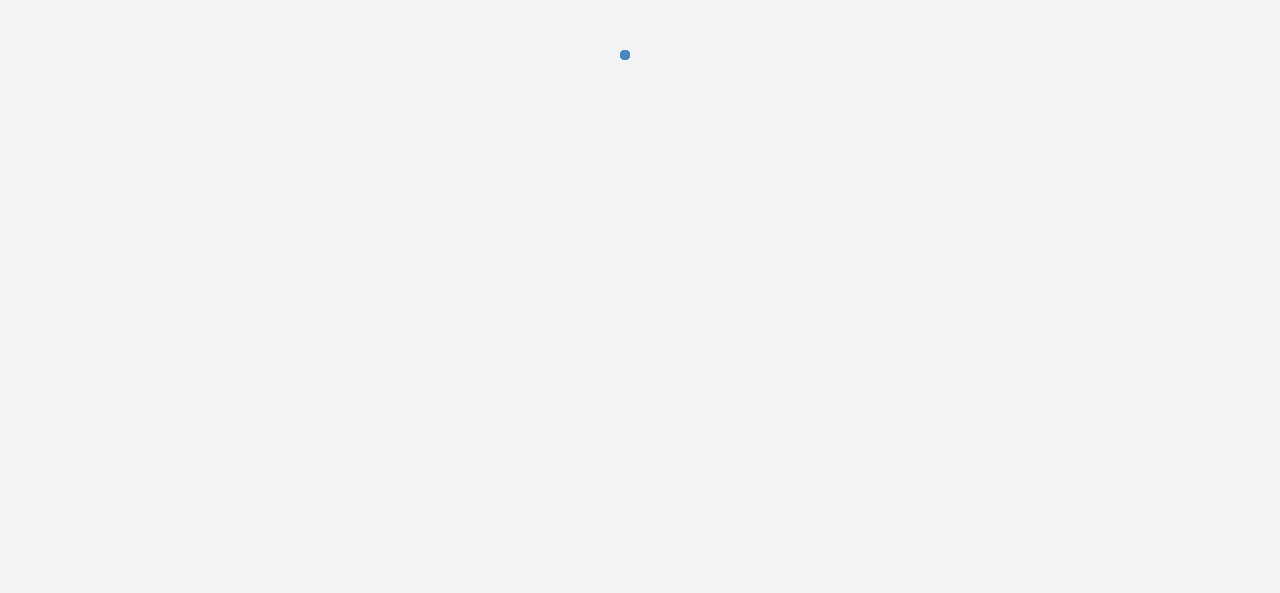 scroll, scrollTop: 0, scrollLeft: 0, axis: both 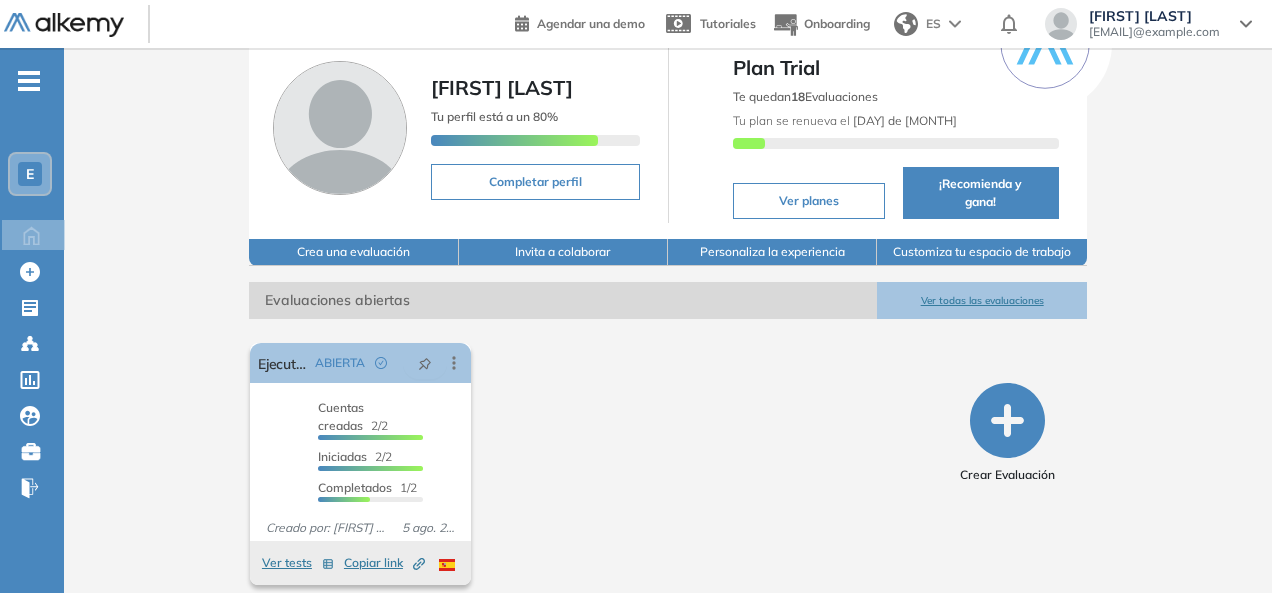 click on "-" at bounding box center [29, 81] 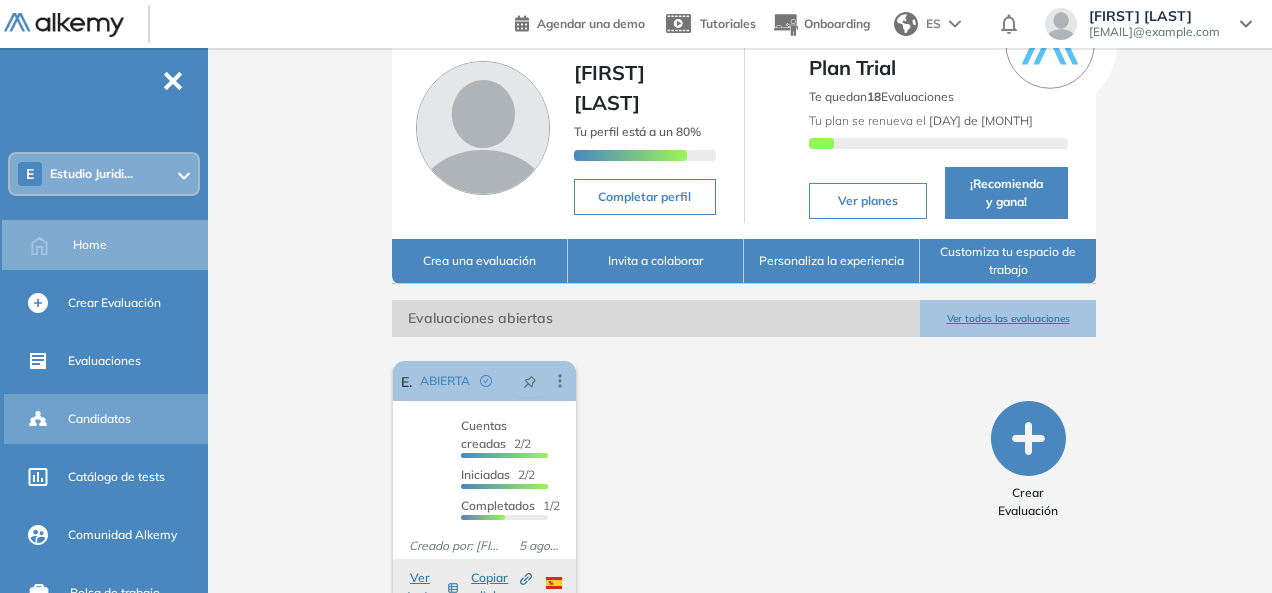 click on "Candidatos" at bounding box center (136, 419) 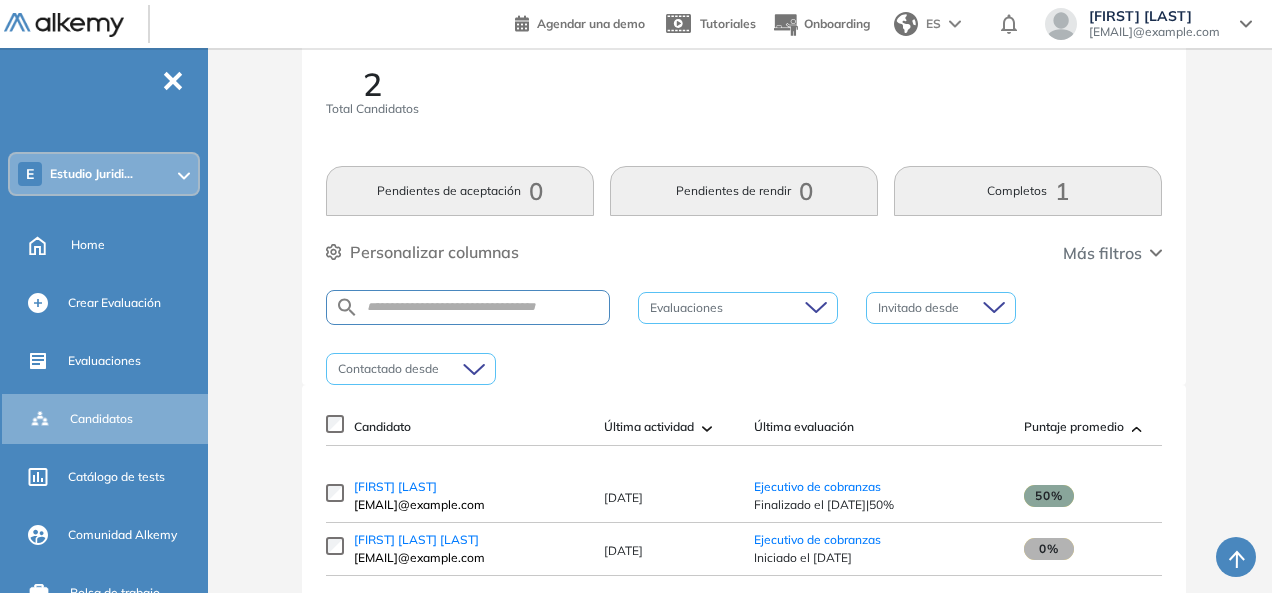 scroll, scrollTop: 0, scrollLeft: 0, axis: both 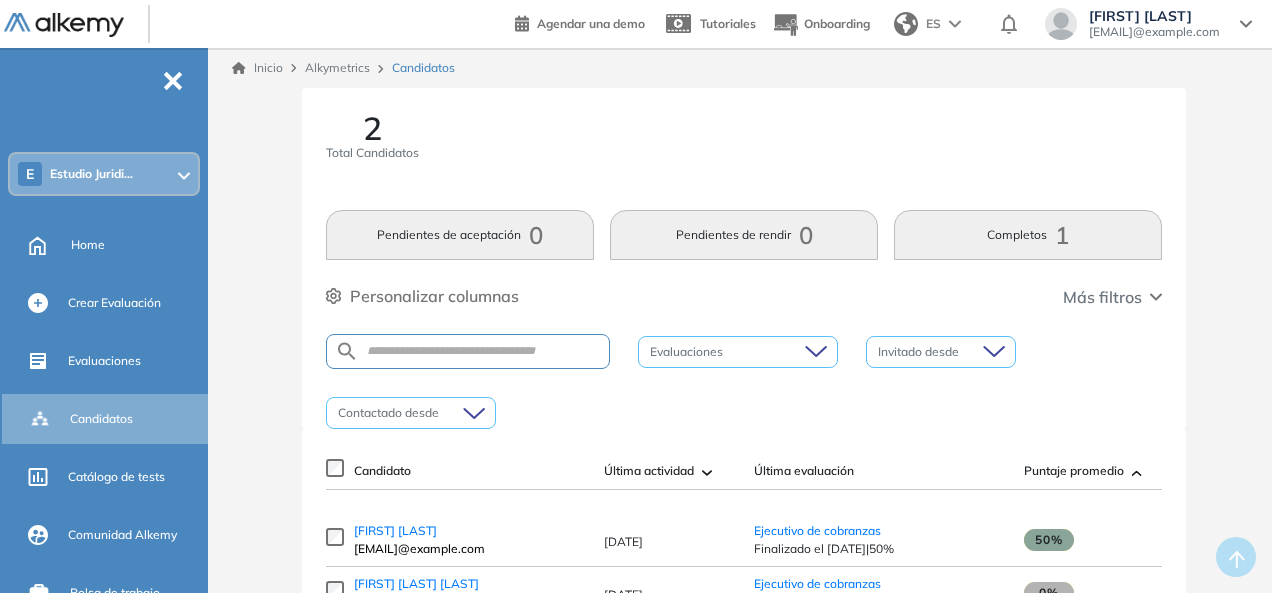 click on "Completos 1" at bounding box center [1028, 235] 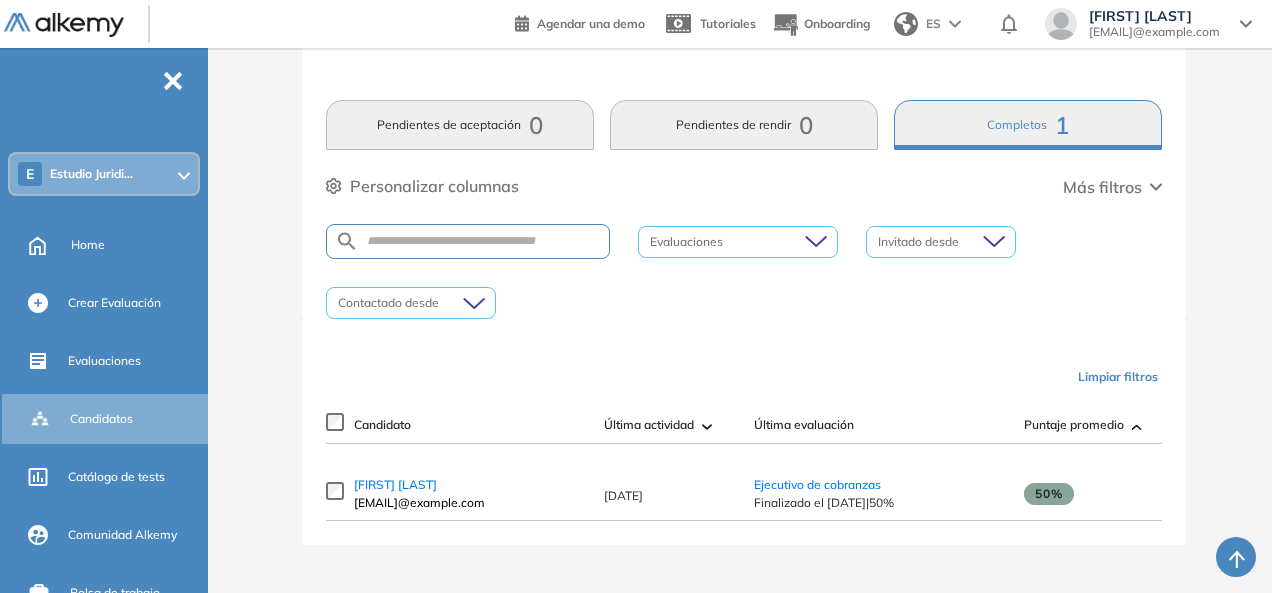 scroll, scrollTop: 118, scrollLeft: 0, axis: vertical 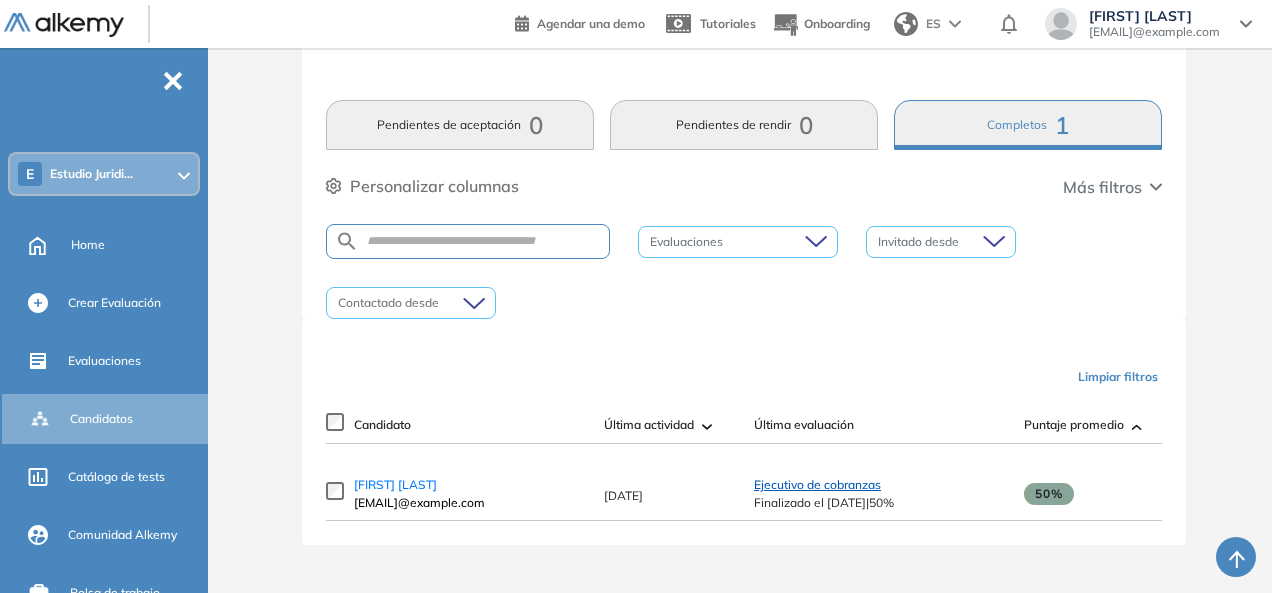 click on "Ejecutivo de cobranzas" at bounding box center (817, 484) 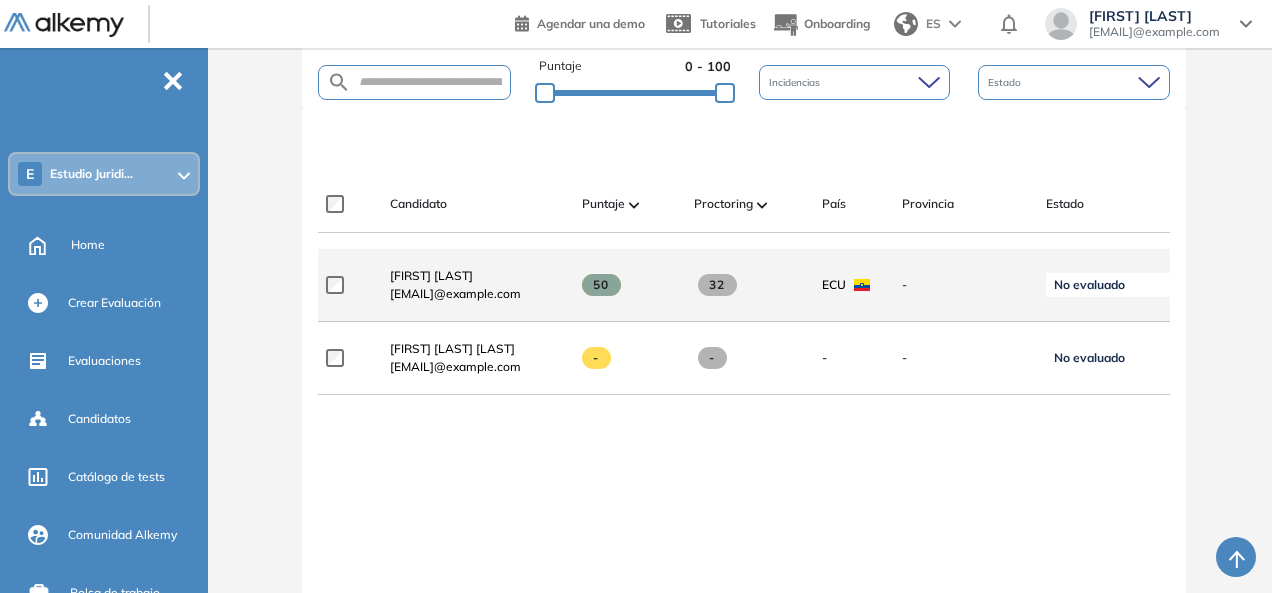 scroll, scrollTop: 368, scrollLeft: 0, axis: vertical 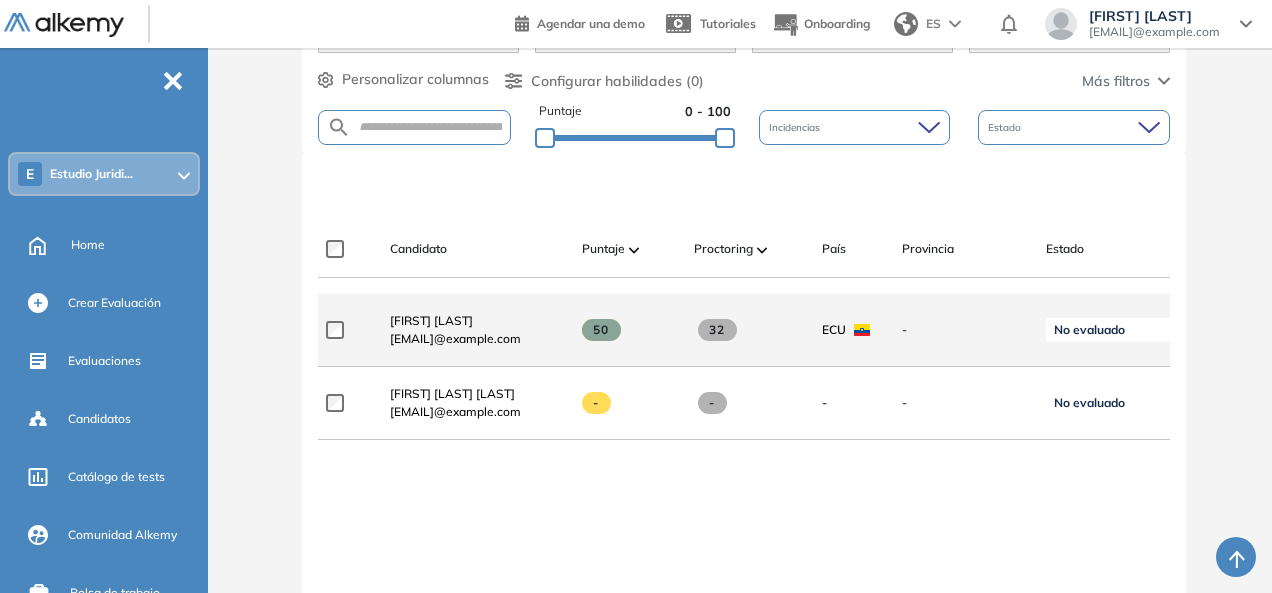 click on "32" at bounding box center [717, 330] 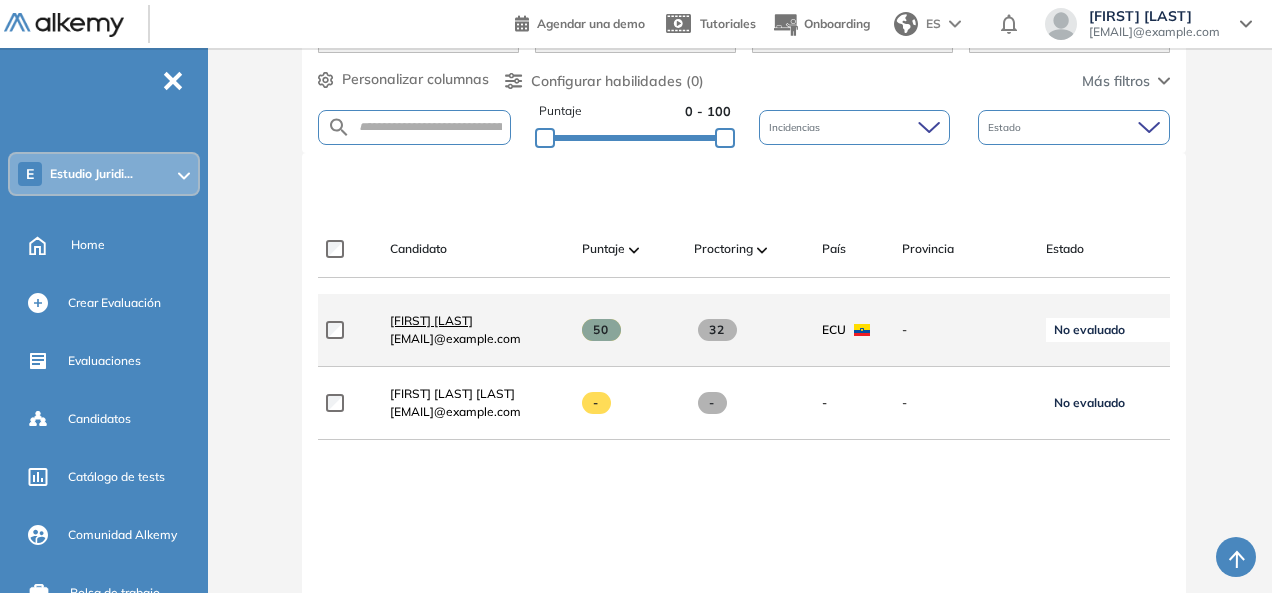 click on "[FIRST] [LAST]" at bounding box center [431, 320] 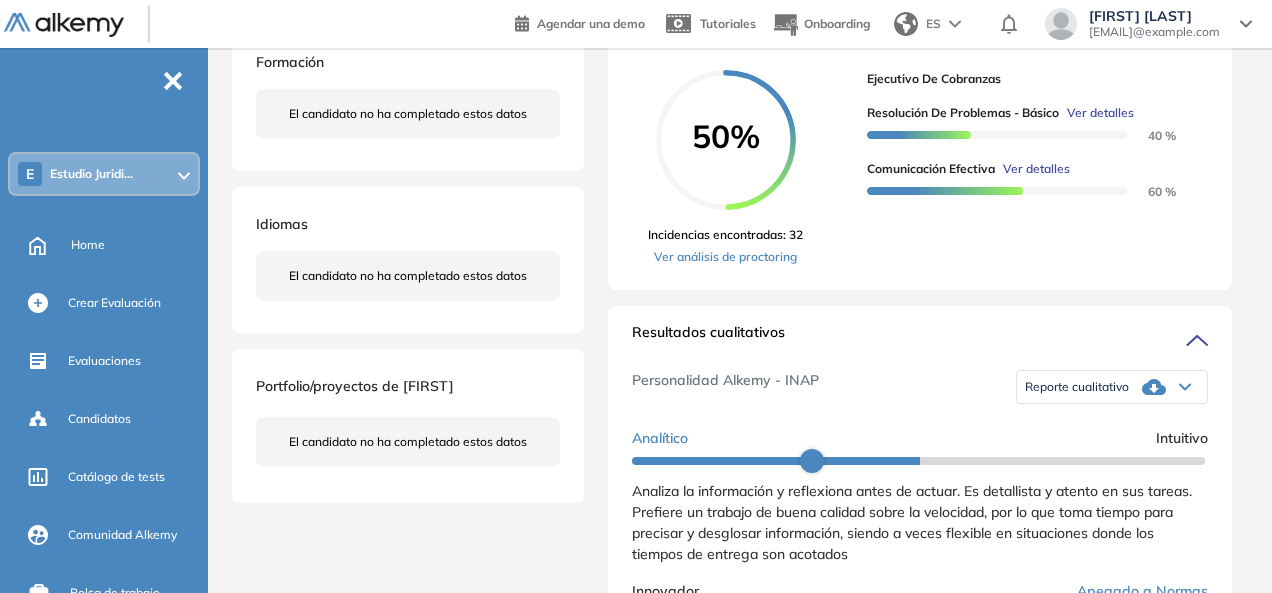 scroll, scrollTop: 600, scrollLeft: 0, axis: vertical 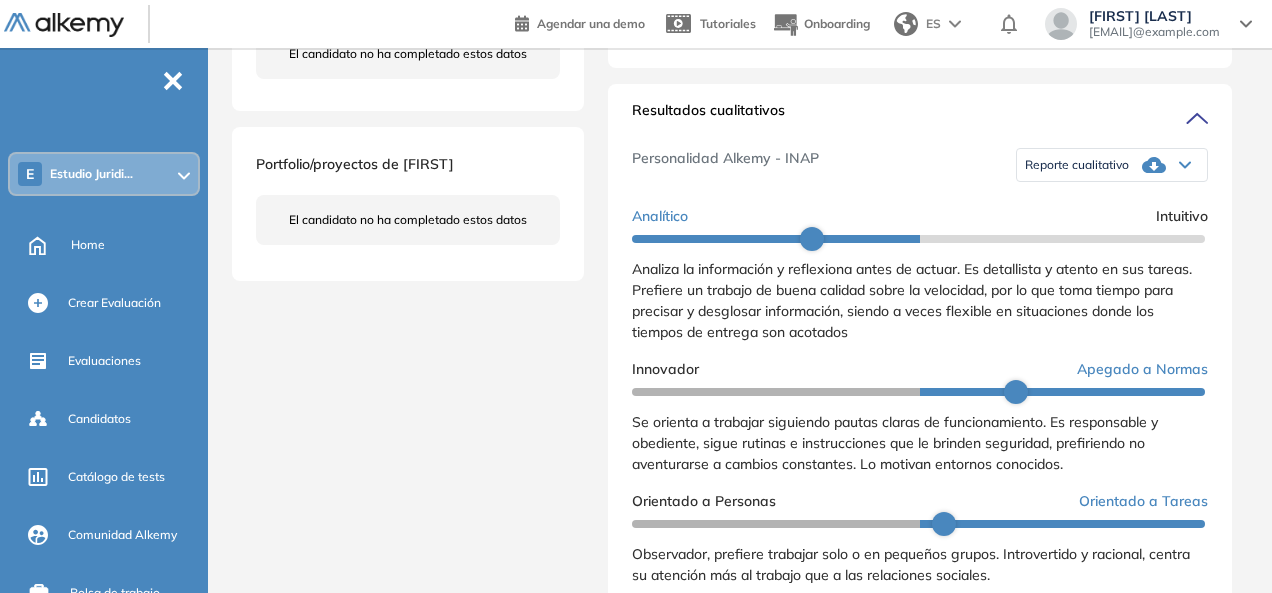 drag, startPoint x: 809, startPoint y: 254, endPoint x: 965, endPoint y: 259, distance: 156.08011 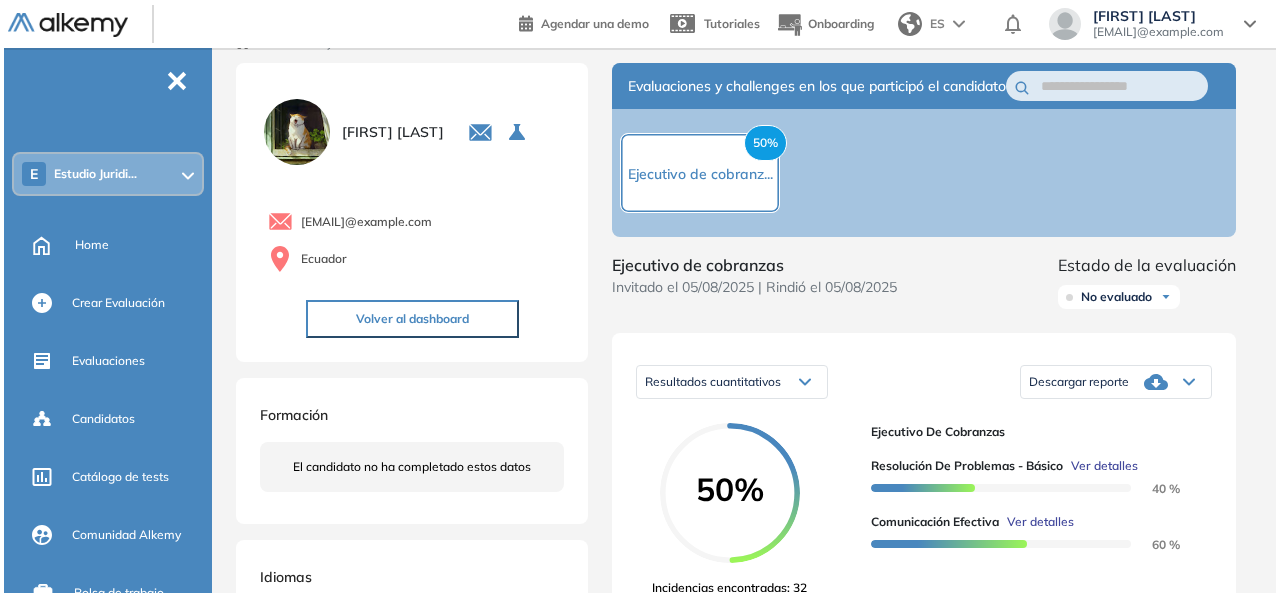 scroll, scrollTop: 0, scrollLeft: 0, axis: both 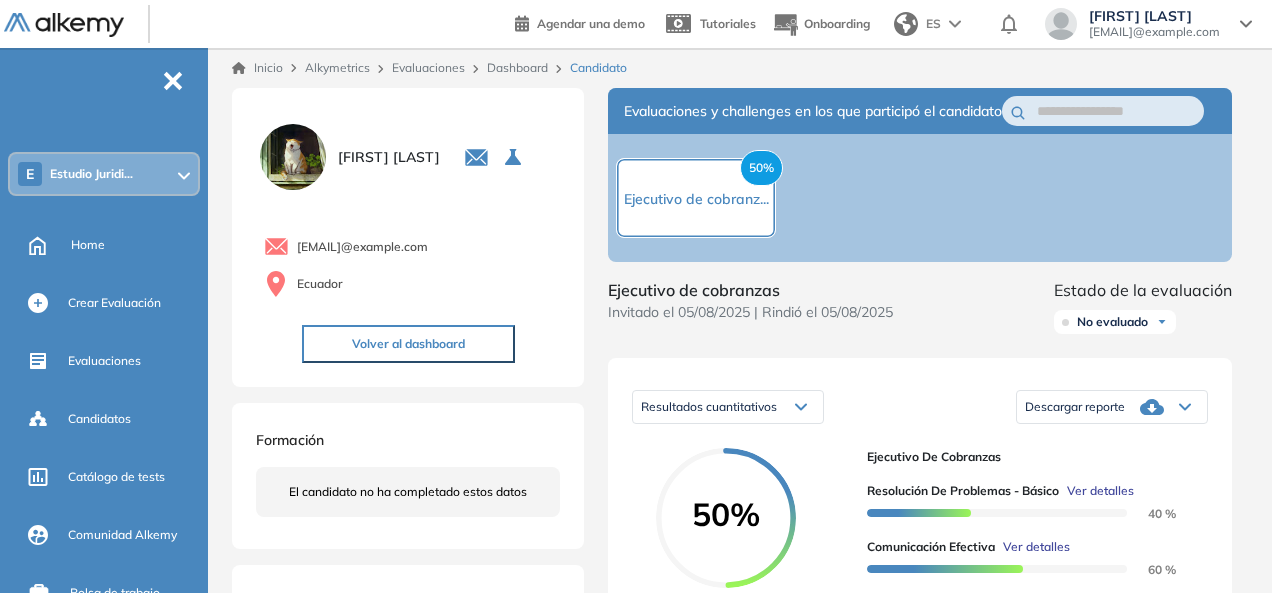 click on "Resultados cuantitativos" at bounding box center [728, 407] 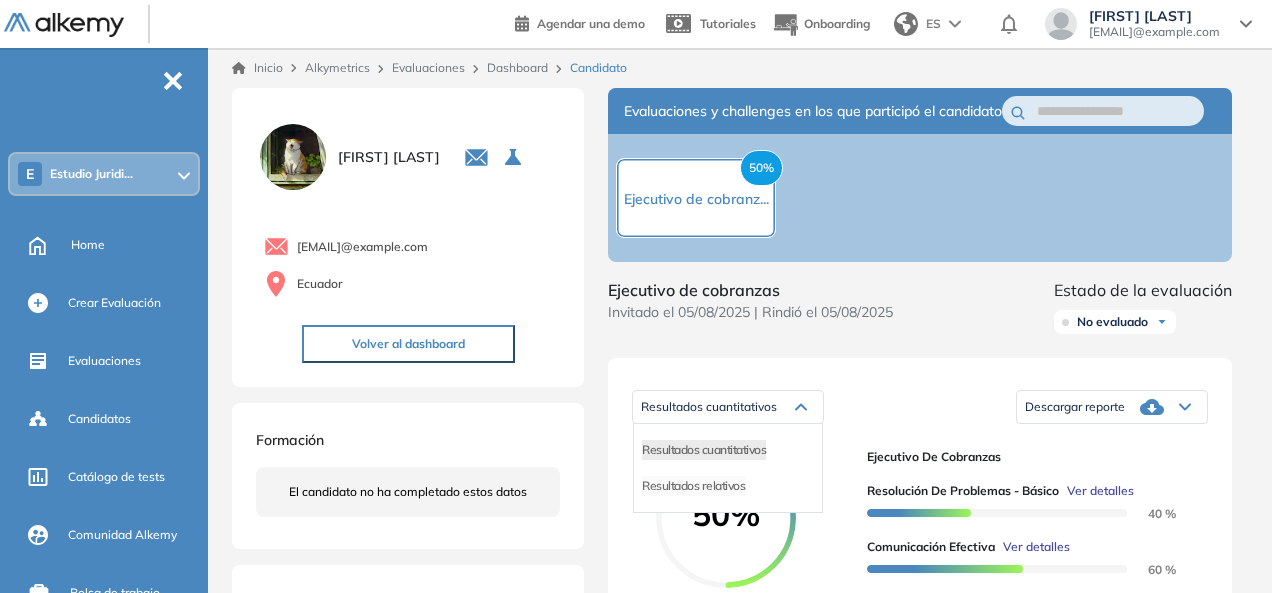 click on "Resultados relativos" at bounding box center [693, 486] 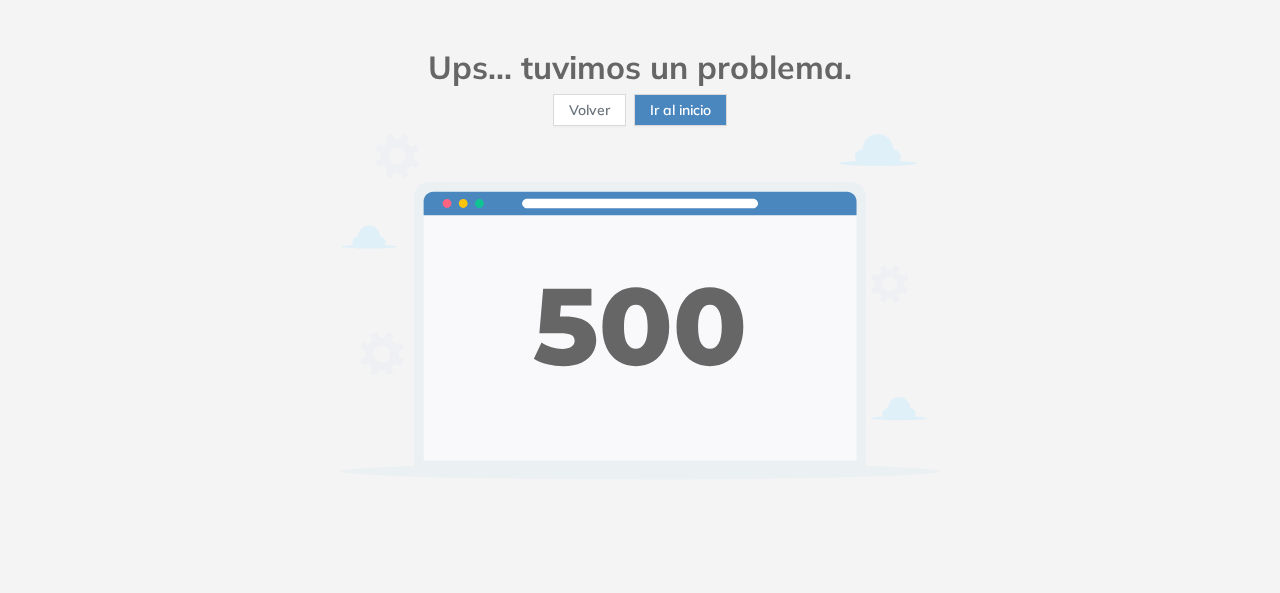 scroll, scrollTop: 0, scrollLeft: 0, axis: both 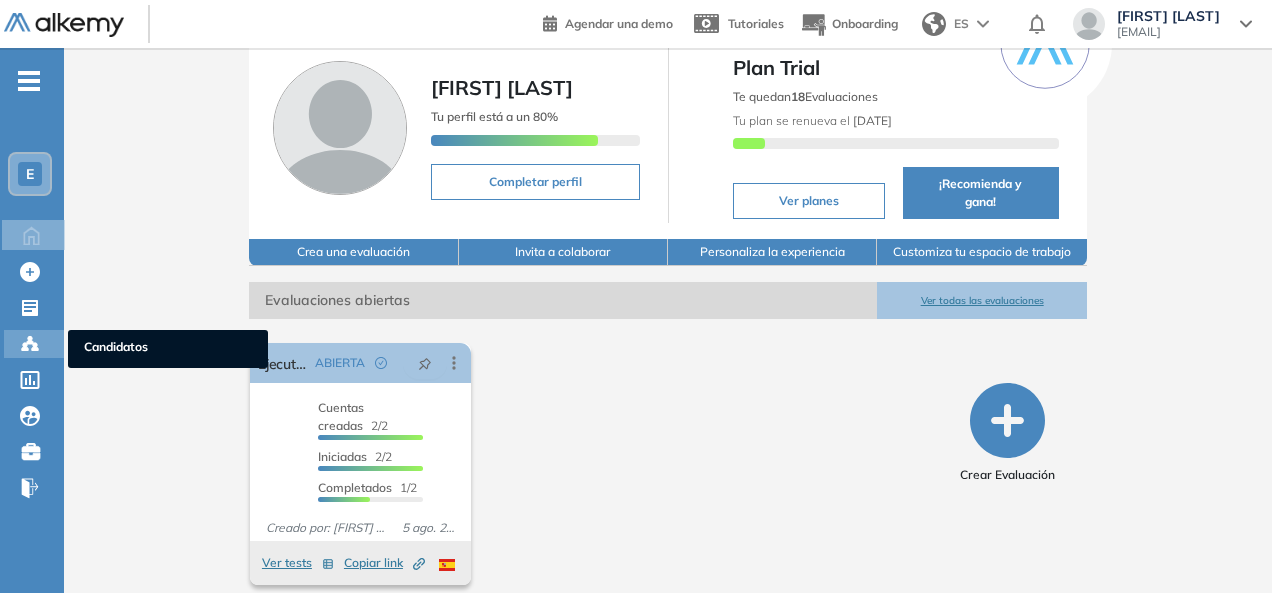 click 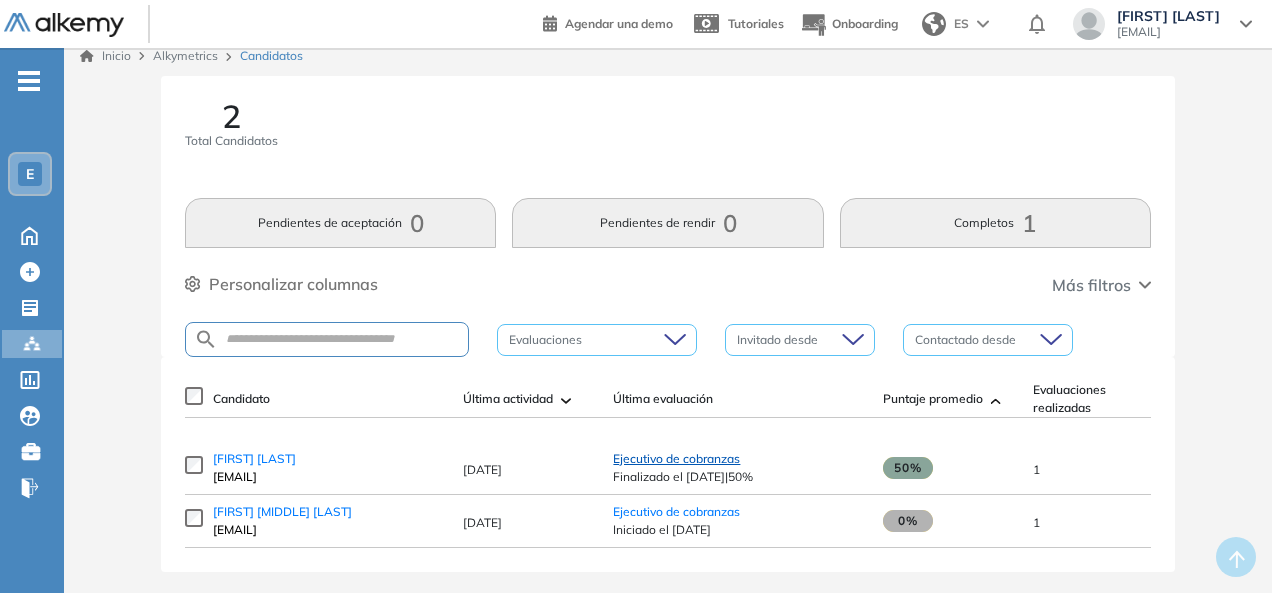 scroll, scrollTop: 47, scrollLeft: 0, axis: vertical 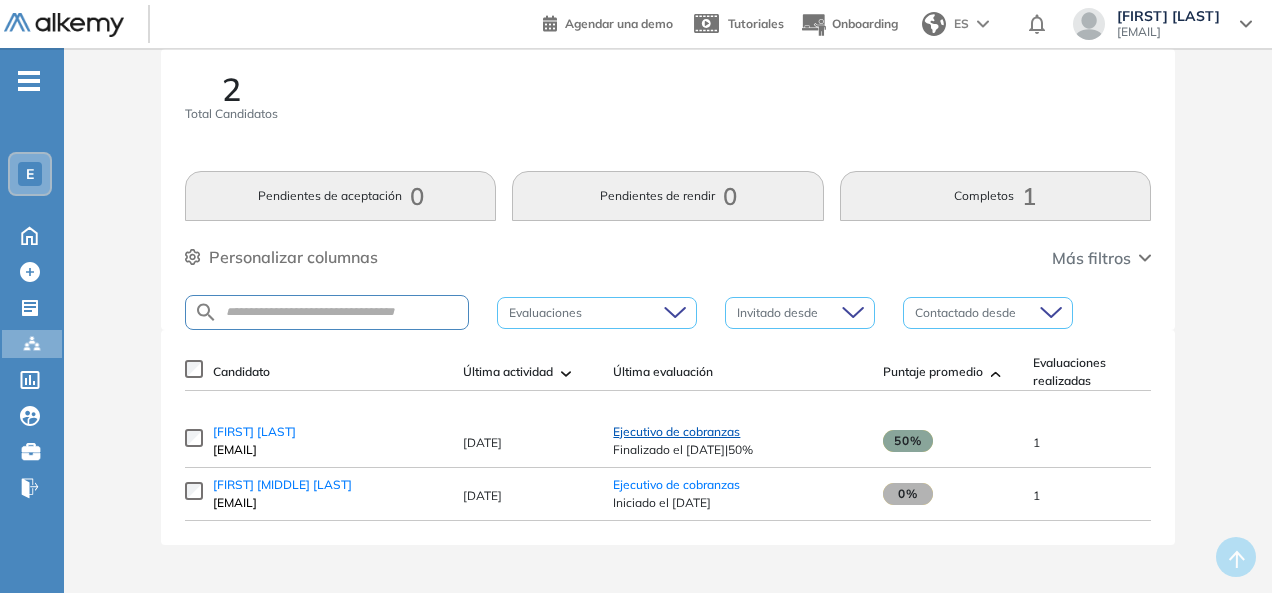 click on "Ejecutivo de cobranzas" at bounding box center (676, 431) 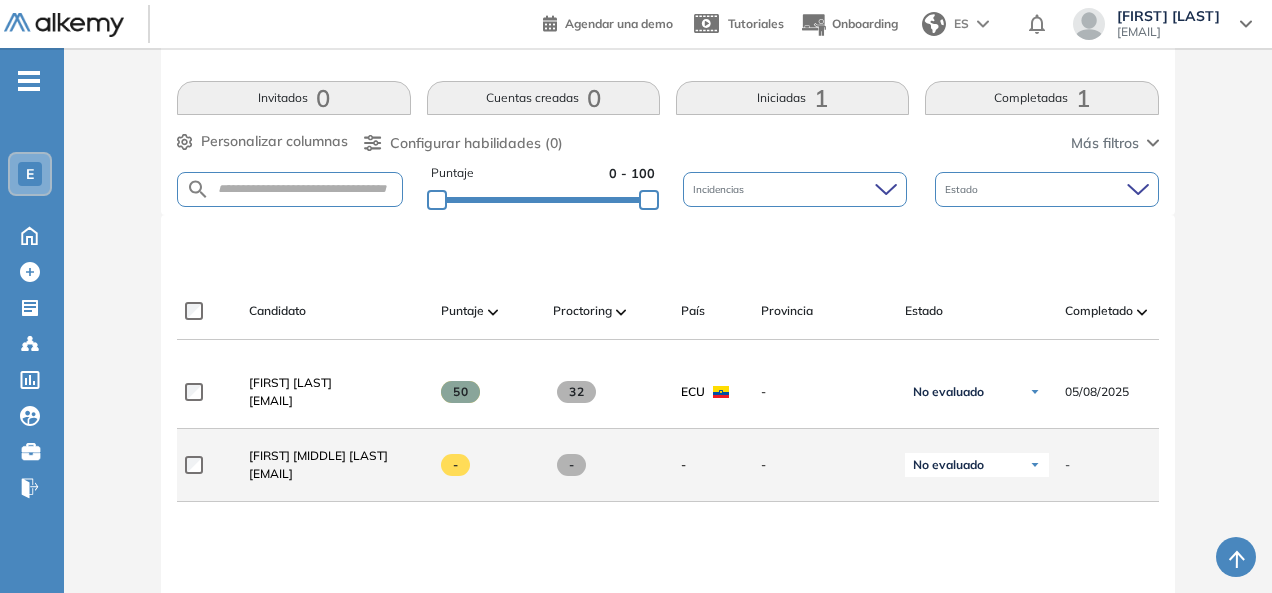 scroll, scrollTop: 400, scrollLeft: 0, axis: vertical 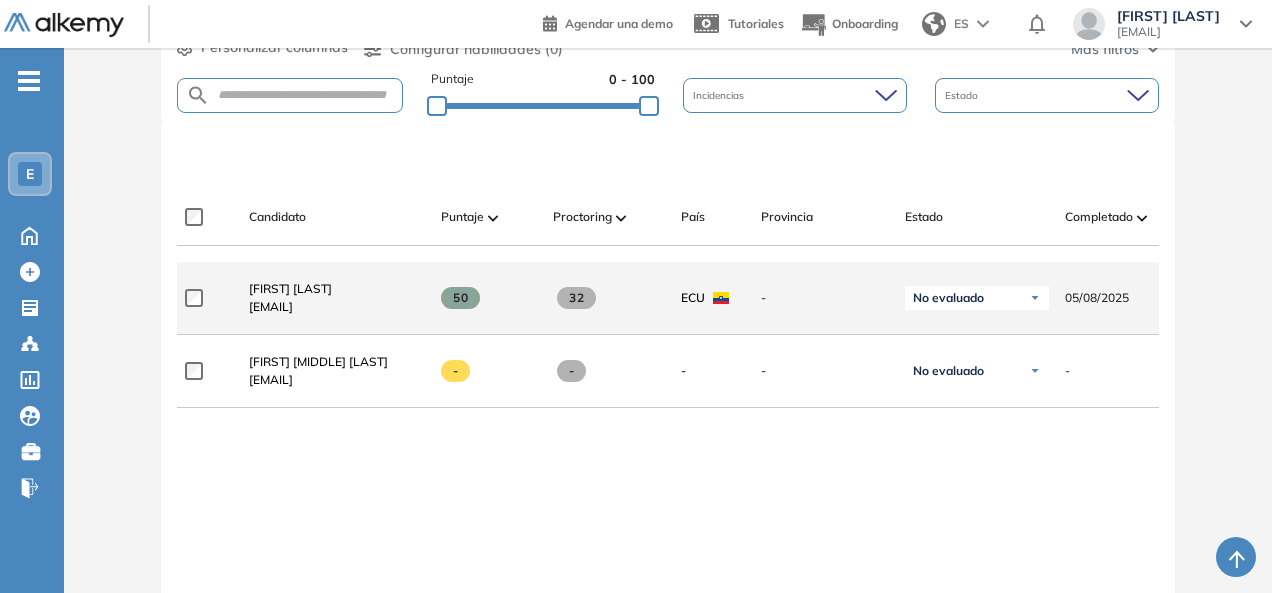 click on "No evaluado" at bounding box center (977, 298) 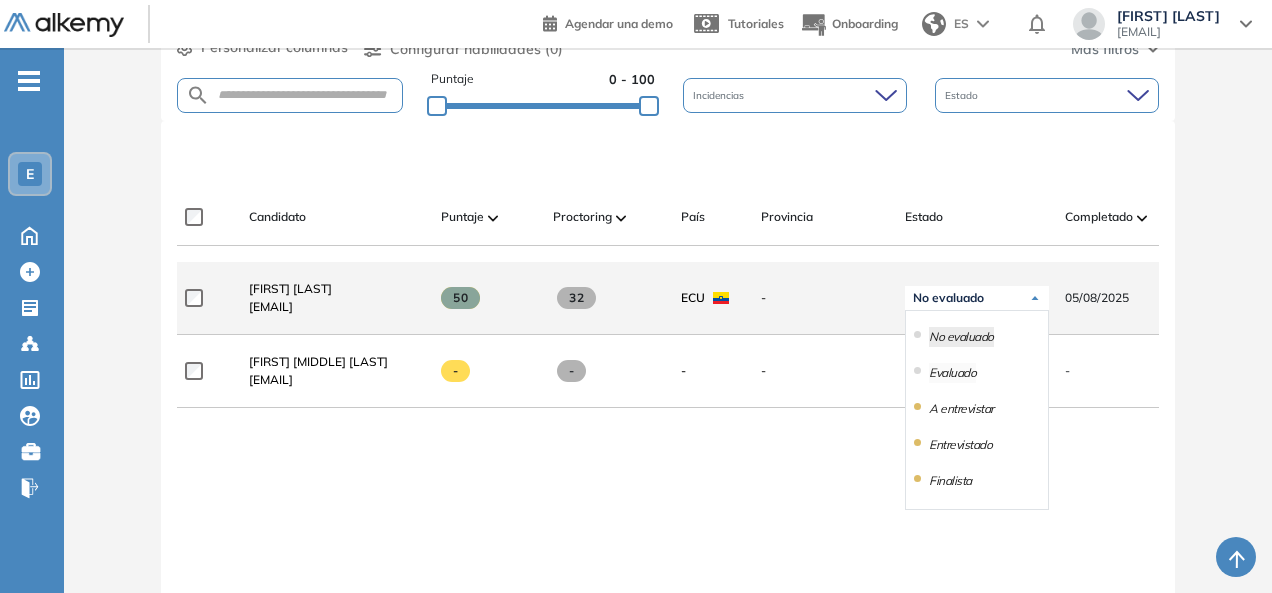 click on "Evaluado" at bounding box center (952, 373) 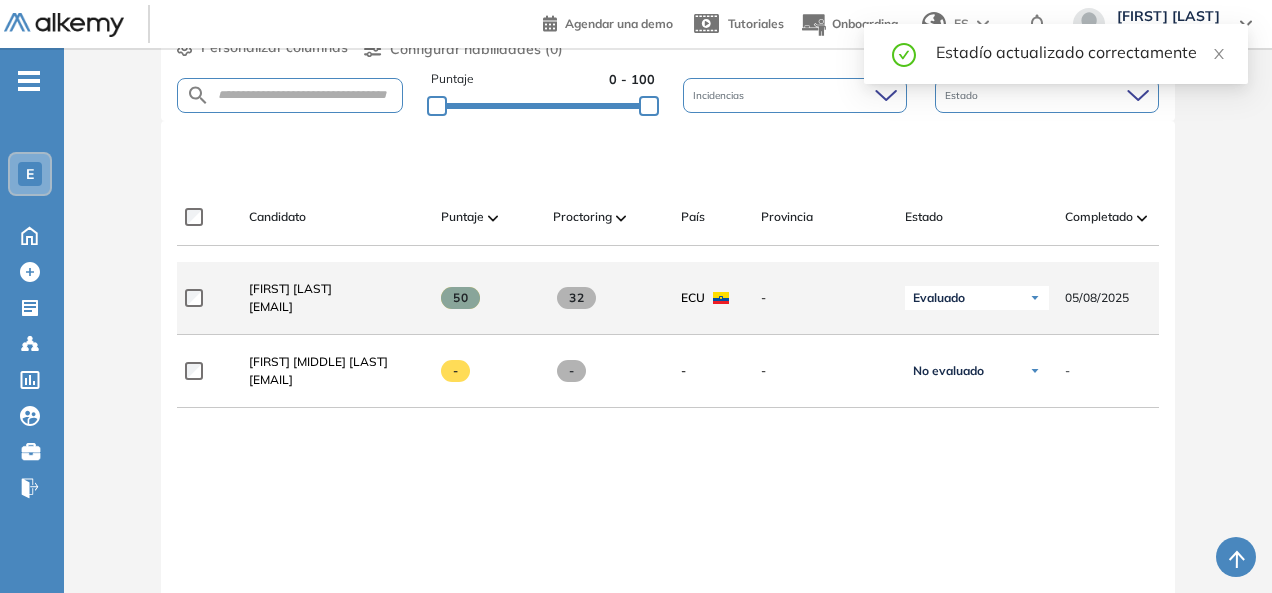 click on "Evaluado" at bounding box center (977, 298) 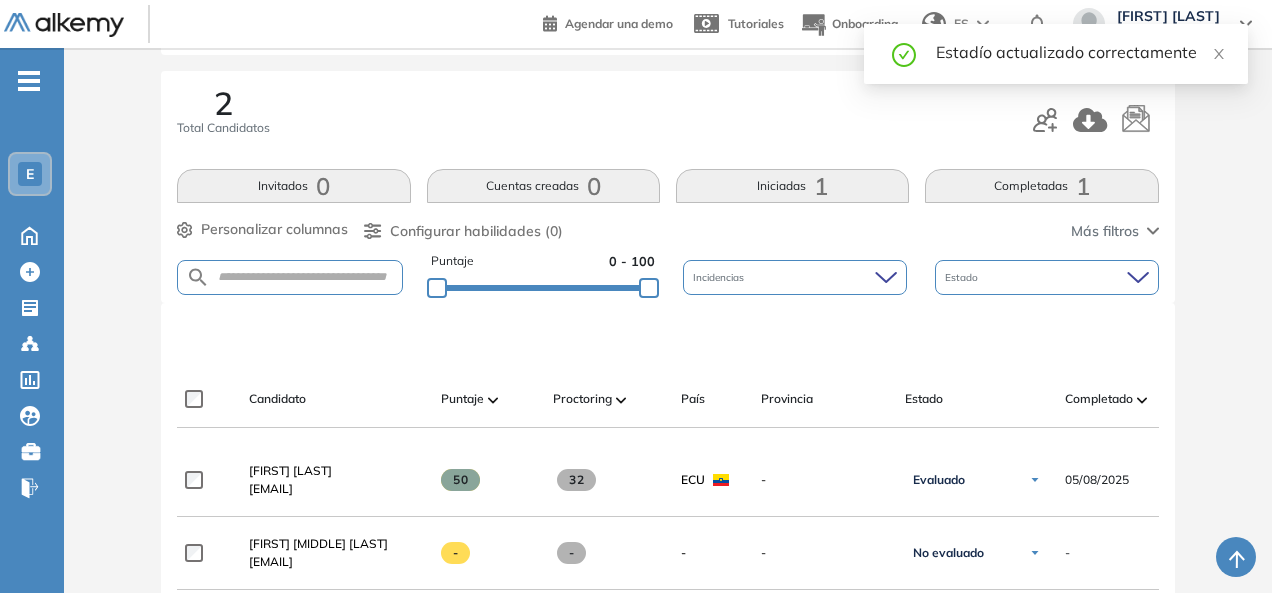 scroll, scrollTop: 200, scrollLeft: 0, axis: vertical 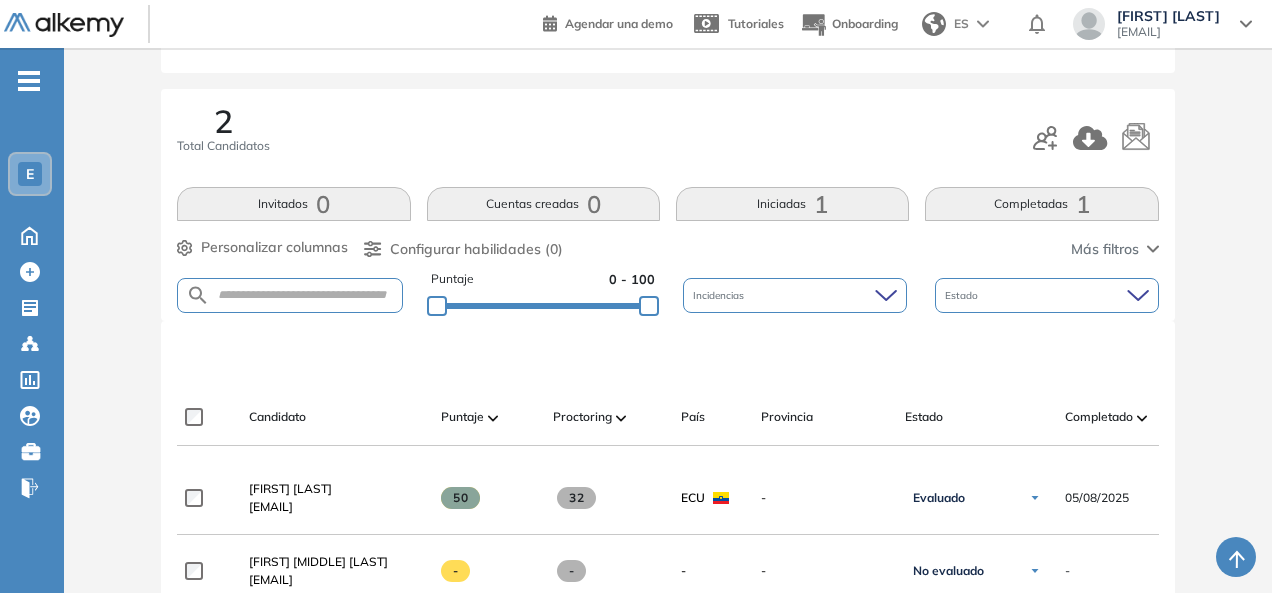 click on "Completadas 1" at bounding box center [1041, 204] 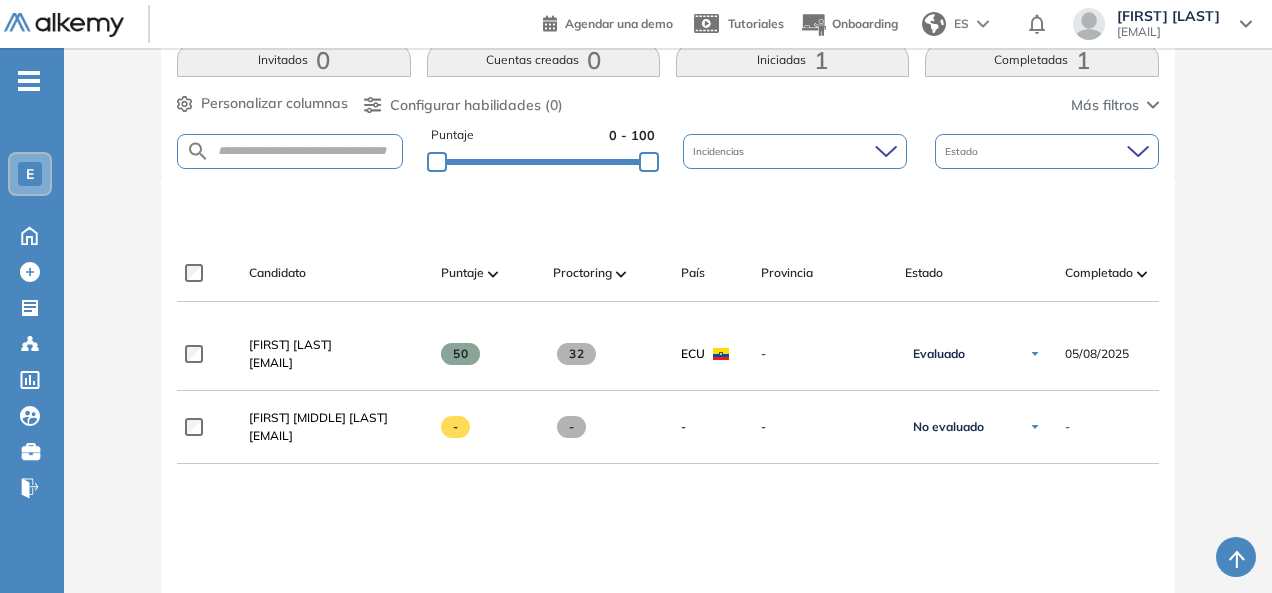 scroll, scrollTop: 200, scrollLeft: 0, axis: vertical 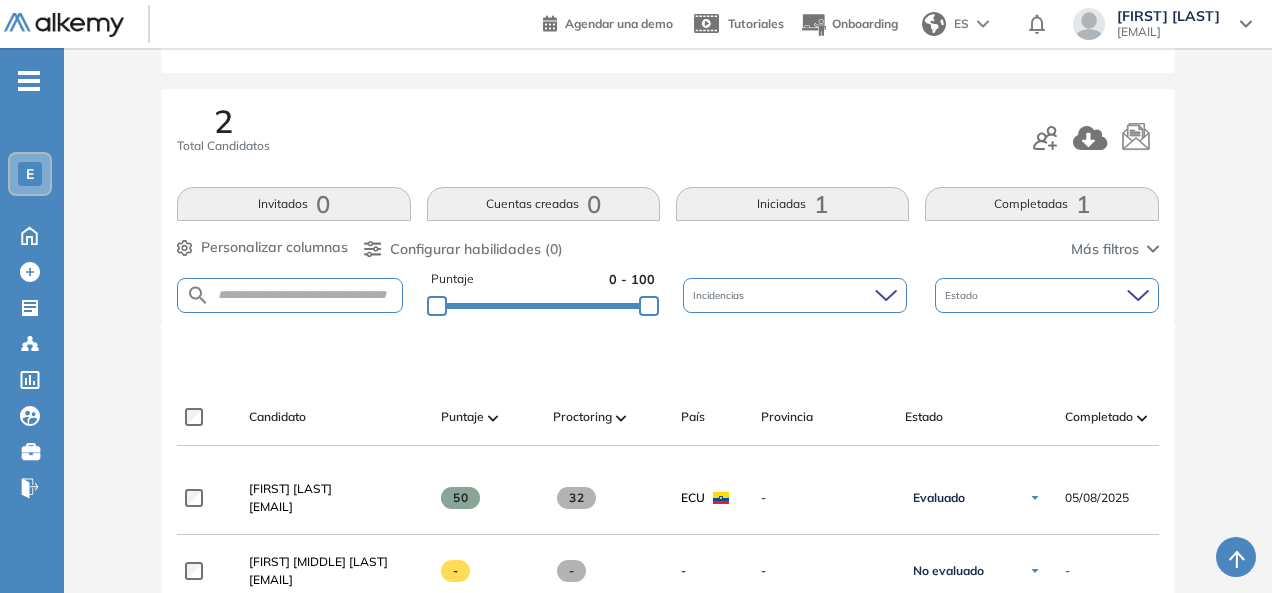 click on "Completadas 1" at bounding box center [1041, 204] 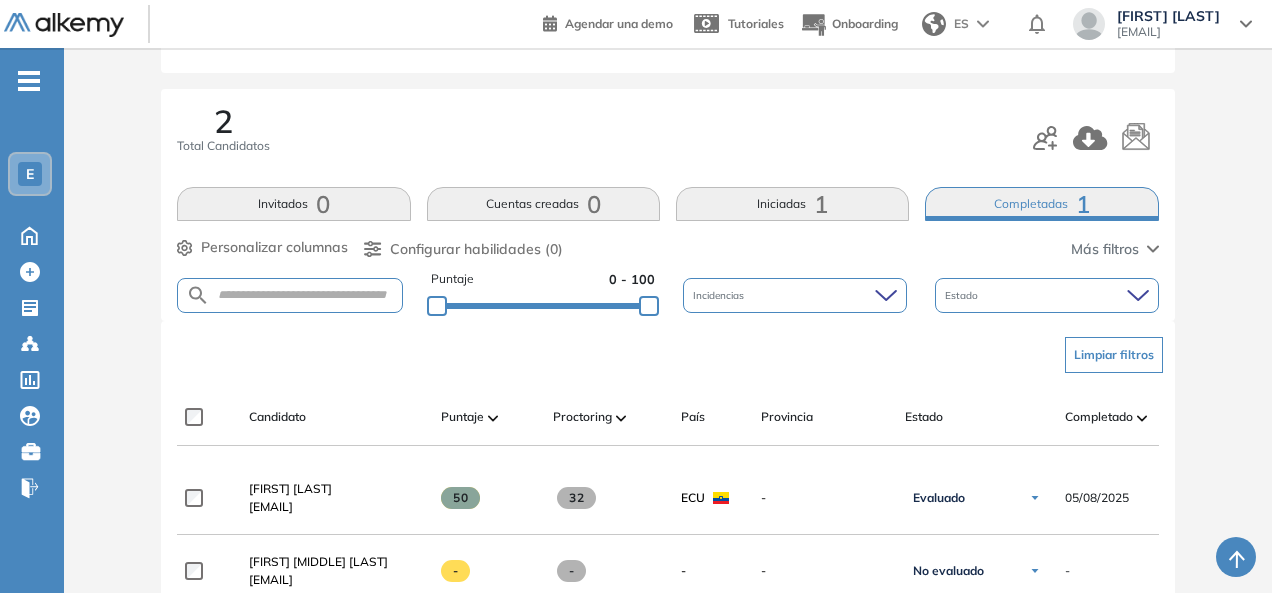 click on "Completadas 1" at bounding box center (1041, 204) 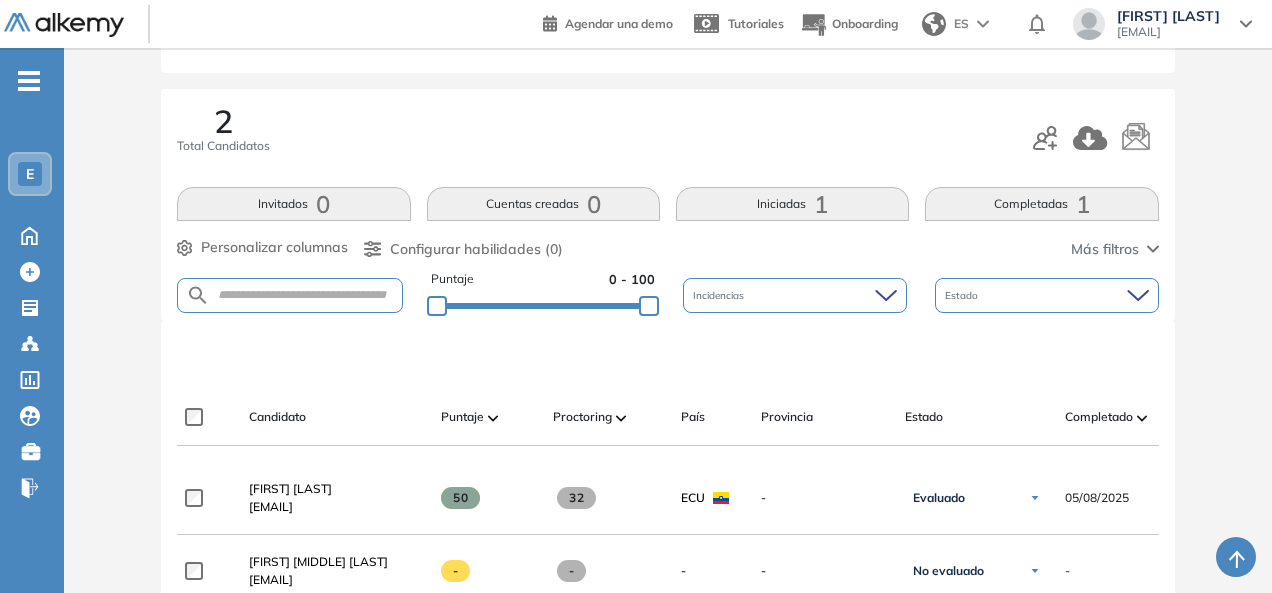click on "Completadas 1" at bounding box center [1041, 204] 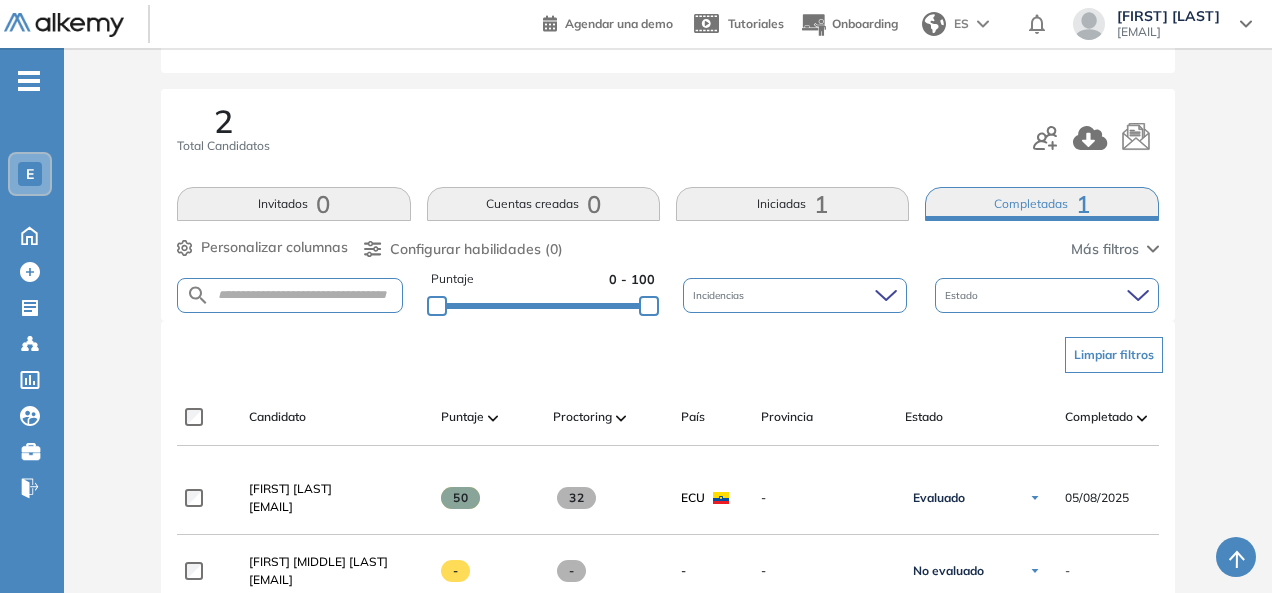 scroll, scrollTop: 400, scrollLeft: 0, axis: vertical 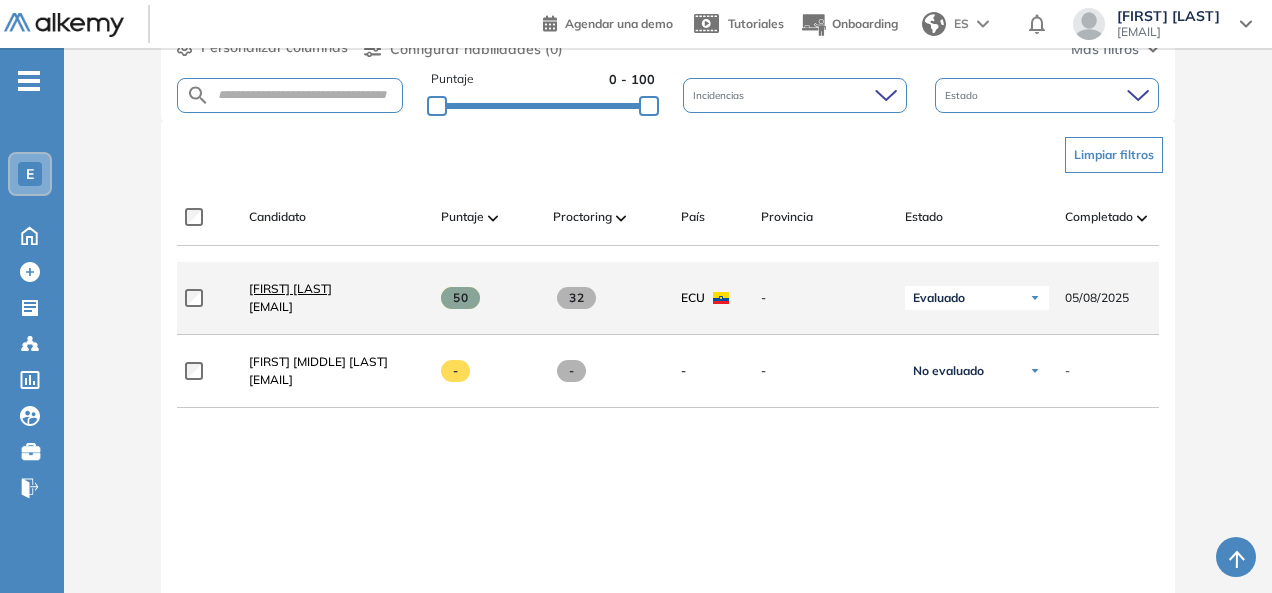 click on "[FIRST] [LAST]" at bounding box center [290, 289] 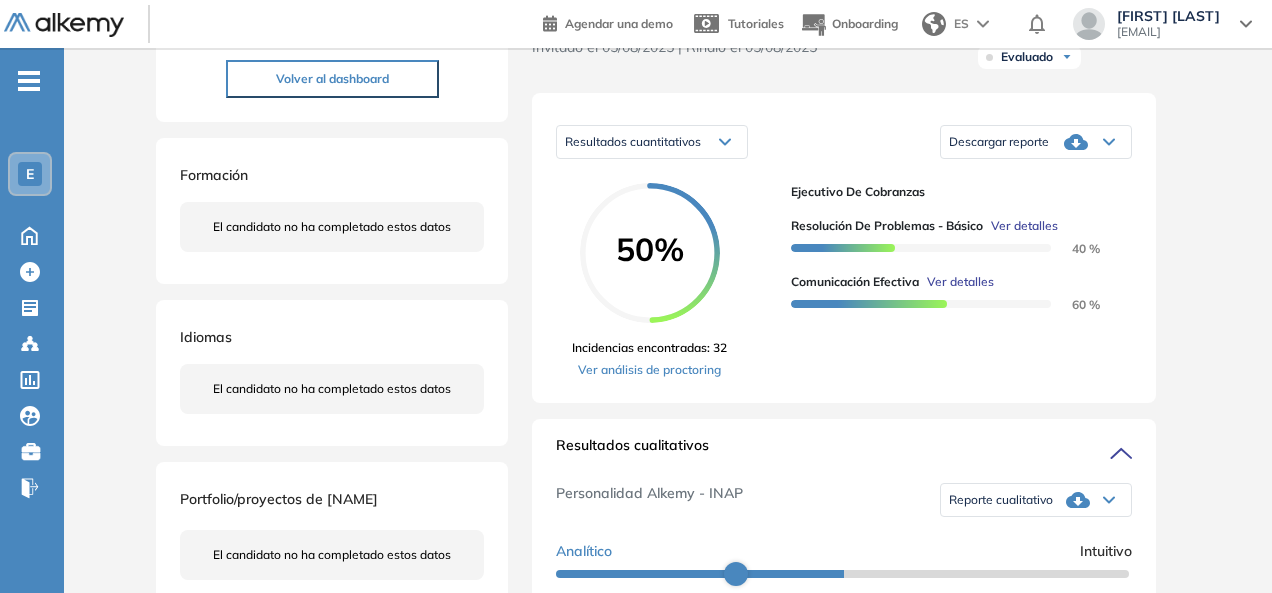 scroll, scrollTop: 300, scrollLeft: 0, axis: vertical 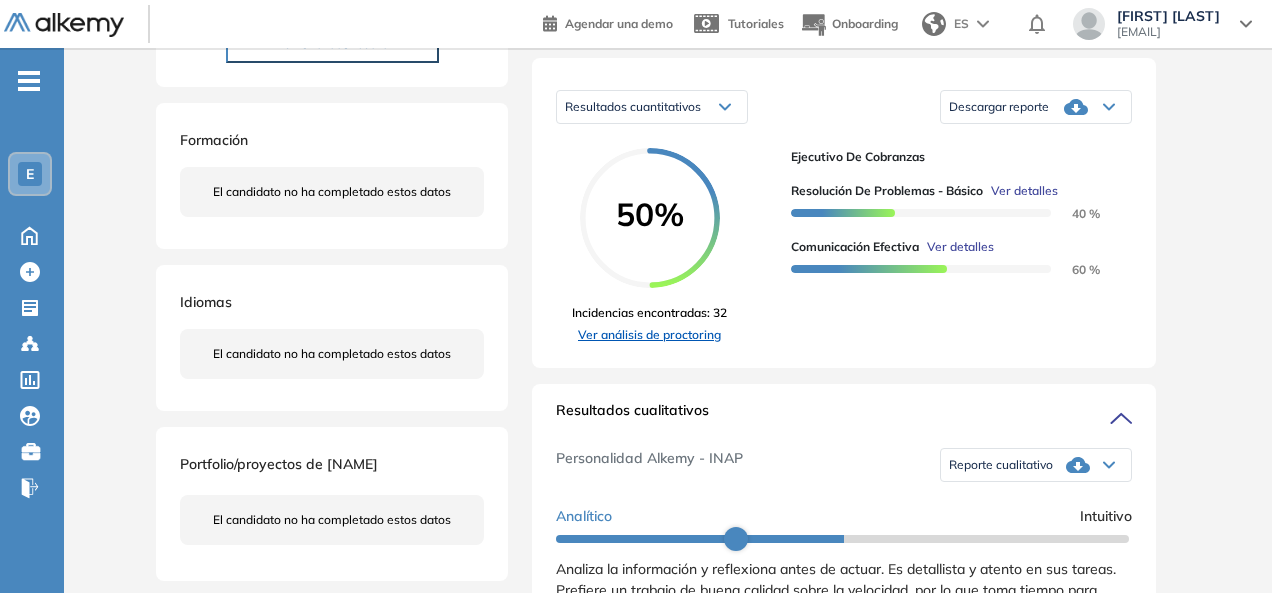 click on "Ver análisis de proctoring" at bounding box center (649, 335) 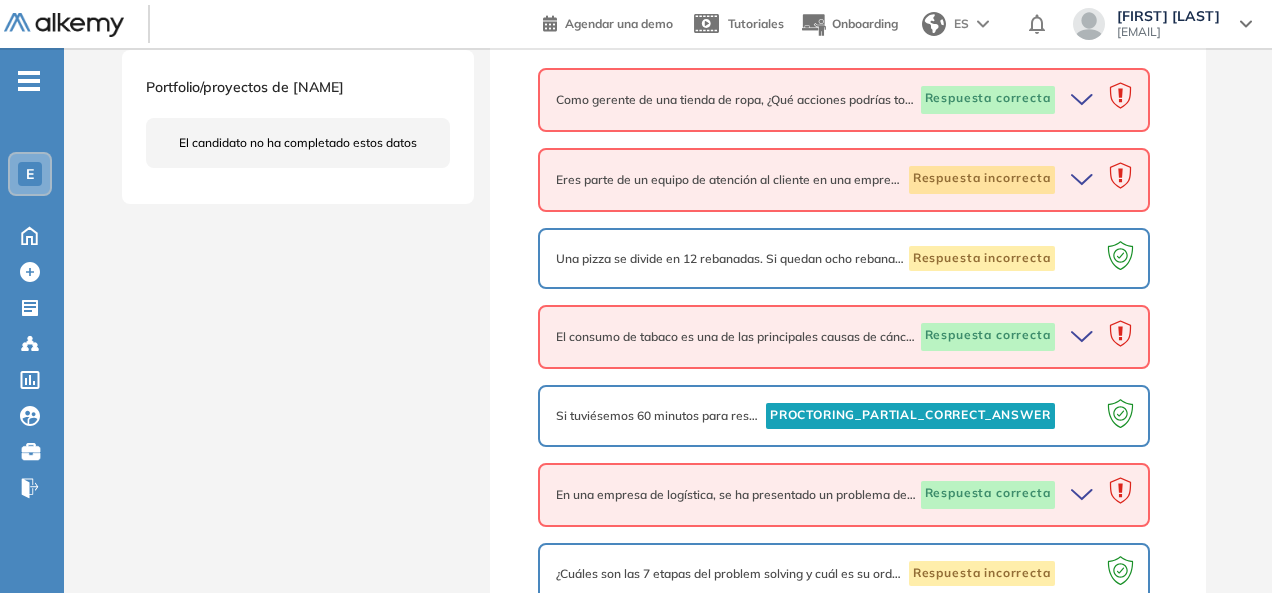 scroll, scrollTop: 366, scrollLeft: 0, axis: vertical 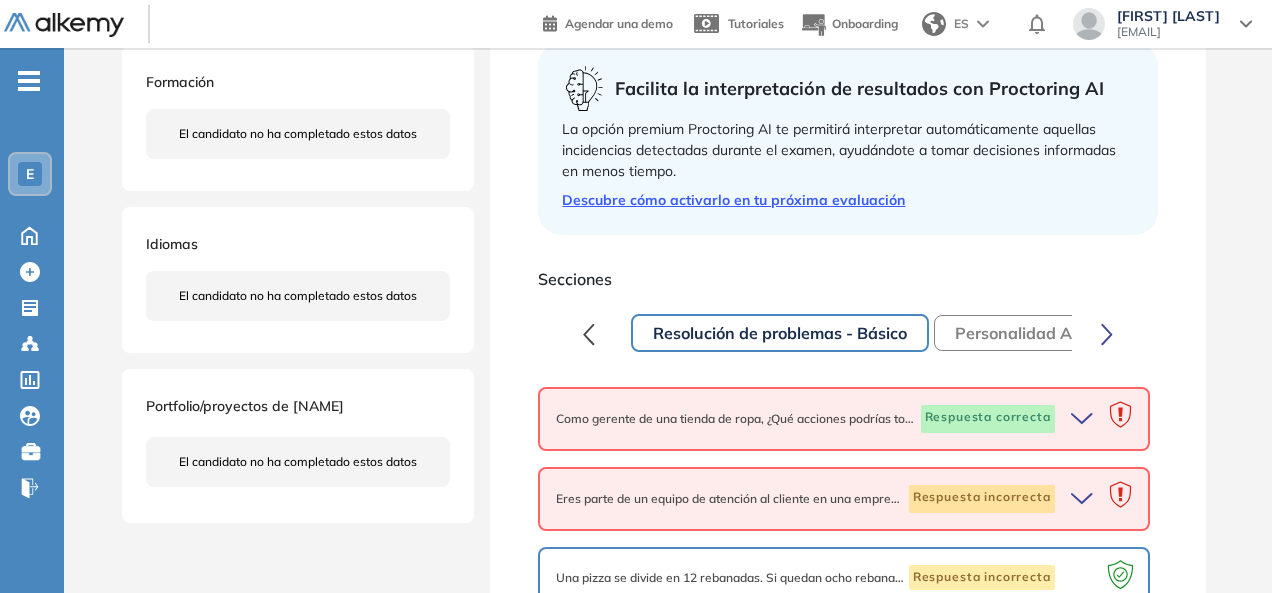click on "Personalidad Alkemy - INAP" at bounding box center (1063, 333) 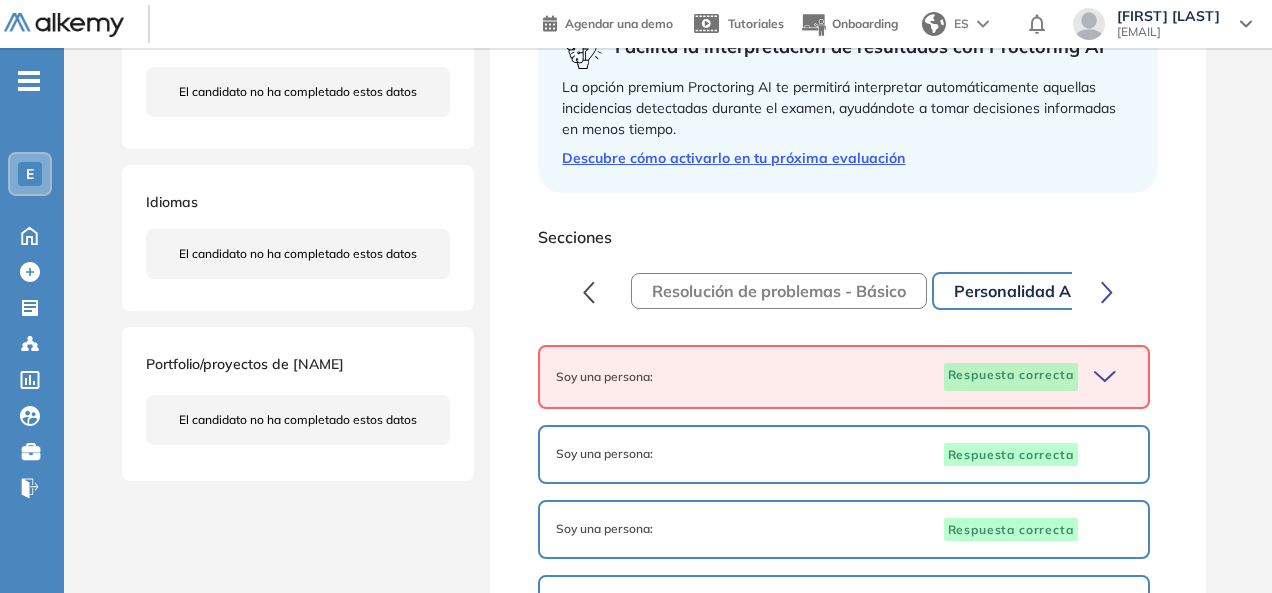 scroll, scrollTop: 407, scrollLeft: 0, axis: vertical 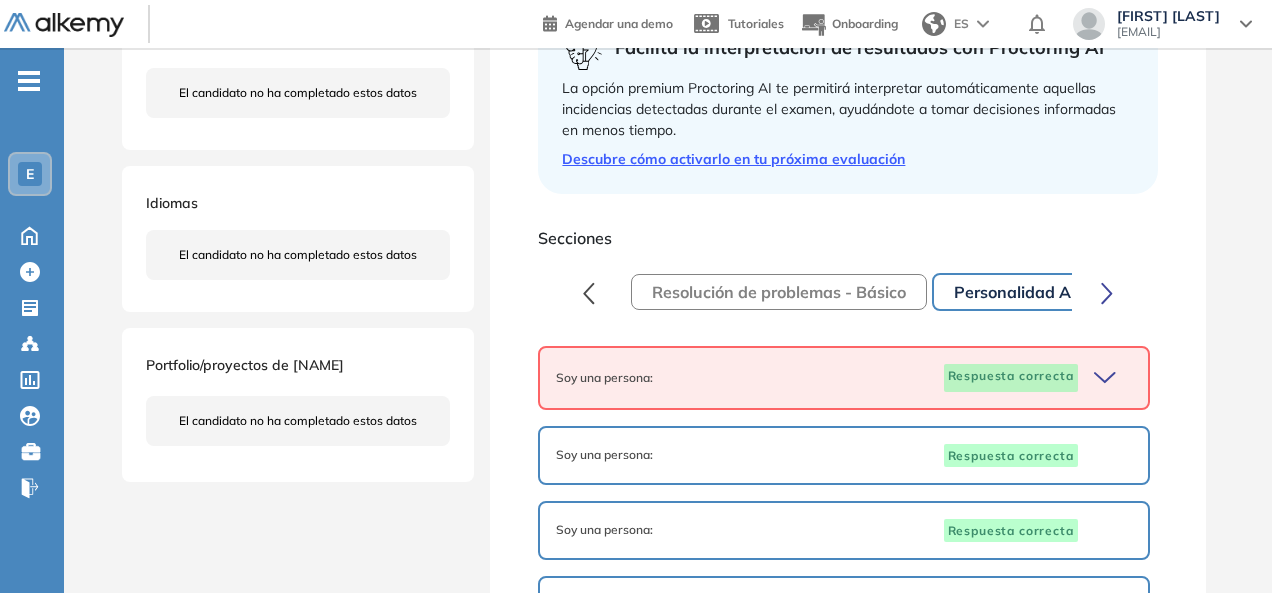 click at bounding box center (1107, 292) 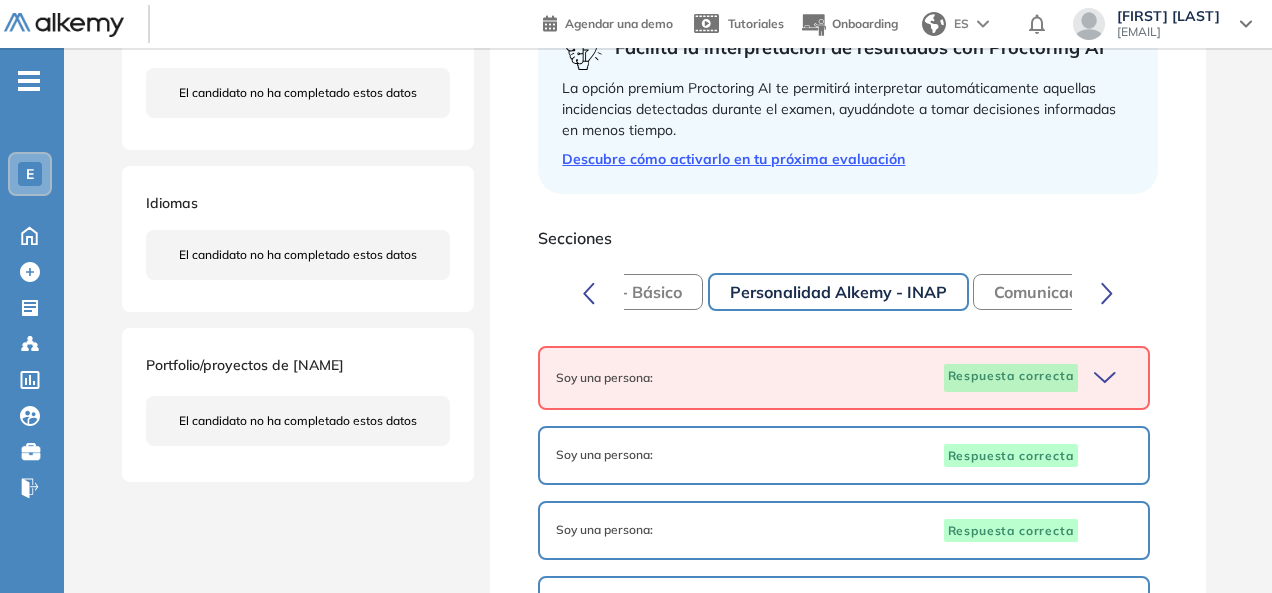 click on "Comunicación Efectiva" at bounding box center [1080, 292] 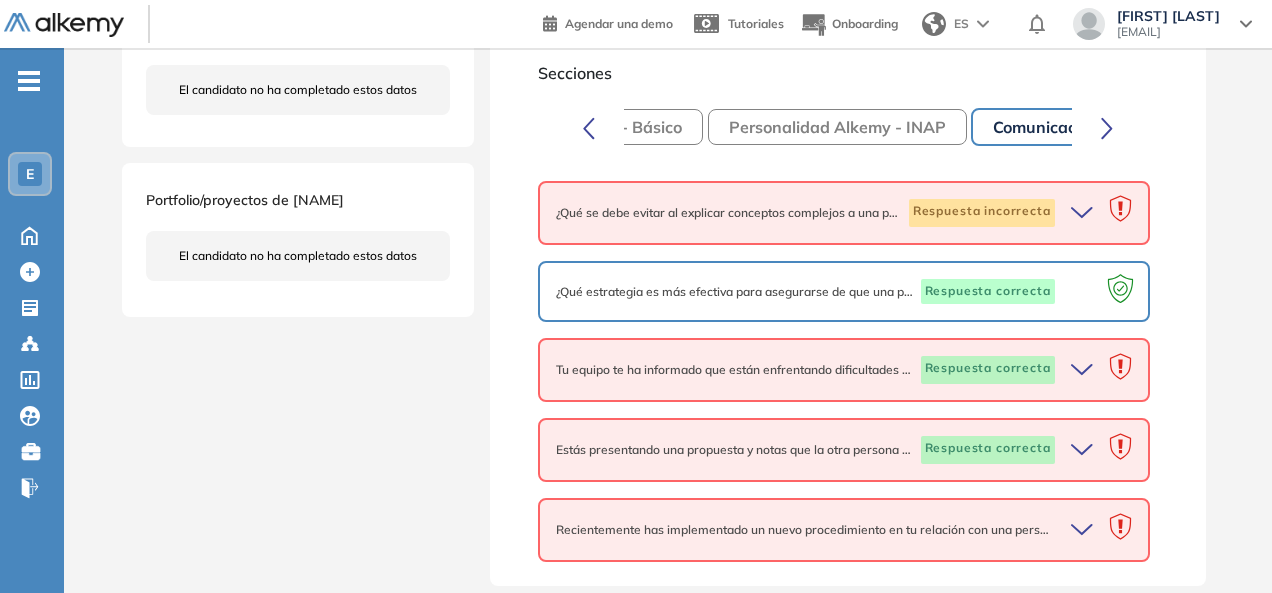 scroll, scrollTop: 573, scrollLeft: 0, axis: vertical 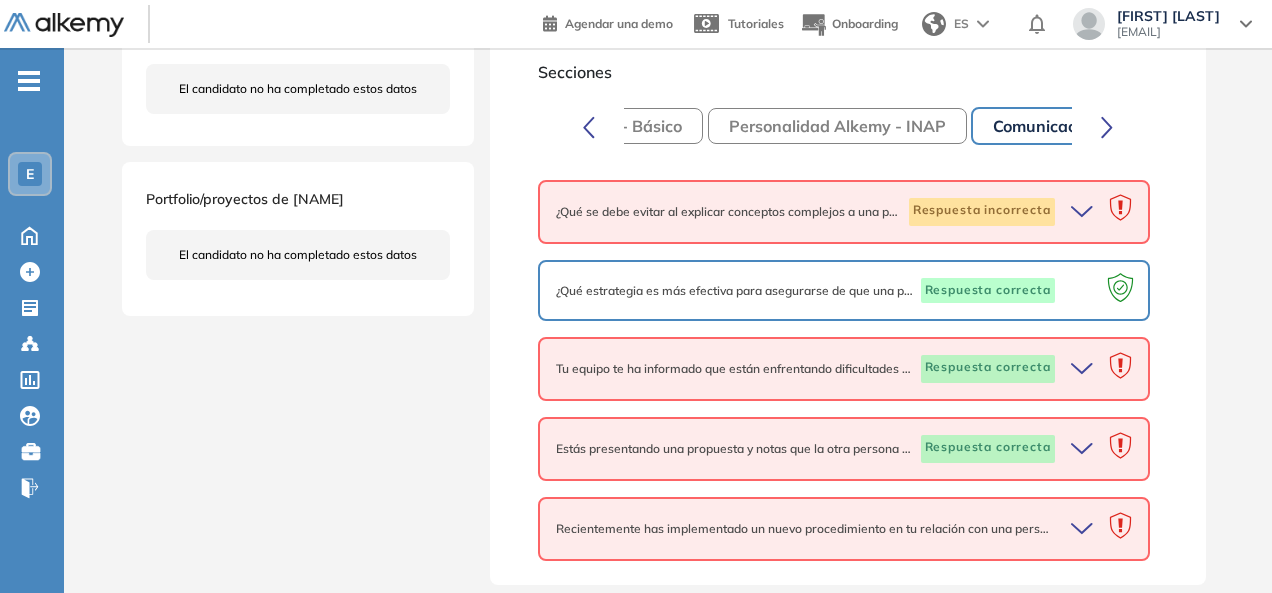 click 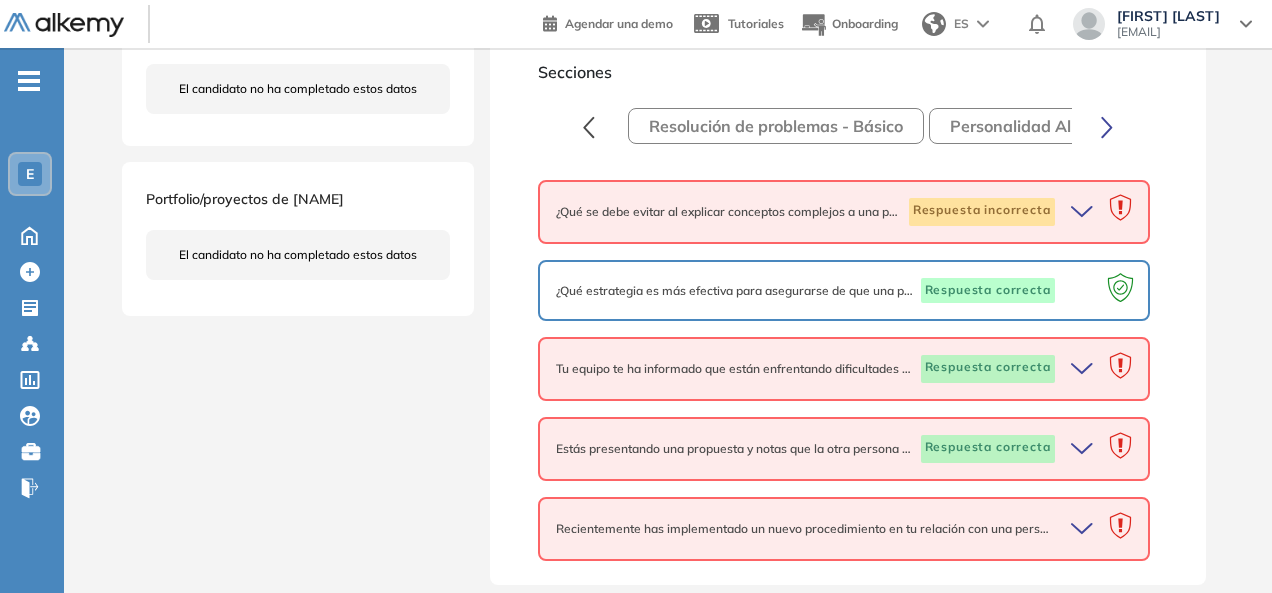 scroll, scrollTop: 0, scrollLeft: 0, axis: both 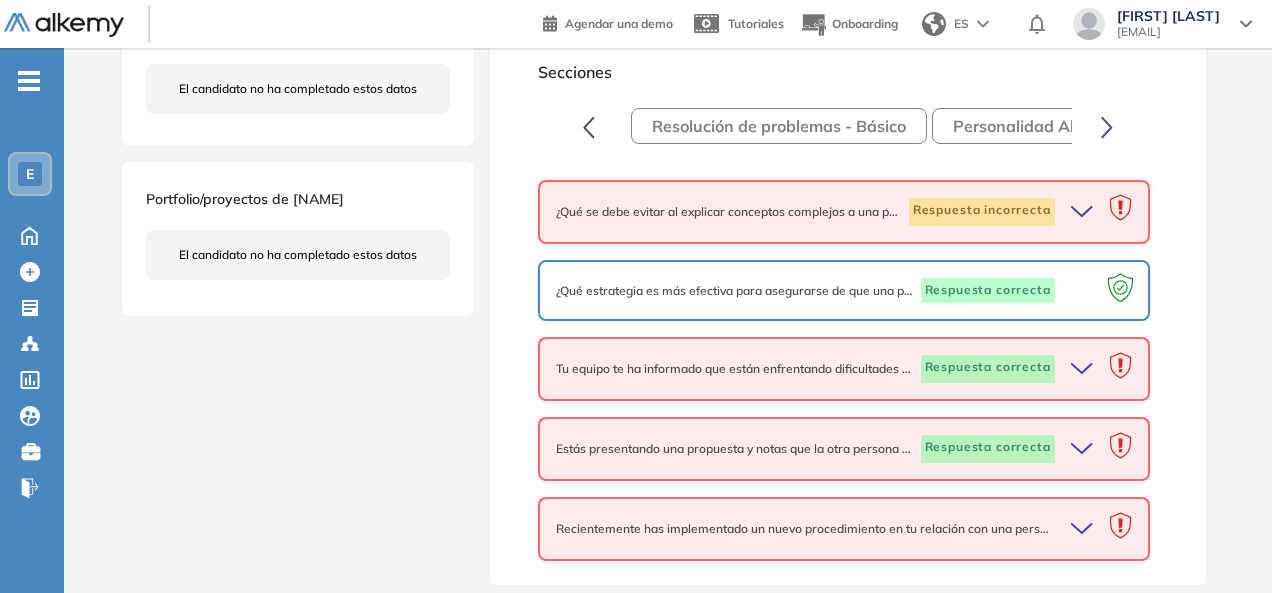 click on "Resolución de problemas - Básico Personalidad Alkemy - INAP Comunicación Efectiva ." at bounding box center (848, 126) 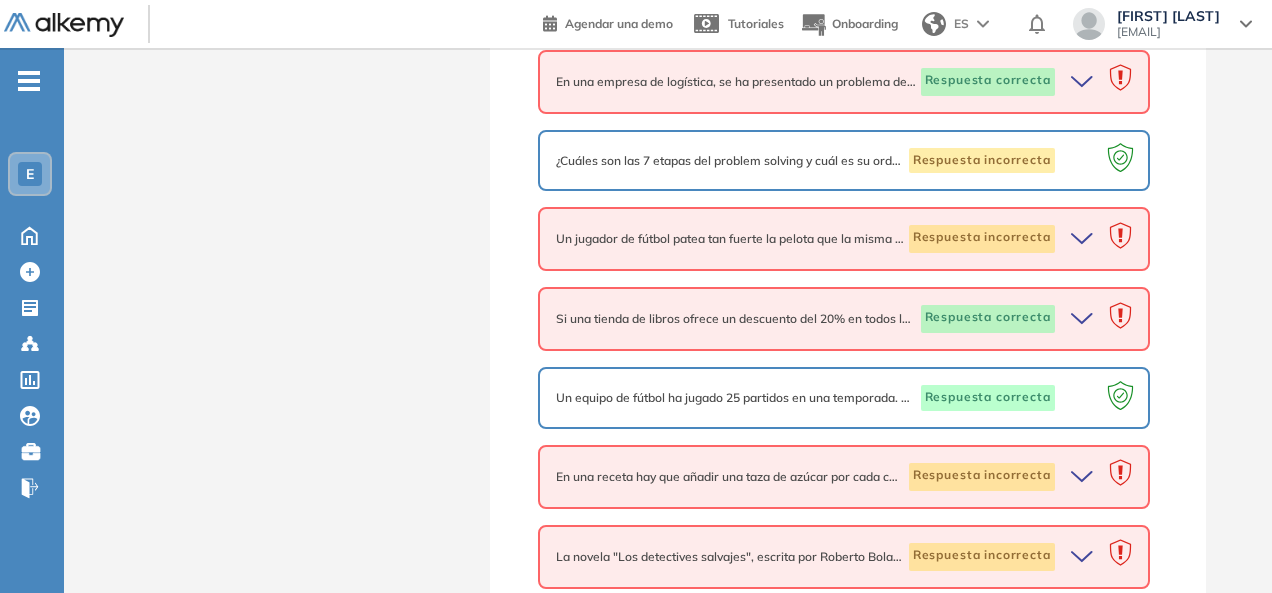 scroll, scrollTop: 1066, scrollLeft: 0, axis: vertical 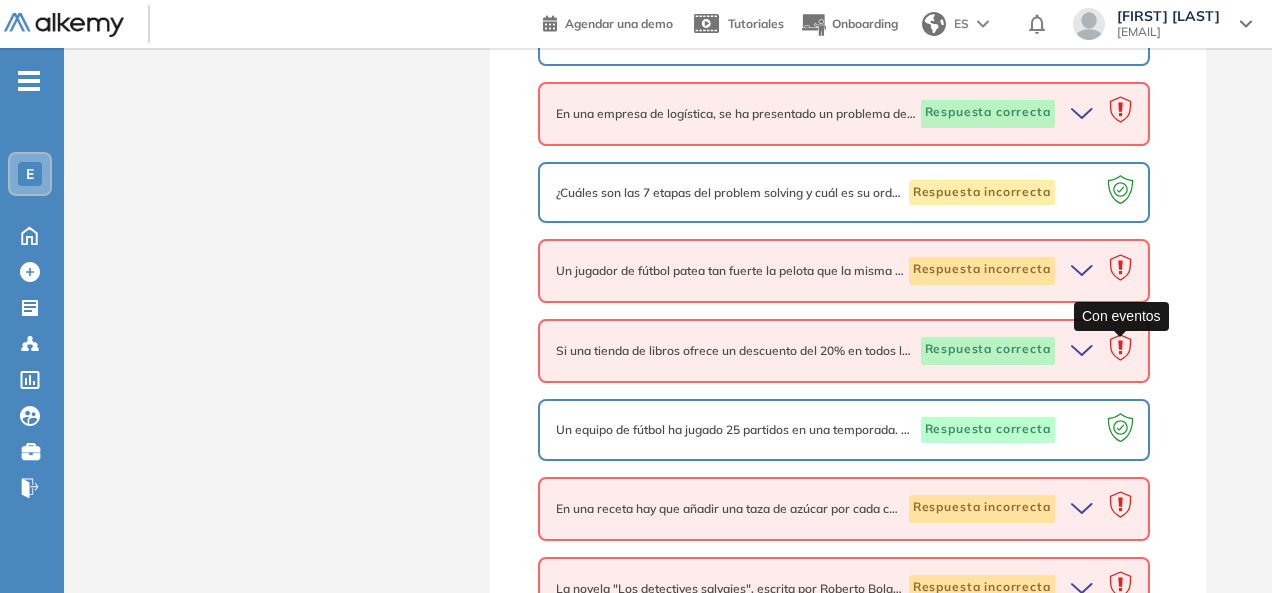 click 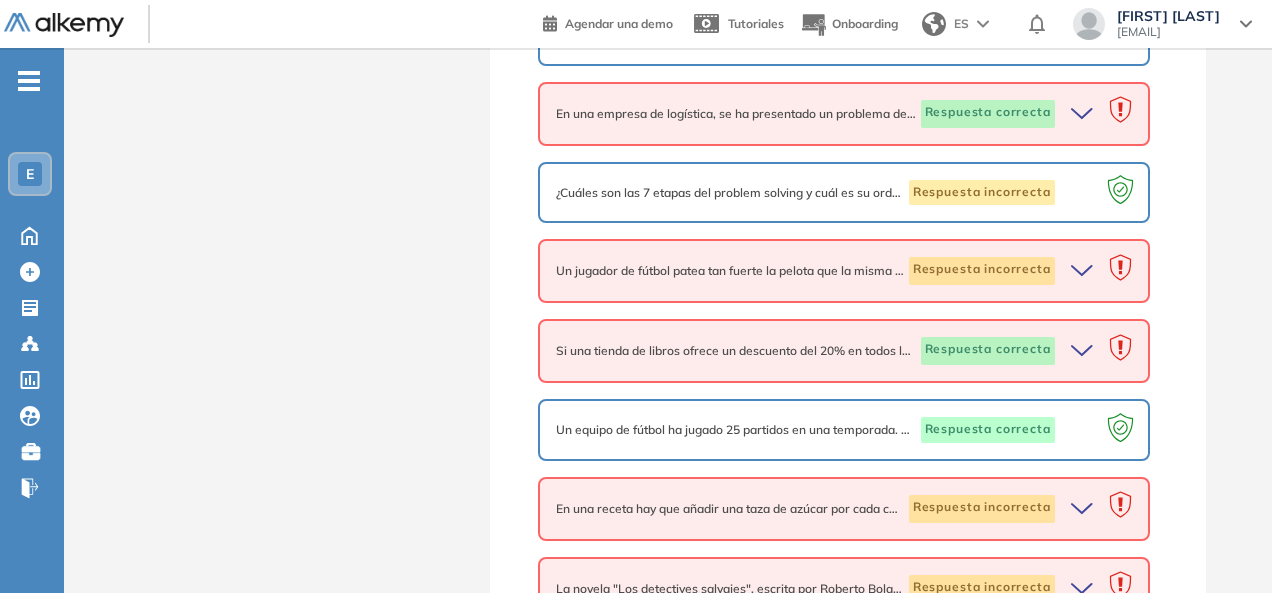 click 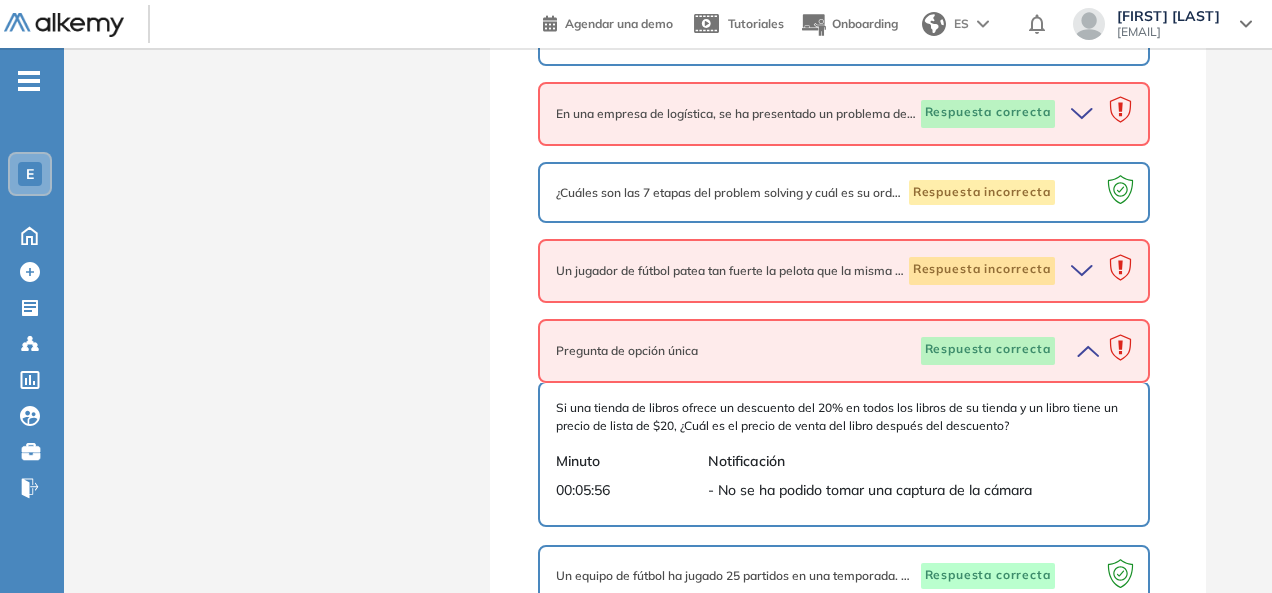 click 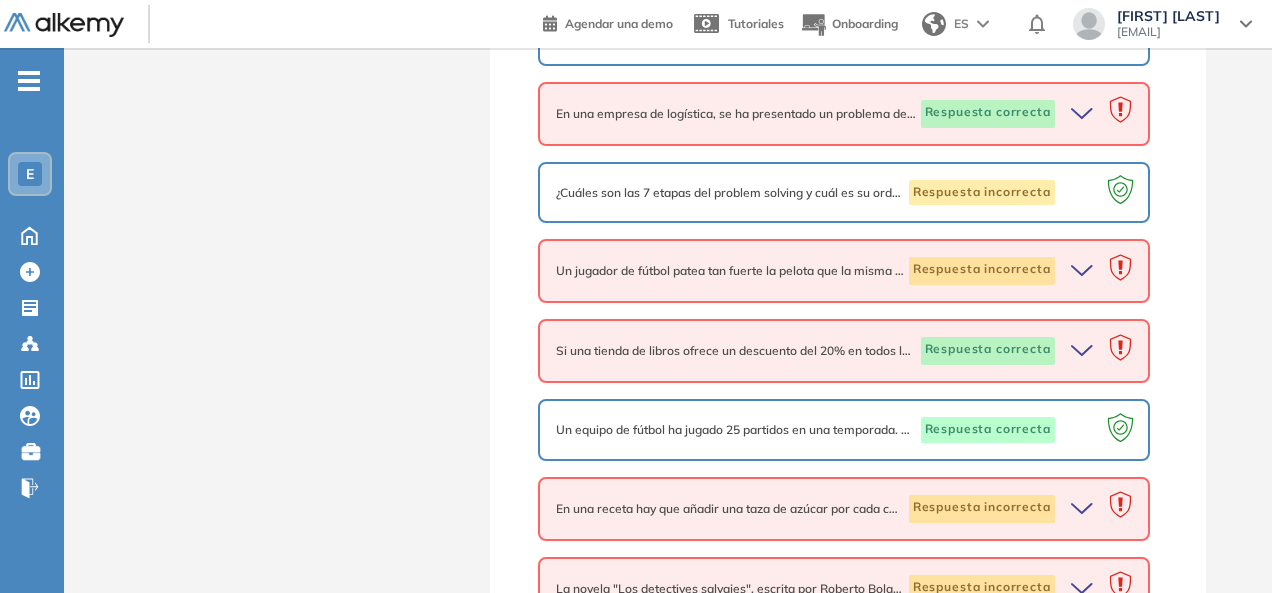 click 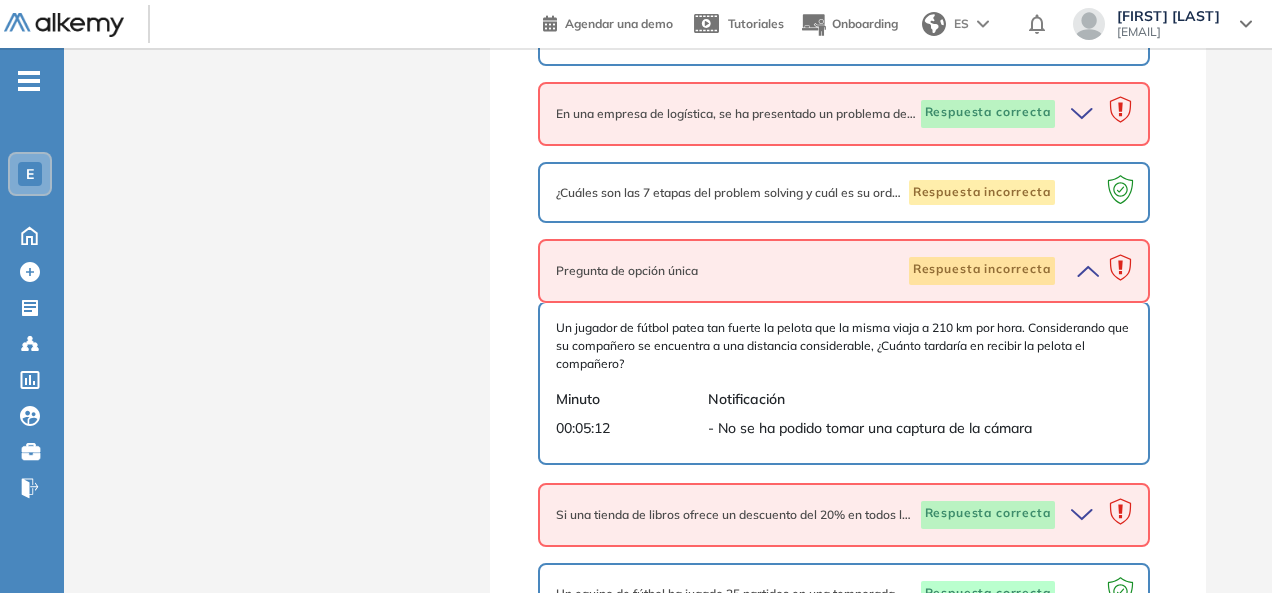 click 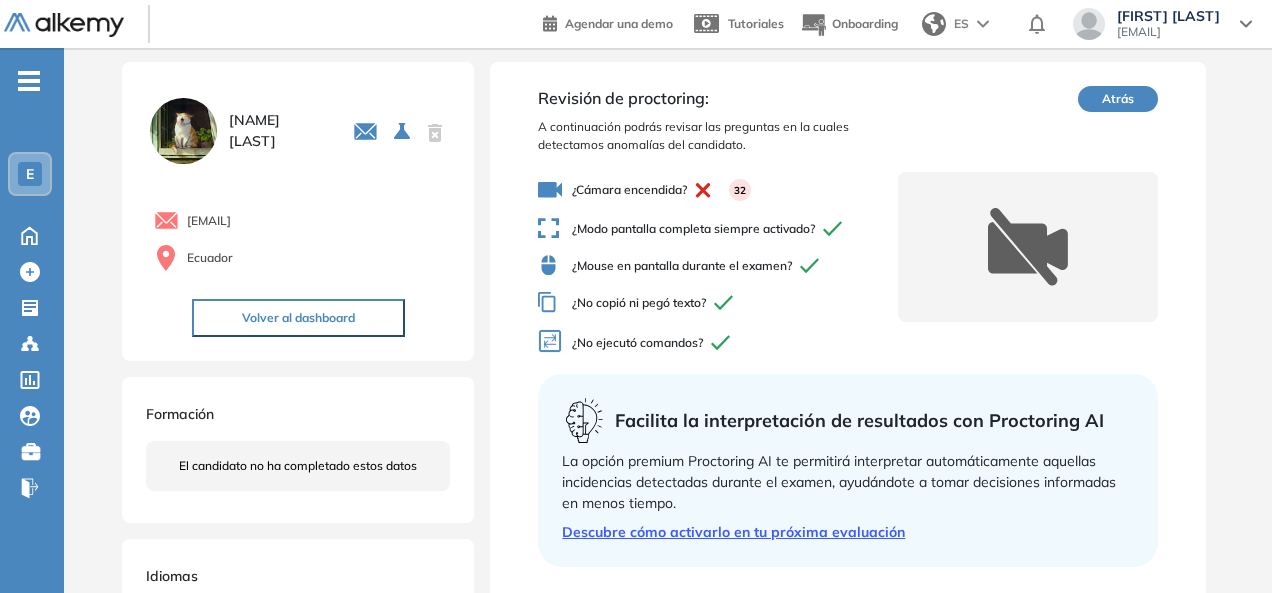 scroll, scrollTop: 0, scrollLeft: 0, axis: both 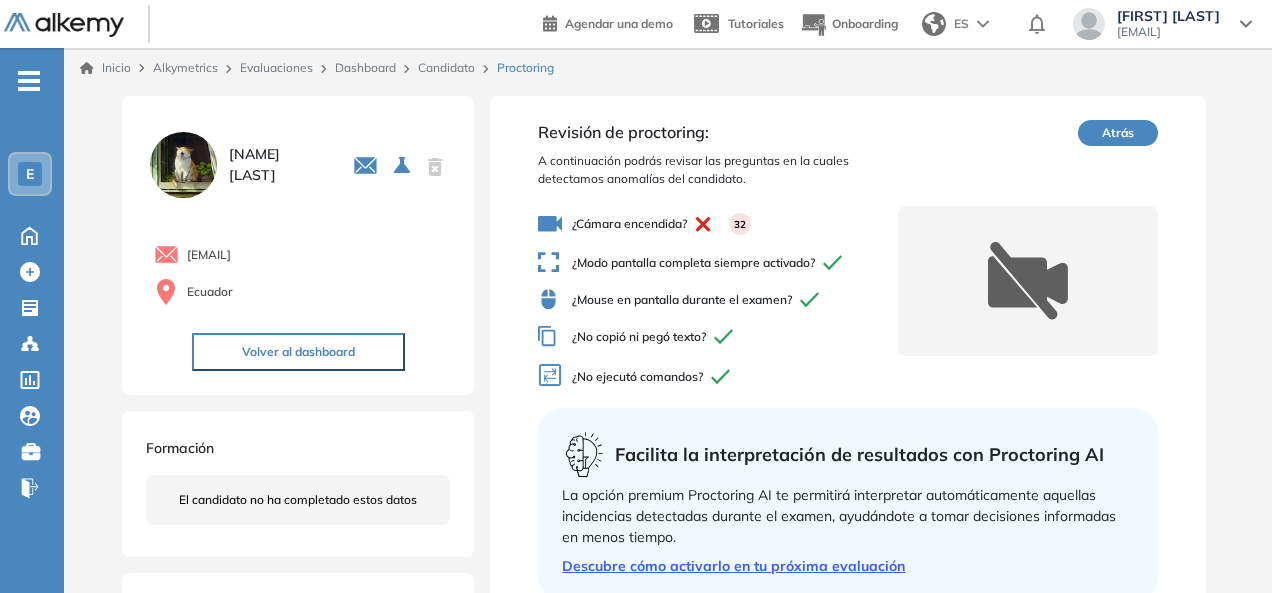 click on "Atrás" at bounding box center (1118, 133) 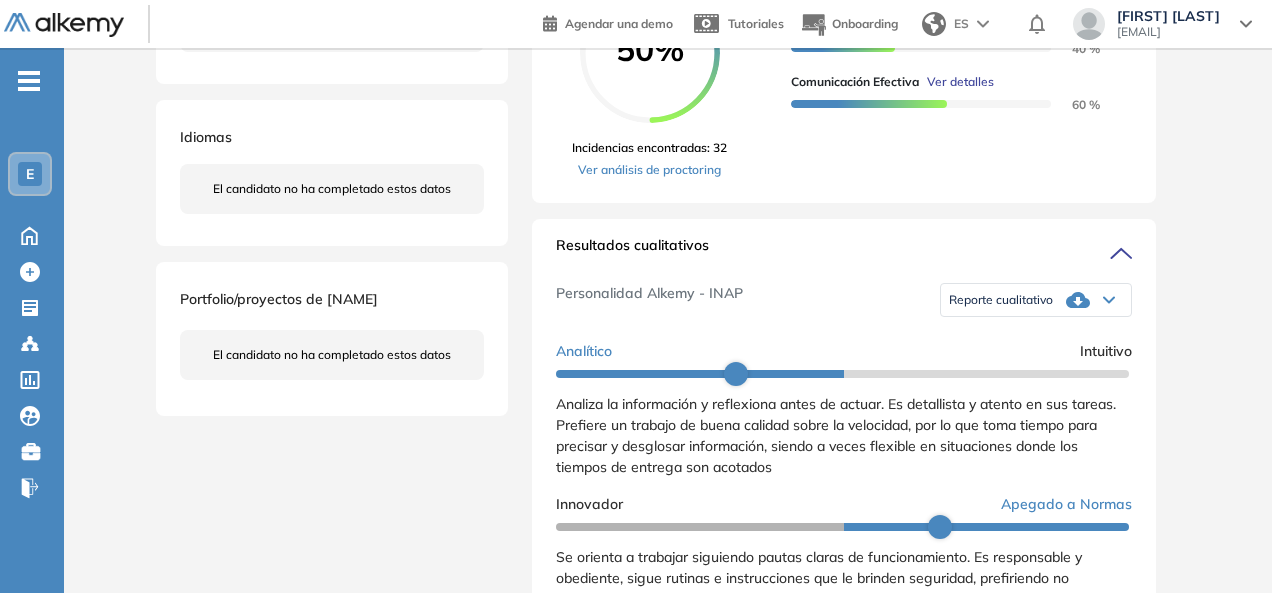 scroll, scrollTop: 500, scrollLeft: 0, axis: vertical 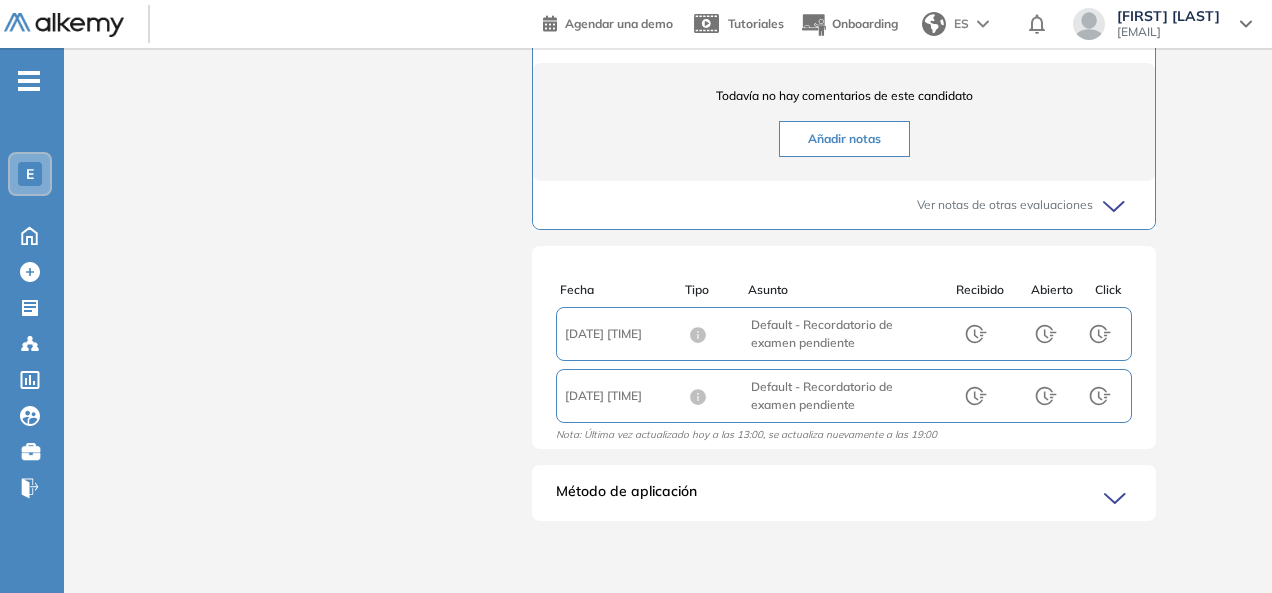 click on "Método de aplicación" at bounding box center [844, 501] 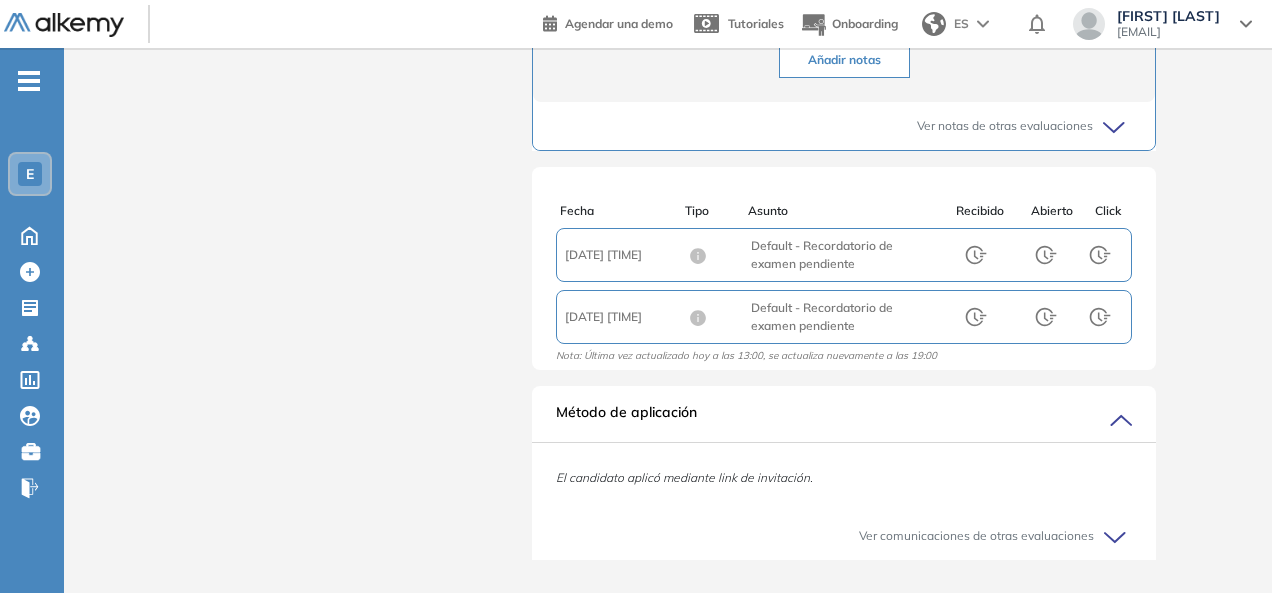 scroll, scrollTop: 1399, scrollLeft: 0, axis: vertical 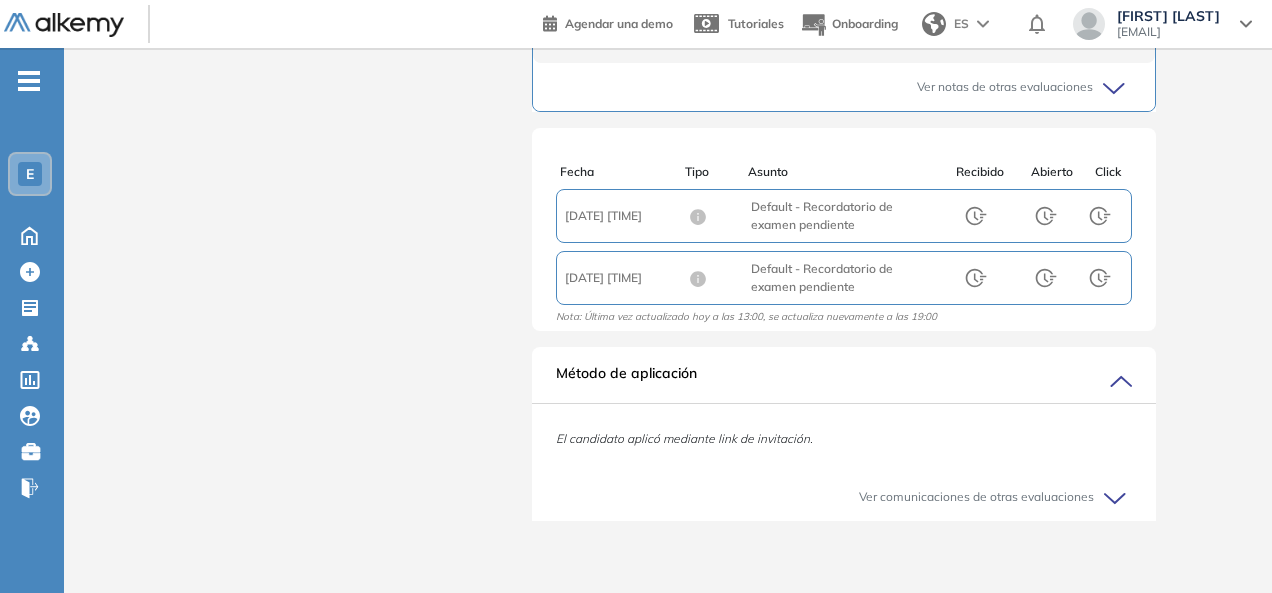 click on "Método de aplicación" at bounding box center (844, 383) 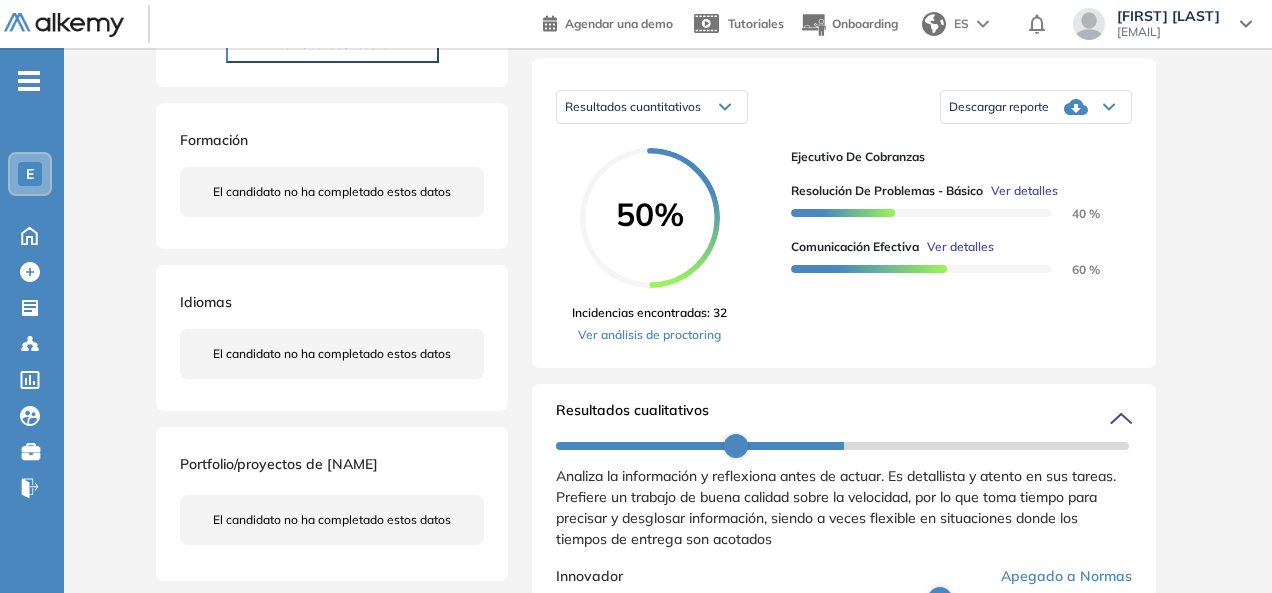 scroll, scrollTop: 0, scrollLeft: 0, axis: both 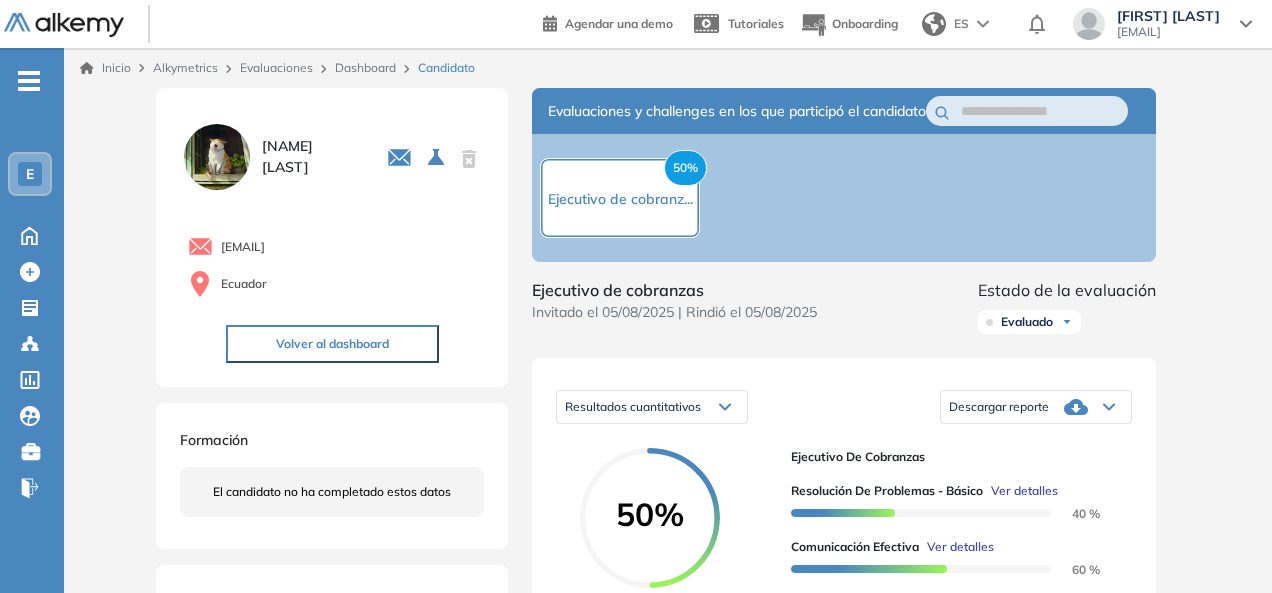 click on "Volver al dashboard" at bounding box center [332, 344] 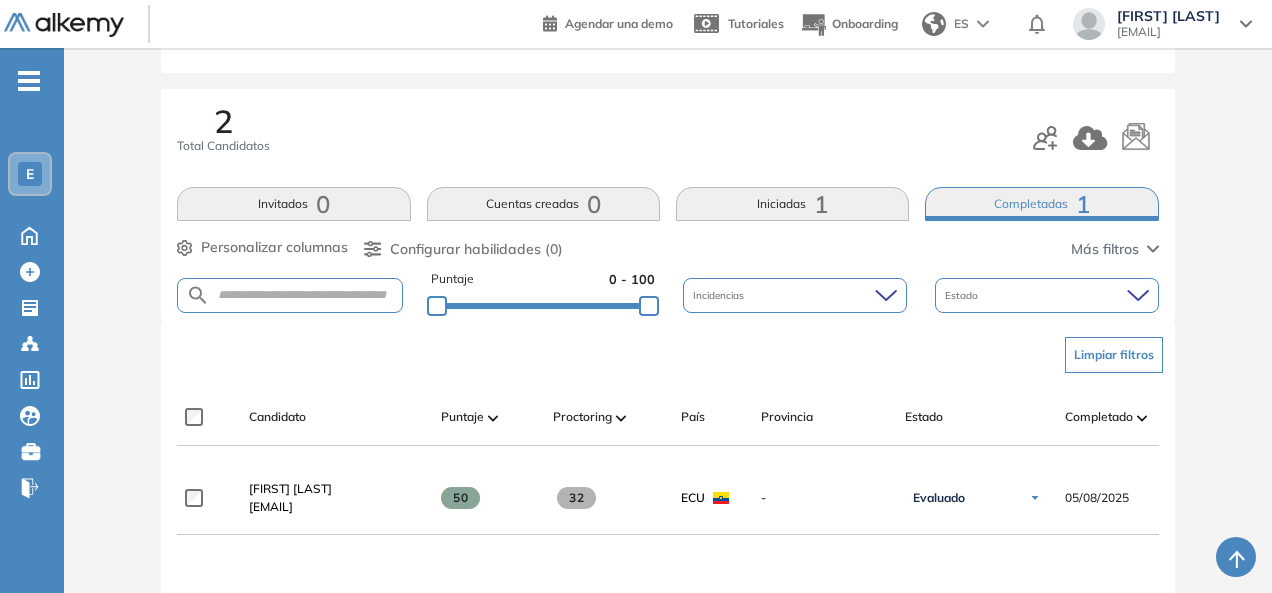 scroll, scrollTop: 300, scrollLeft: 0, axis: vertical 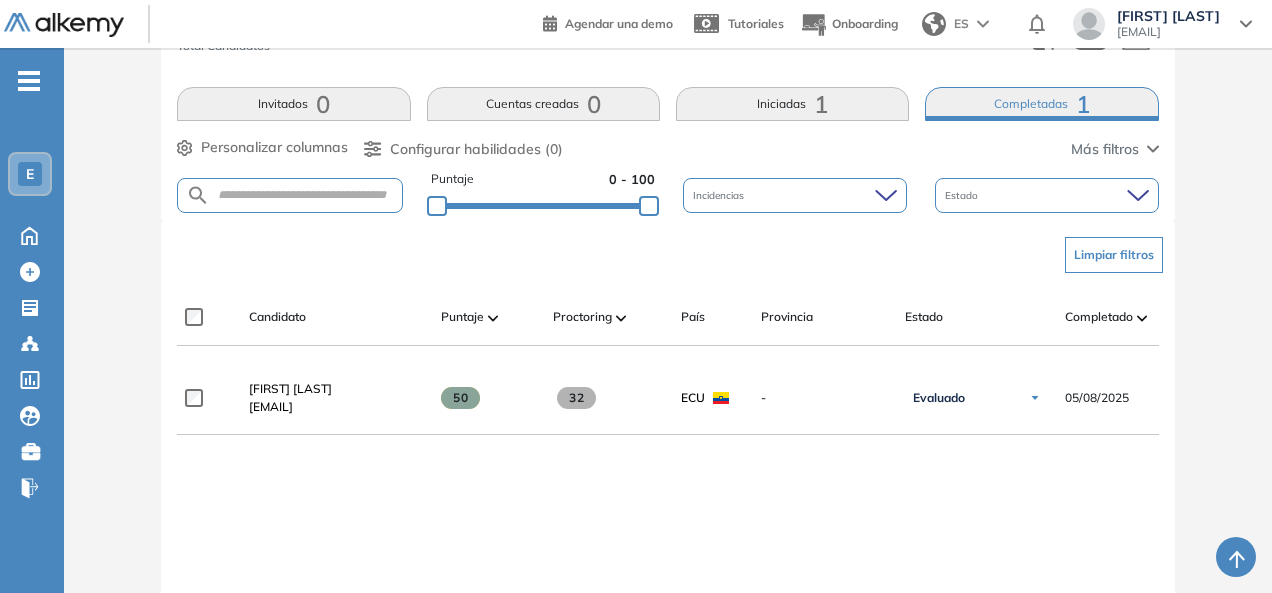 click on "Completadas 1" at bounding box center [1041, 104] 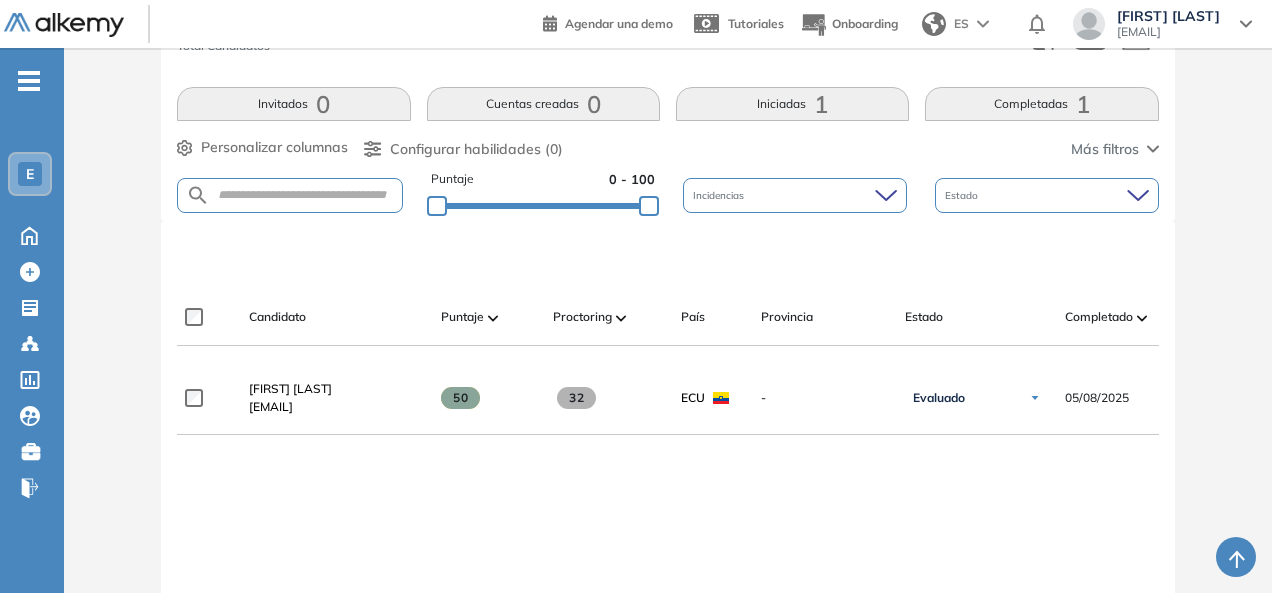 click on "Iniciadas 1" at bounding box center (792, 104) 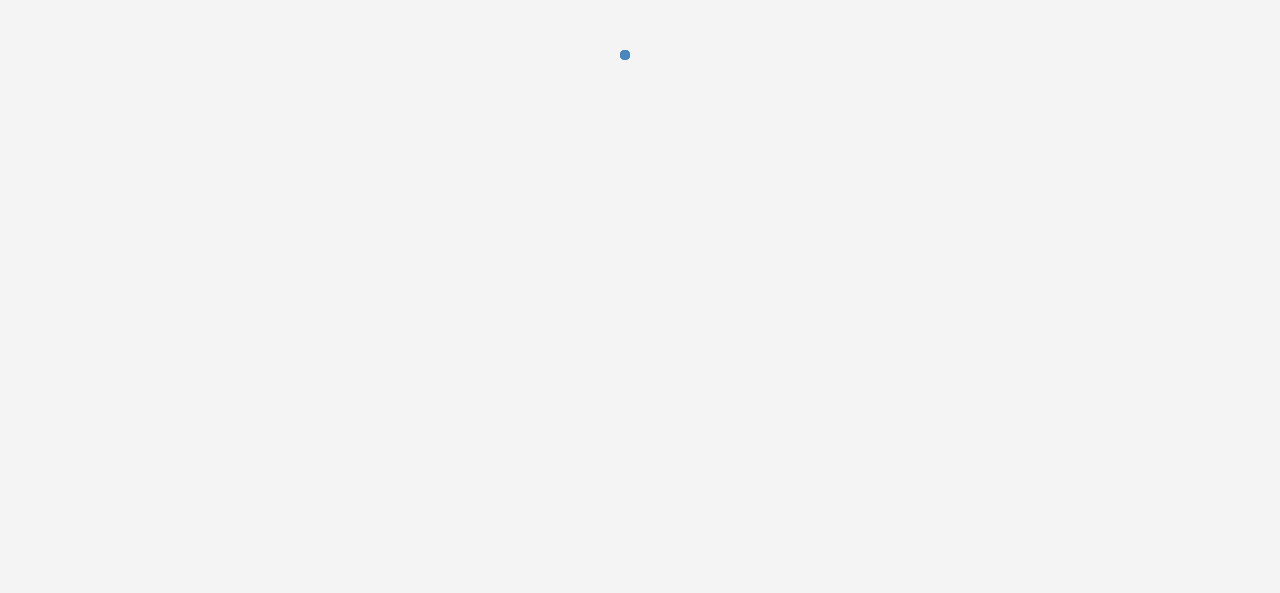 scroll, scrollTop: 0, scrollLeft: 0, axis: both 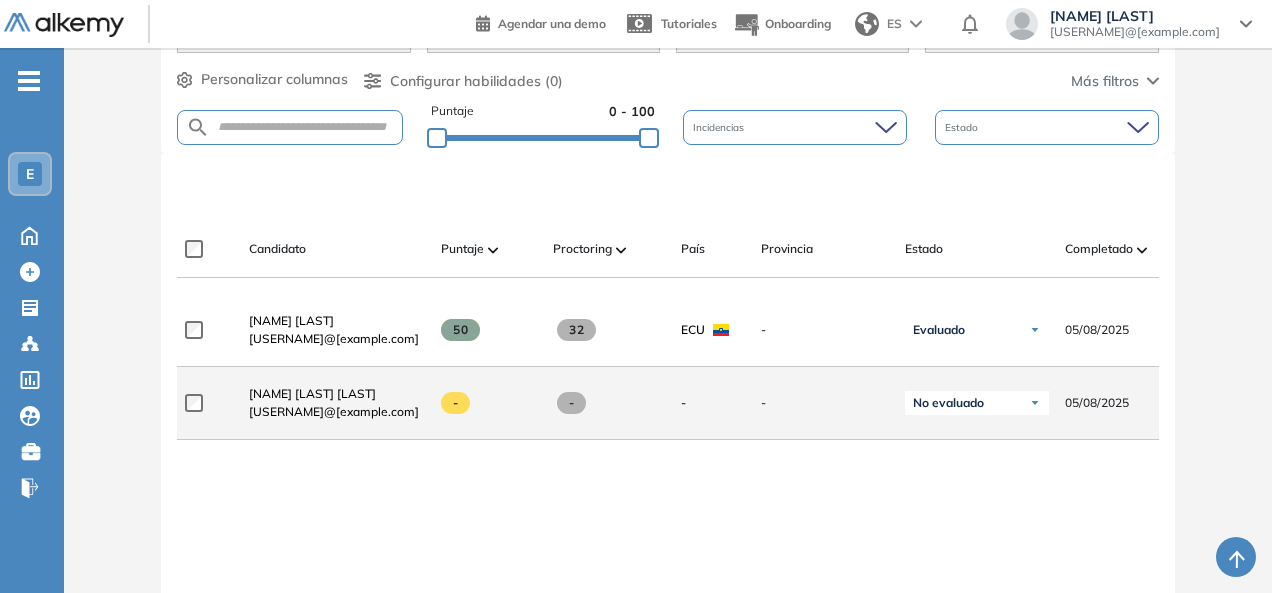 click at bounding box center (455, 403) 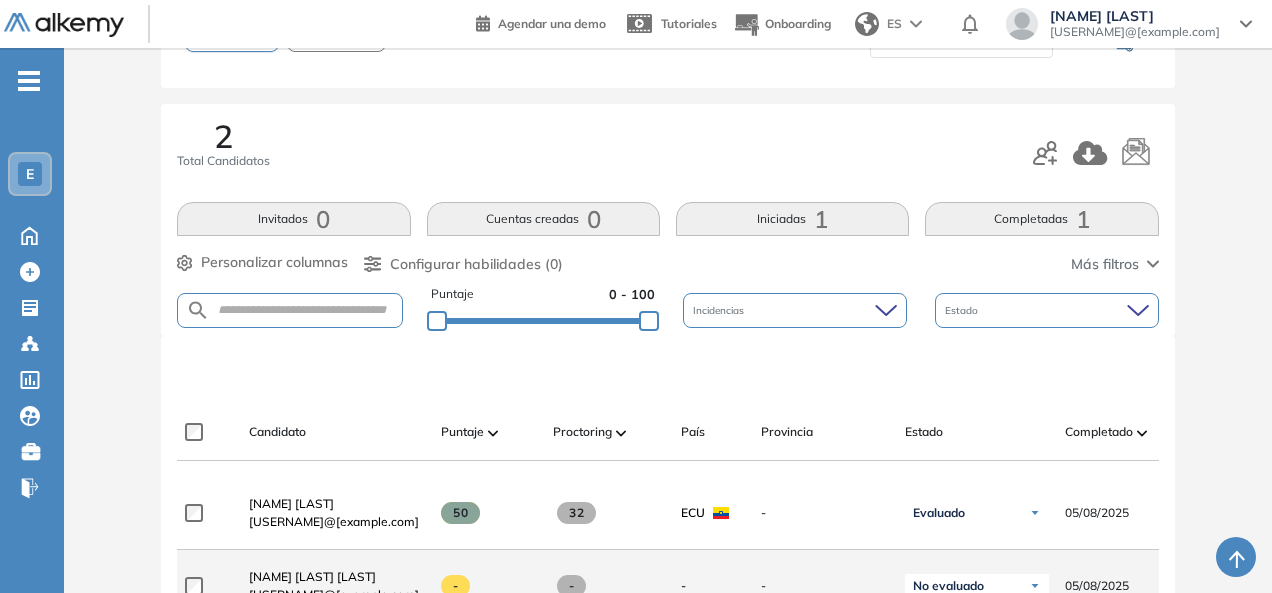 scroll, scrollTop: 168, scrollLeft: 0, axis: vertical 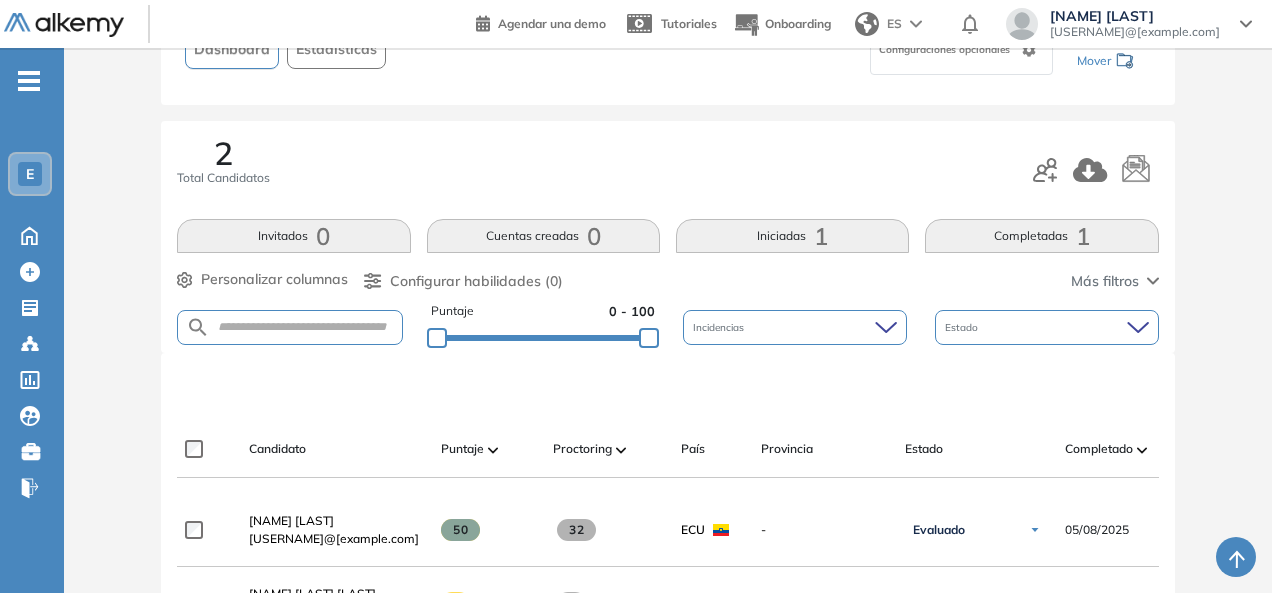click on "1" at bounding box center (821, 236) 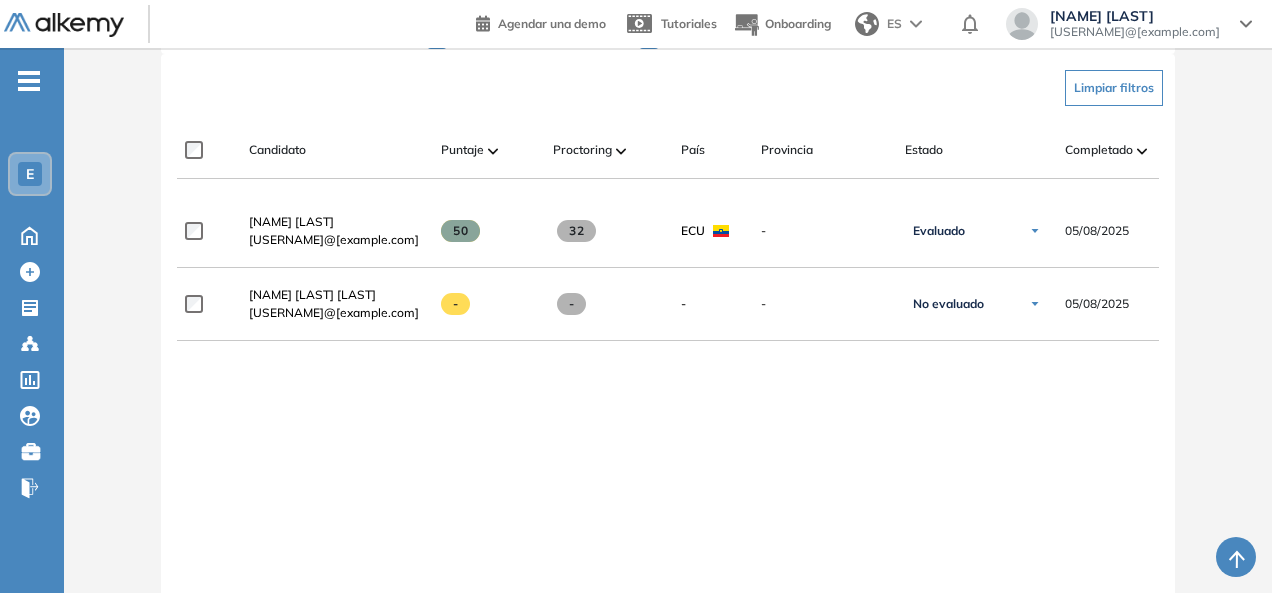scroll, scrollTop: 468, scrollLeft: 0, axis: vertical 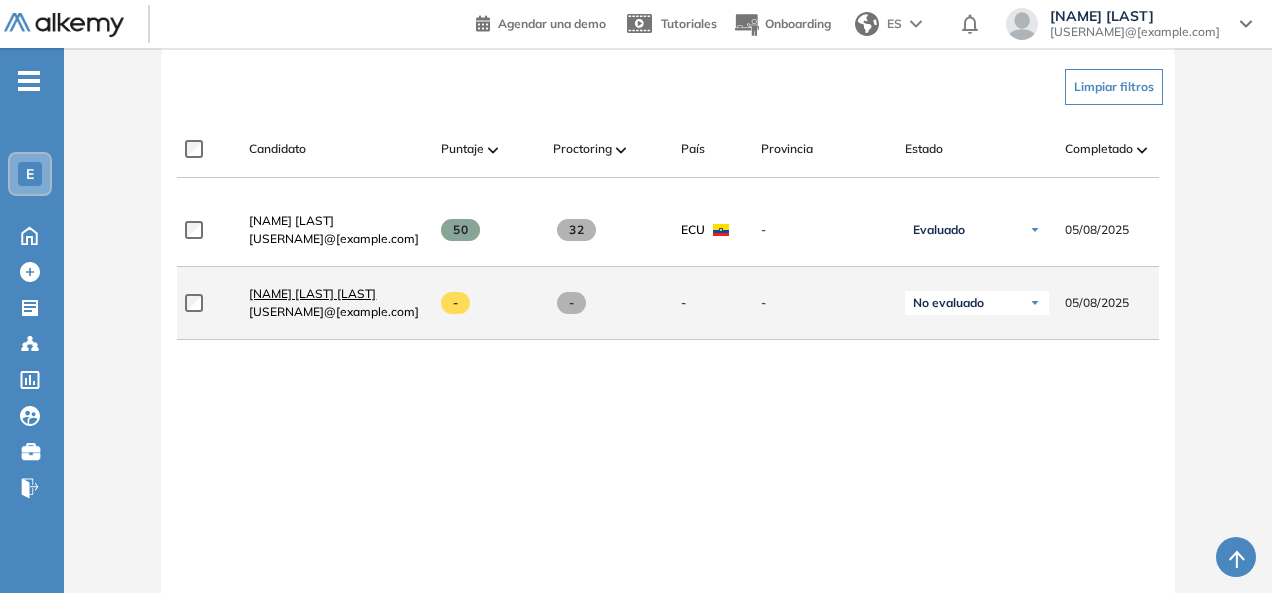 click on "KAREN NICOLE ANDRADE ESPAÑA" at bounding box center [312, 293] 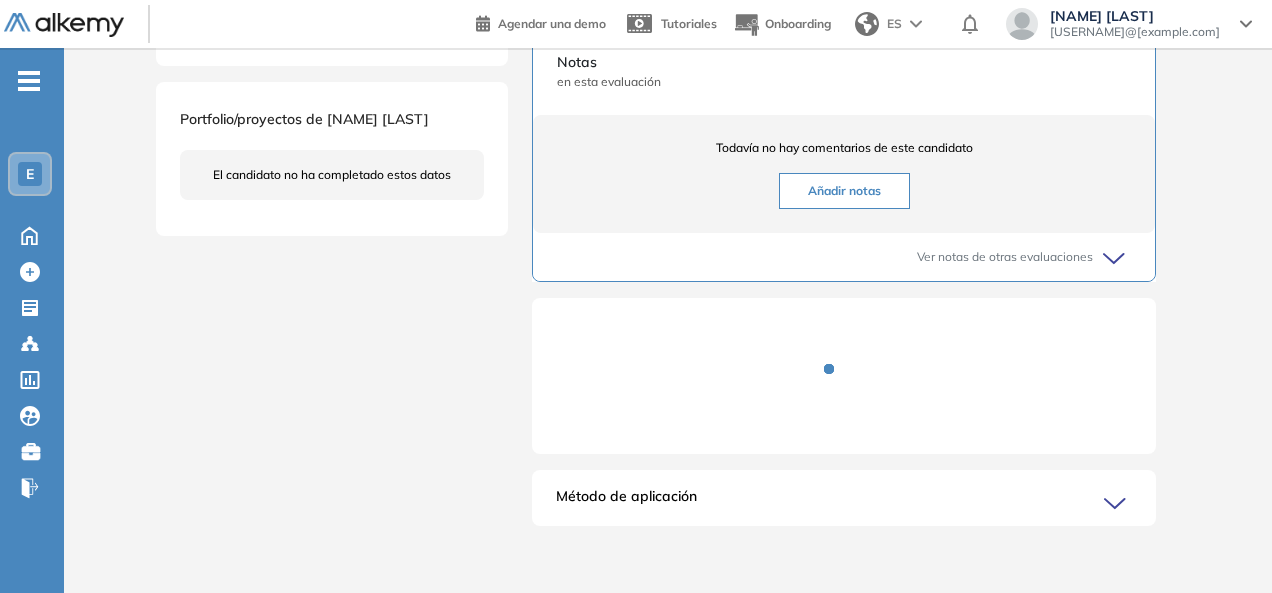scroll, scrollTop: 670, scrollLeft: 0, axis: vertical 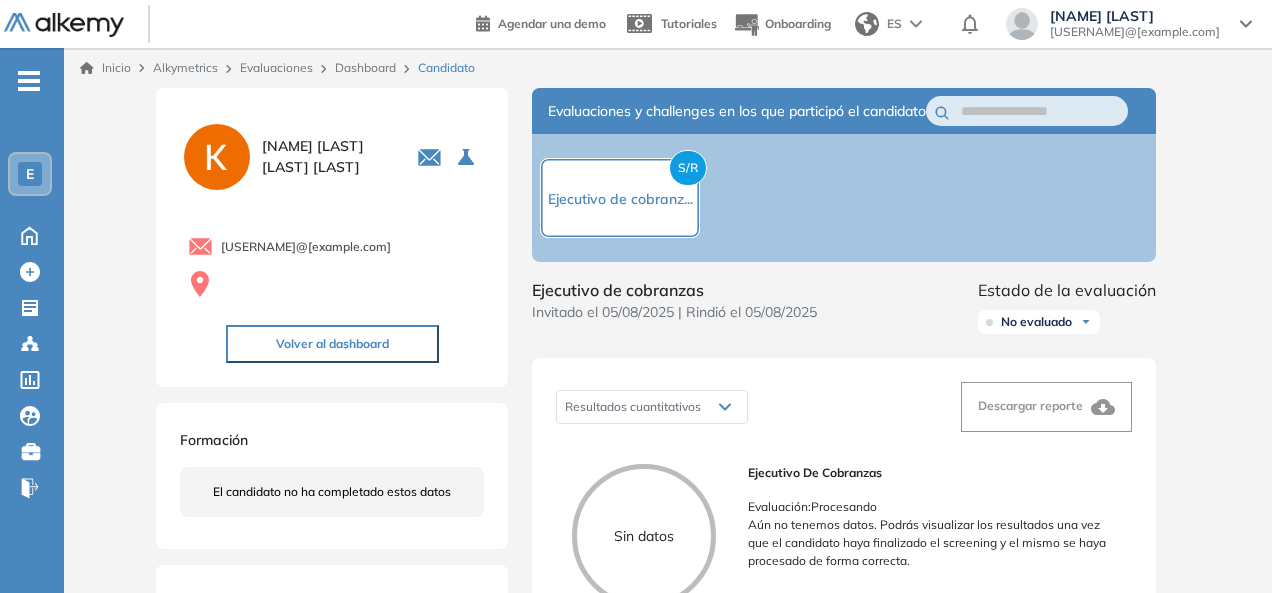 click on "S/R" at bounding box center (688, 168) 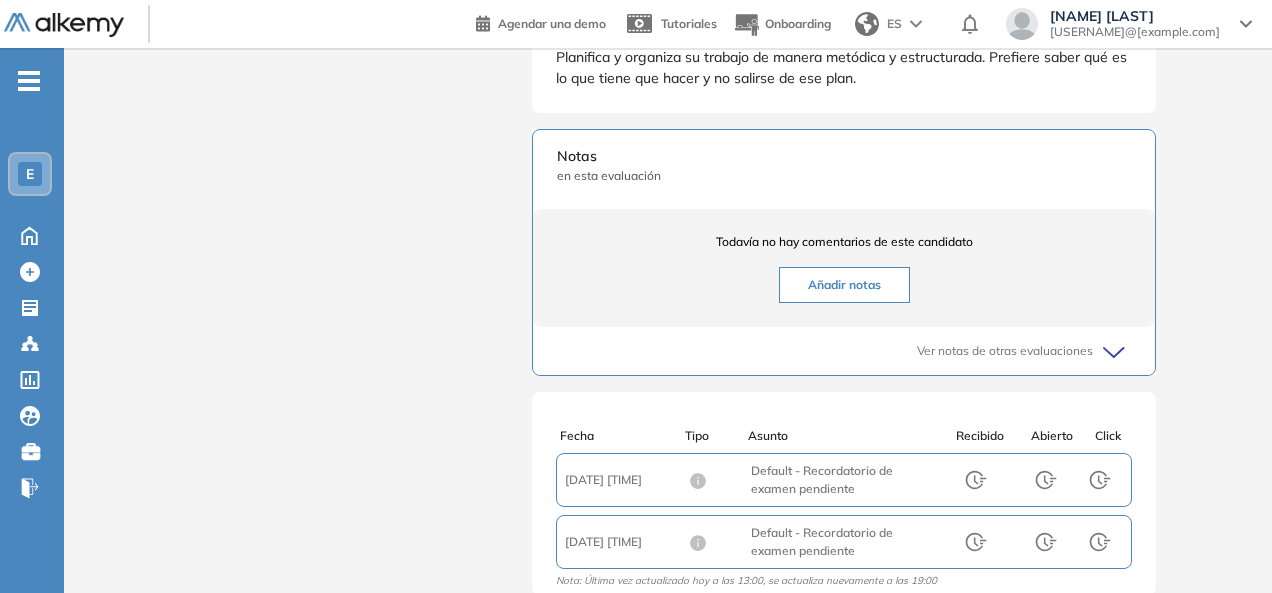 scroll, scrollTop: 1277, scrollLeft: 0, axis: vertical 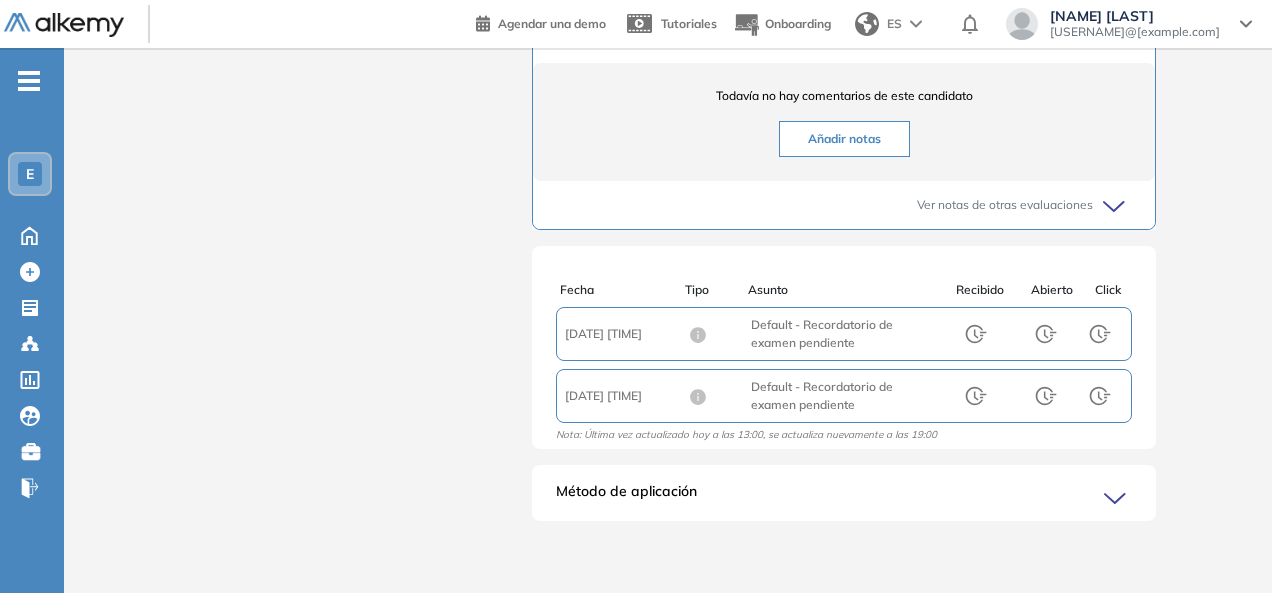 click on "Método de aplicación" at bounding box center [626, 497] 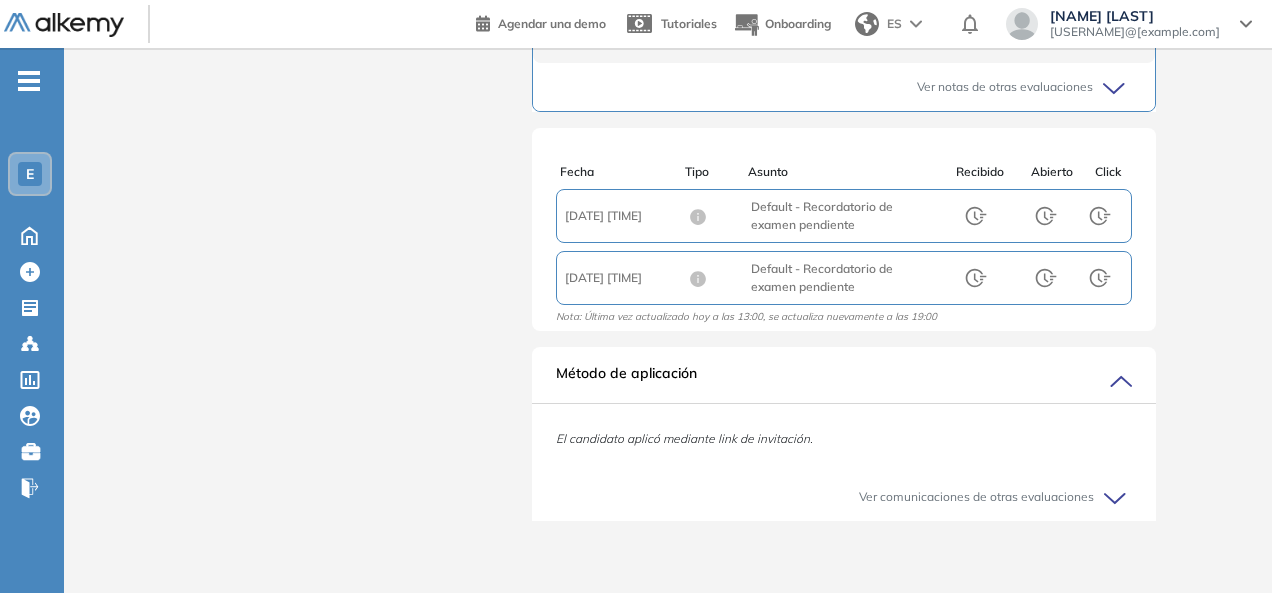 click on "Método de aplicación" at bounding box center (844, 383) 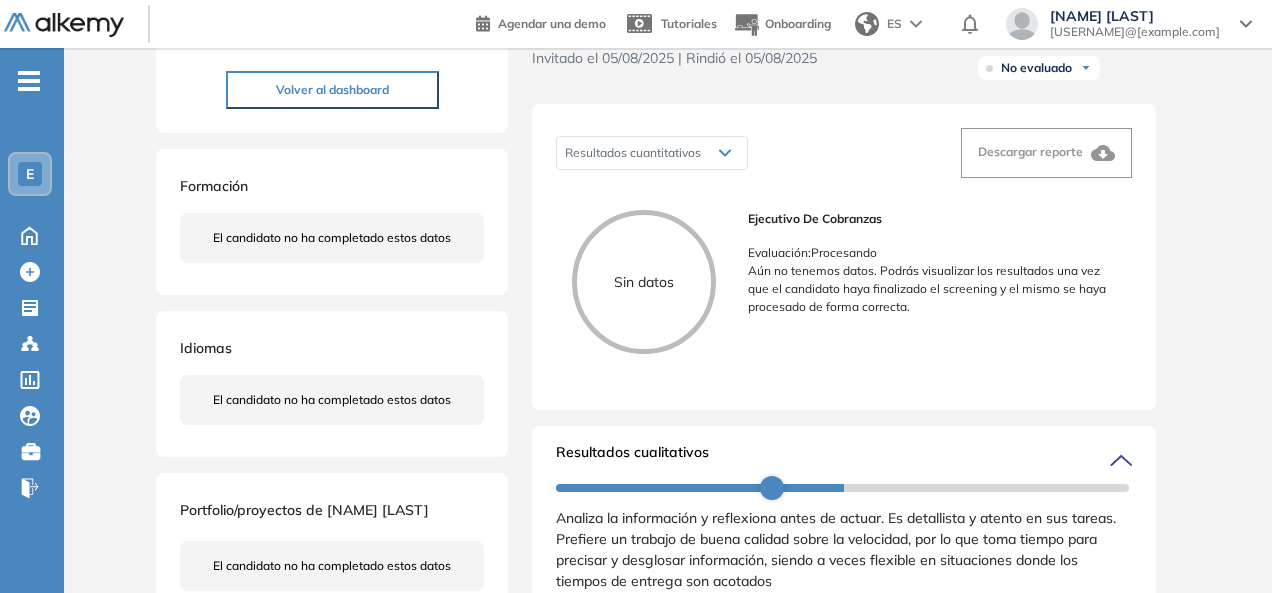 scroll, scrollTop: 0, scrollLeft: 0, axis: both 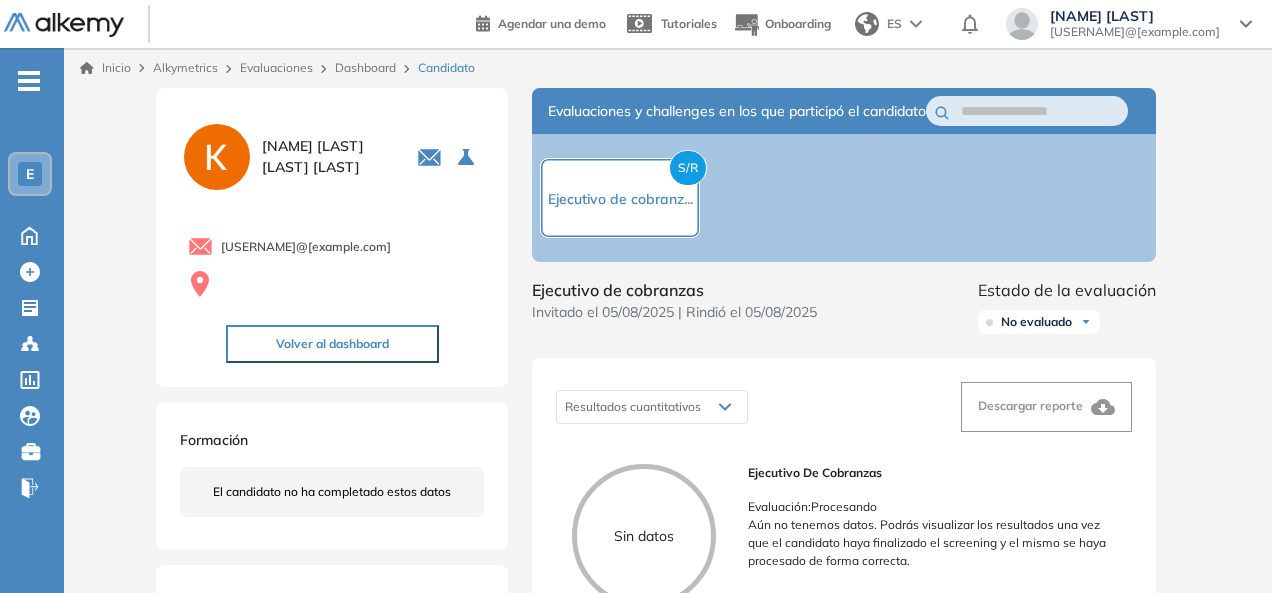 click on "S/R" at bounding box center [688, 168] 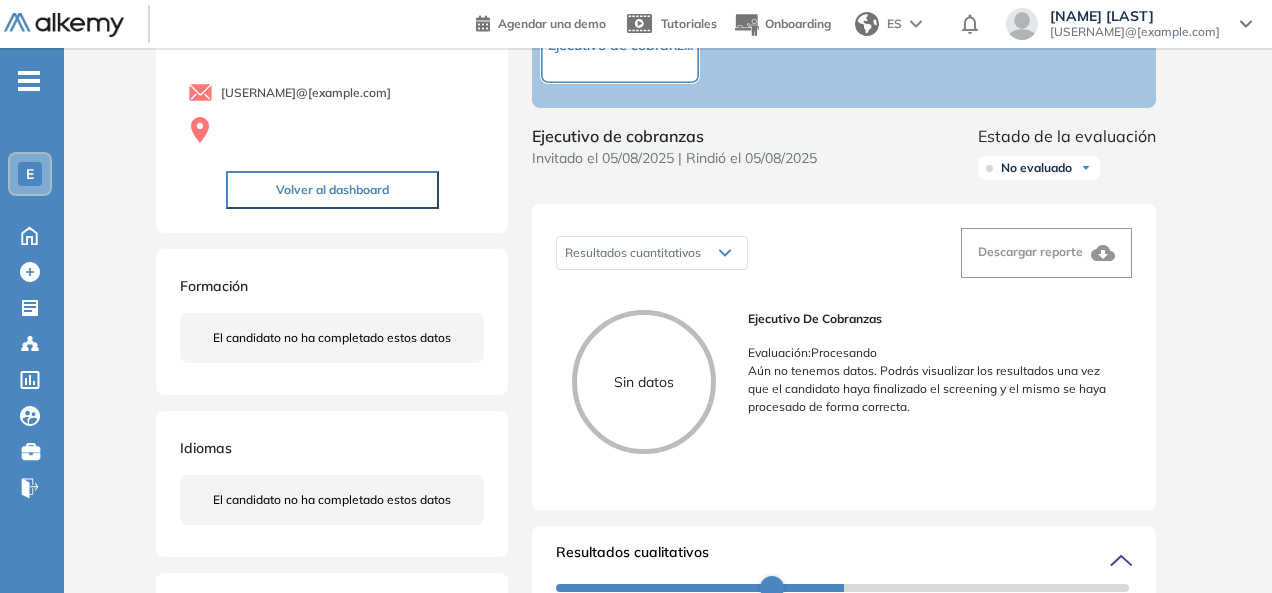 scroll, scrollTop: 0, scrollLeft: 0, axis: both 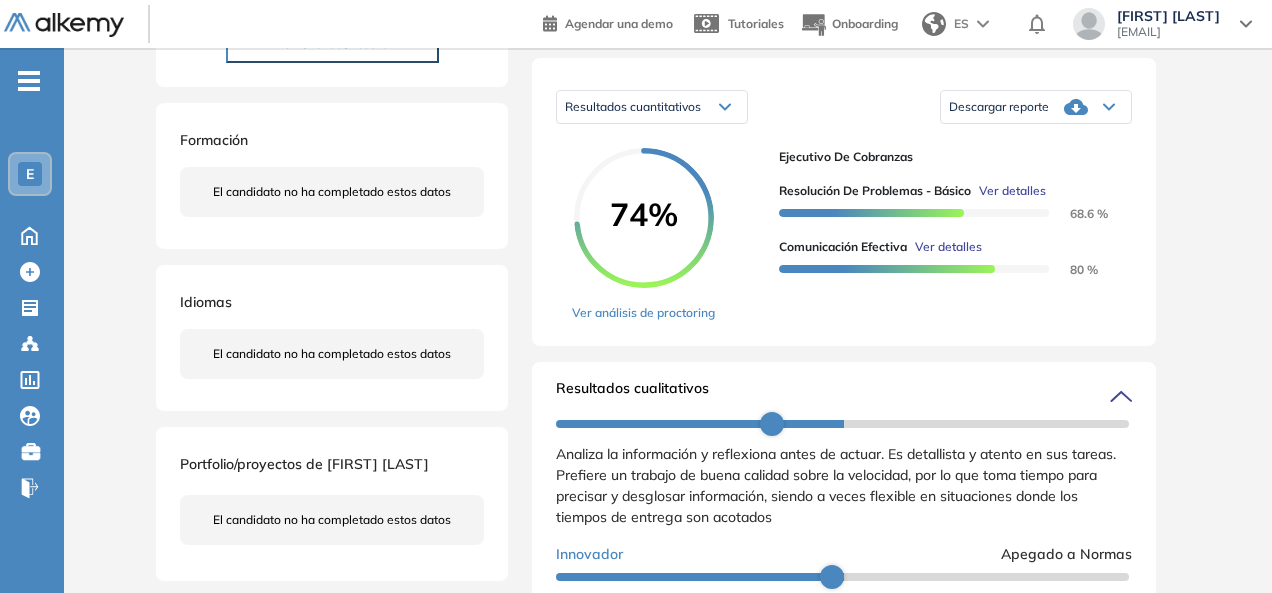 click on "Resultados cuantitativos" at bounding box center (652, 107) 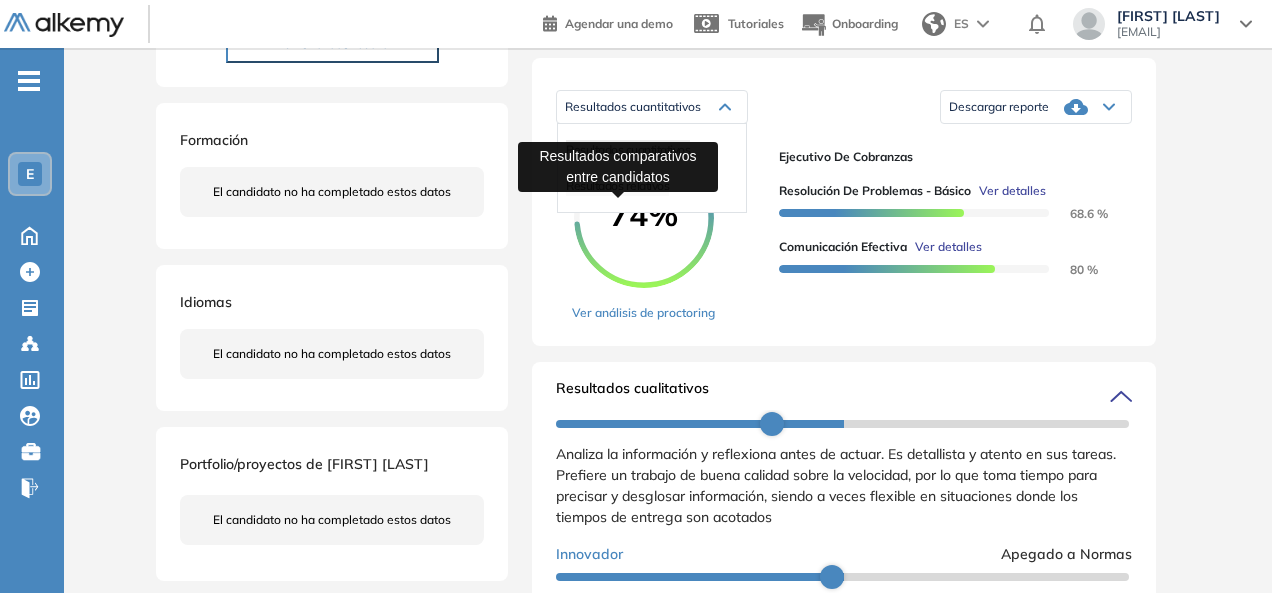 click on "Resultados relativos" at bounding box center (617, 185) 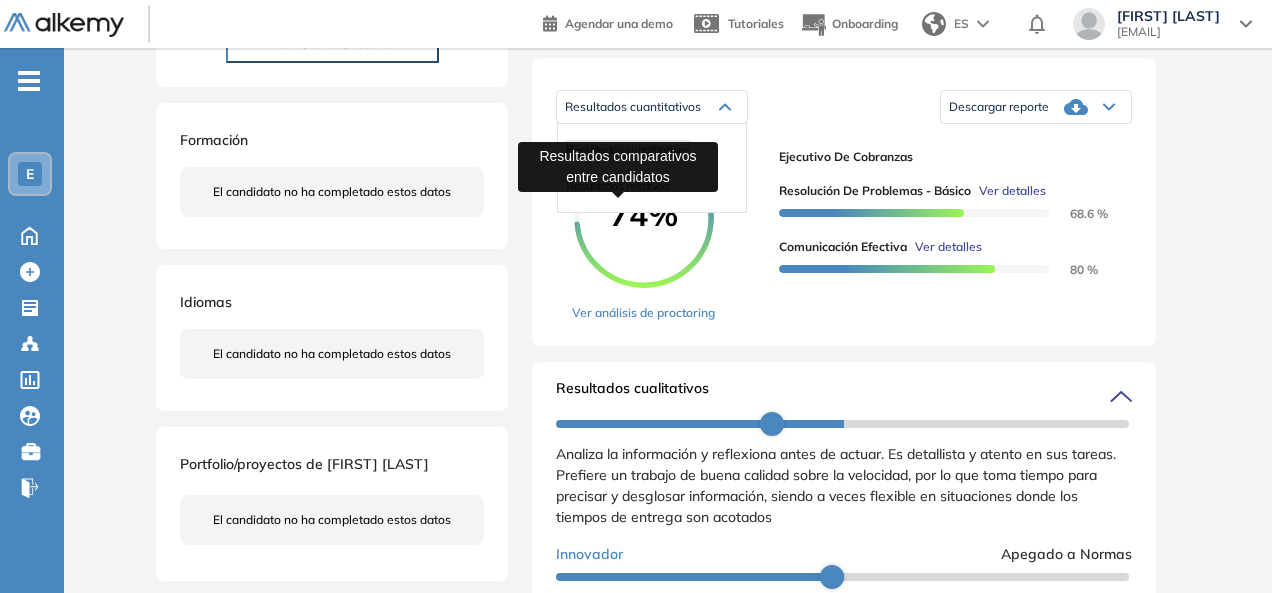 click on "Perfil Todos los espacios Todos los espacios E Home Home Alkymetrics Alkymetrics Crear Evaluación Evaluaciones Candidatos Catálogo de tests Comunidad Alkemy Comunidad Alkemy Bolsa de trabajo Bolsa de trabajo Configuración Configuración Miembros Personalización Planes y consumos Notificaciones Correos Personalizados Cerrar sesión Agendar una demo Tutoriales Onboarding ES [FIRST] [LAST] [EMAIL] - E Home Home Crear Evaluación Crear Evaluación Evaluaciones Evaluaciones Candidatos Candidatos Catálogo de tests Catálogo de tests Comunidad Alkemy Comunidad Alkemy Bolsa de trabajo Bolsa de trabajo Cerrar sesión Cerrar sesión Inicio Alkymetrics Evaluaciones Dashboard Candidato Duración : 00:00:00 Cantidad de preguntas: Correcta Parcialmente correcta Incorrecta Neutra Saltada Cerrar ¿Eliminar talento? Si lo haces, no podrás recuperar sus datos. Podrás volver a invitarlo por email, no por link. Entendido [FIRST] [LAST] [FIRST] [LAST] 0 . Ejecutivo de cobranzas [COUNTRY] Formación" at bounding box center (636, 616) 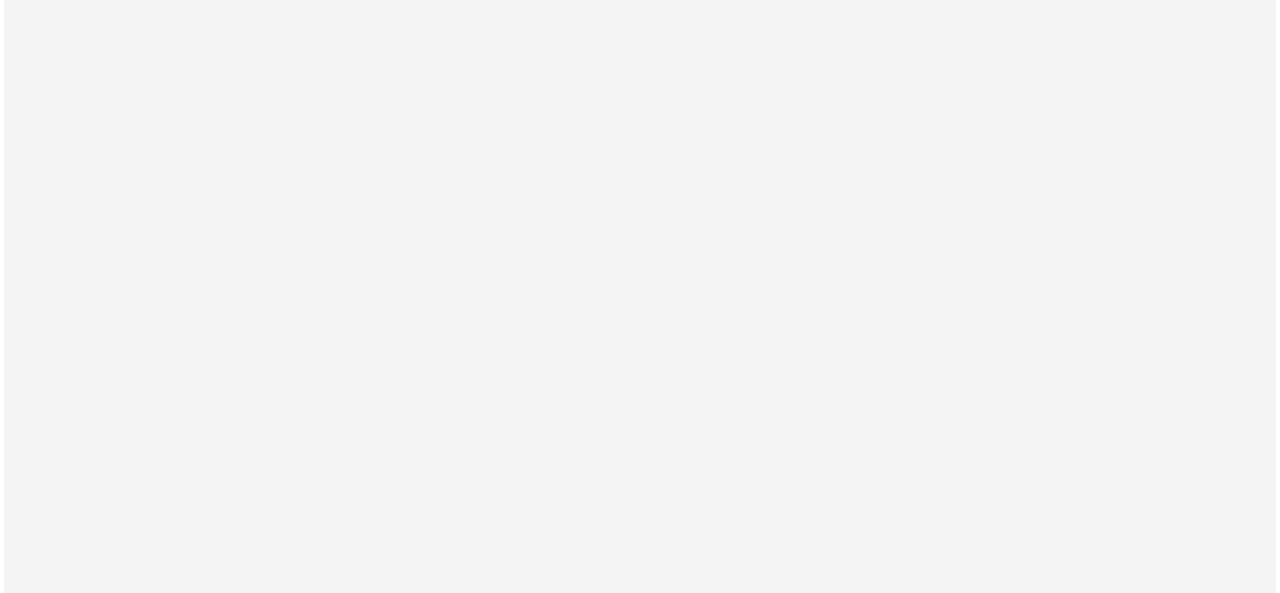 scroll, scrollTop: 0, scrollLeft: 0, axis: both 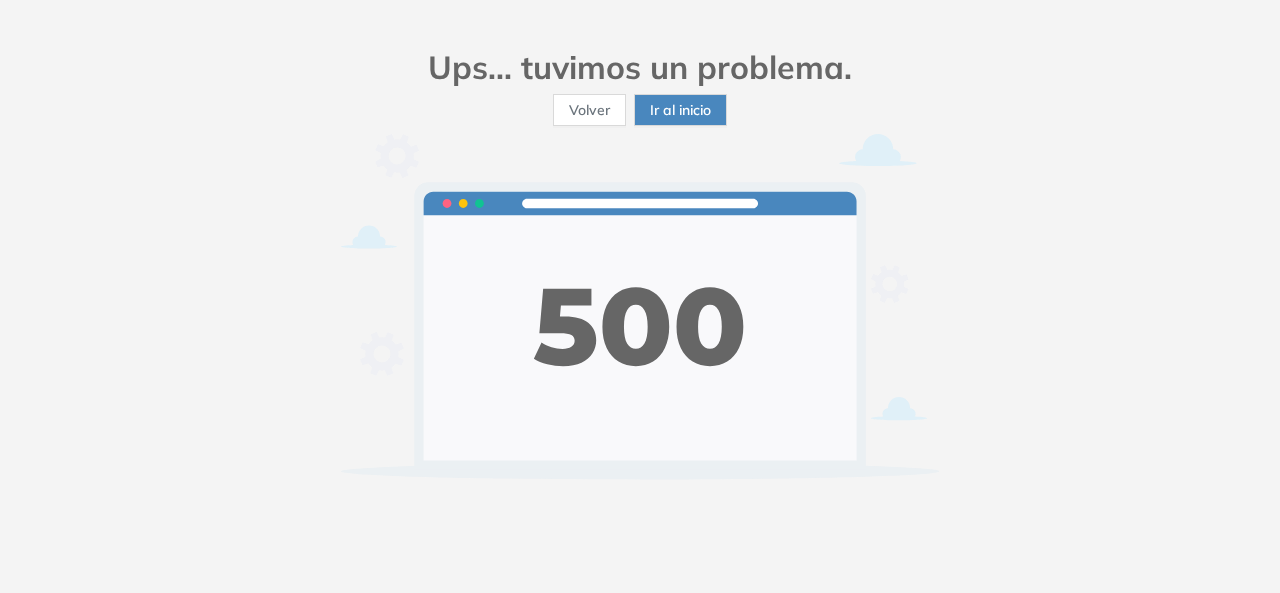 click on "Ir al inicio" at bounding box center (680, 110) 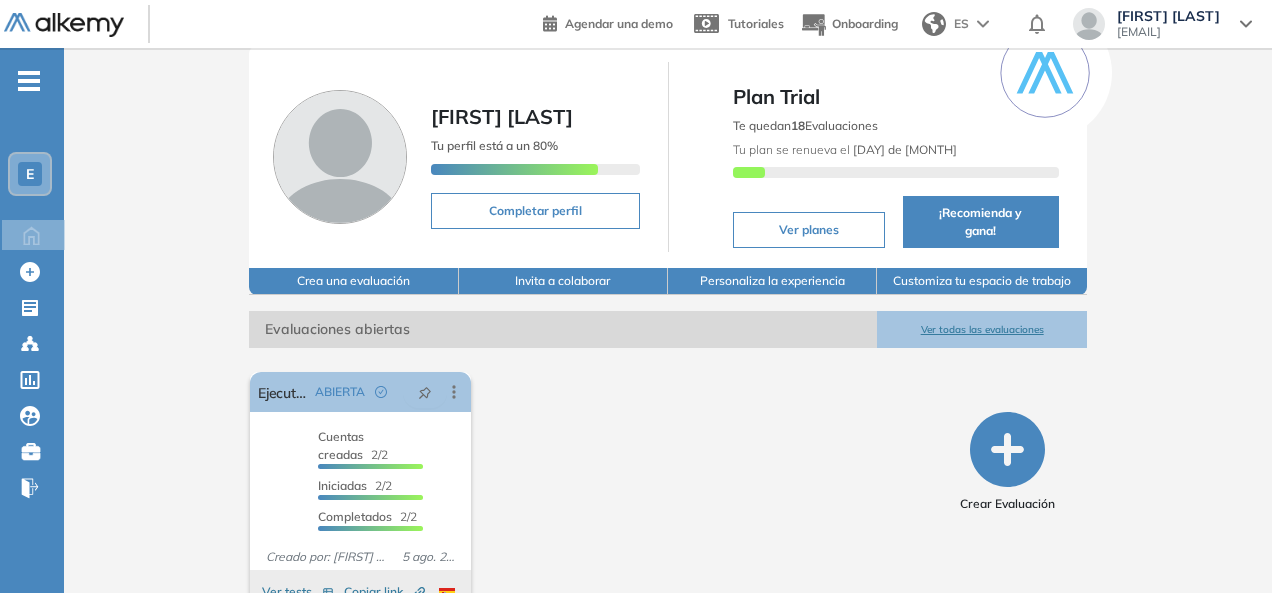 scroll, scrollTop: 97, scrollLeft: 0, axis: vertical 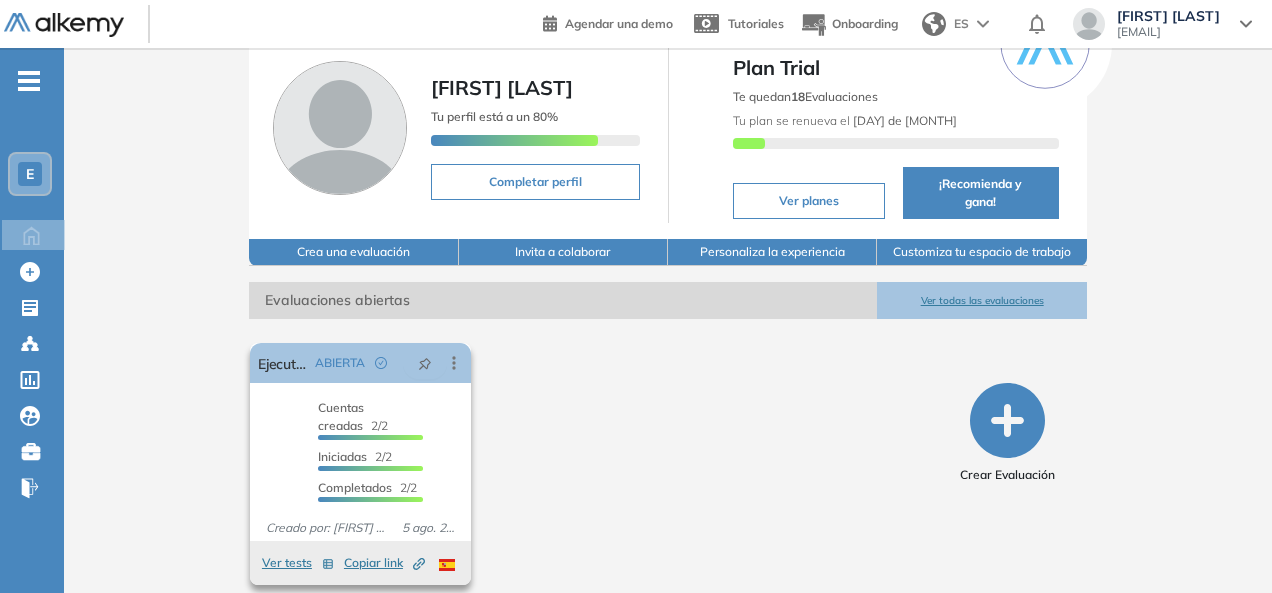 click on "Cuentas creadas 2/2 Prefiltrados 0/2 Iniciadas 2/2 Completados 2/2" at bounding box center (370, 454) 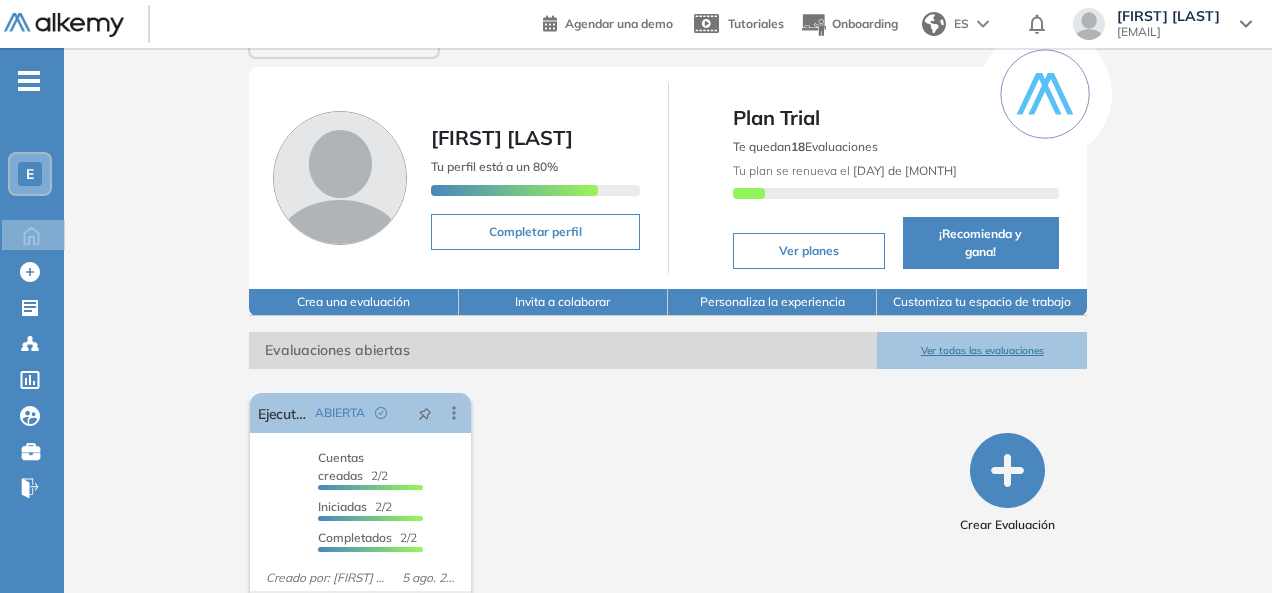 scroll, scrollTop: 0, scrollLeft: 0, axis: both 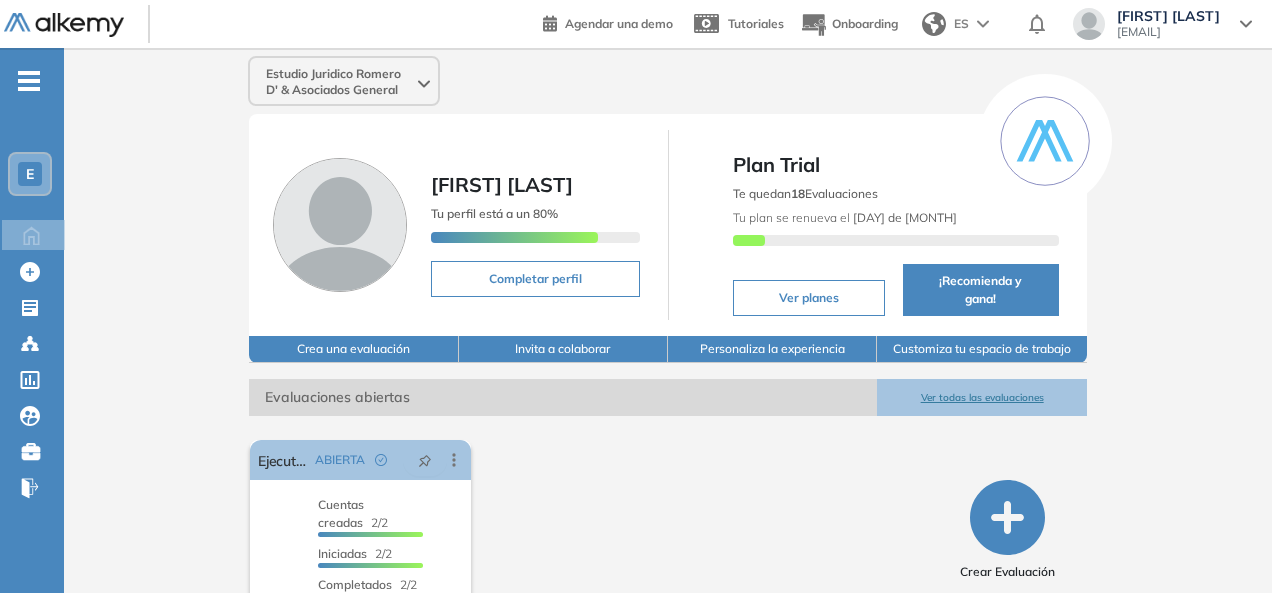 click on "- E Home Home Crear Evaluación Crear Evaluación Evaluaciones Evaluaciones Candidatos Candidatos Catálogo de tests Catálogo de tests Comunidad Alkemy Comunidad Alkemy Bolsa de trabajo Bolsa de trabajo Cerrar sesión Cerrar sesión" at bounding box center (32, 344) 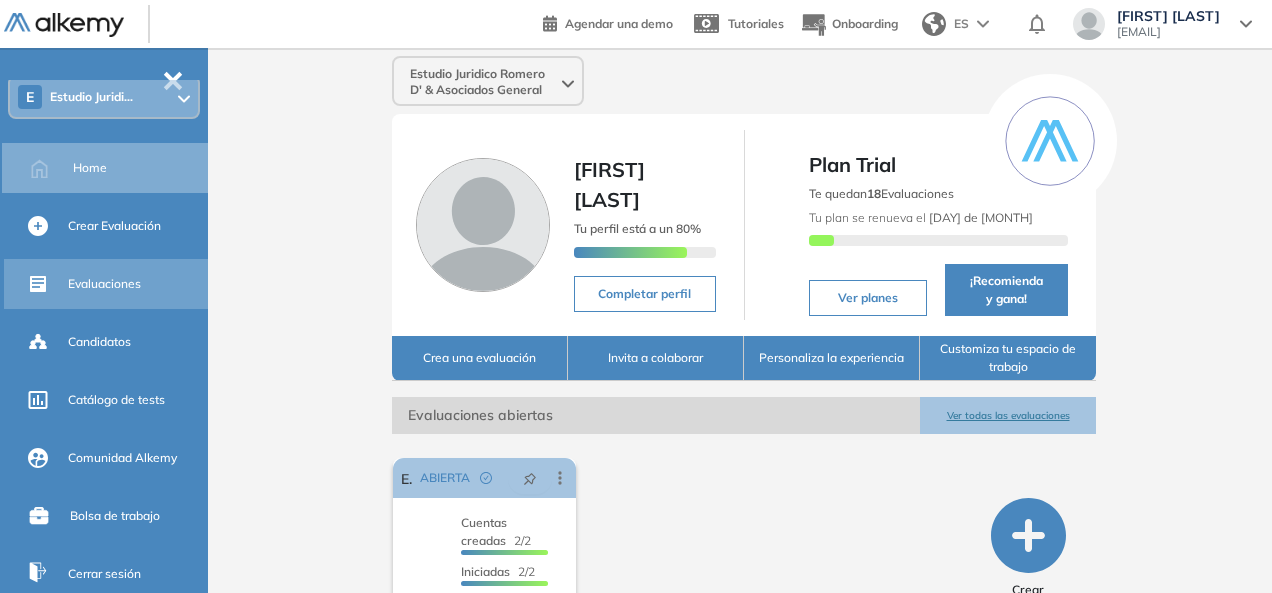 scroll, scrollTop: 169, scrollLeft: 0, axis: vertical 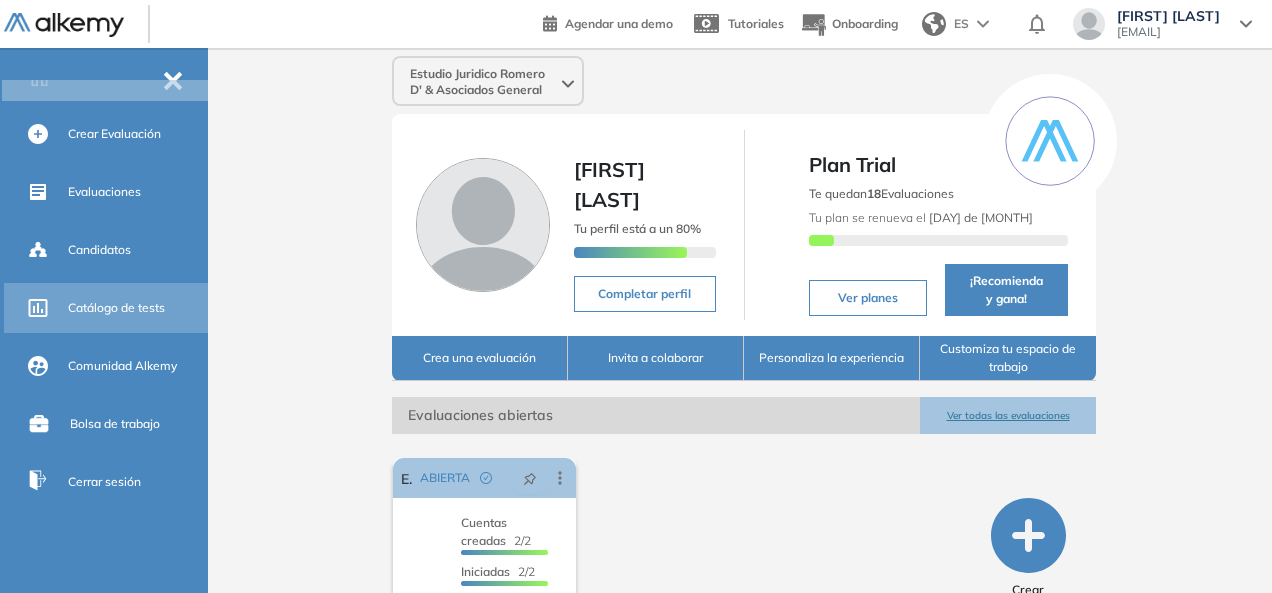 click on "Catálogo de tests" at bounding box center [116, 308] 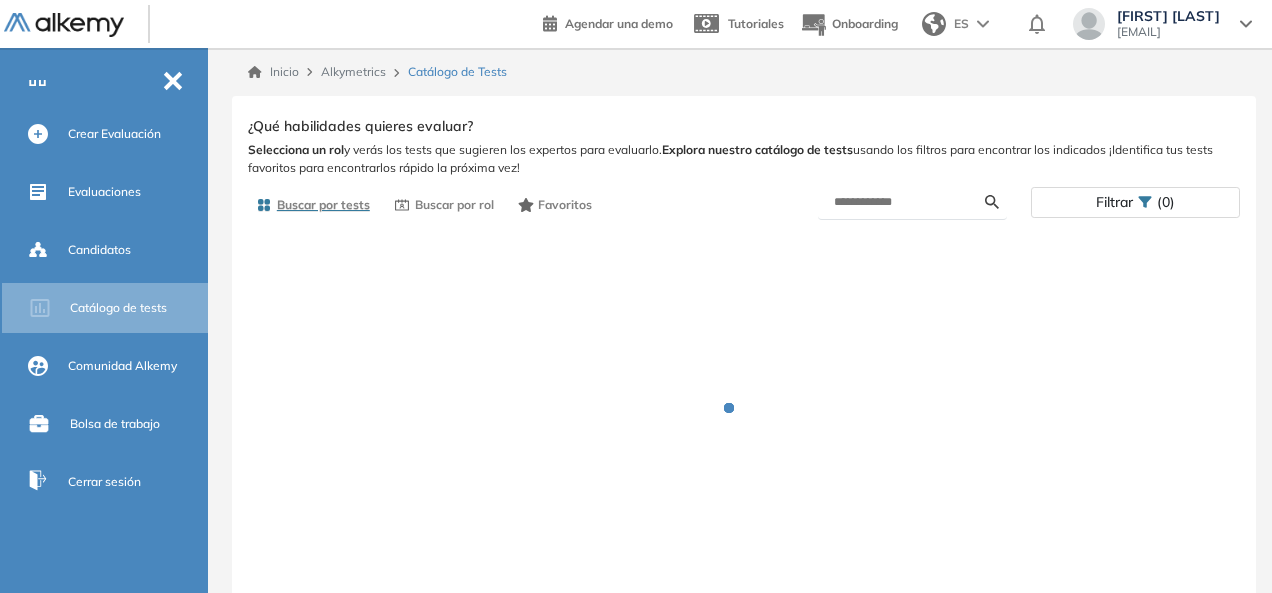scroll, scrollTop: 36, scrollLeft: 0, axis: vertical 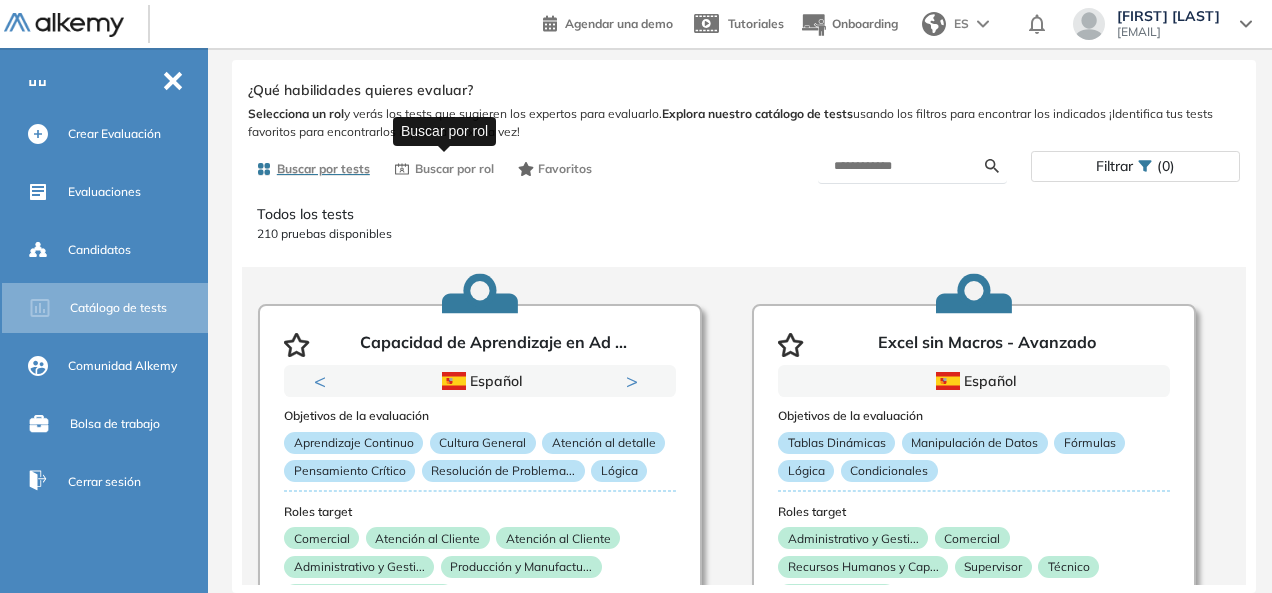 click on "Buscar por rol" at bounding box center [454, 169] 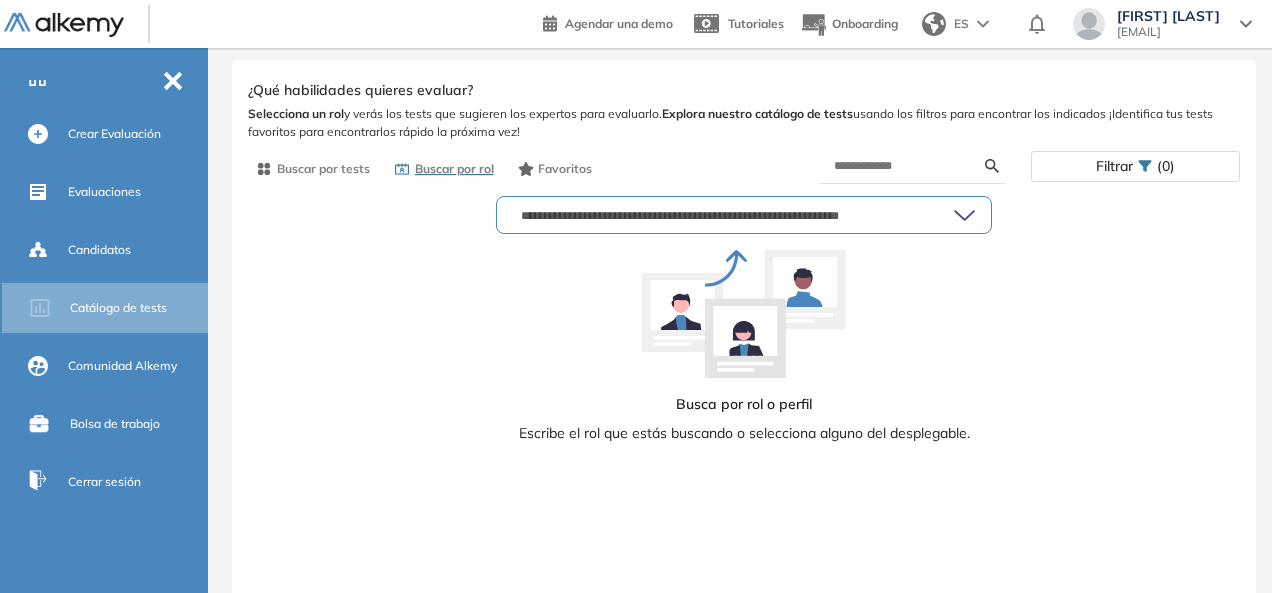 click at bounding box center (733, 215) 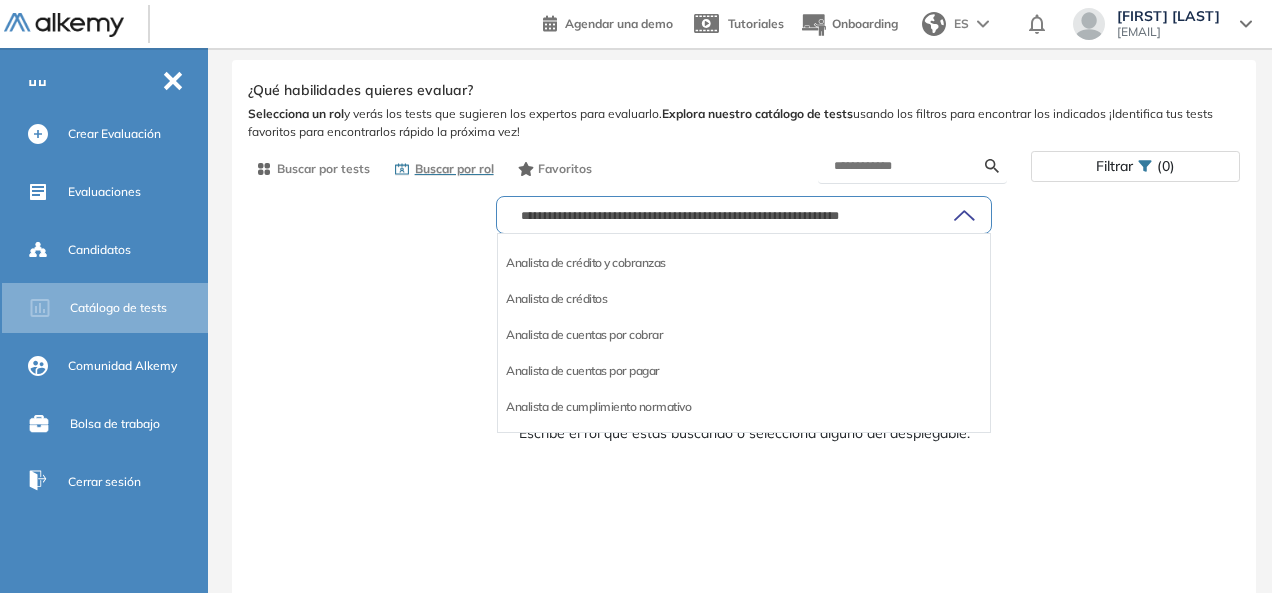 scroll, scrollTop: 1300, scrollLeft: 0, axis: vertical 